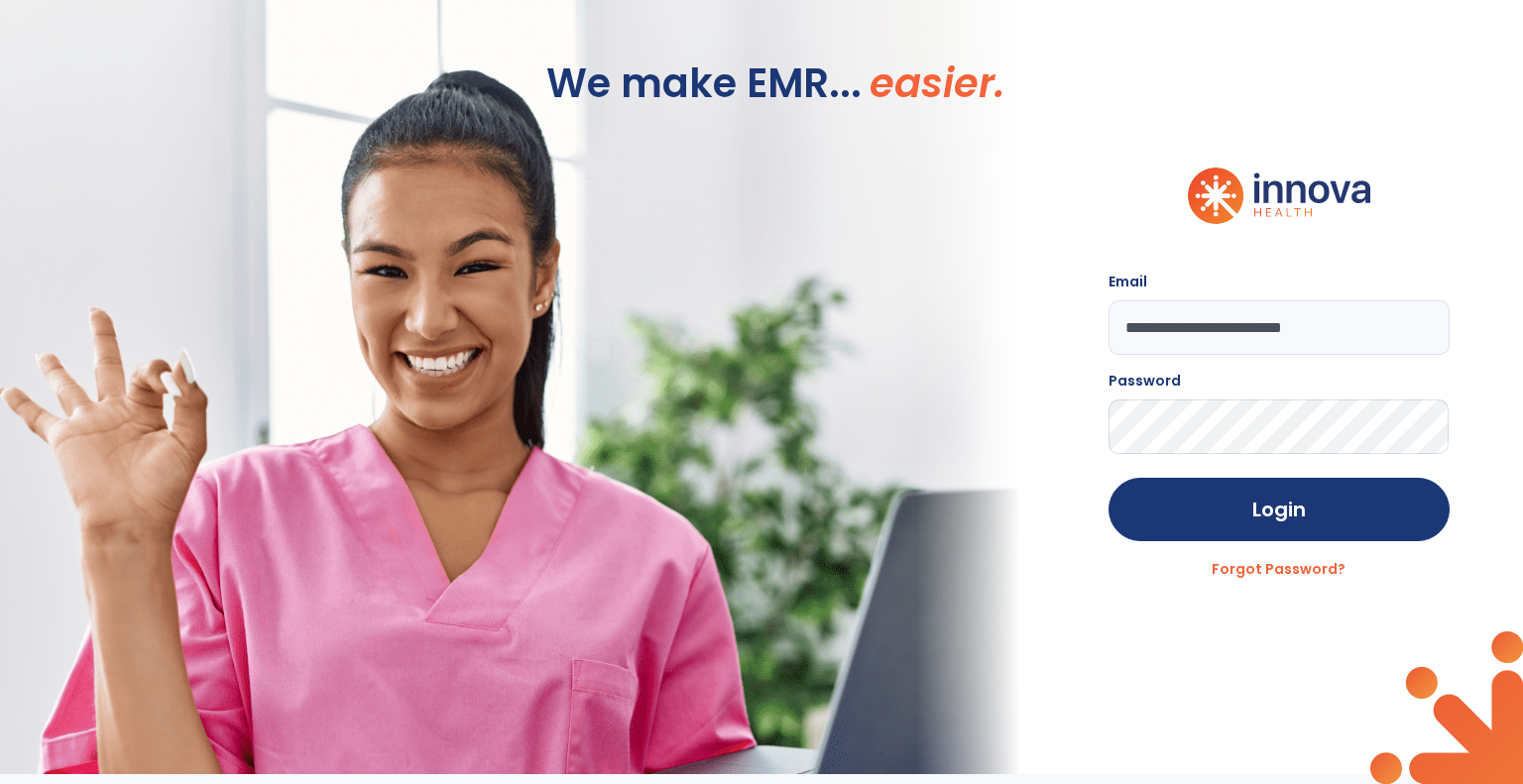 scroll, scrollTop: 0, scrollLeft: 0, axis: both 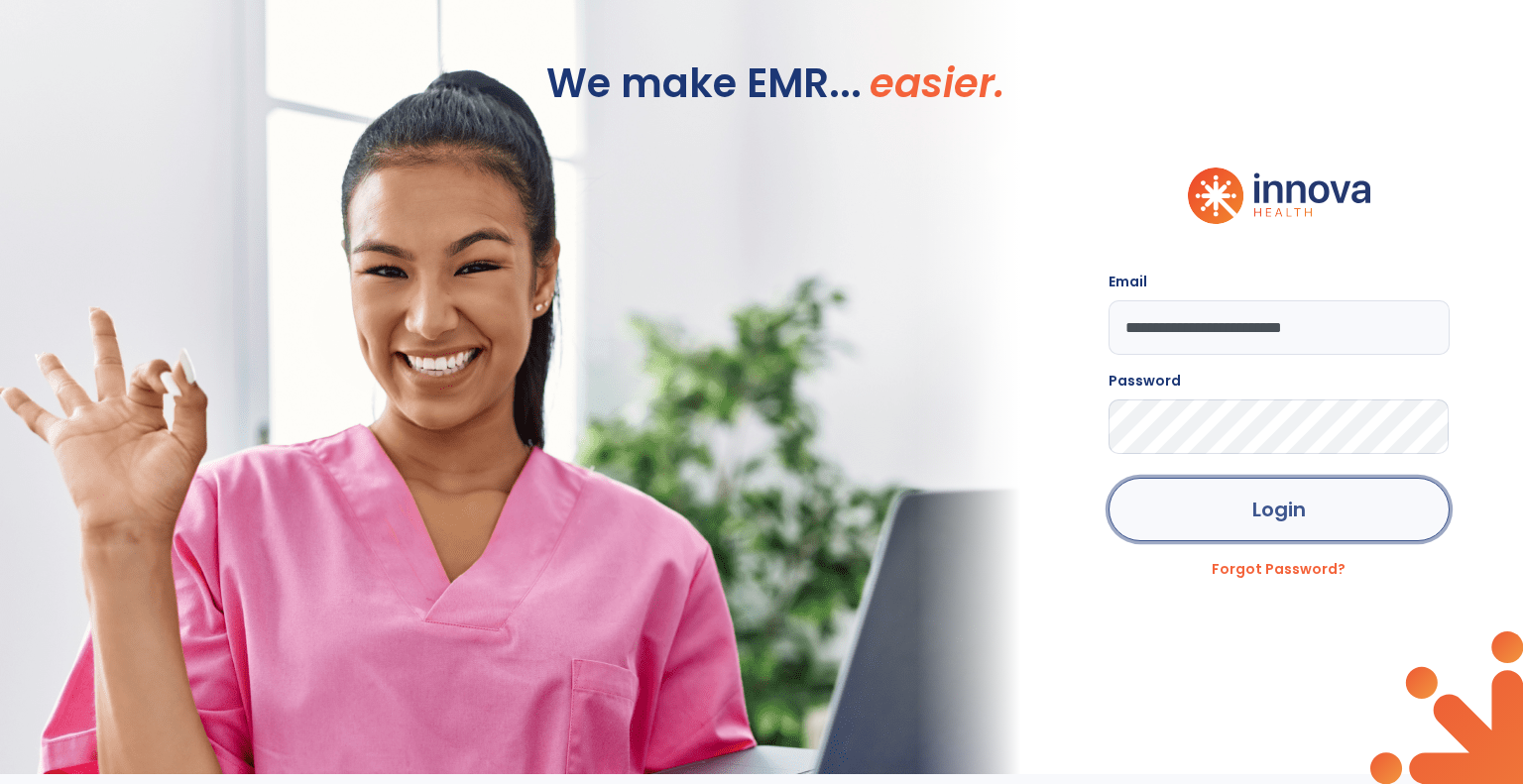 click on "Login" 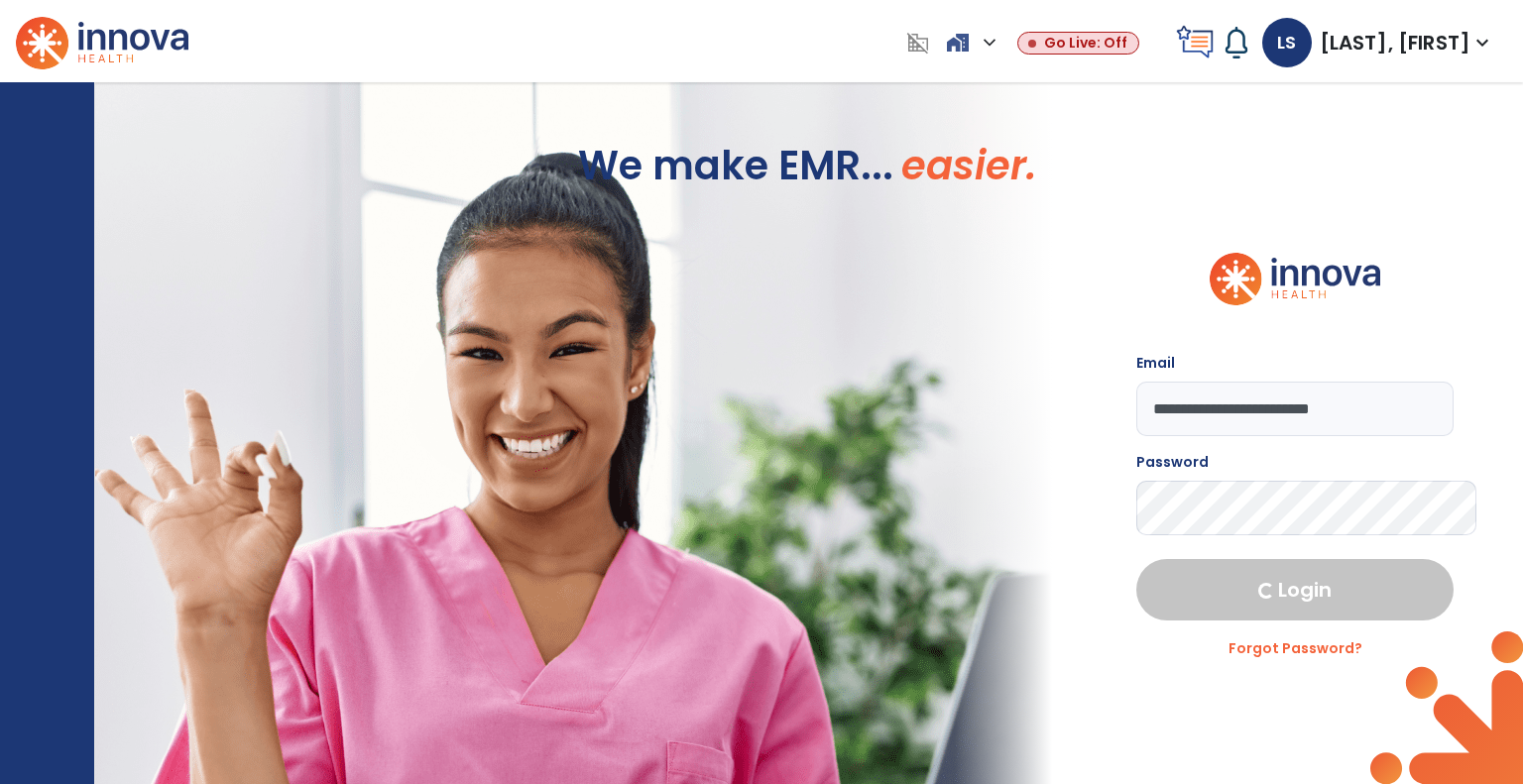 select on "***" 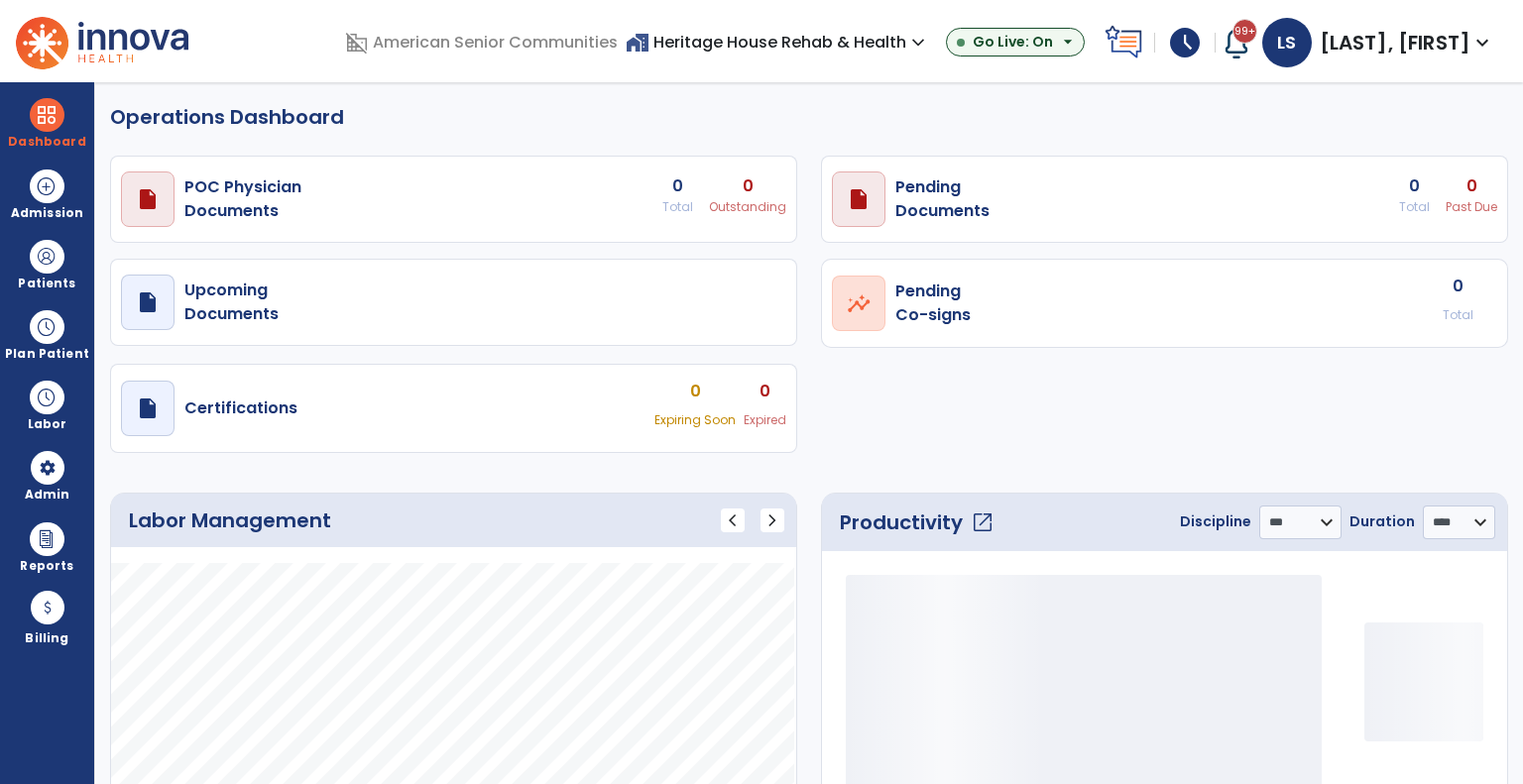 select on "***" 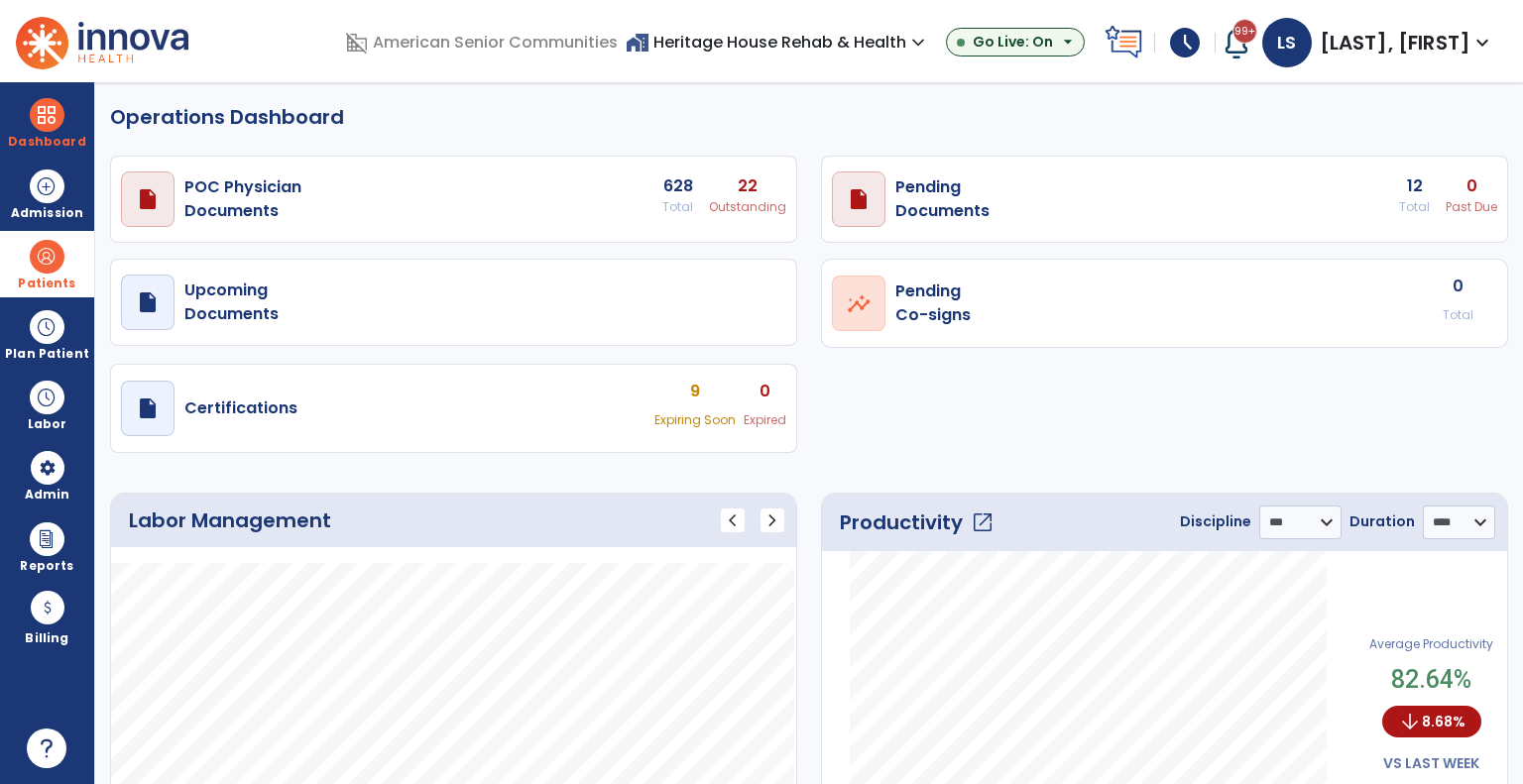 click at bounding box center (47, 257) 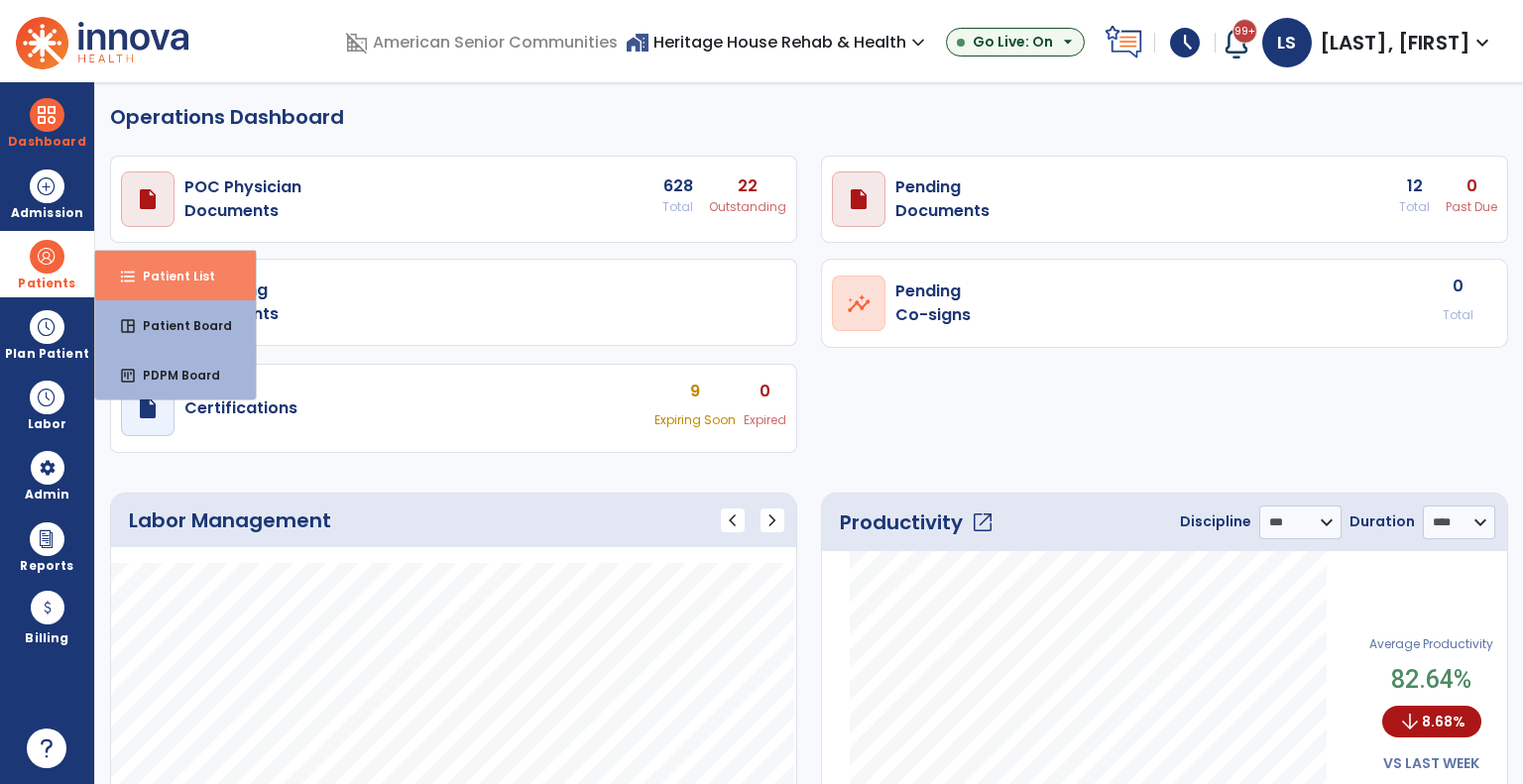 click on "format_list_bulleted  Patient List" at bounding box center (176, 276) 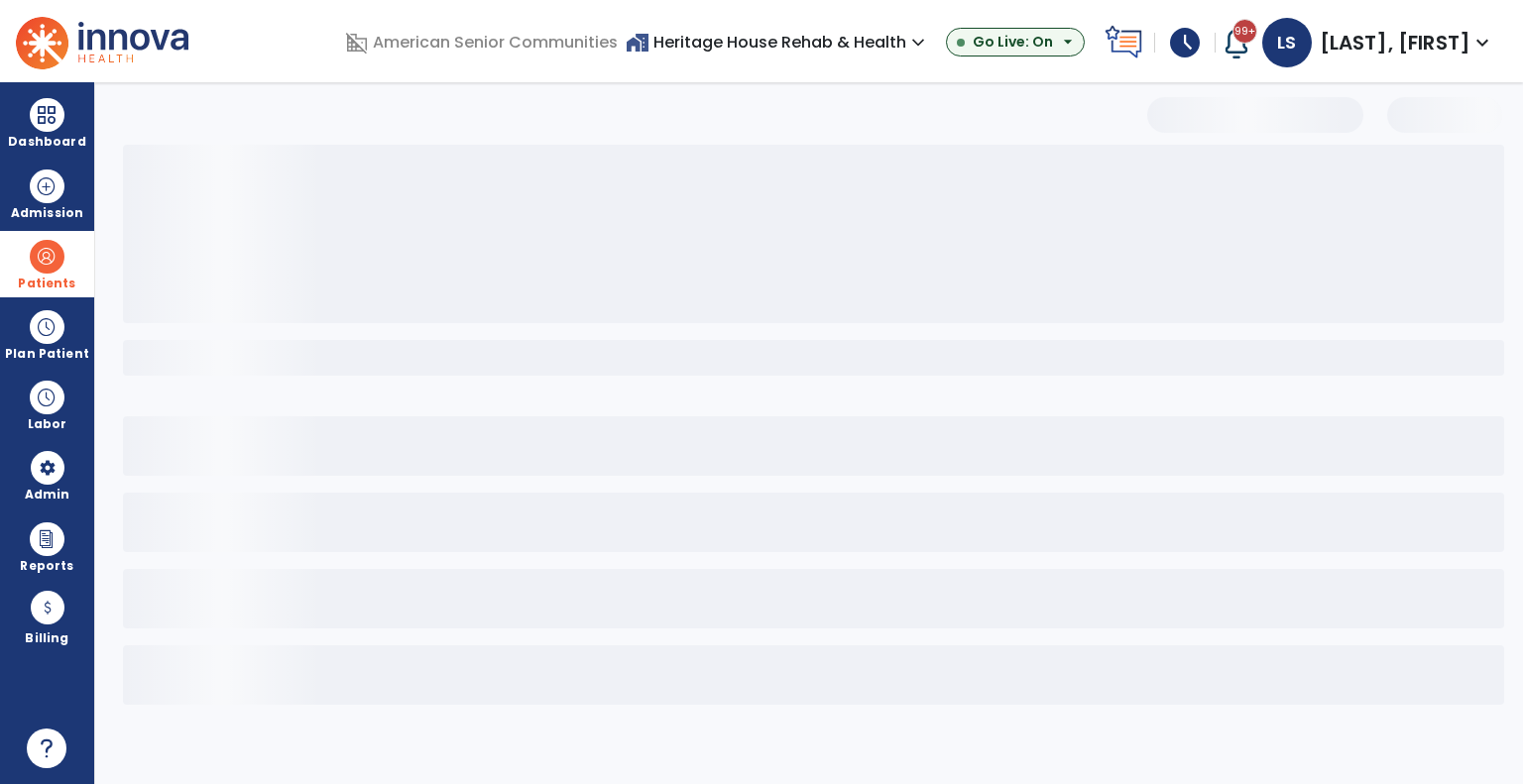 select on "***" 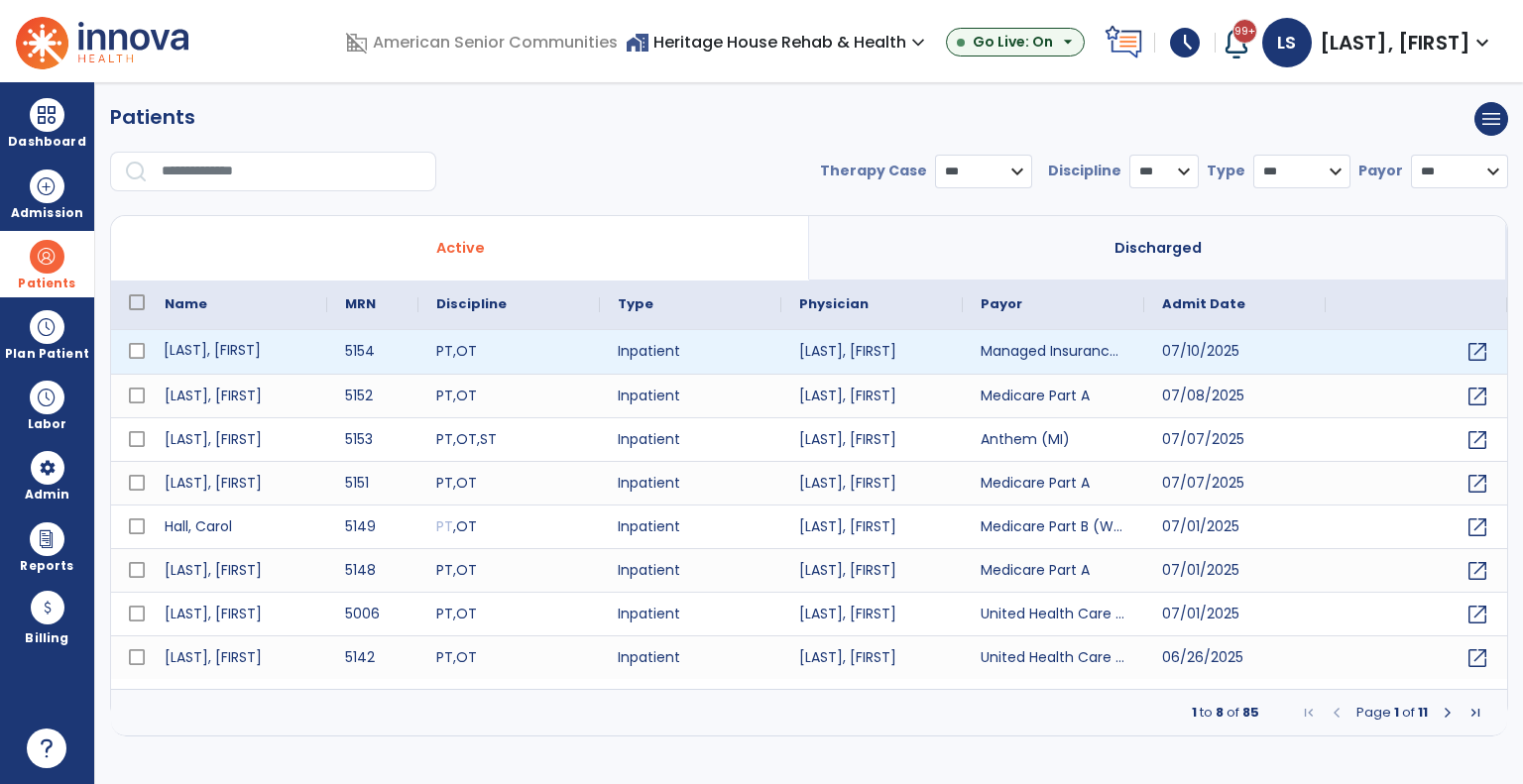 click on "Green, Faye" at bounding box center (237, 352) 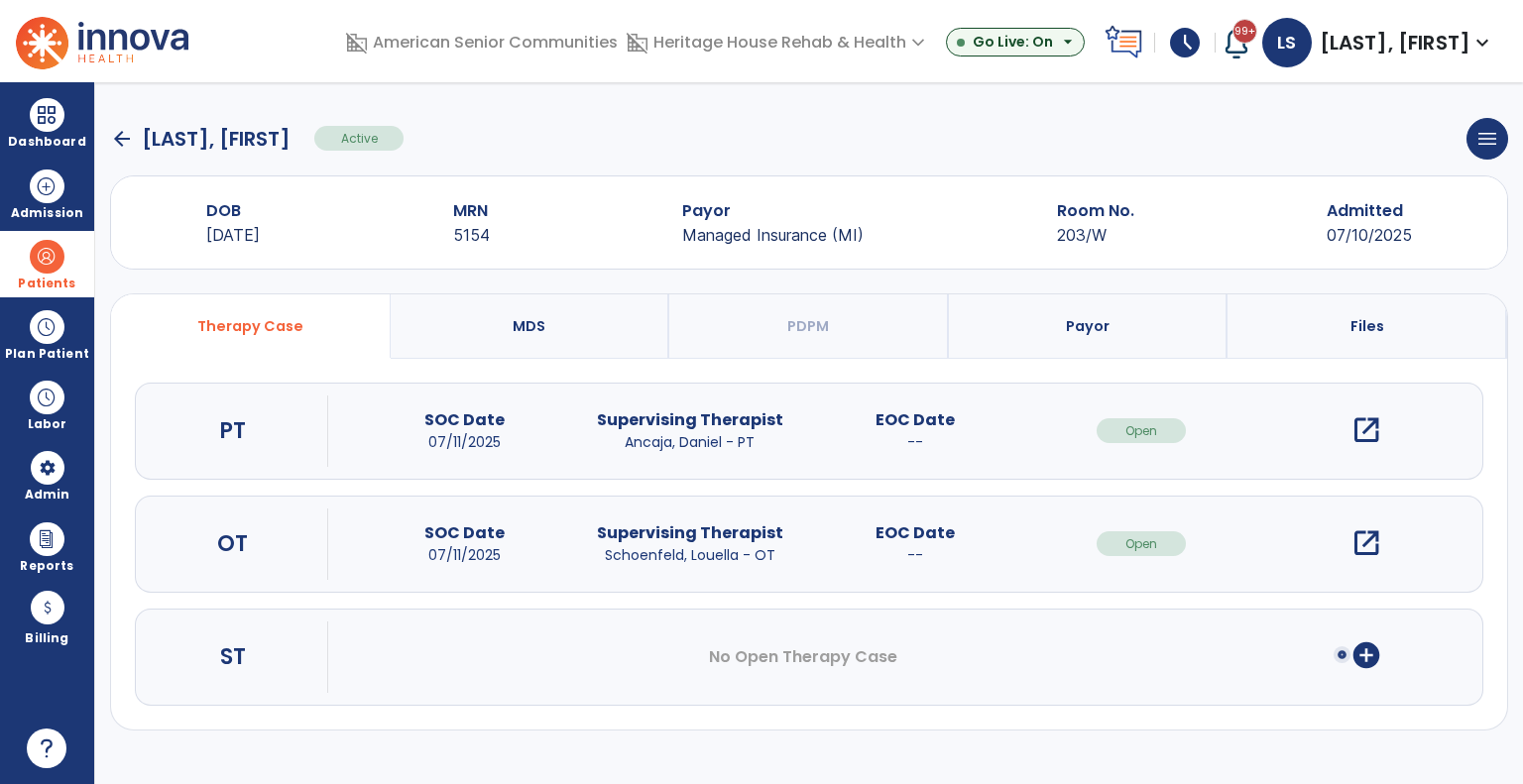 click on "open_in_new" at bounding box center (1366, 543) 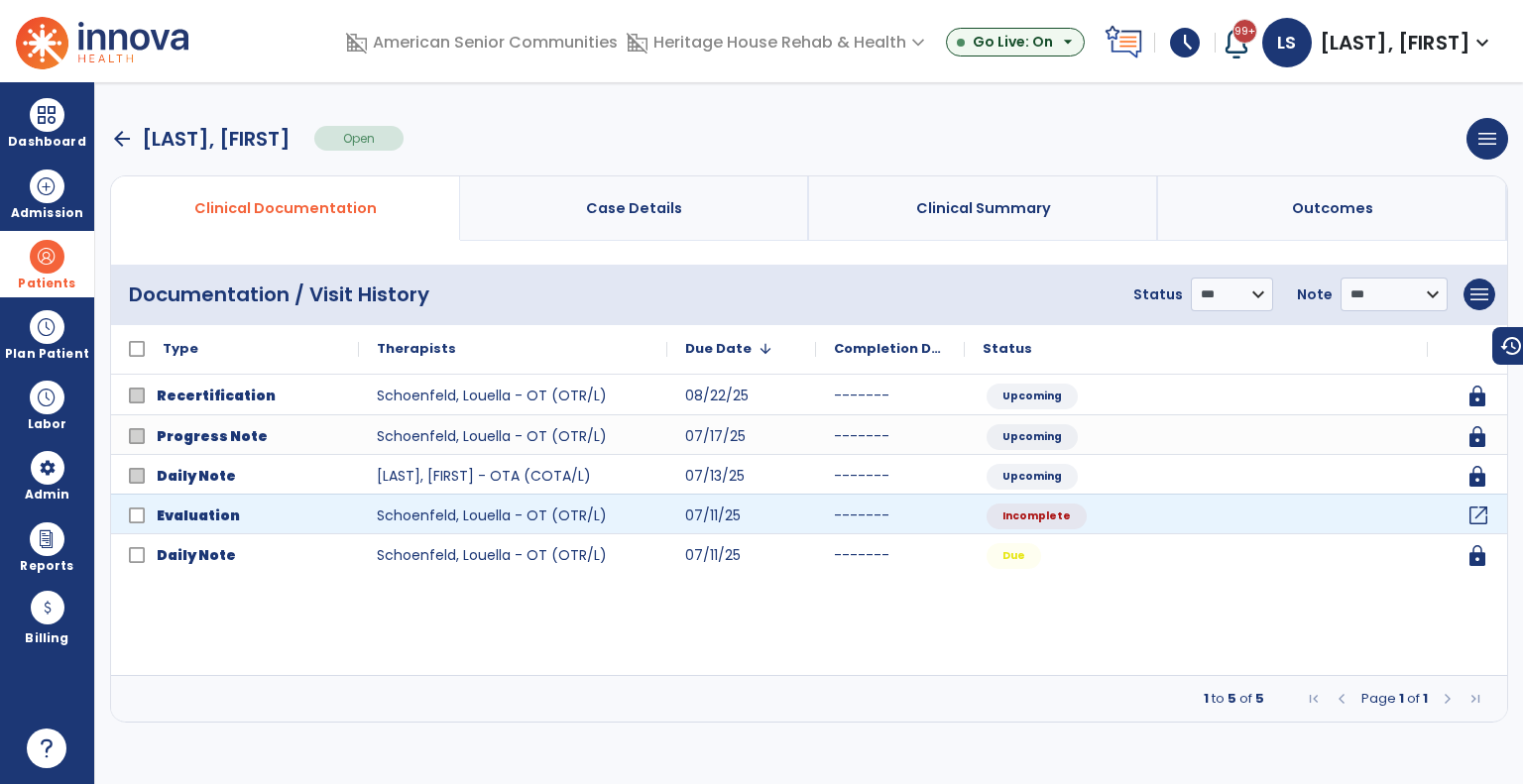 click on "open_in_new" 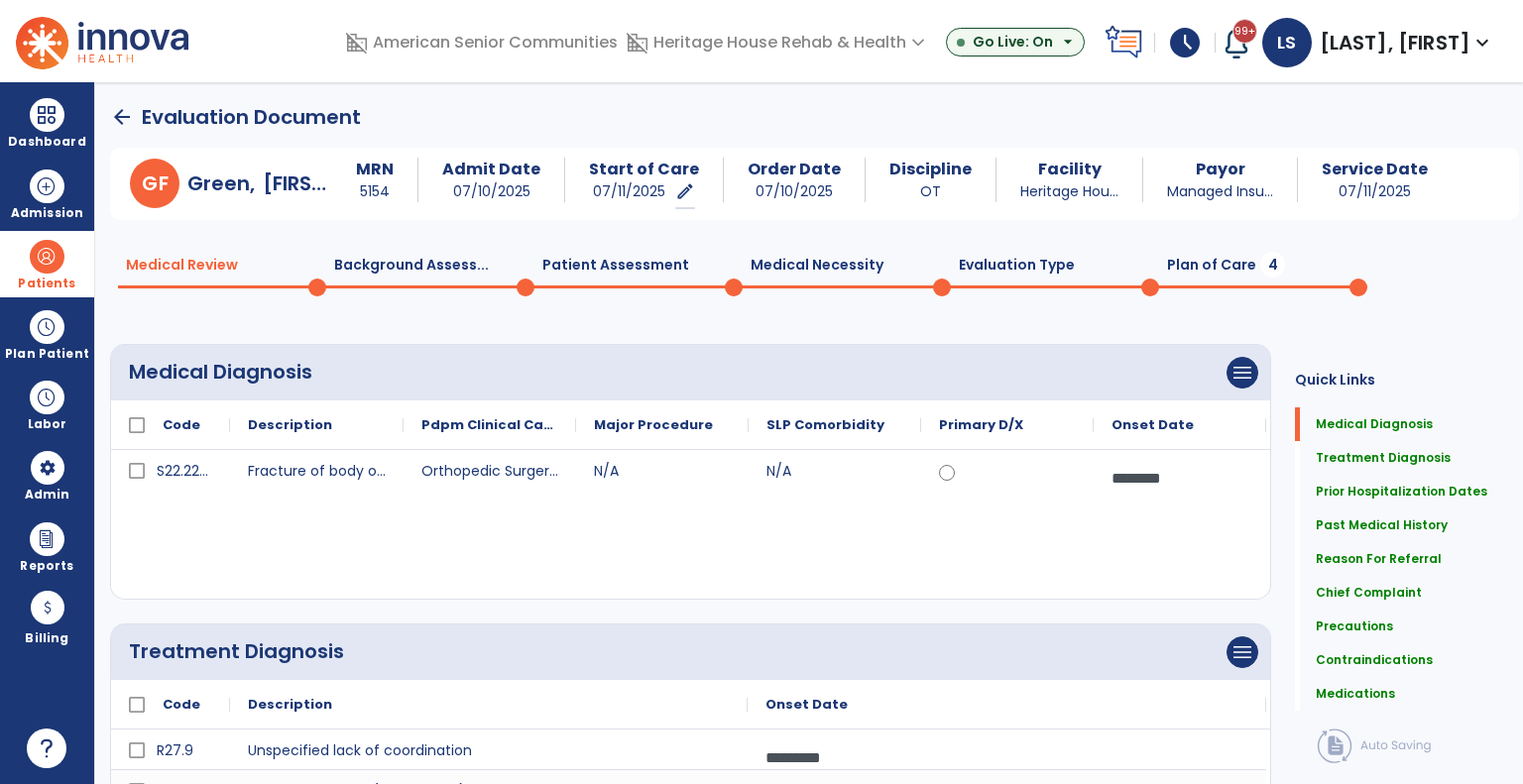 click on "Plan of Care  4" 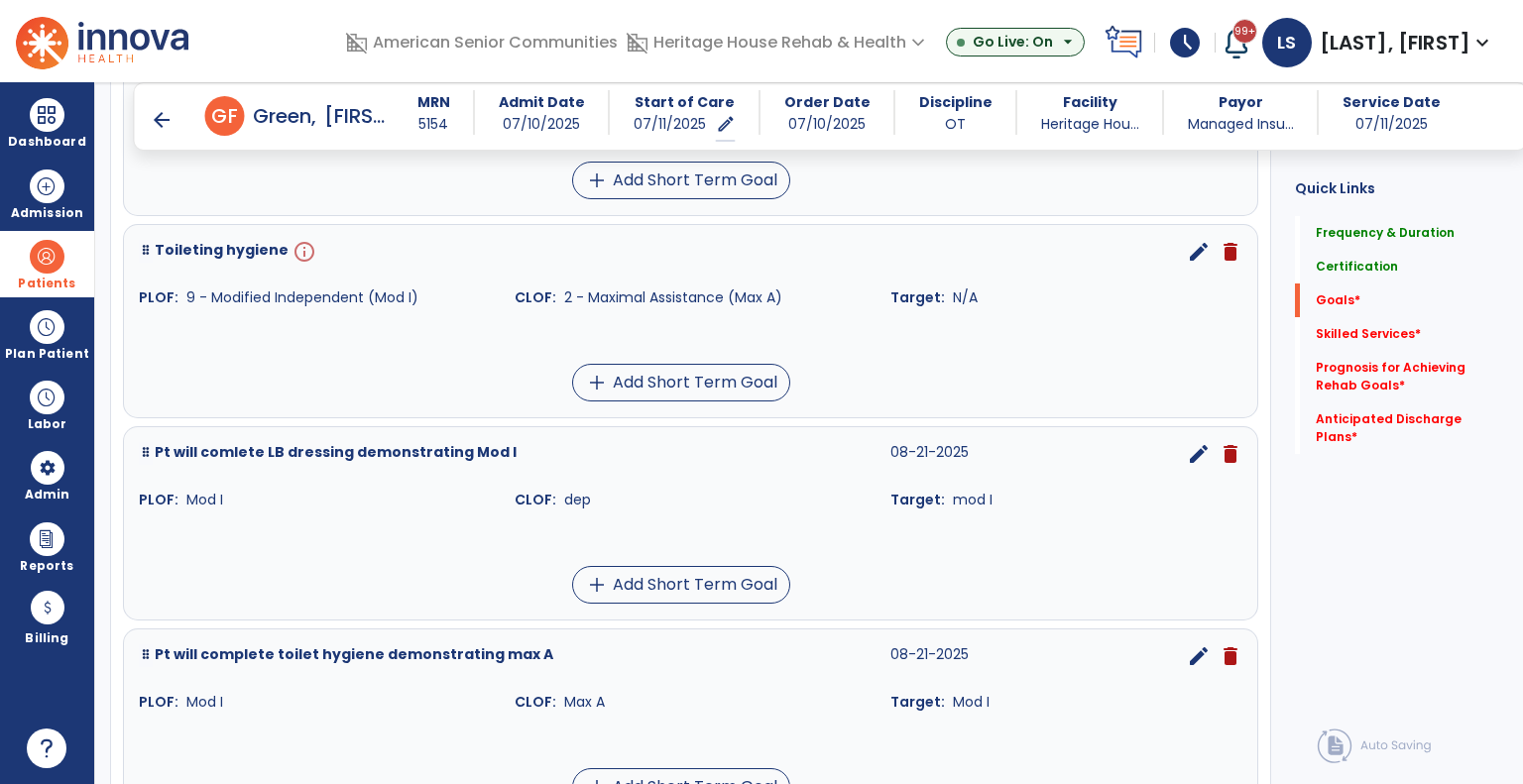 scroll, scrollTop: 1883, scrollLeft: 0, axis: vertical 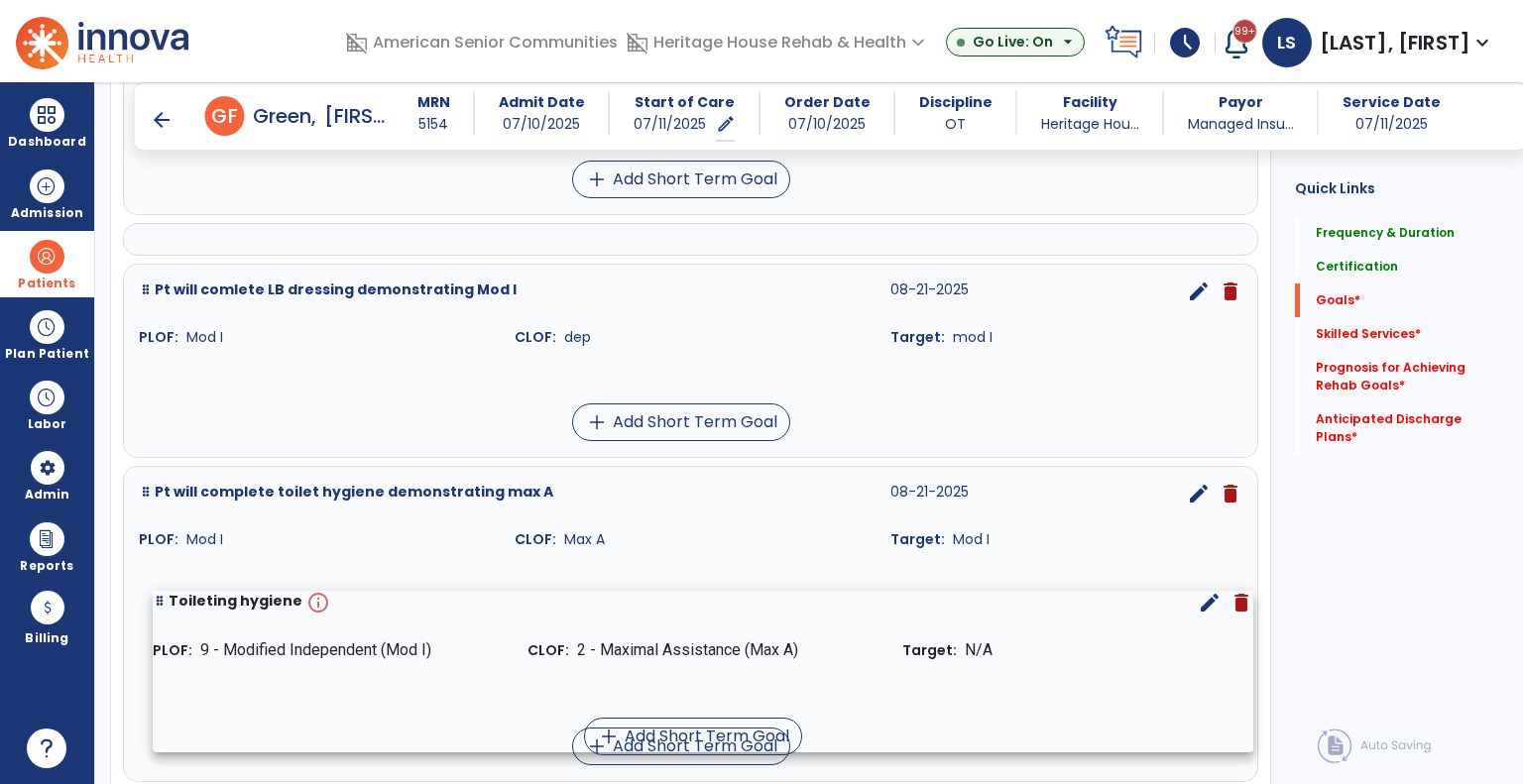 drag, startPoint x: 494, startPoint y: 327, endPoint x: 516, endPoint y: 669, distance: 342.70687 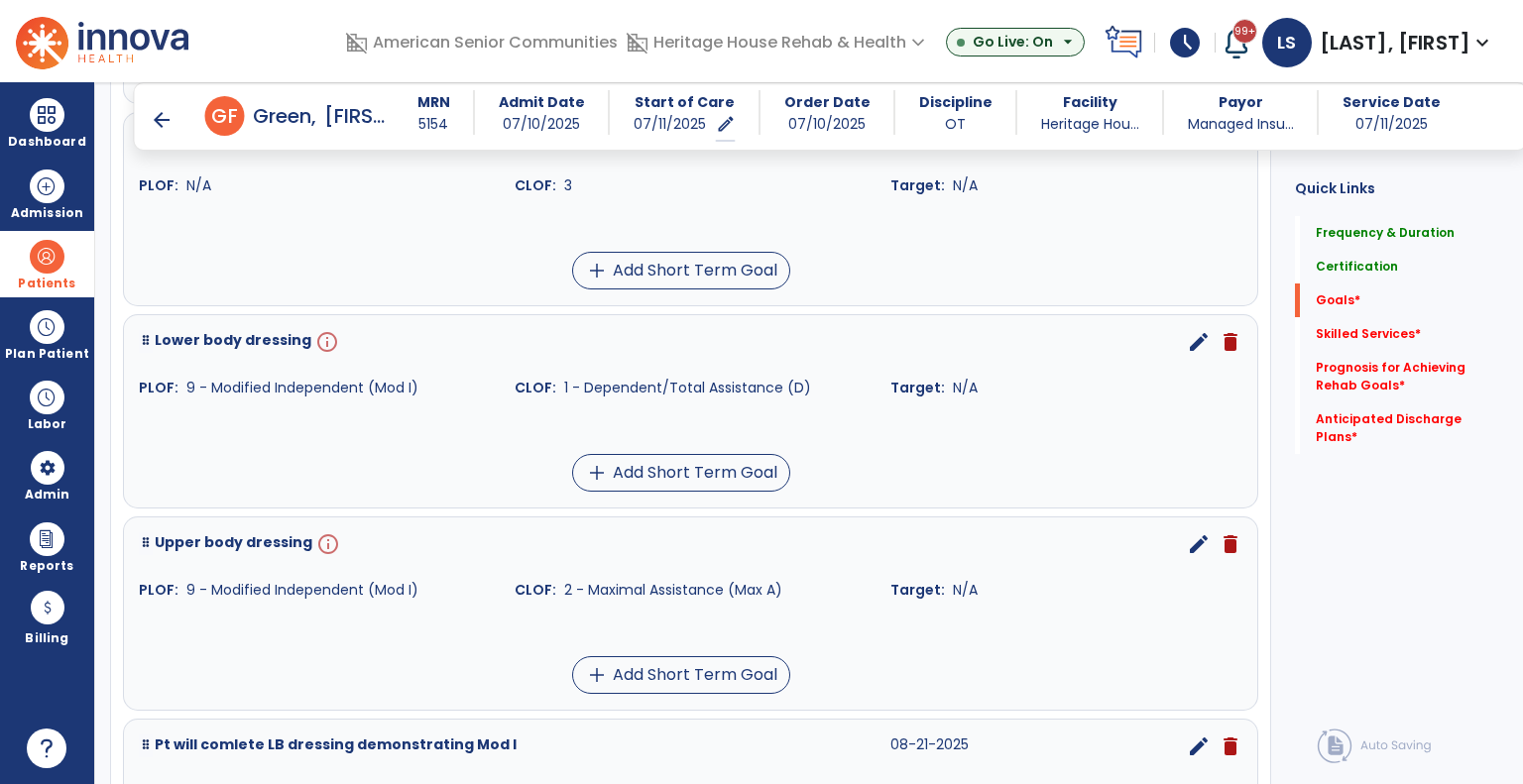 scroll, scrollTop: 1487, scrollLeft: 0, axis: vertical 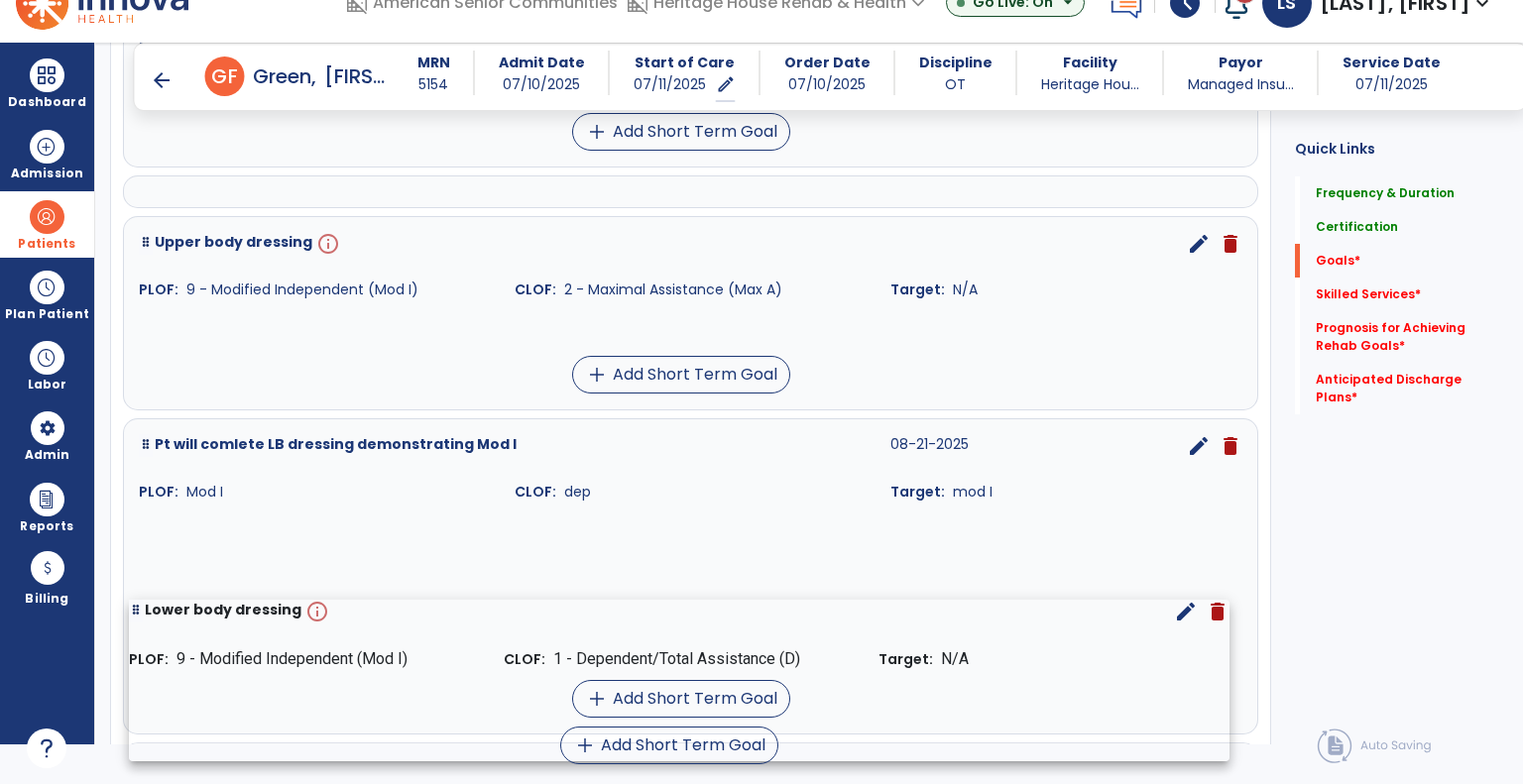 drag, startPoint x: 373, startPoint y: 368, endPoint x: 361, endPoint y: 734, distance: 366.19667 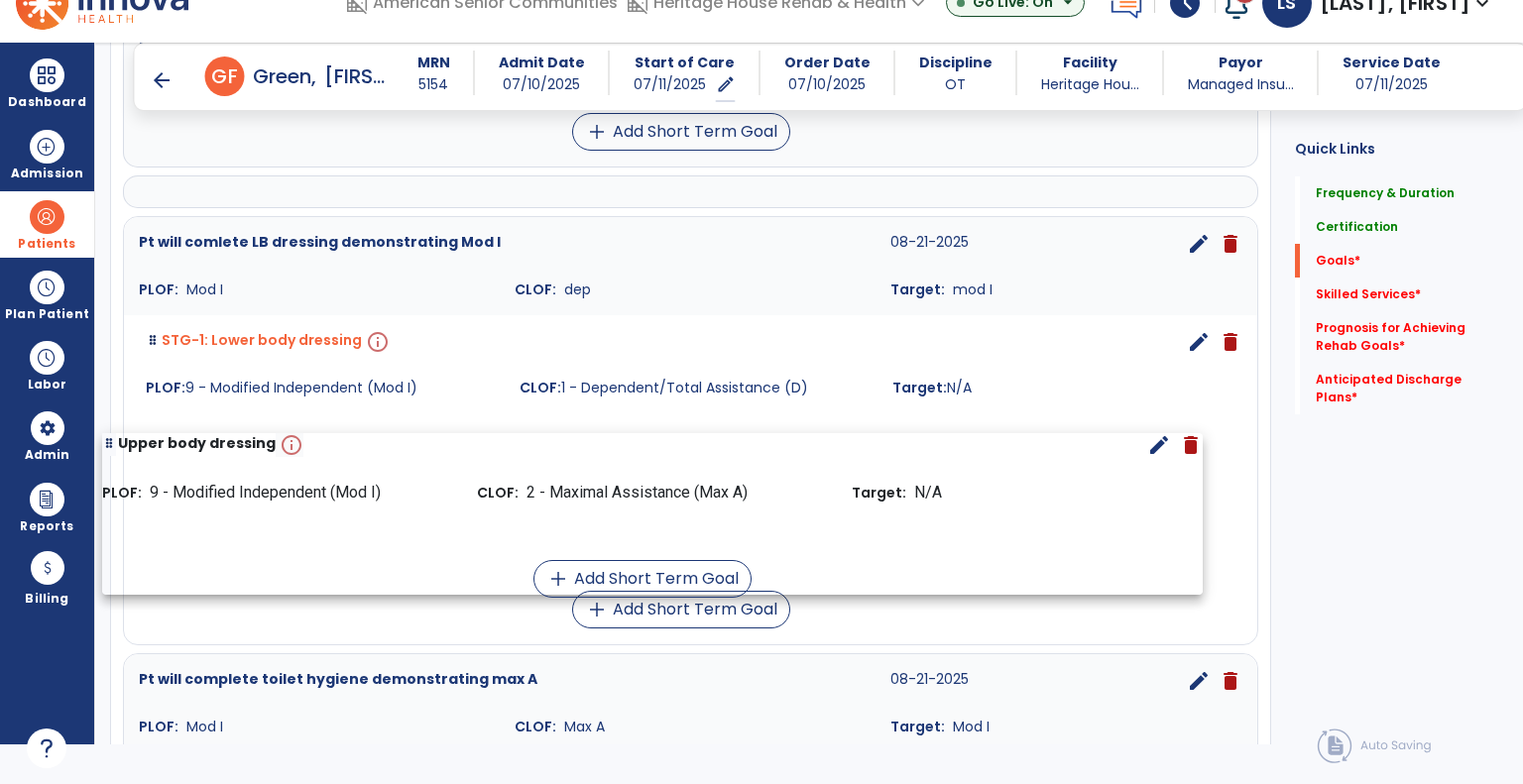 drag, startPoint x: 435, startPoint y: 292, endPoint x: 399, endPoint y: 536, distance: 246.64144 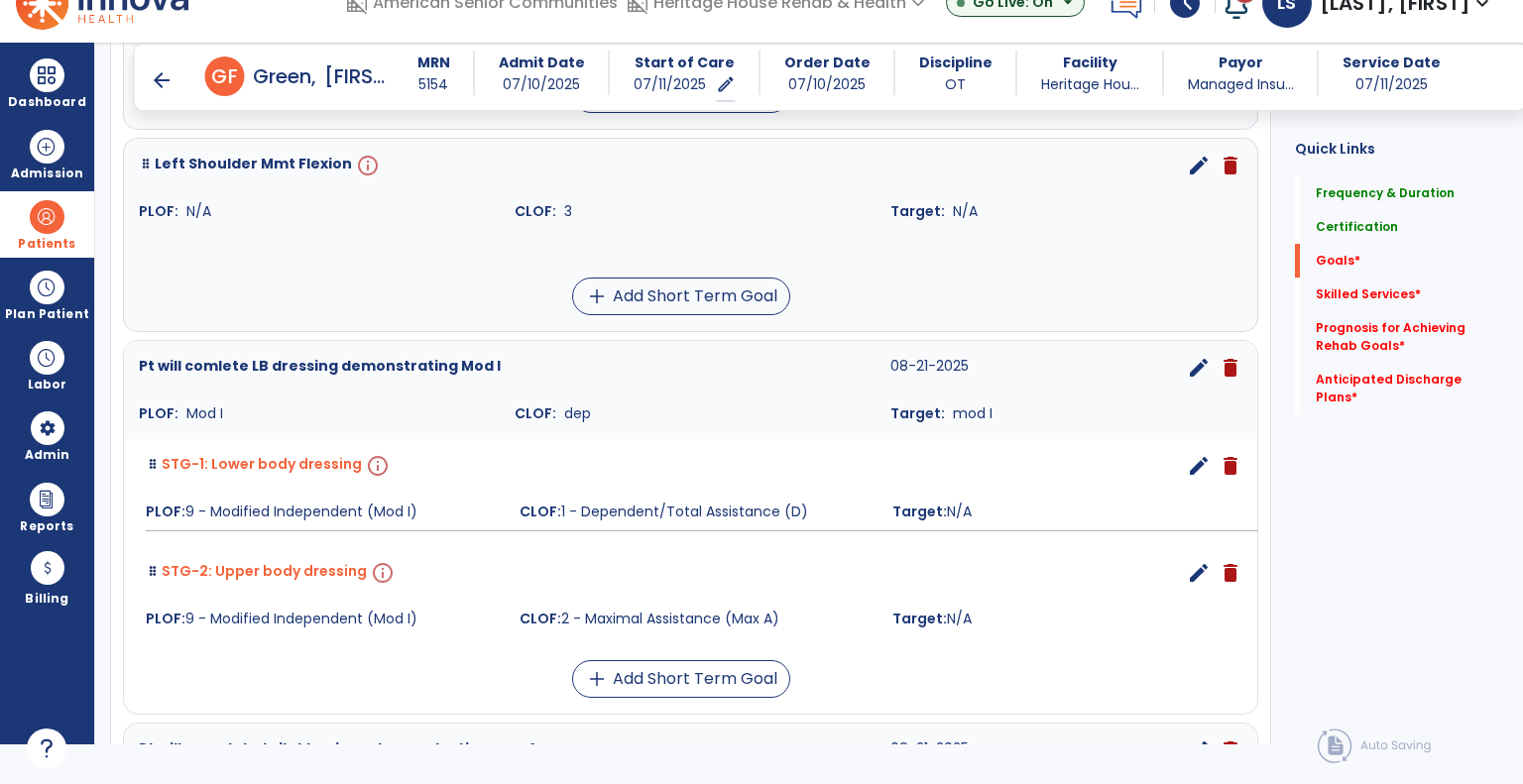 scroll, scrollTop: 1288, scrollLeft: 0, axis: vertical 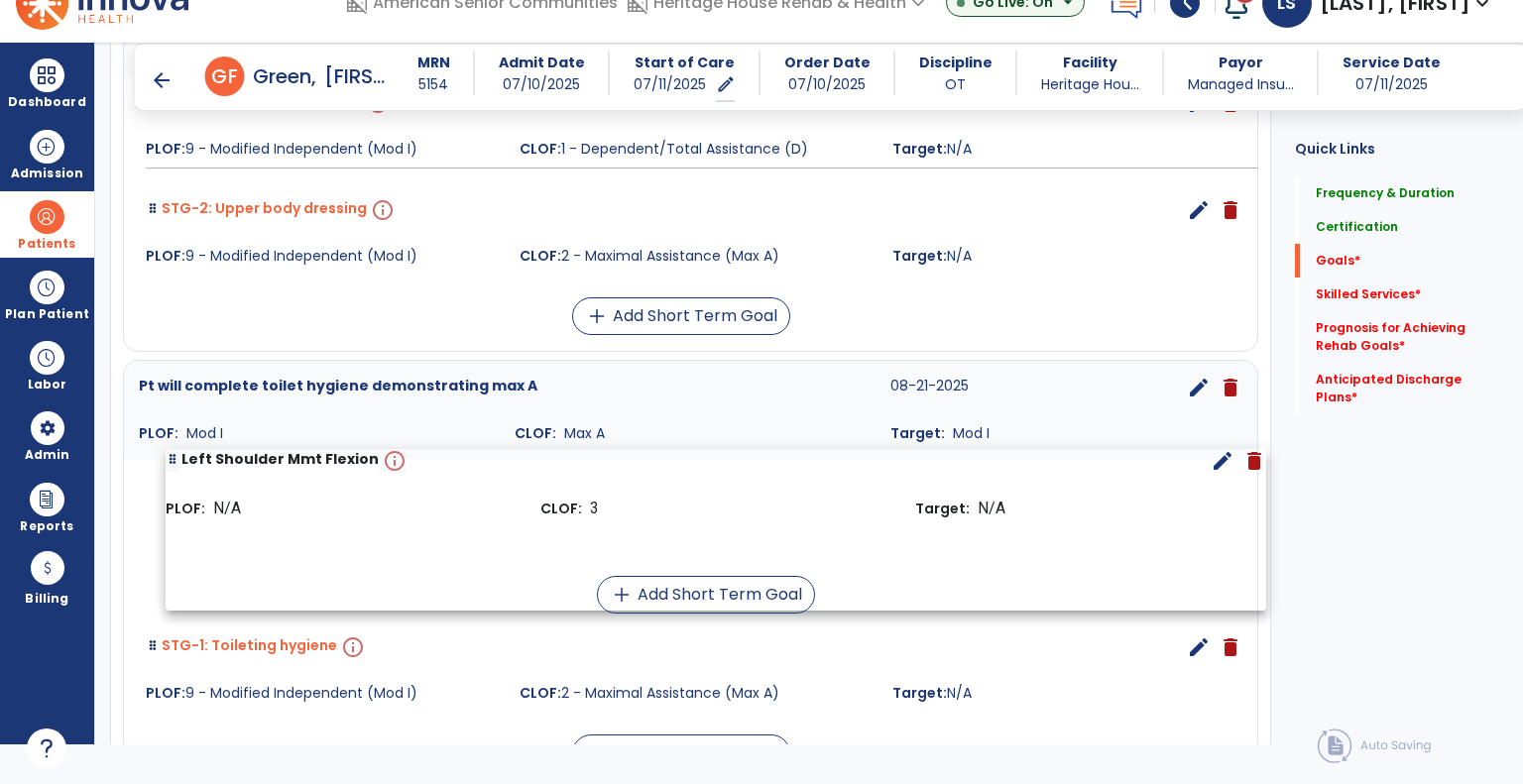 drag, startPoint x: 456, startPoint y: 325, endPoint x: 480, endPoint y: 590, distance: 266.08457 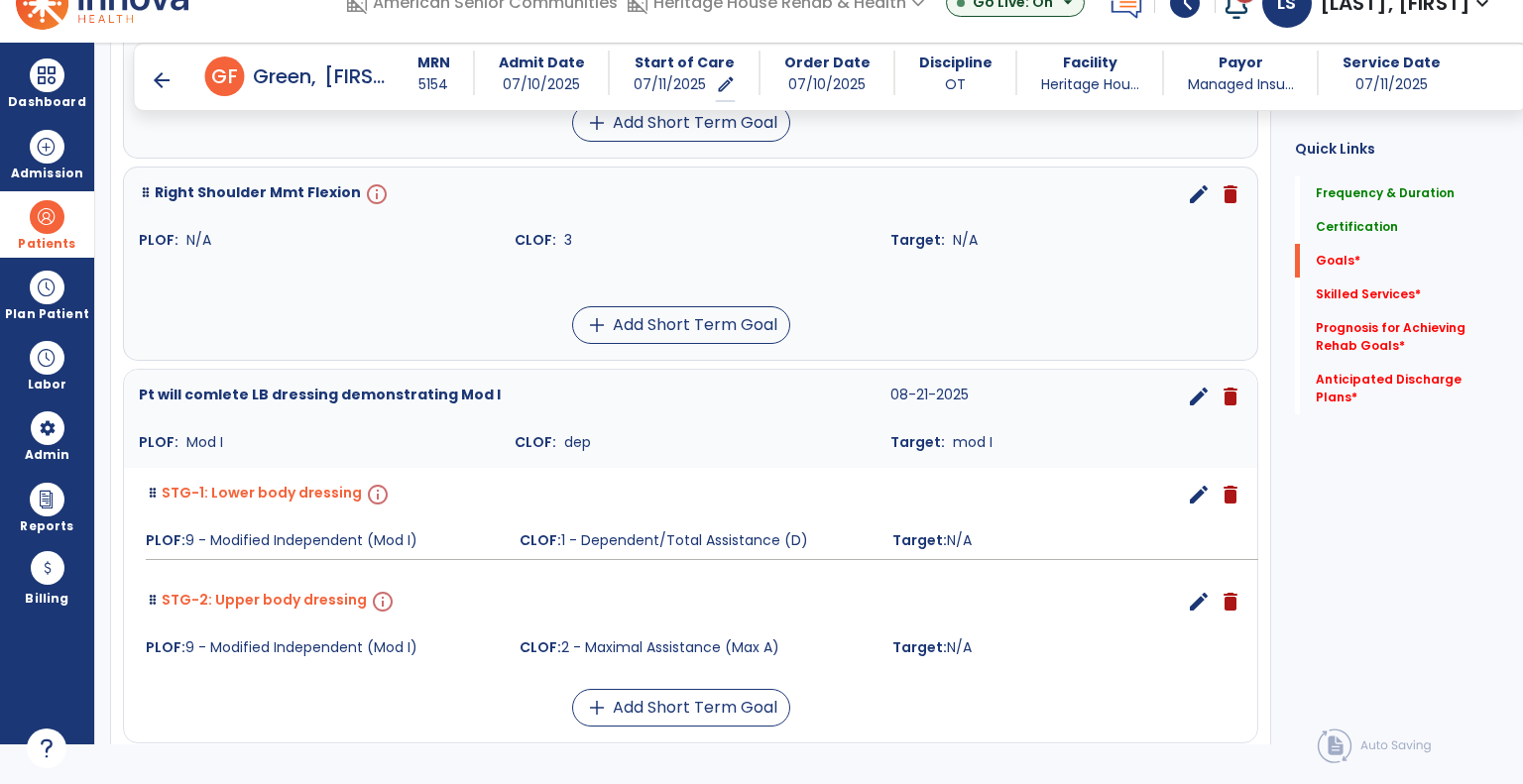 scroll, scrollTop: 1086, scrollLeft: 0, axis: vertical 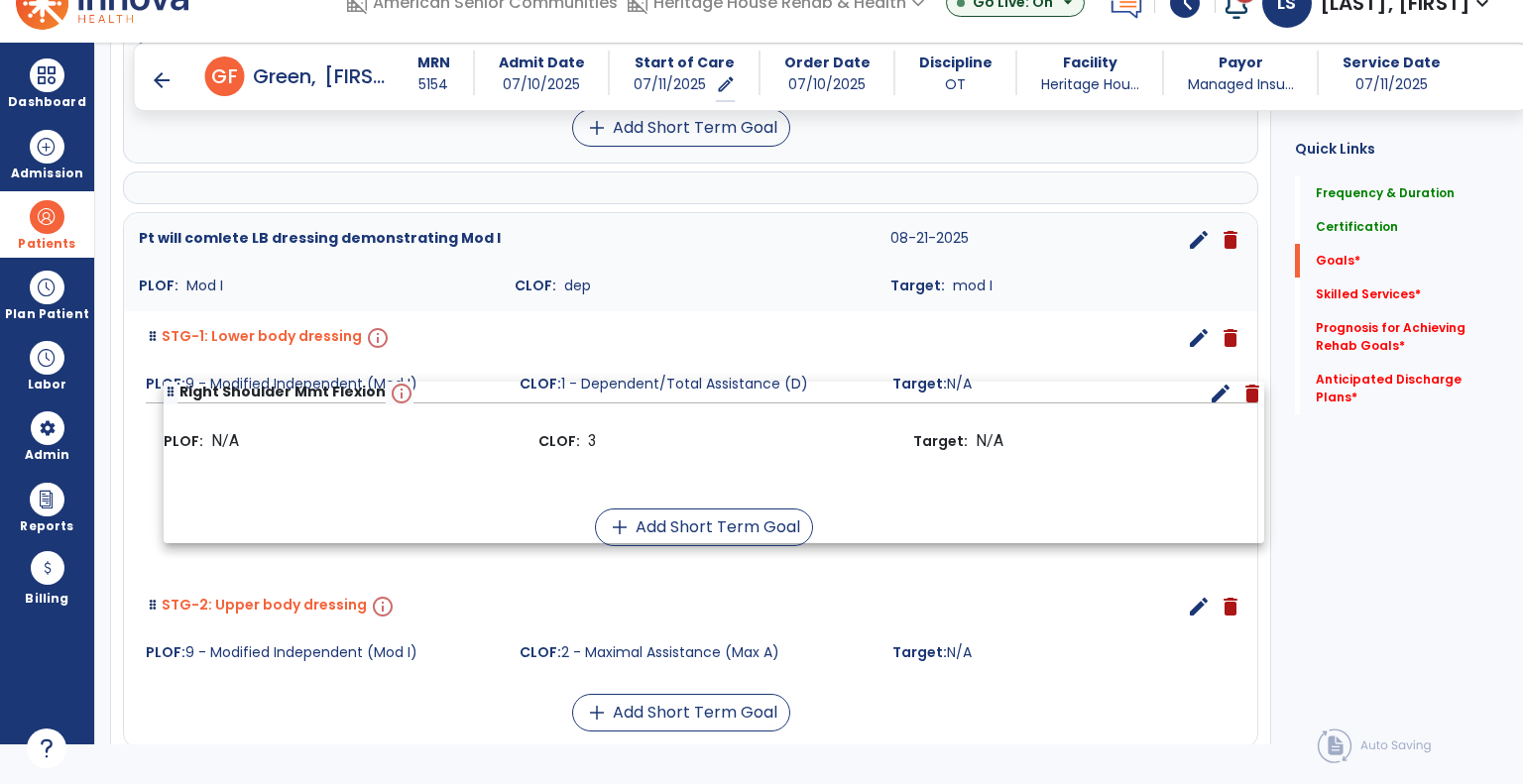 drag, startPoint x: 417, startPoint y: 309, endPoint x: 442, endPoint y: 506, distance: 198.57996 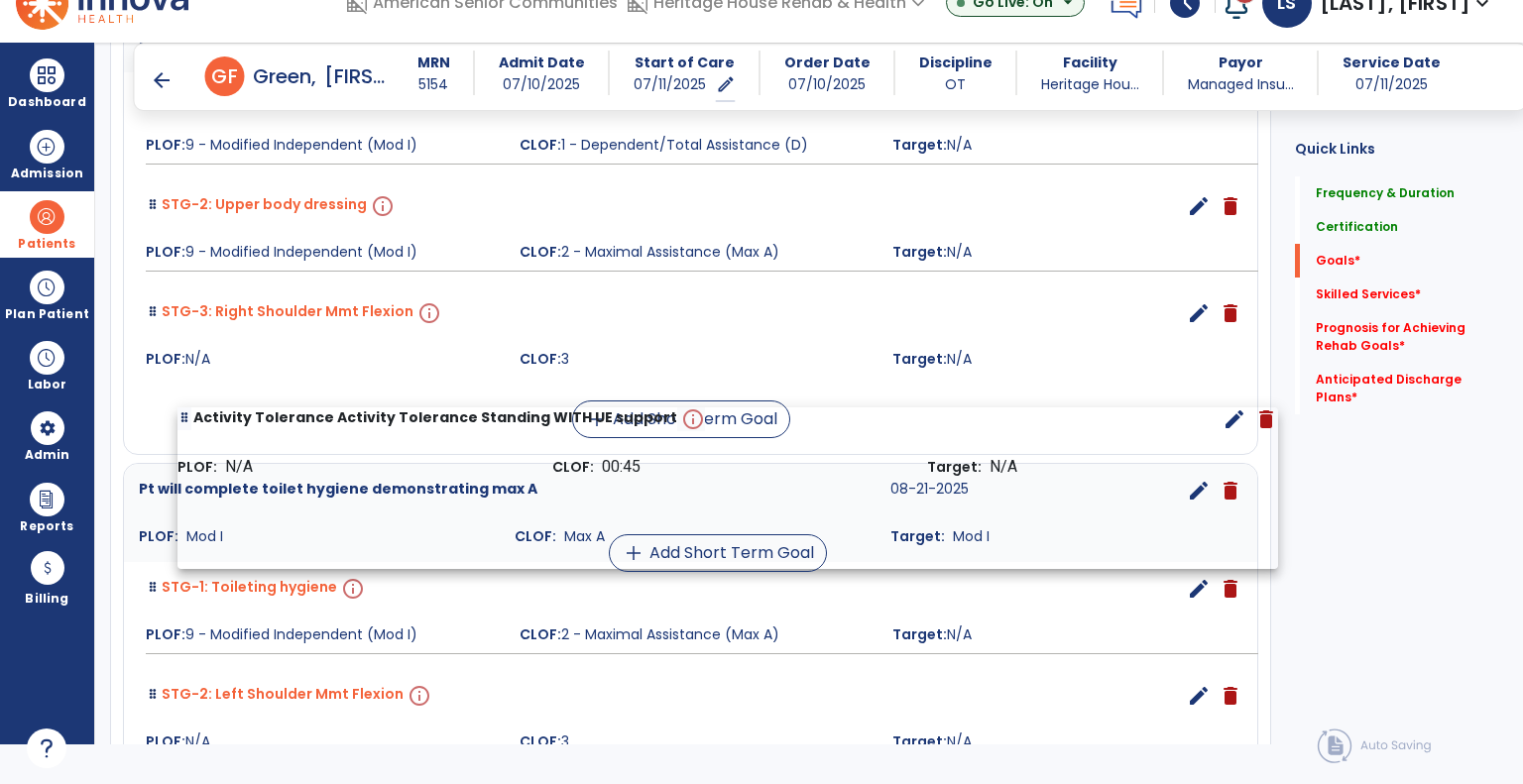 scroll, scrollTop: 1124, scrollLeft: 0, axis: vertical 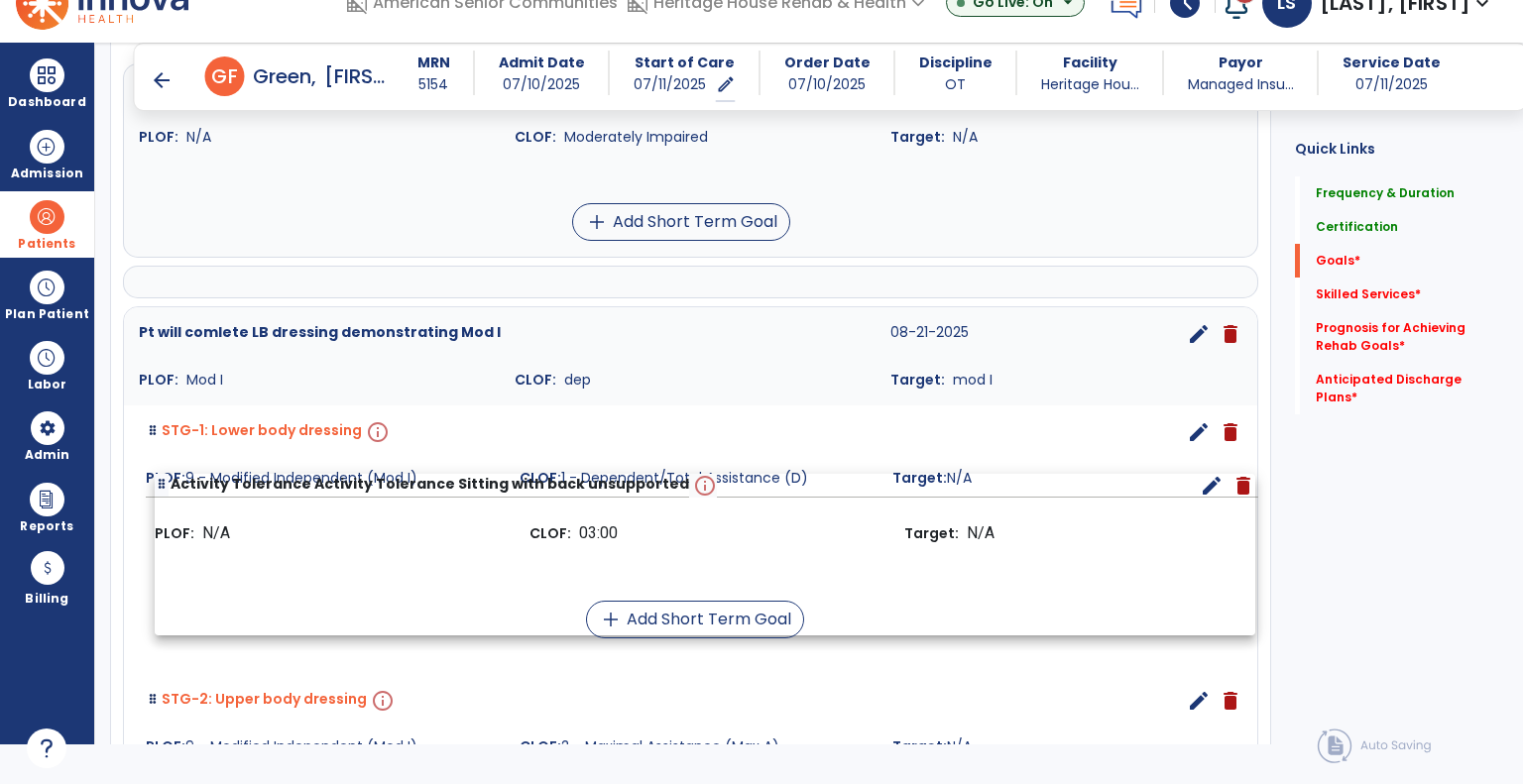 drag, startPoint x: 472, startPoint y: 380, endPoint x: 488, endPoint y: 573, distance: 193.6621 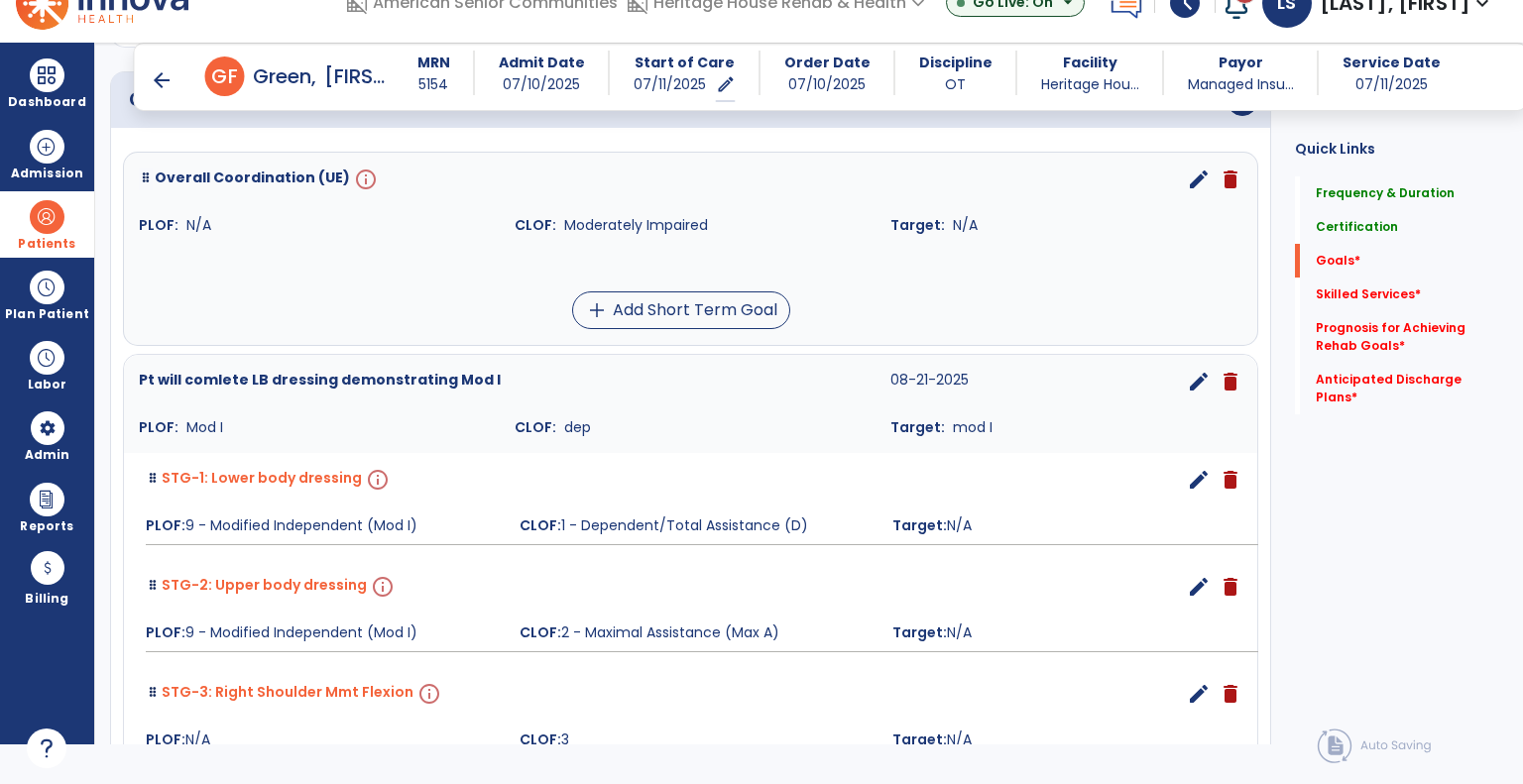 scroll, scrollTop: 390, scrollLeft: 0, axis: vertical 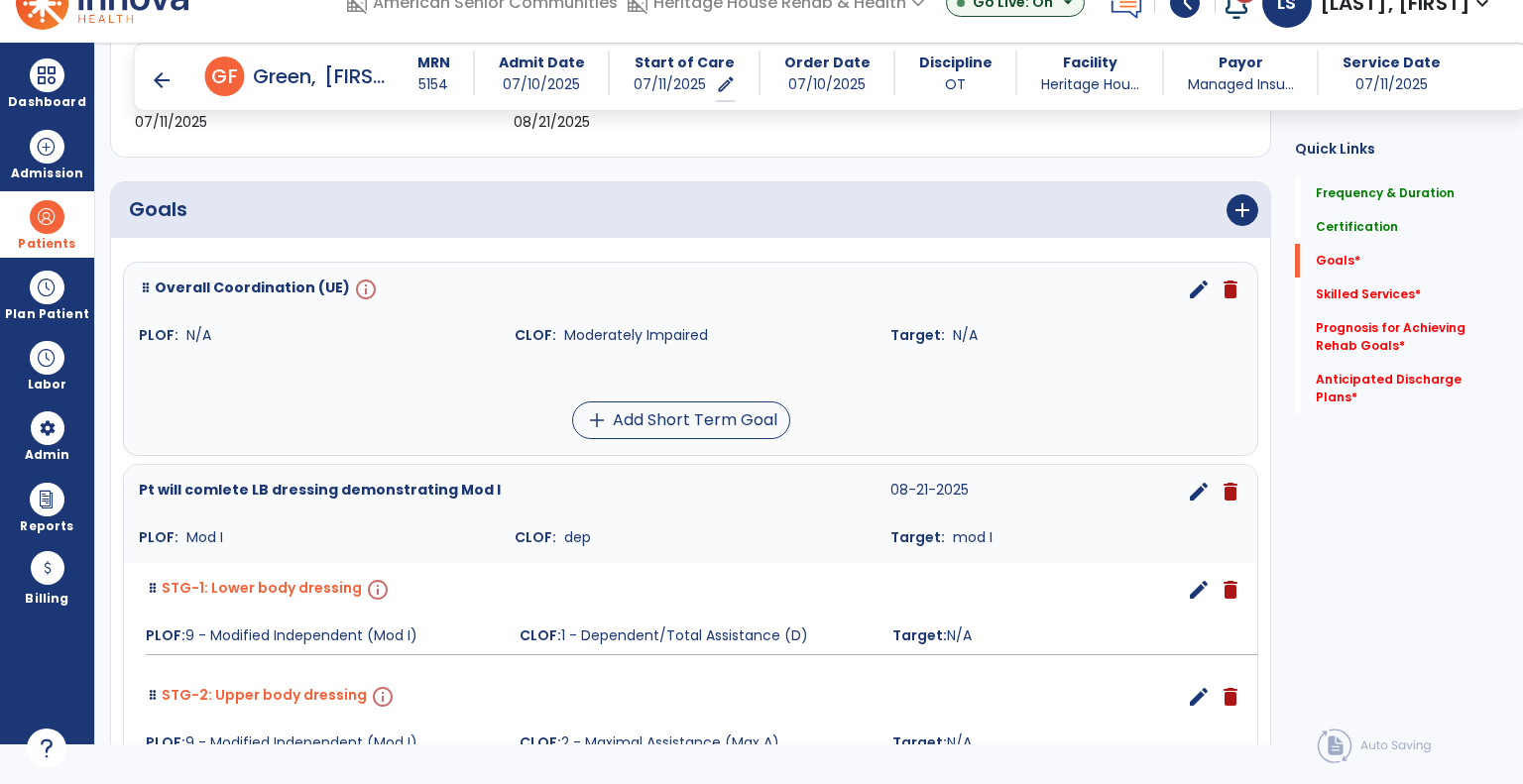 drag, startPoint x: 478, startPoint y: 346, endPoint x: 497, endPoint y: 364, distance: 26.172505 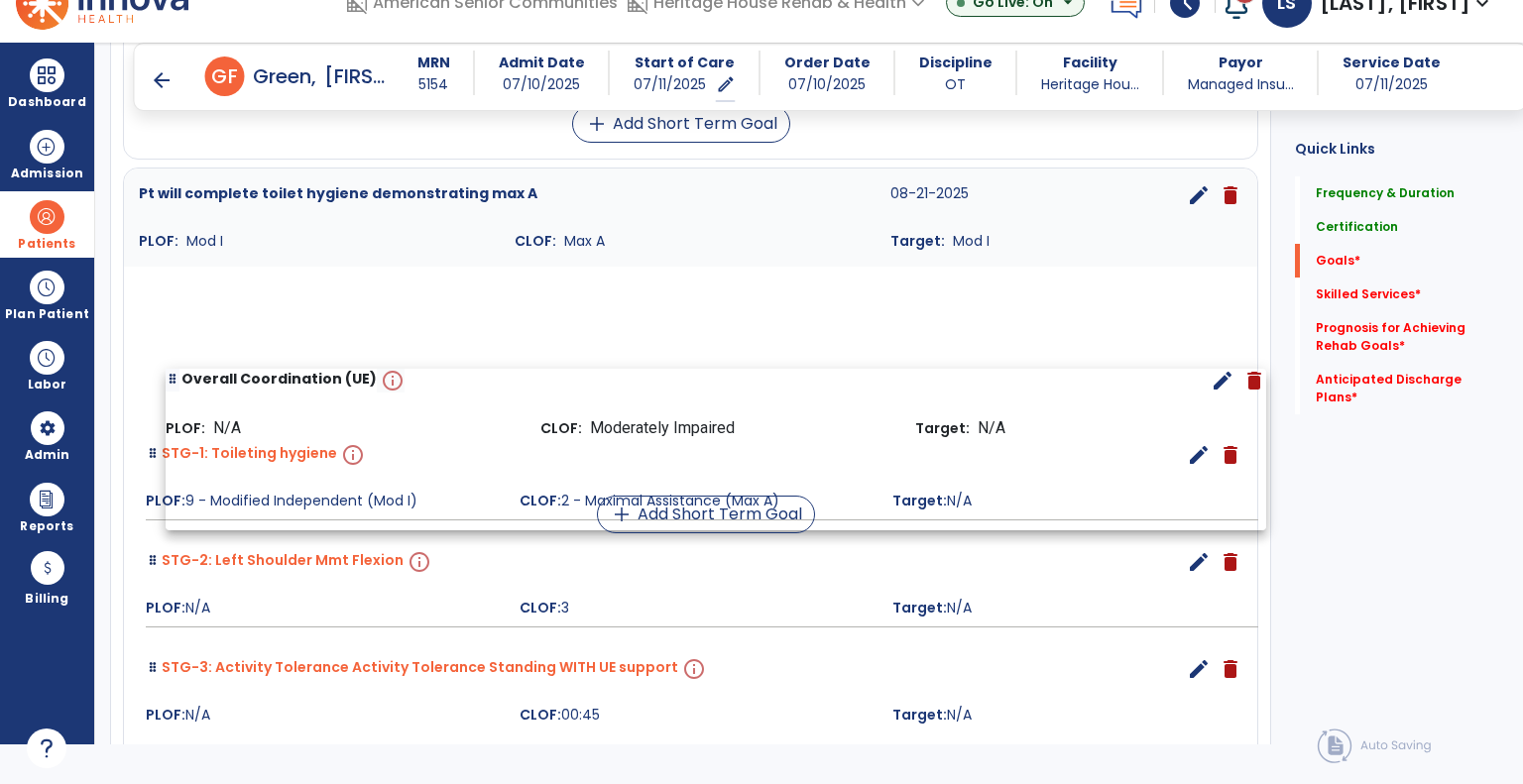 drag, startPoint x: 491, startPoint y: 360, endPoint x: 516, endPoint y: 455, distance: 98.23441 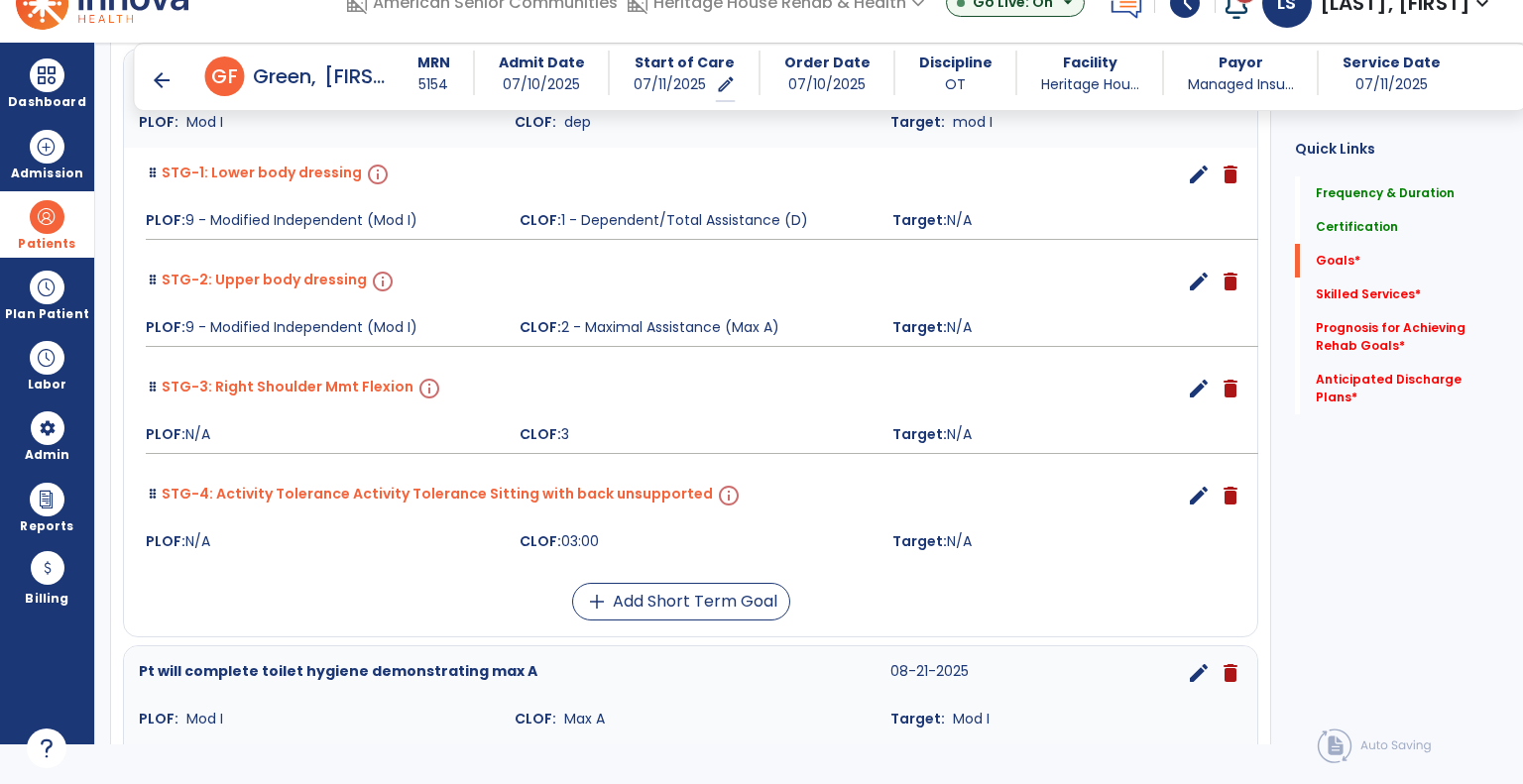 scroll, scrollTop: 486, scrollLeft: 0, axis: vertical 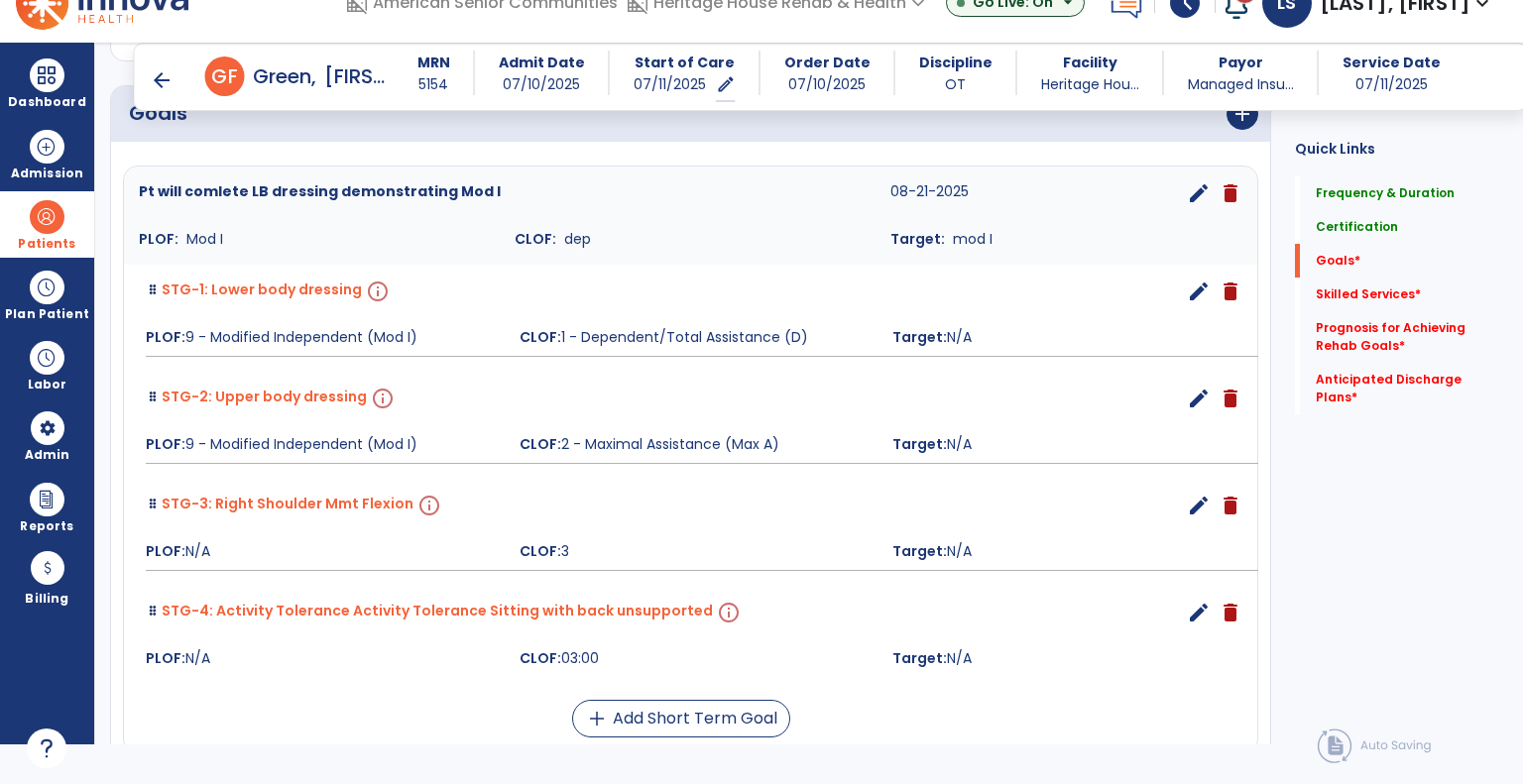 click on "edit" at bounding box center (1199, 291) 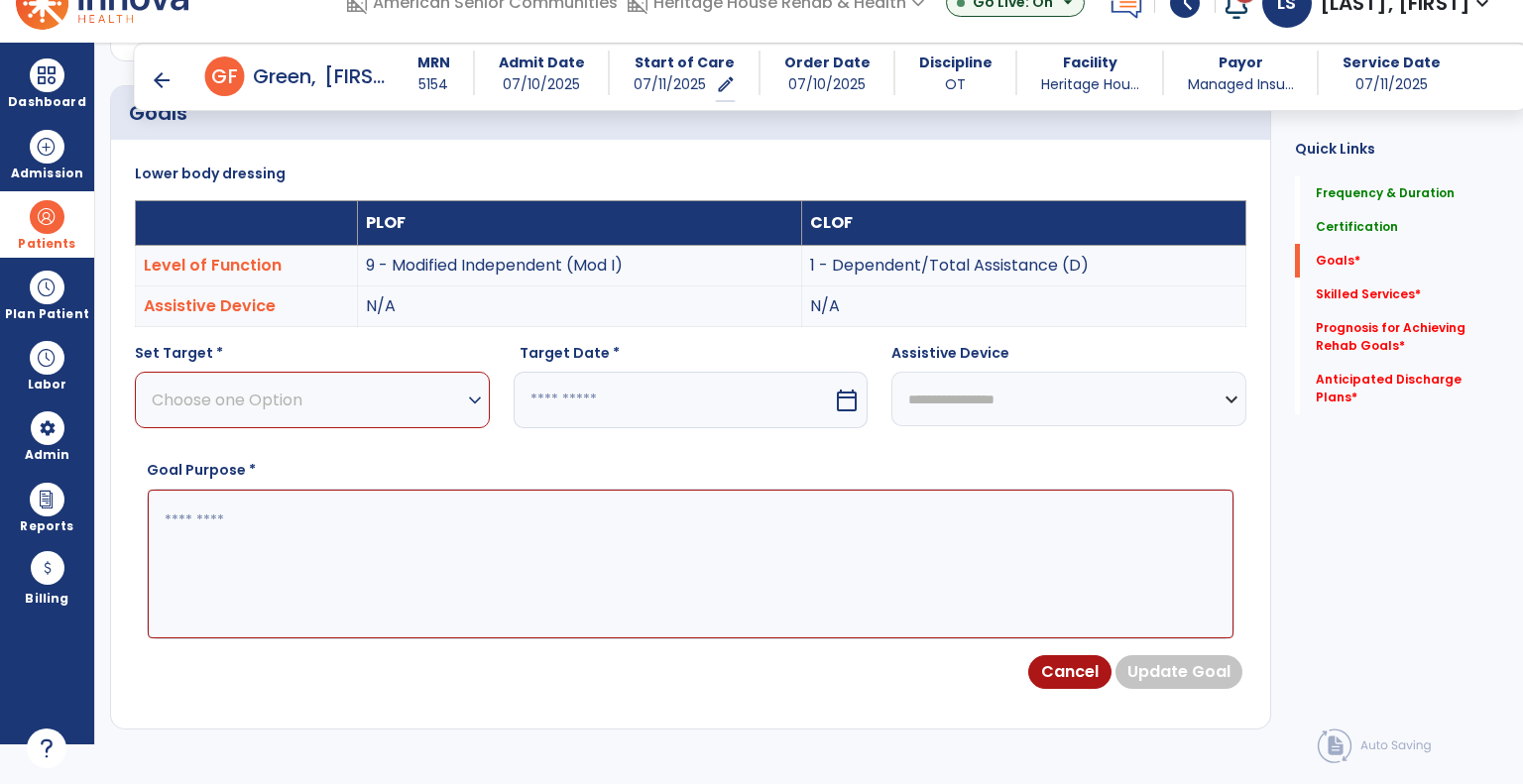 scroll, scrollTop: 81, scrollLeft: 0, axis: vertical 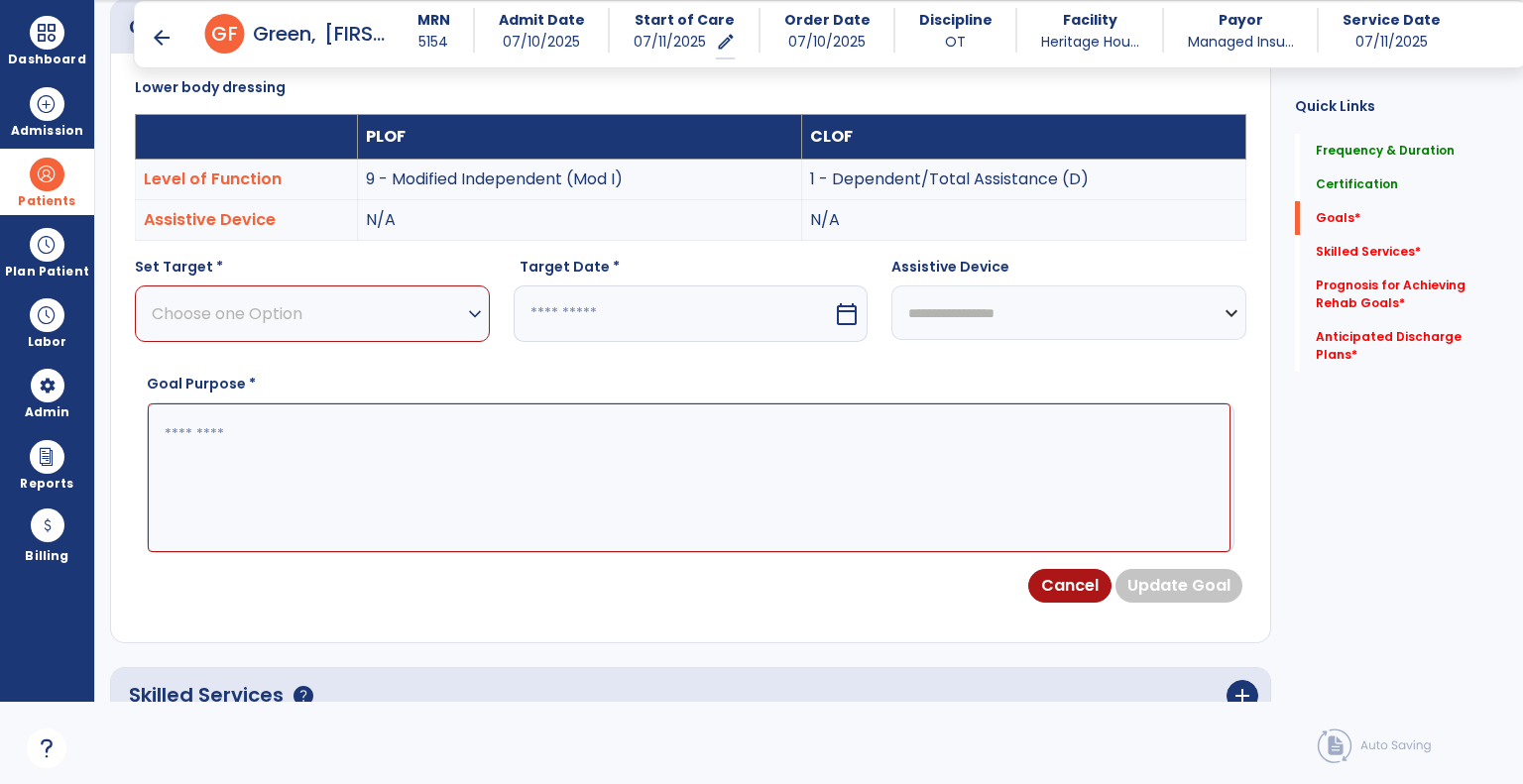 click at bounding box center [673, 313] 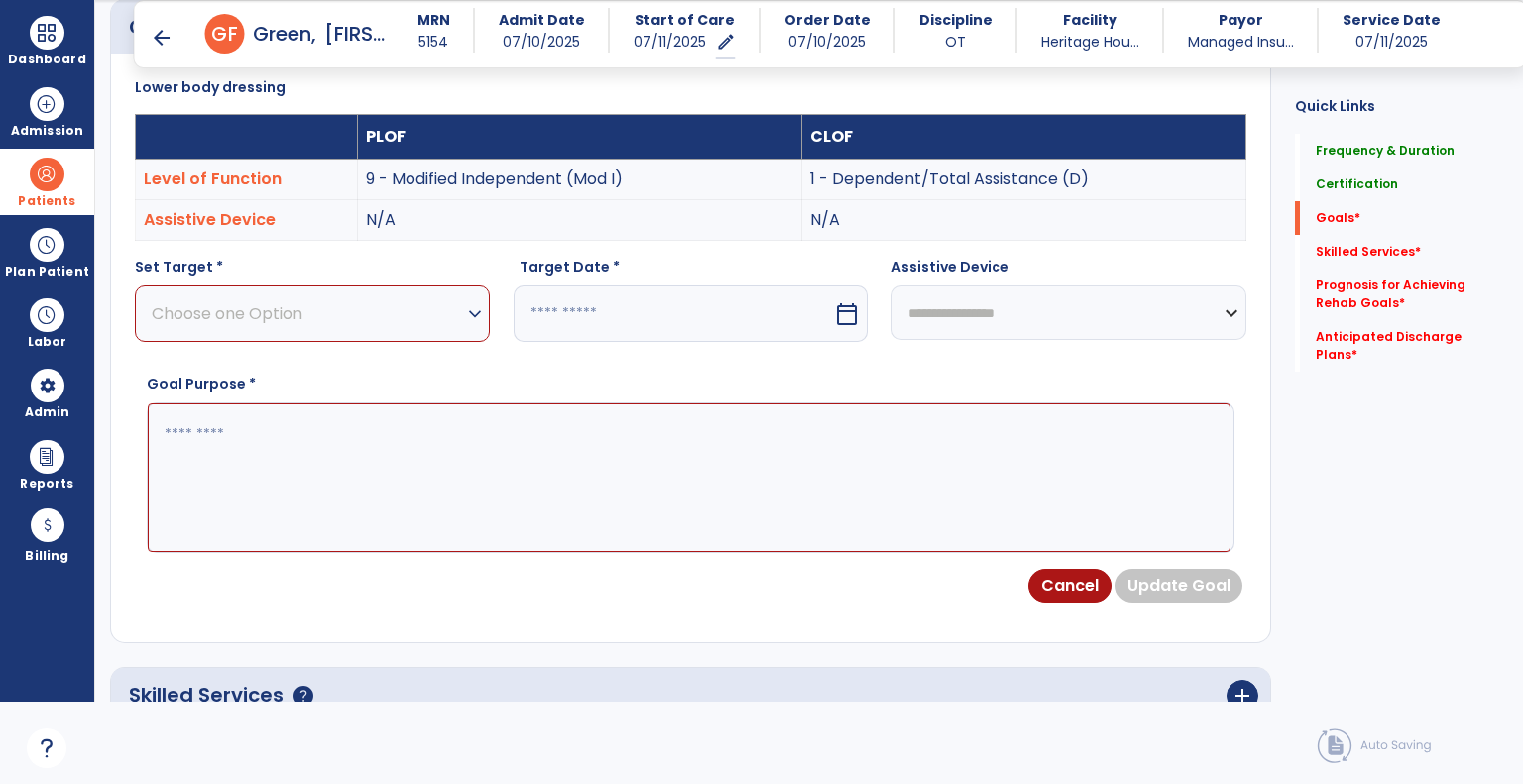 select on "*" 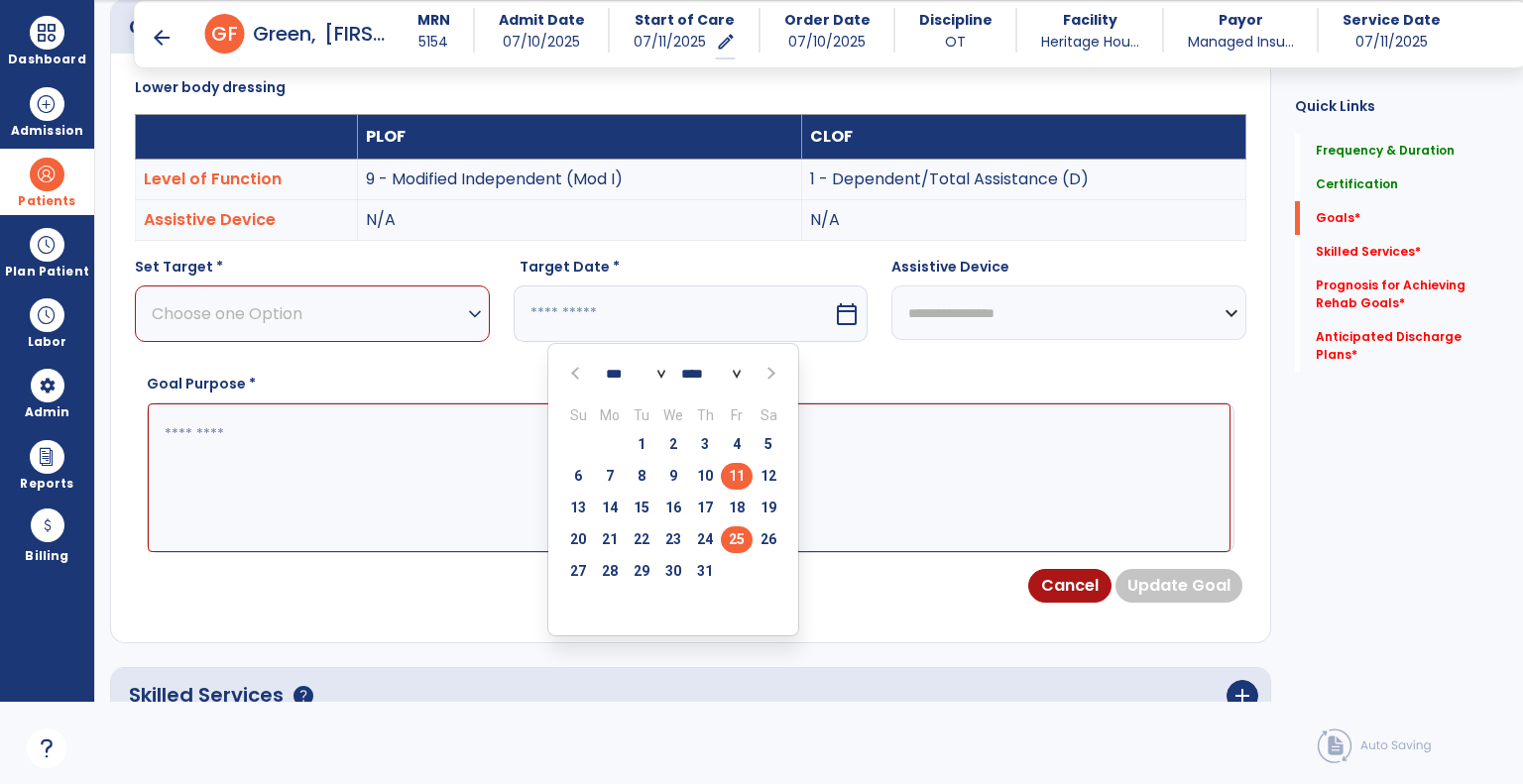 click on "25" at bounding box center (737, 539) 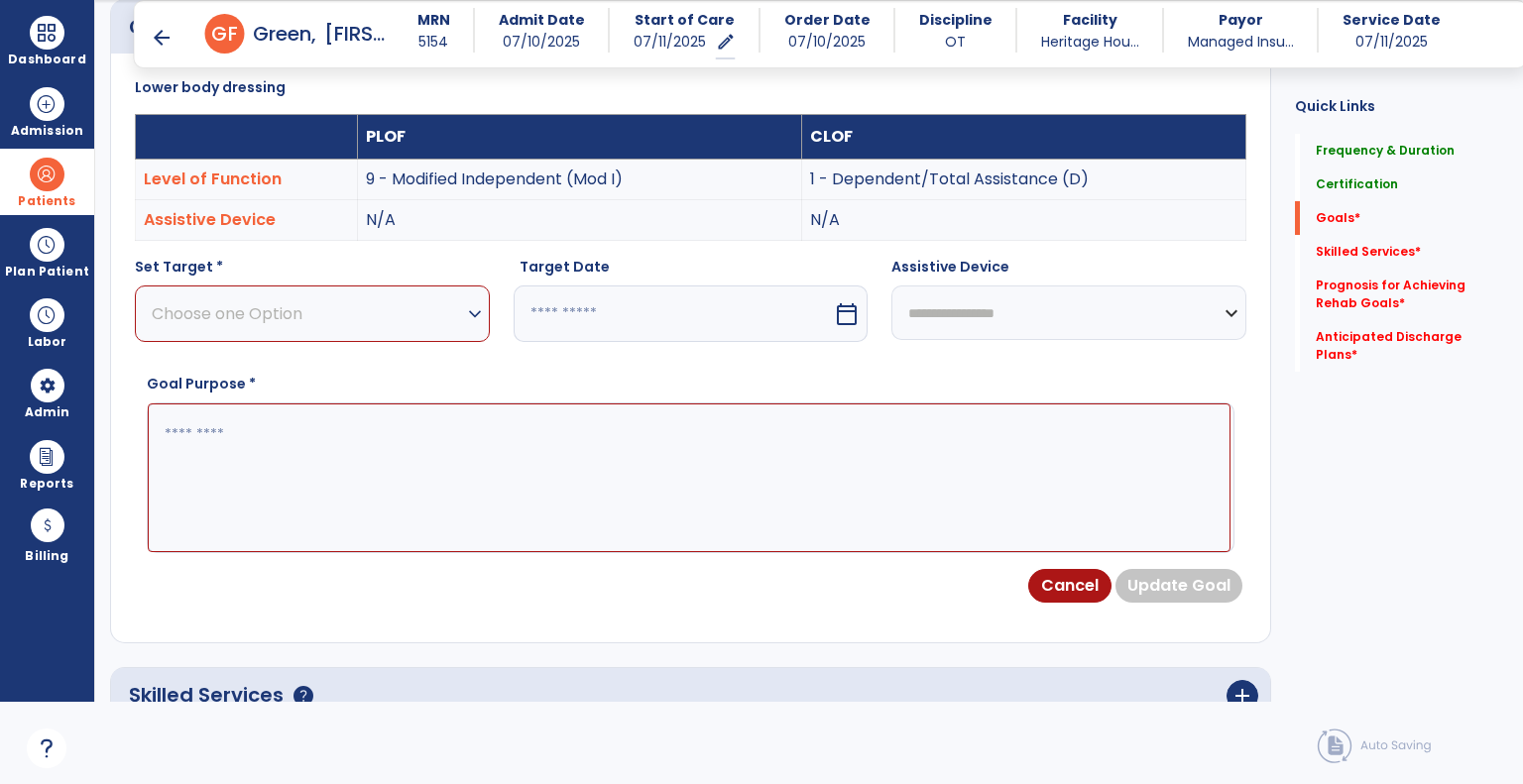 type on "*********" 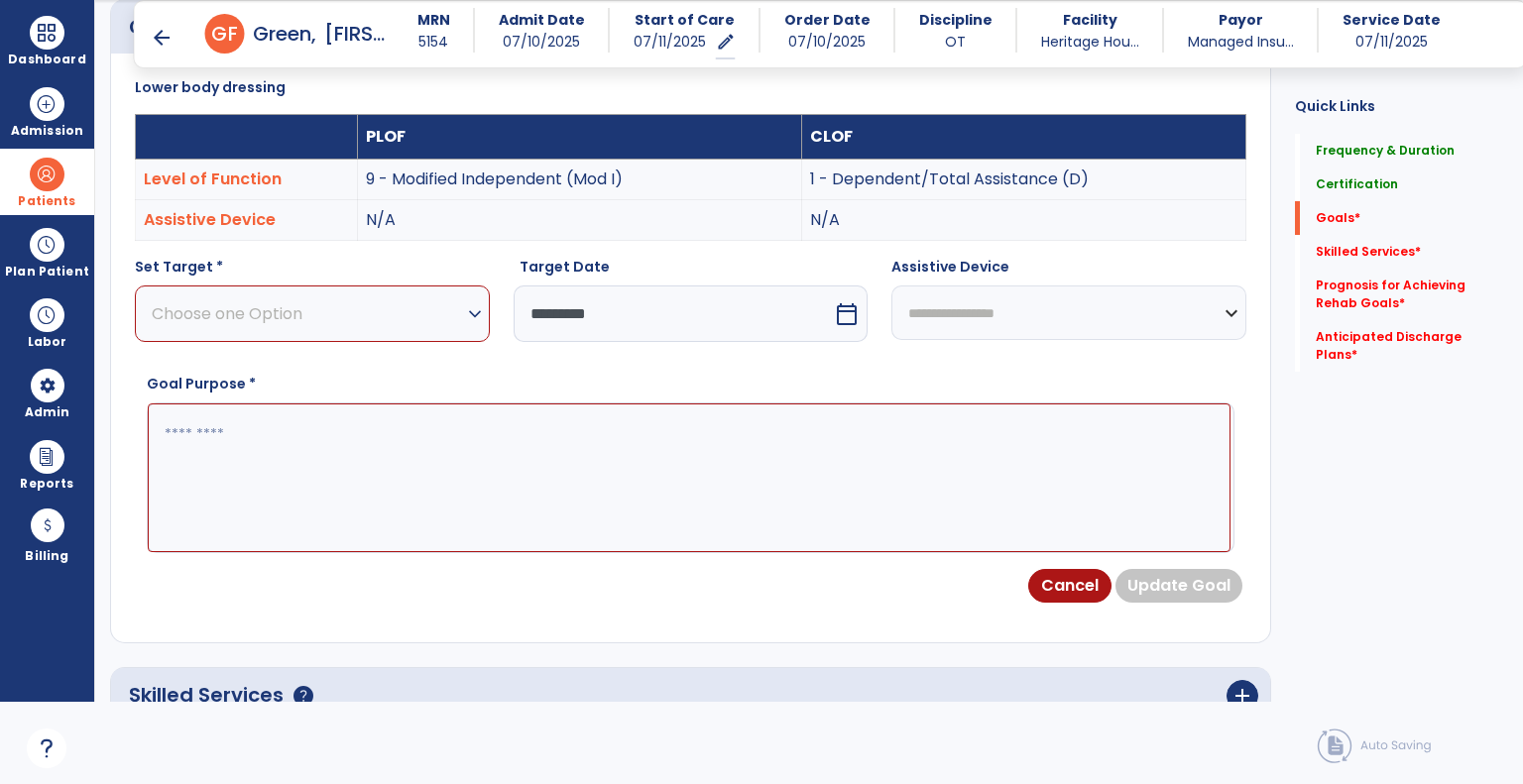 click on "Choose one Option   expand_more" at bounding box center [312, 313] 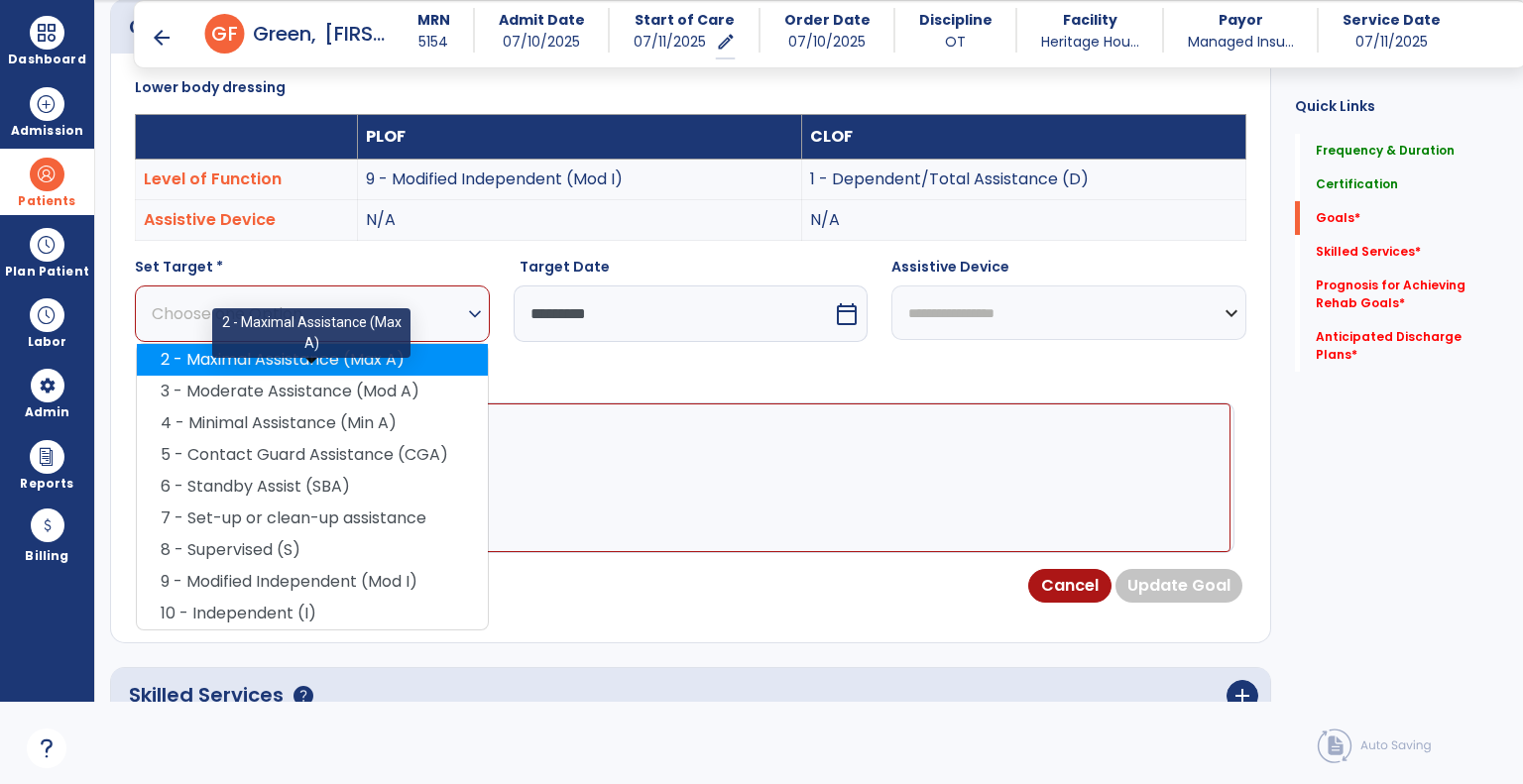 click on "2 - Maximal Assistance (Max A)" at bounding box center [312, 360] 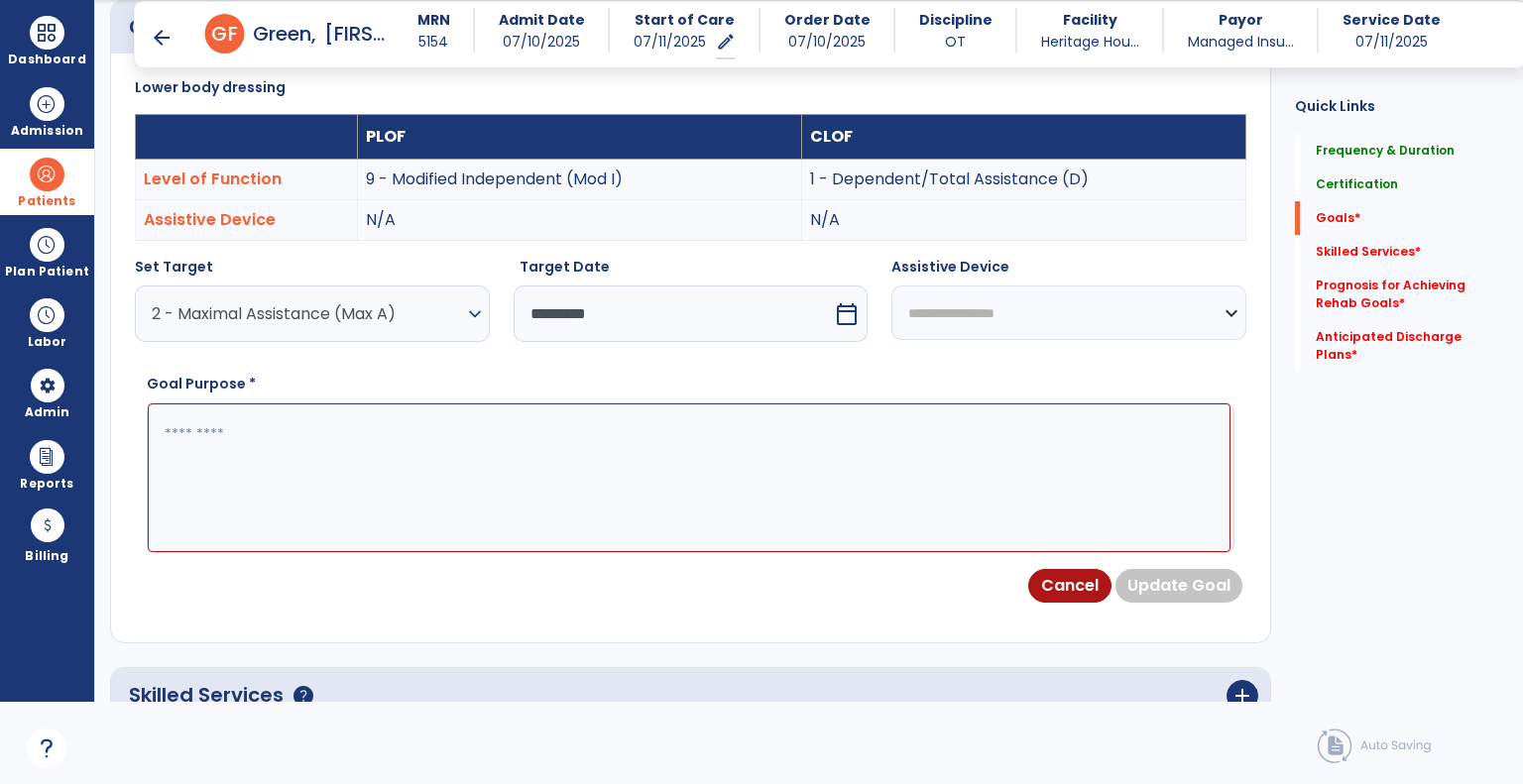 click at bounding box center (689, 478) 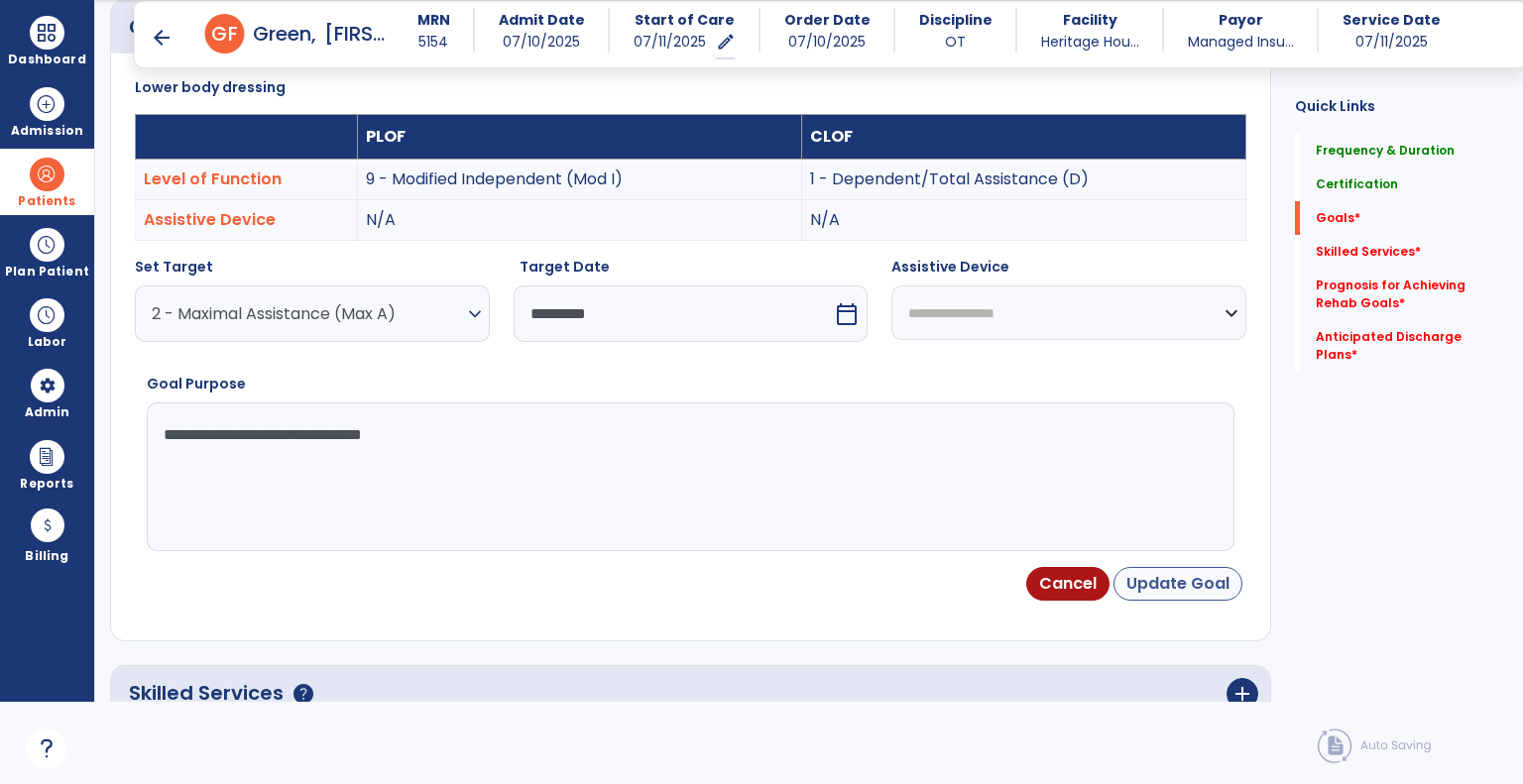 type on "**********" 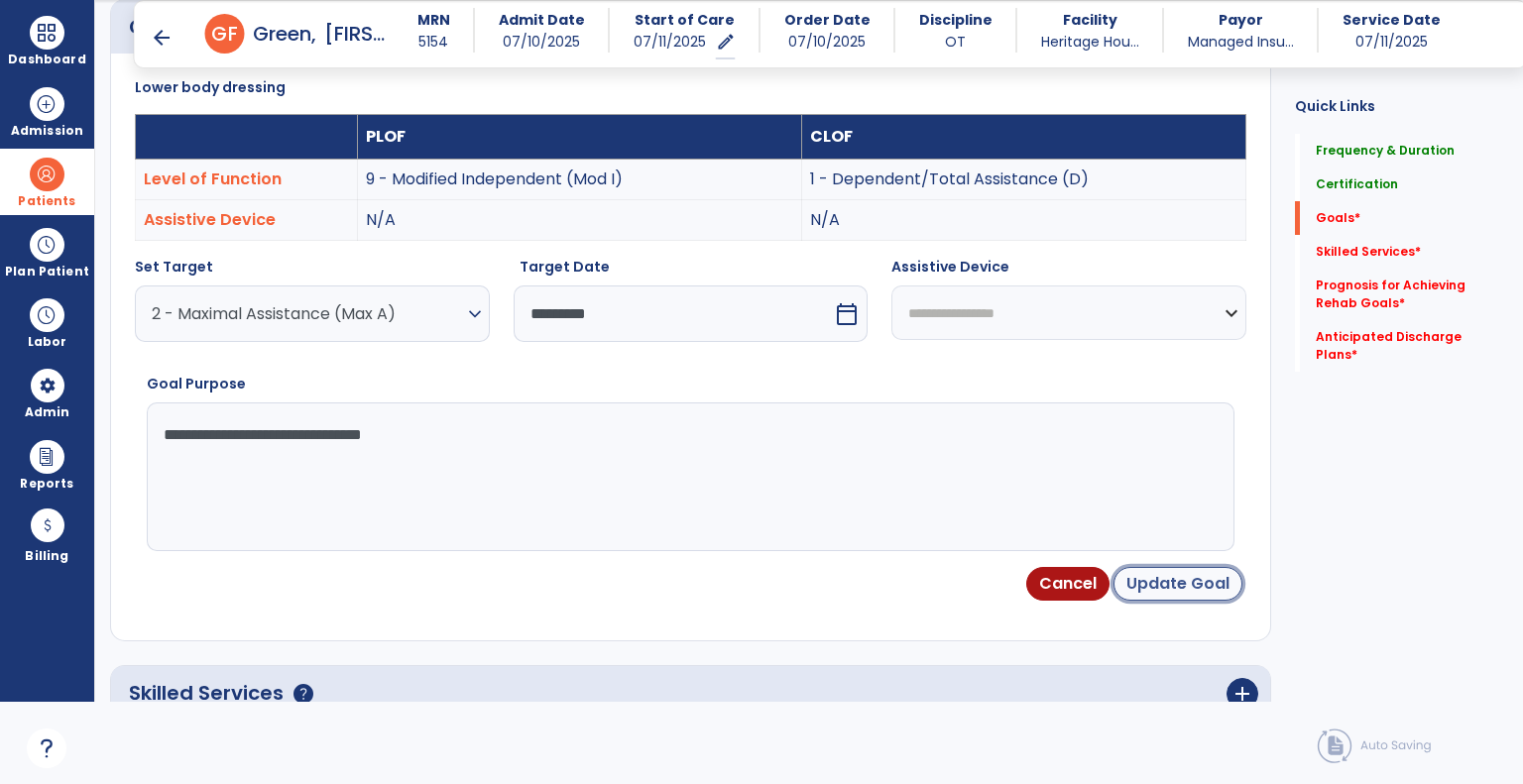 click on "Update Goal" at bounding box center (1178, 584) 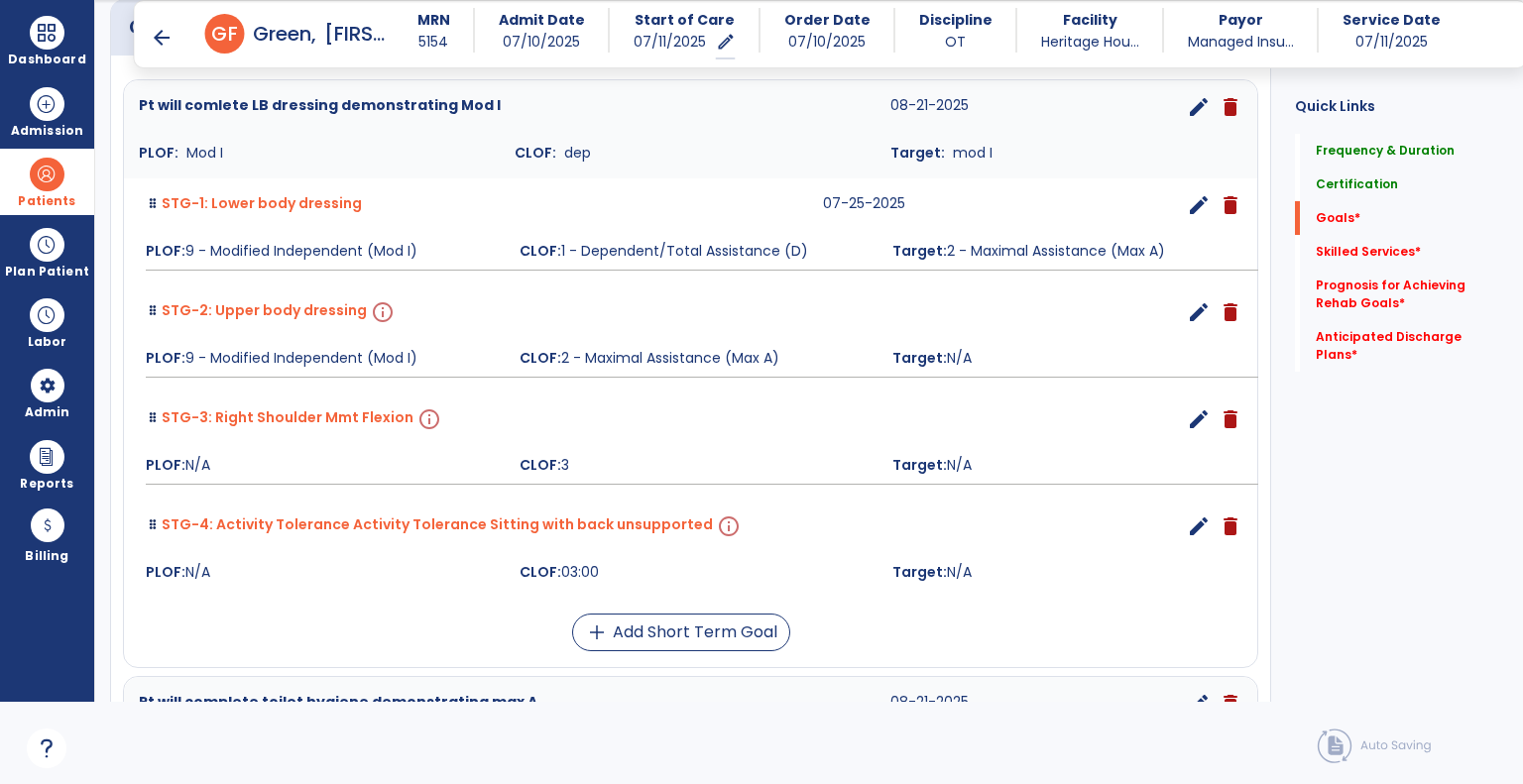 drag, startPoint x: 1187, startPoint y: 320, endPoint x: 1198, endPoint y: 312, distance: 13.601471 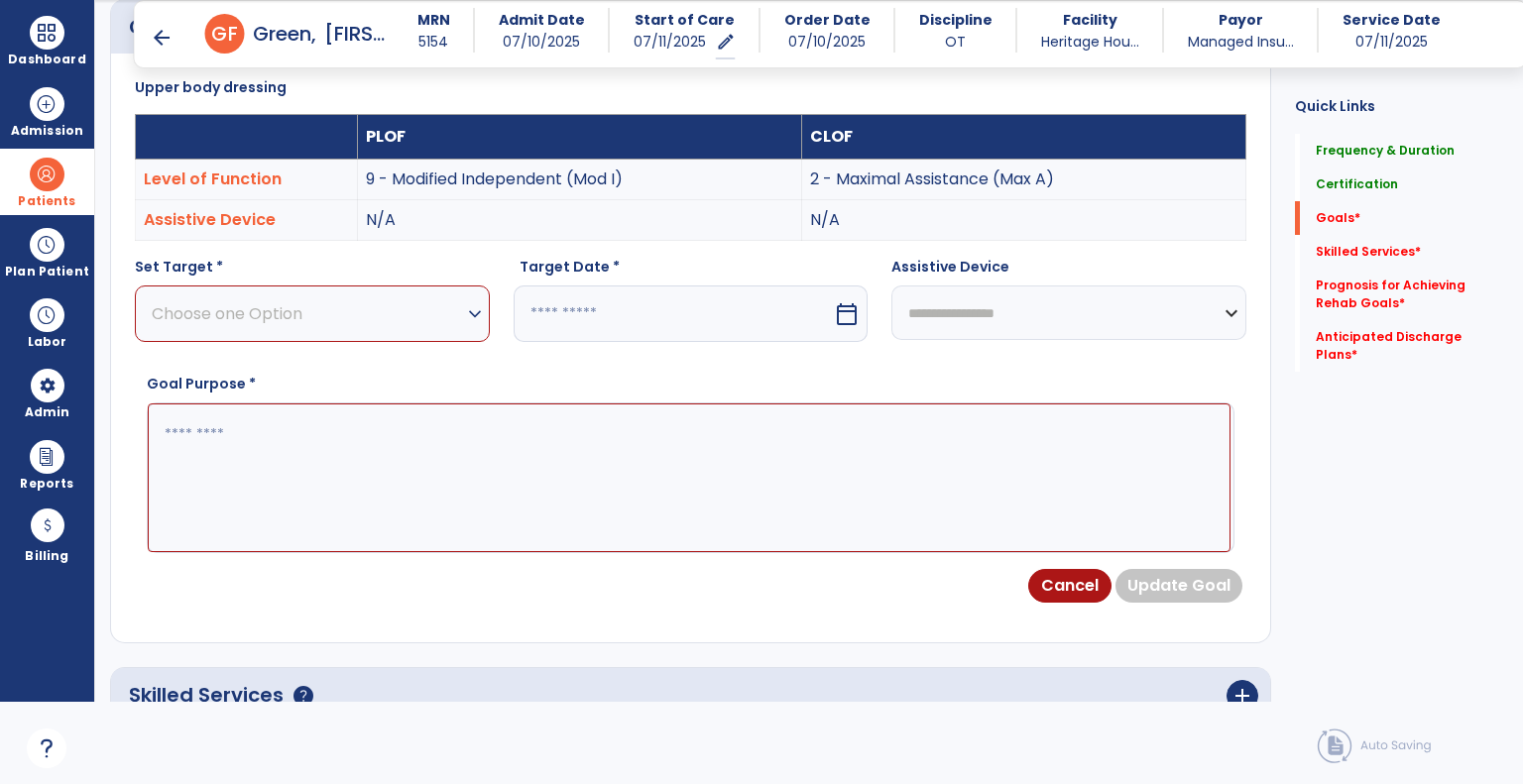 click on "Choose one Option" at bounding box center (307, 313) 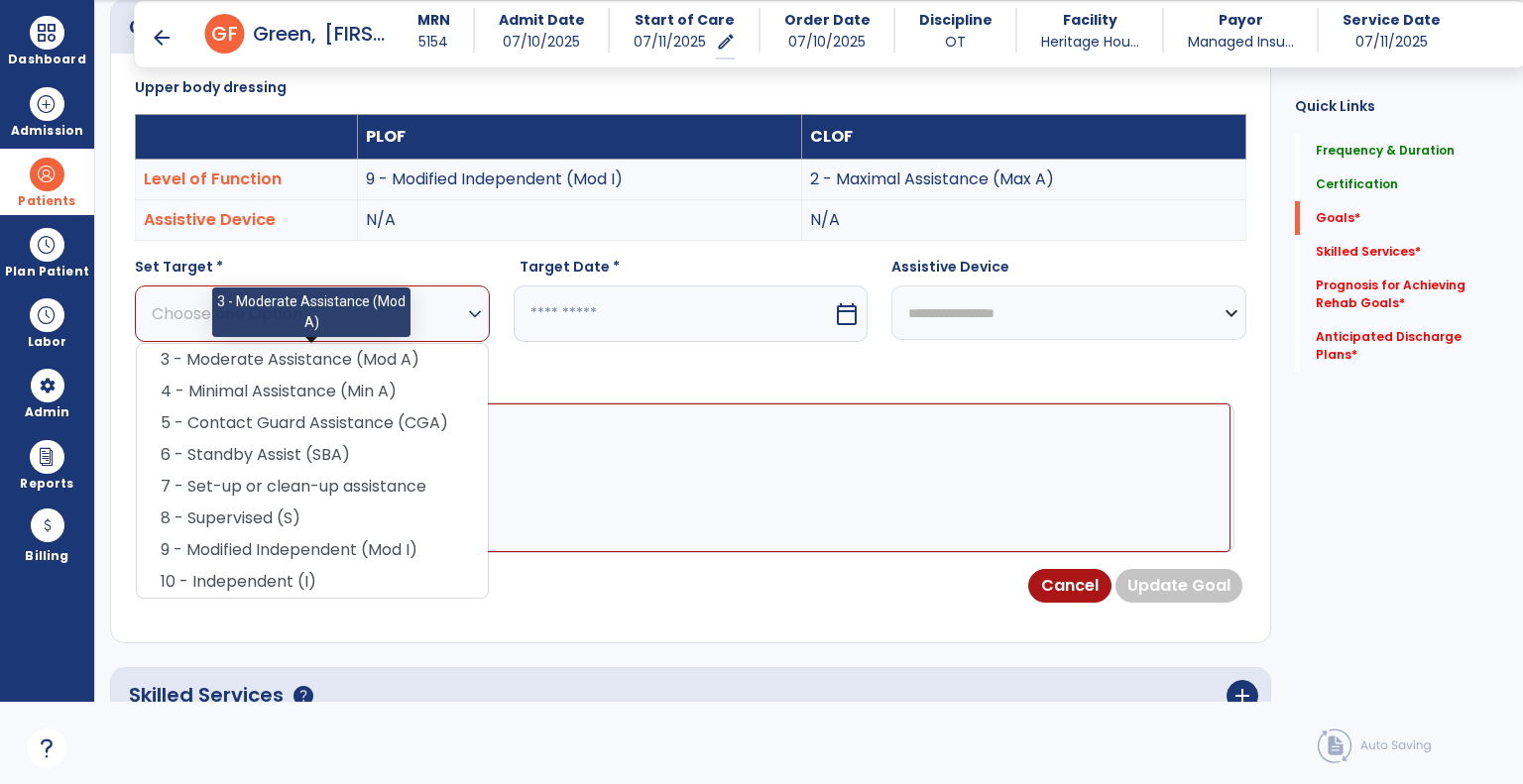click on "3 - Moderate Assistance (Mod A)" at bounding box center [312, 360] 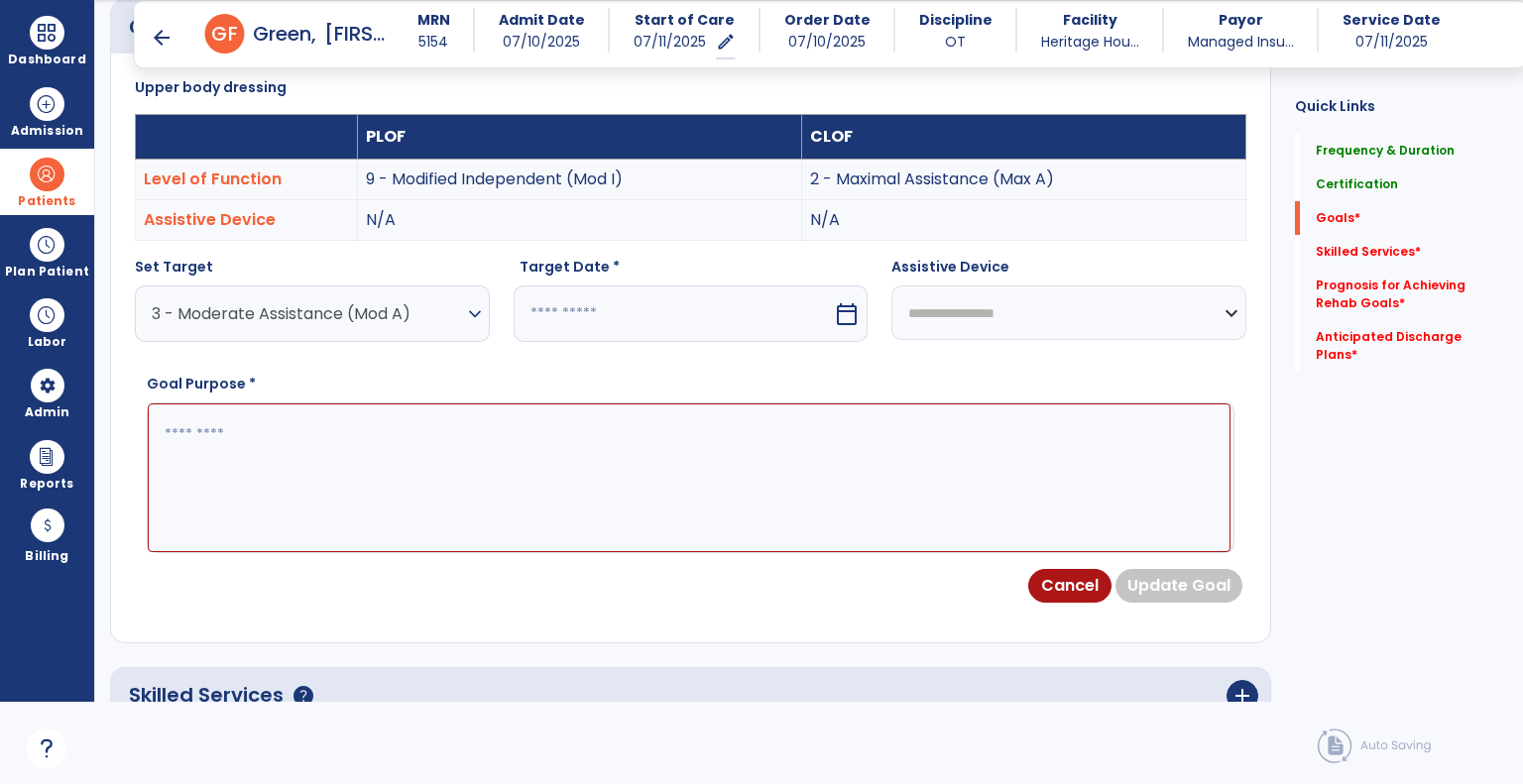 click at bounding box center (673, 313) 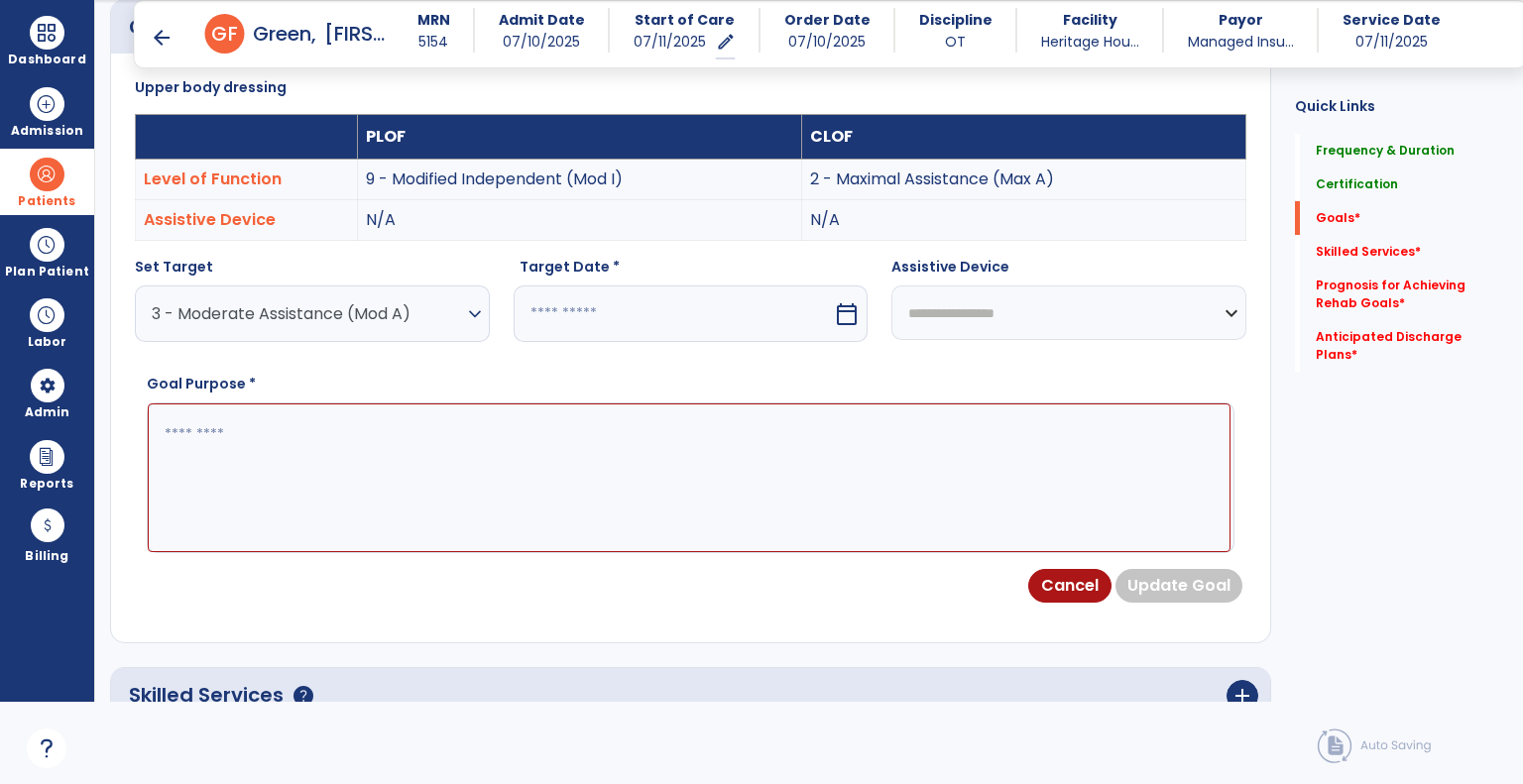 select on "*" 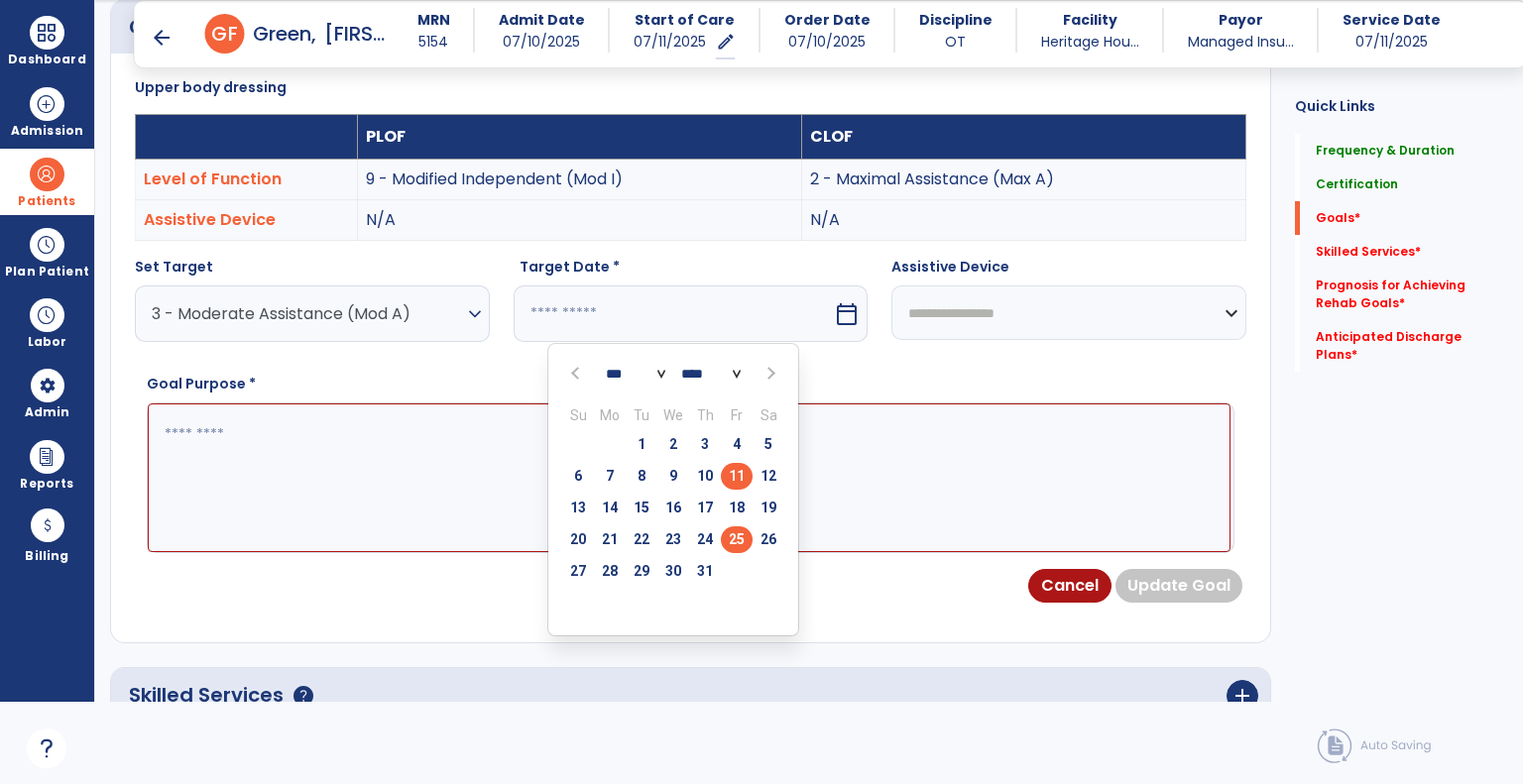 click on "25" at bounding box center [737, 539] 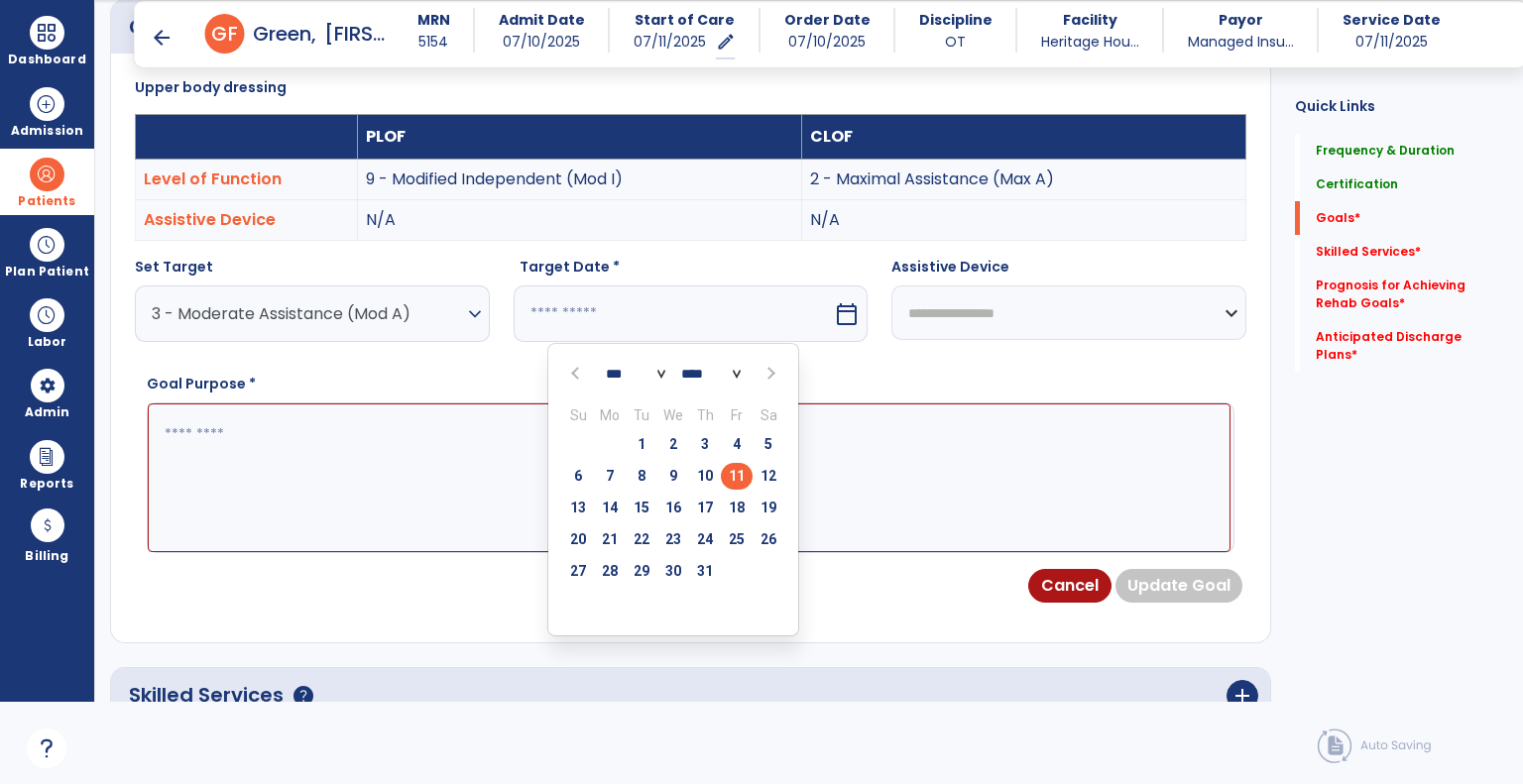 type on "*********" 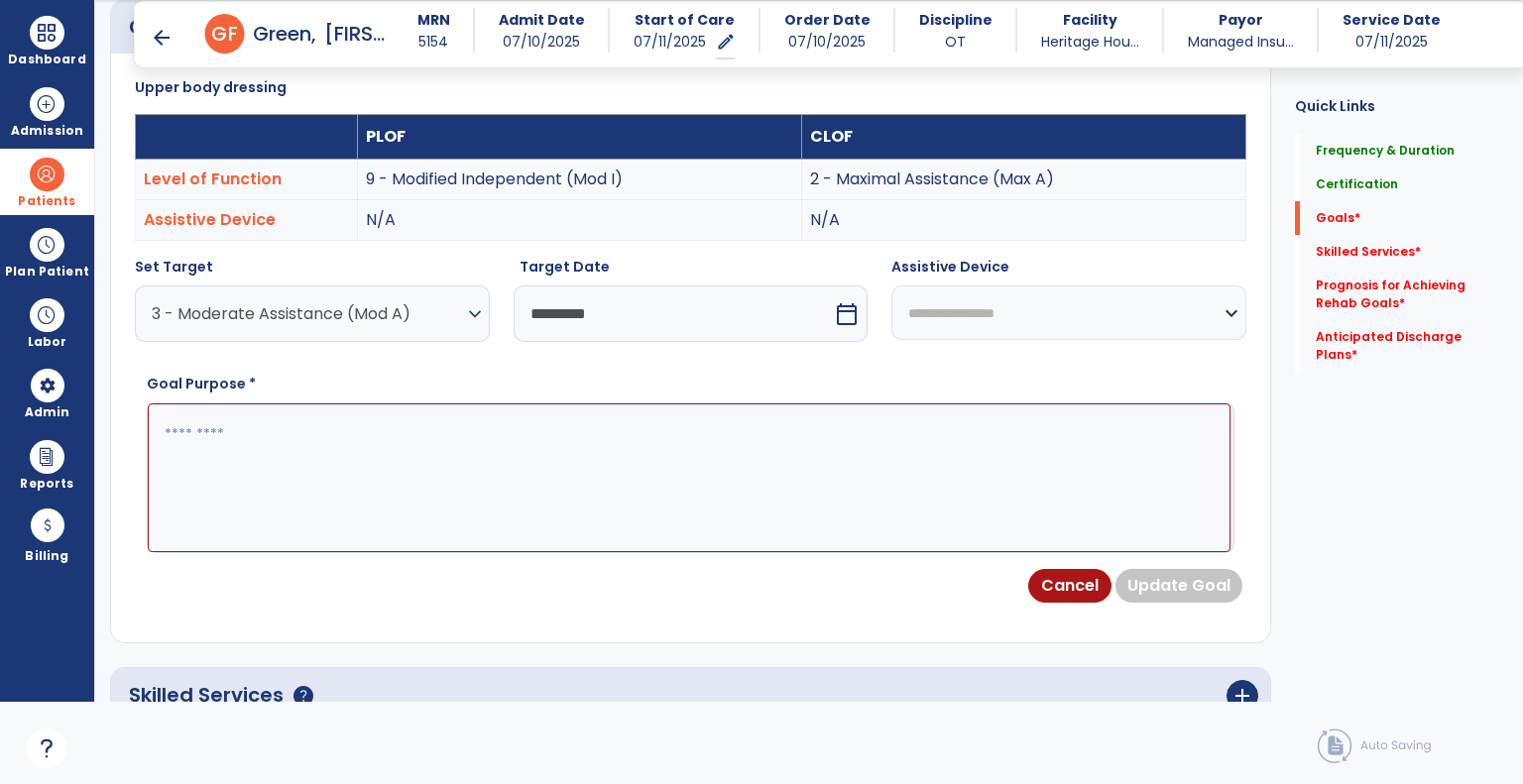paste on "**********" 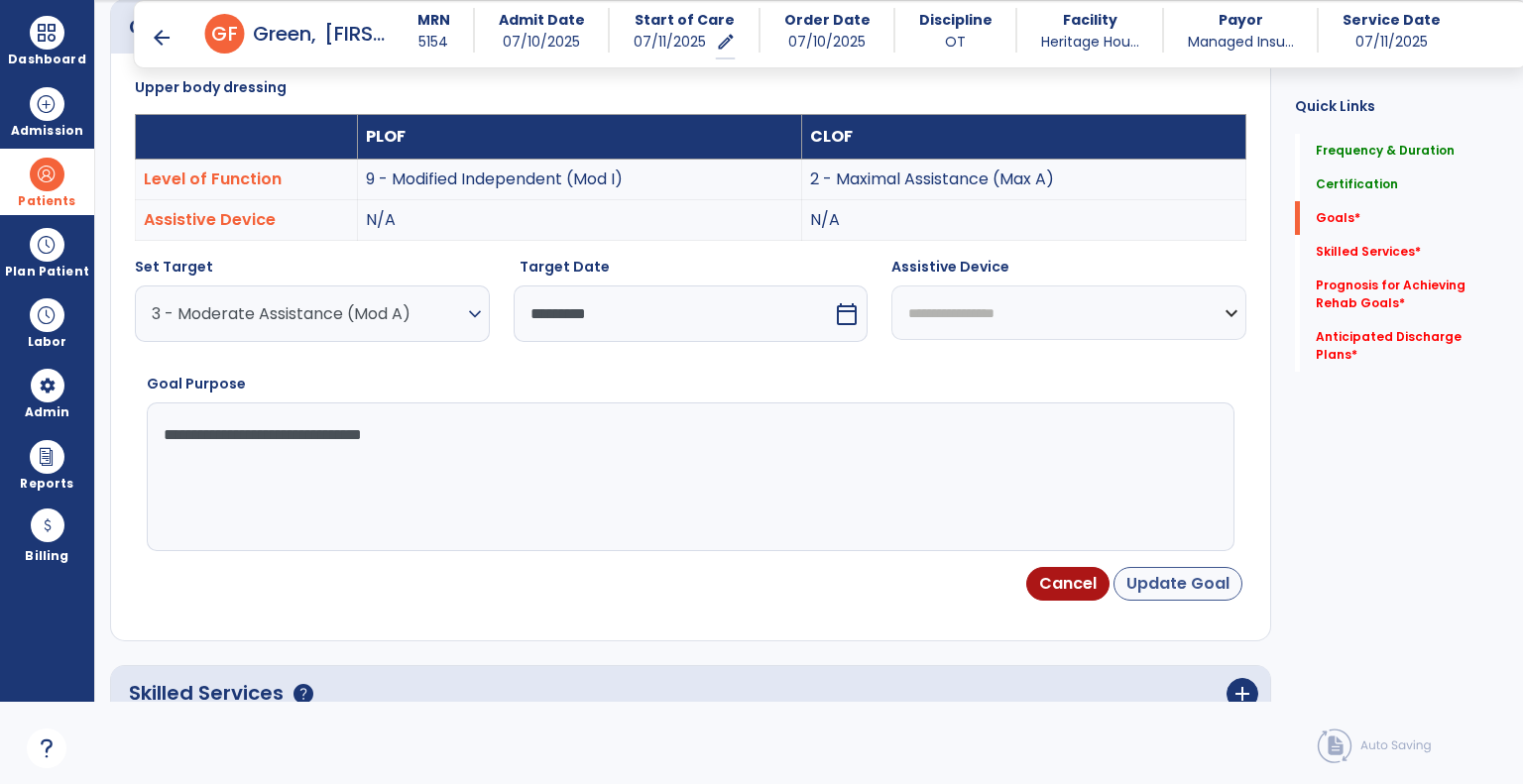 type on "**********" 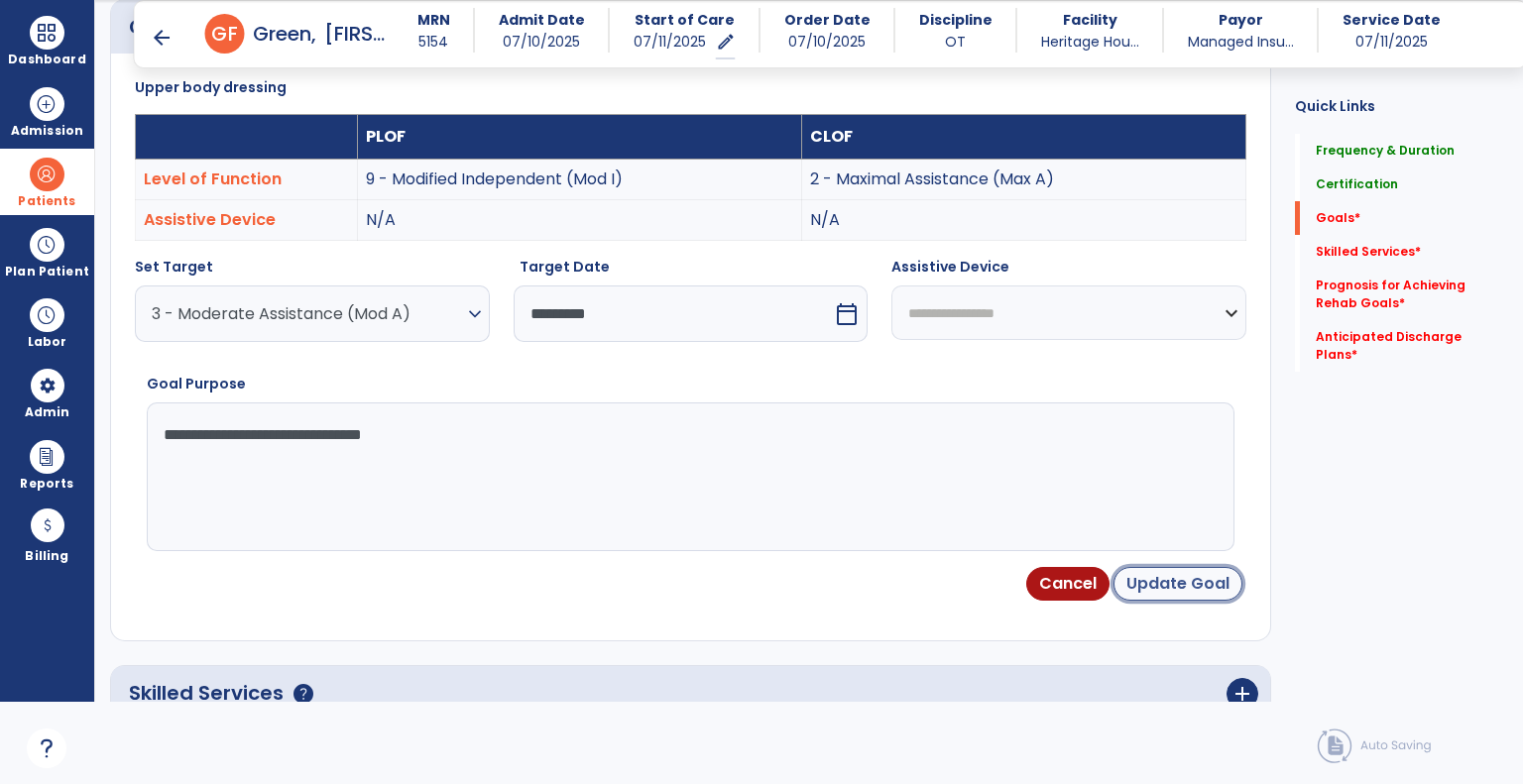 click on "Update Goal" at bounding box center (1178, 584) 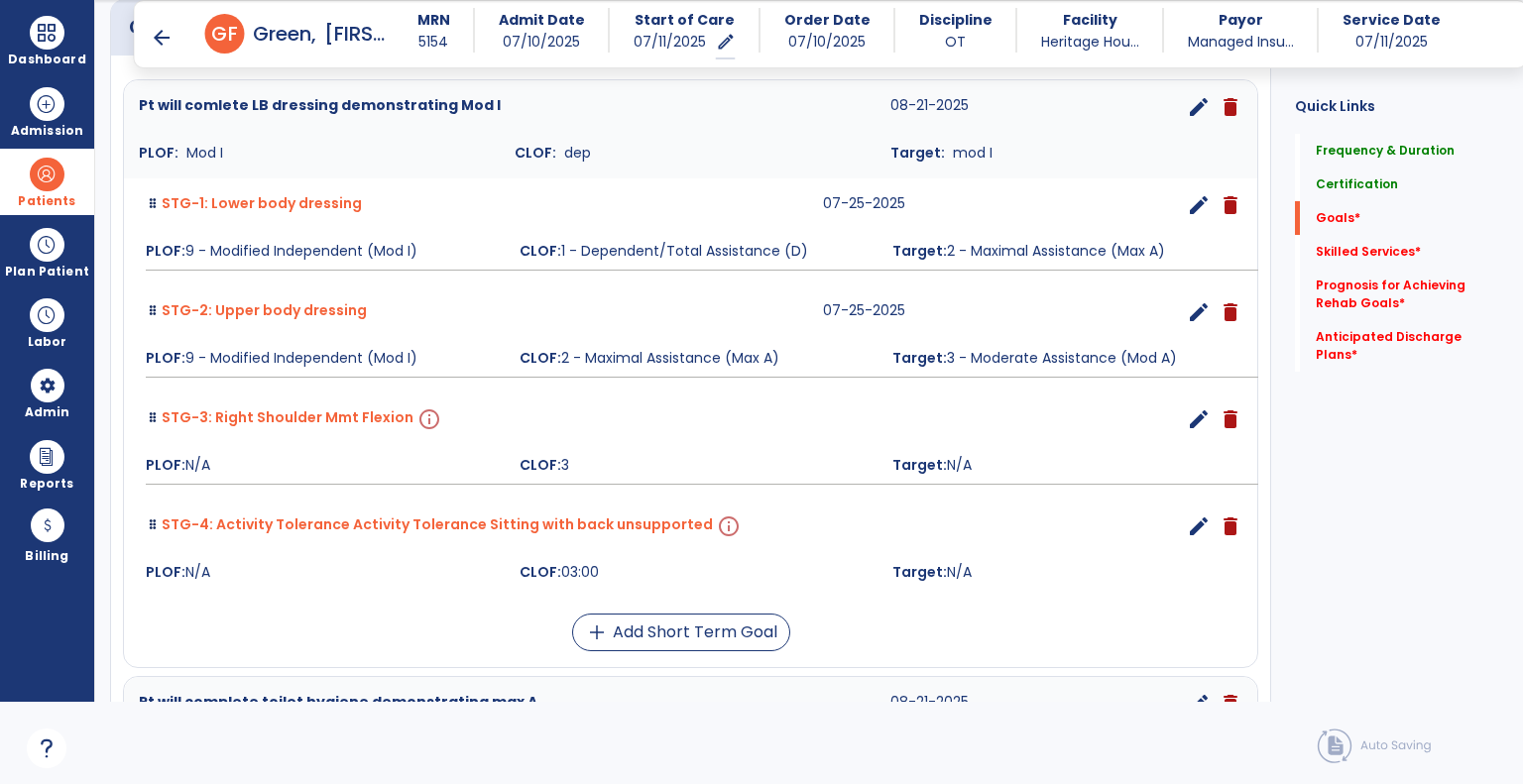 click on "edit" at bounding box center [1199, 419] 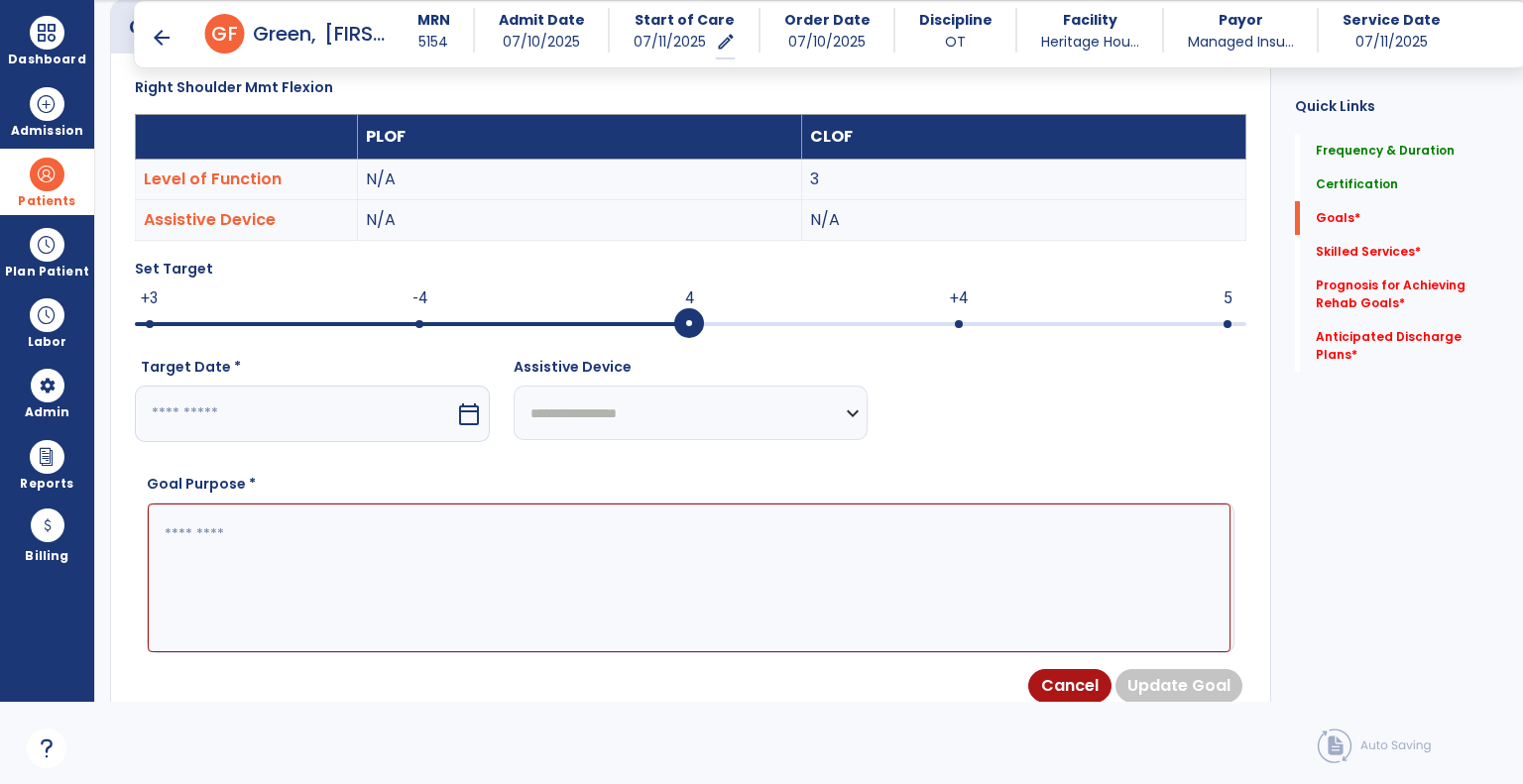 click at bounding box center (690, 322) 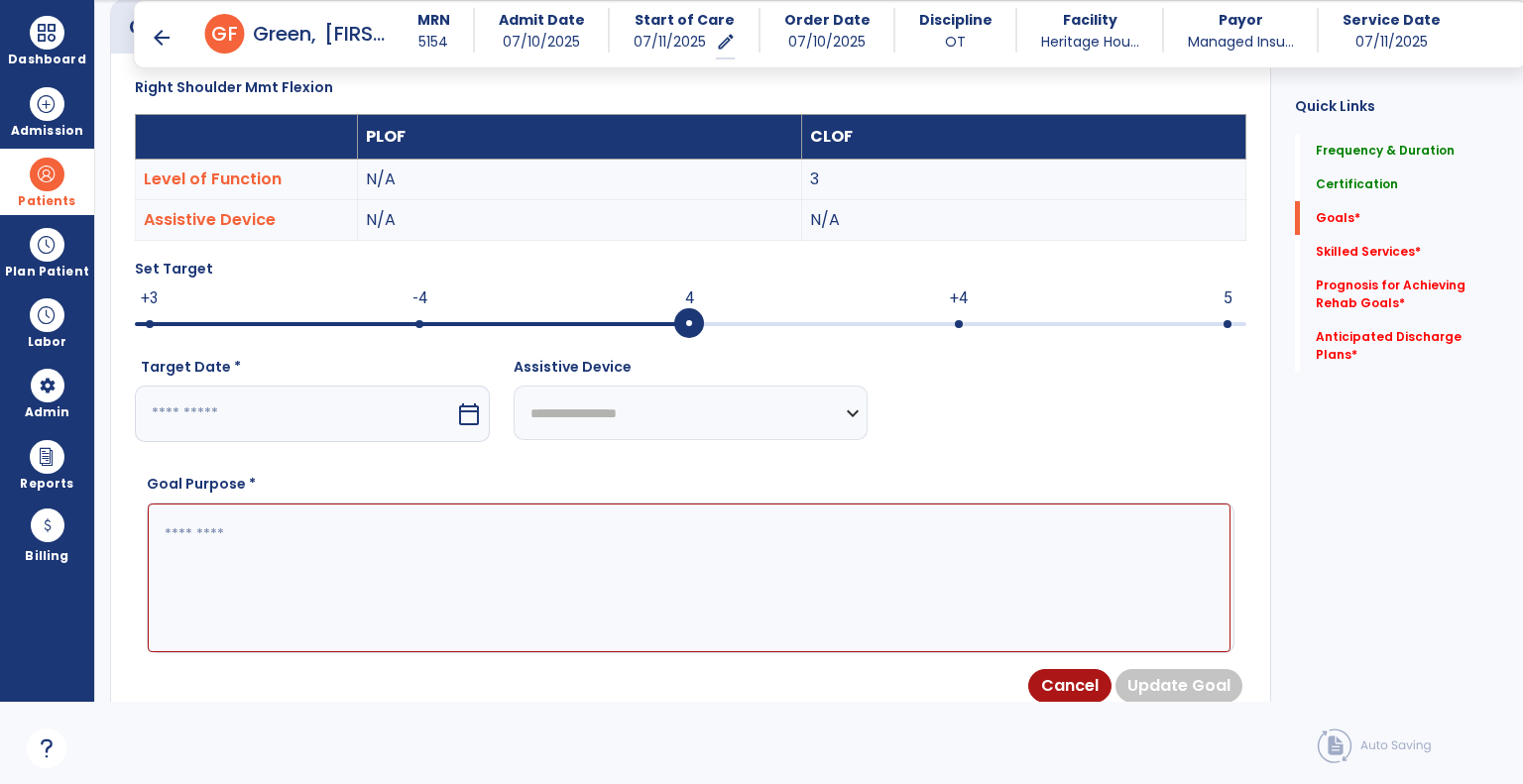 click at bounding box center [294, 413] 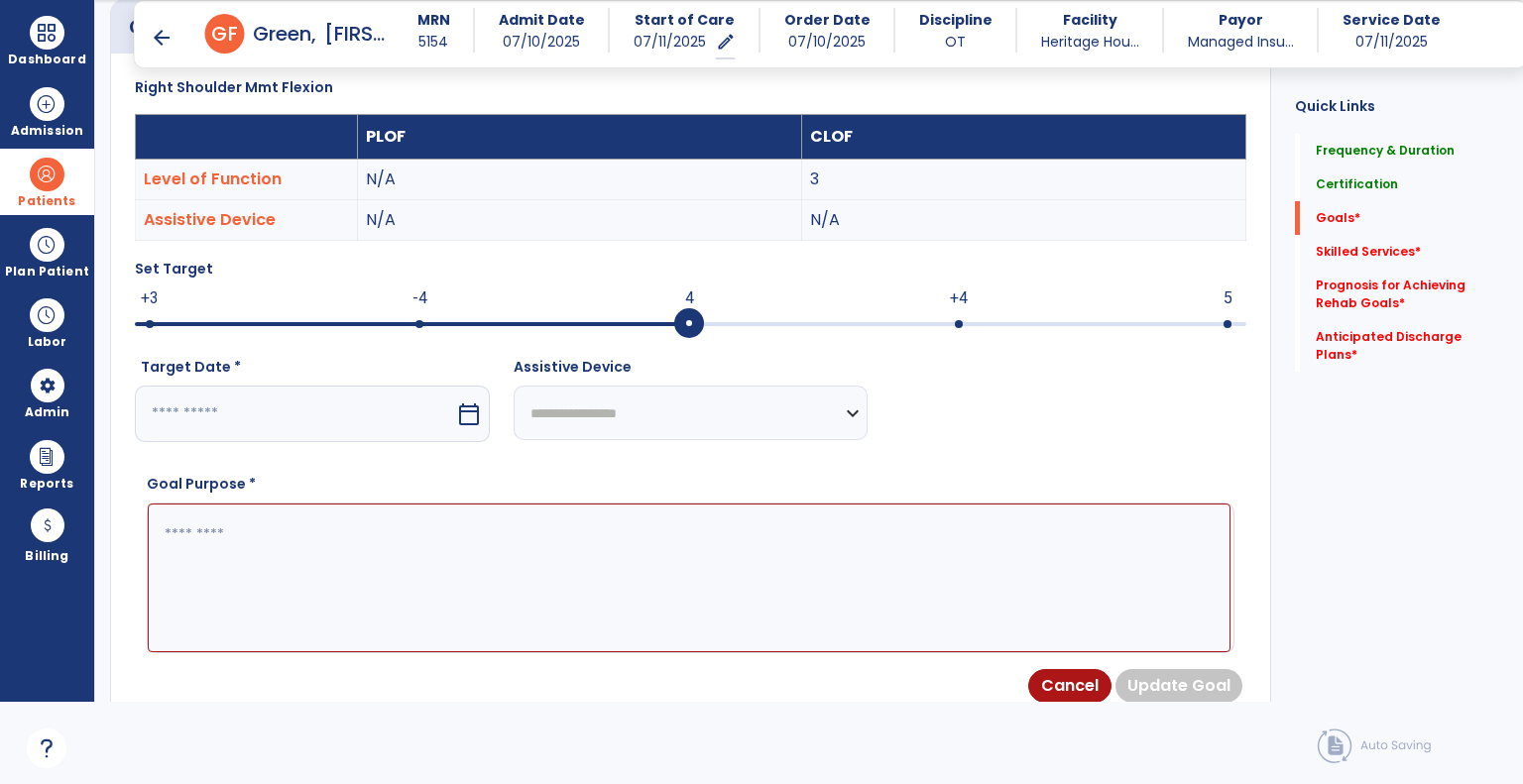 select on "*" 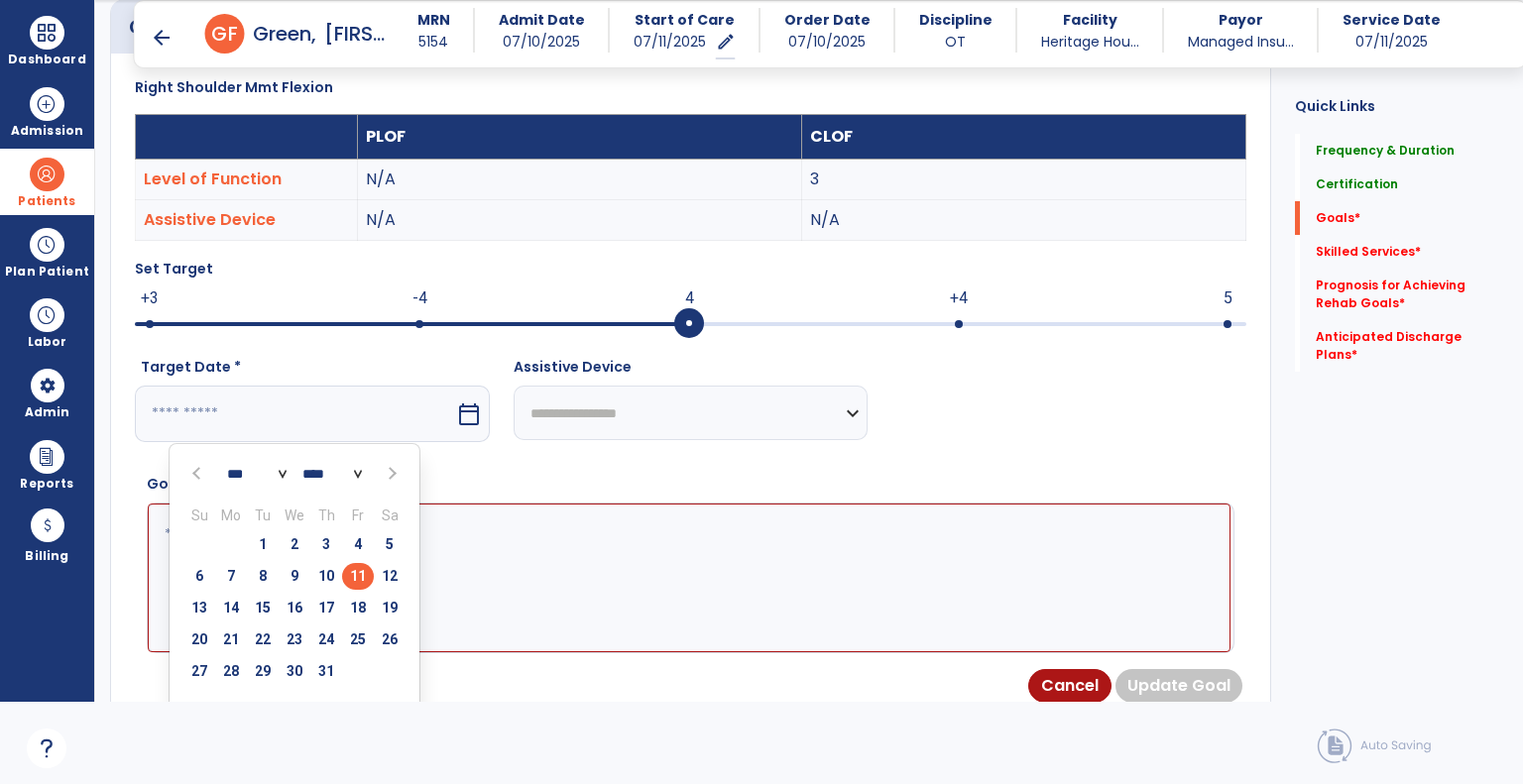 drag, startPoint x: 360, startPoint y: 633, endPoint x: 350, endPoint y: 611, distance: 24.166092 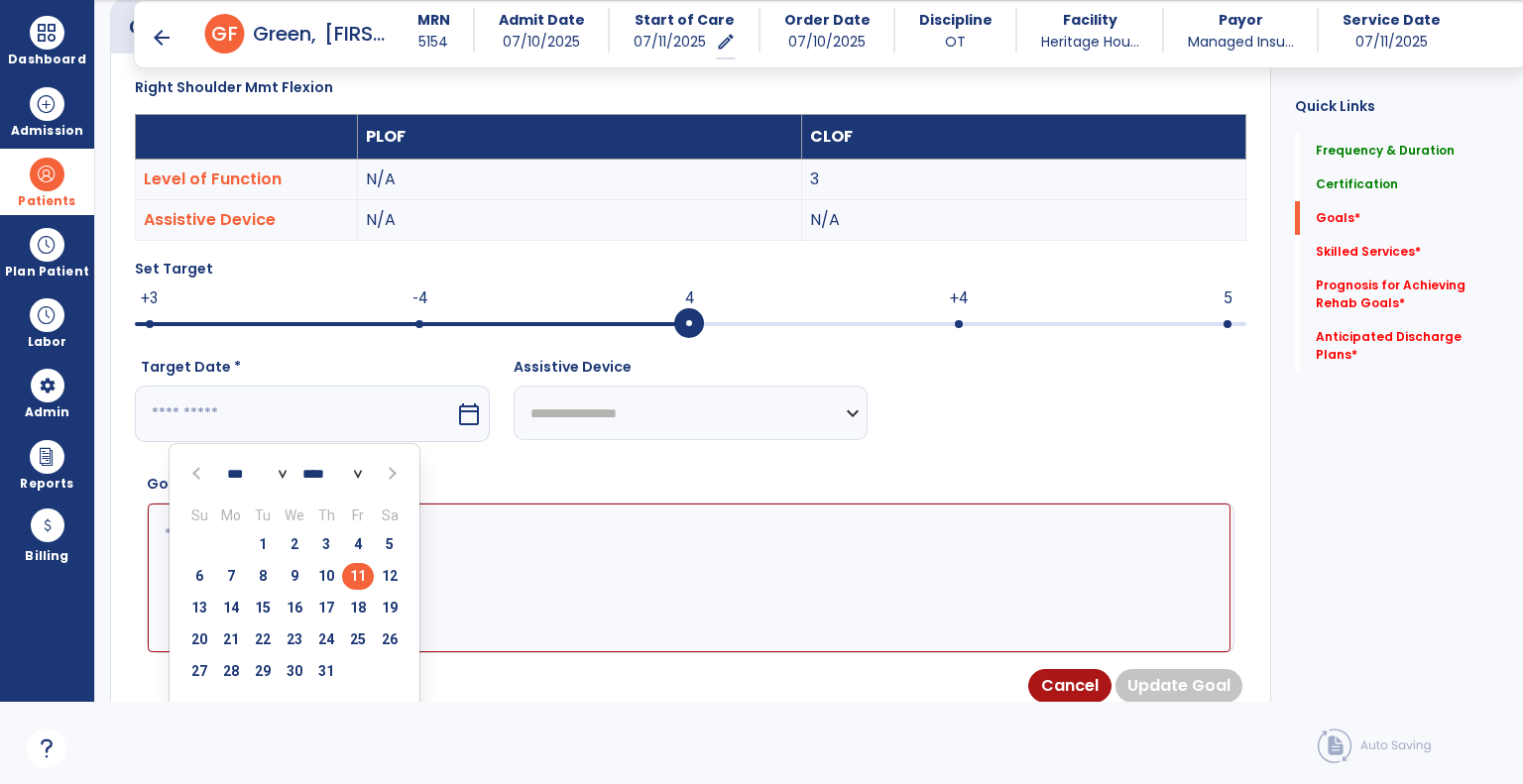 type on "*********" 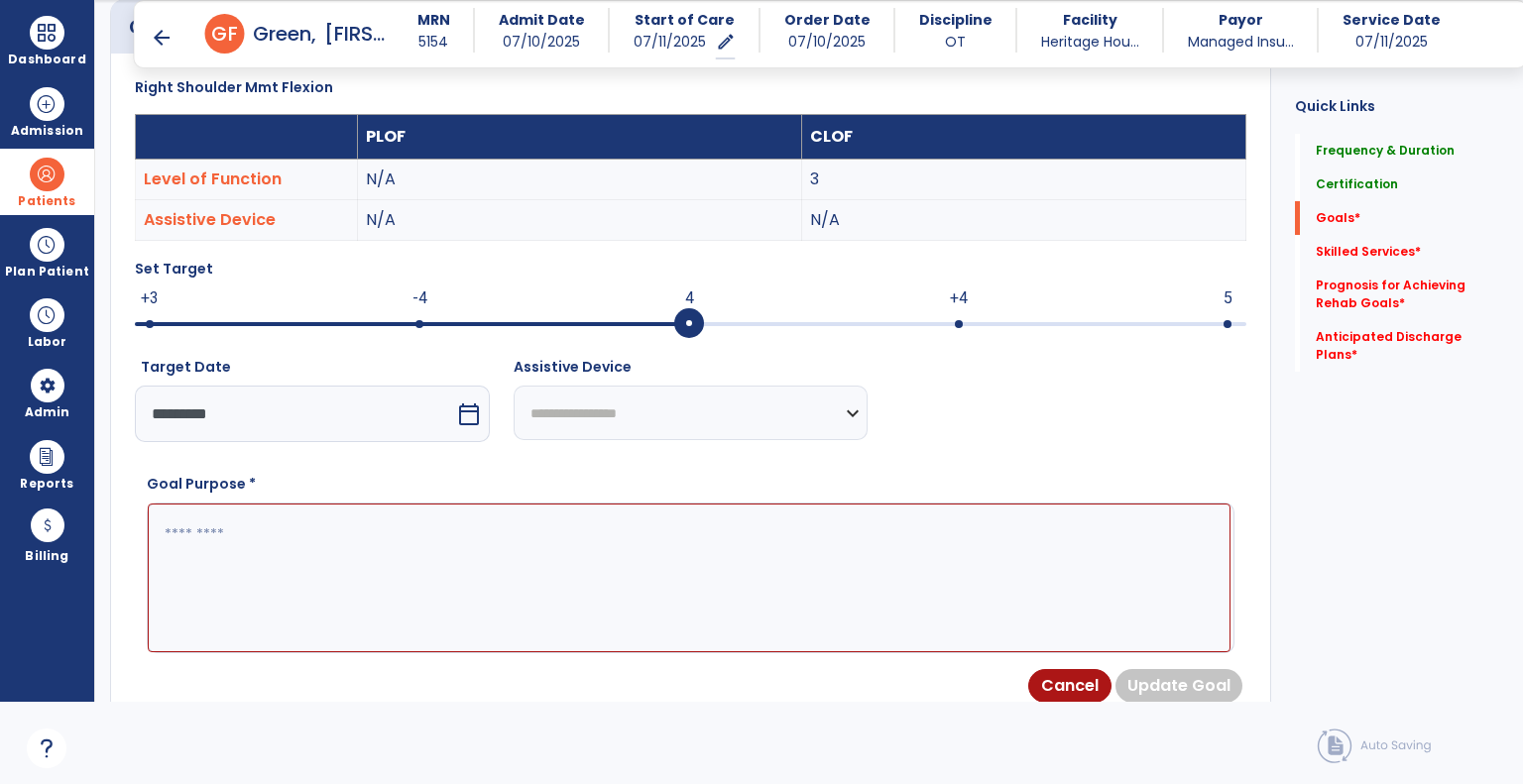 click at bounding box center [689, 578] 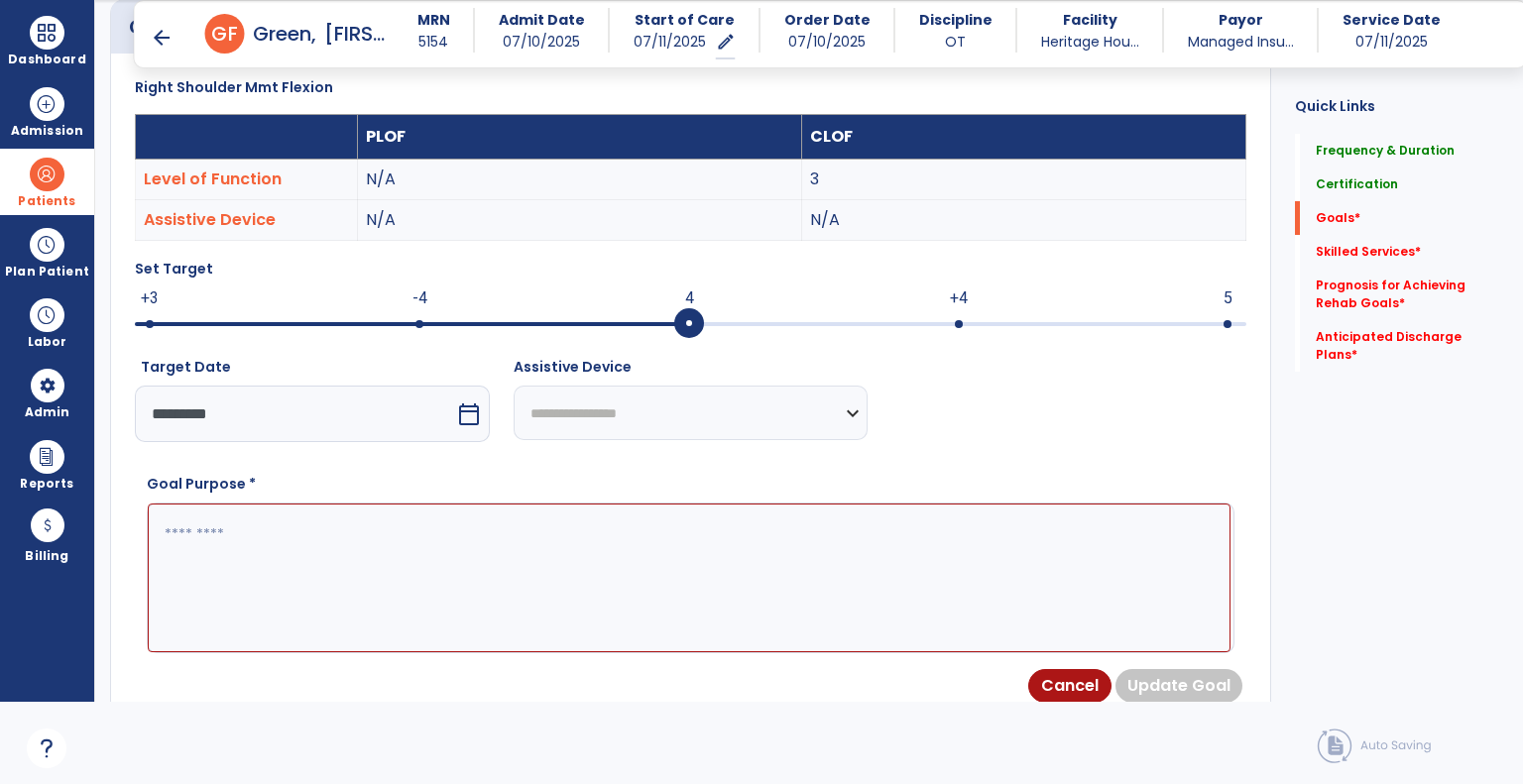 paste on "**********" 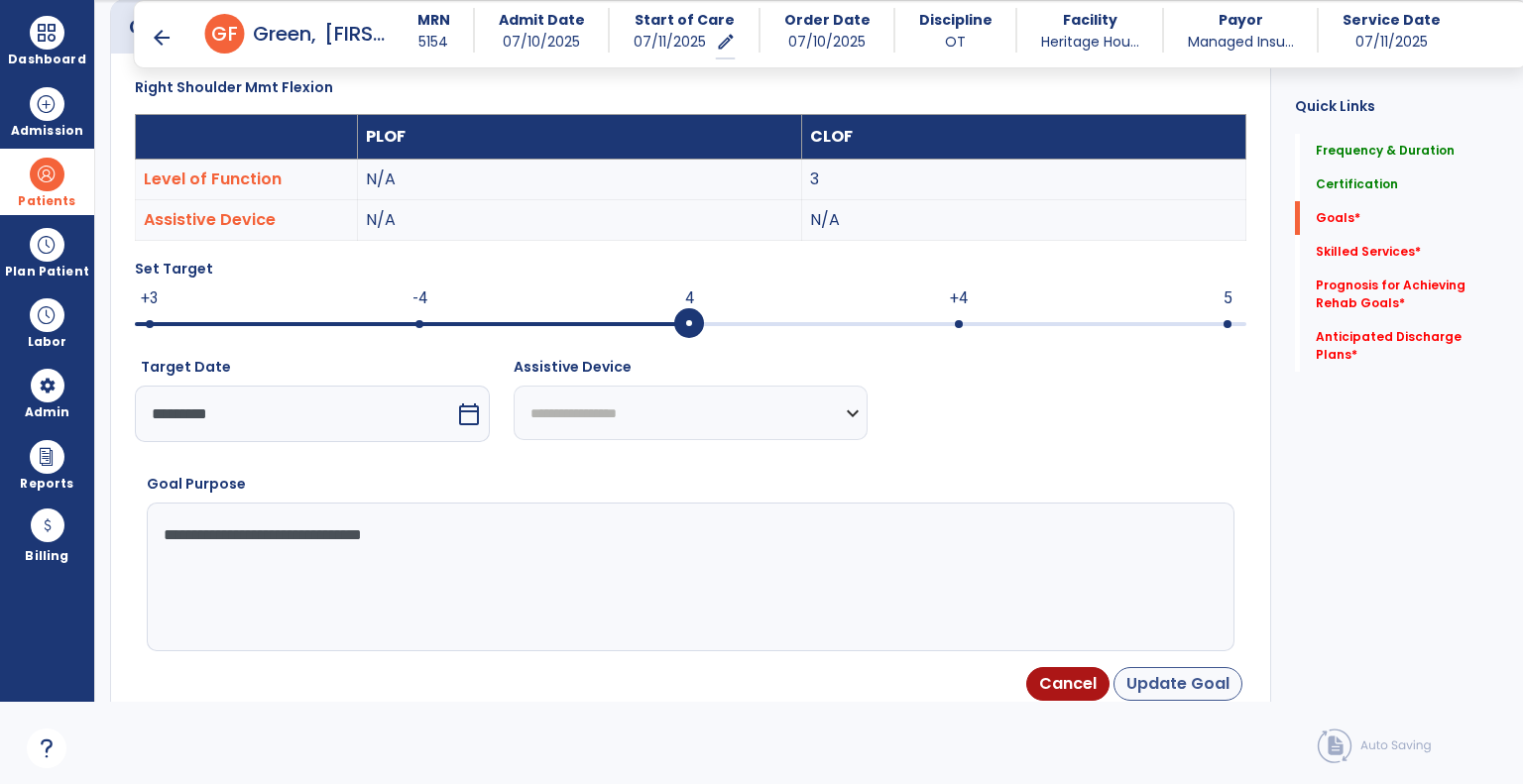 type on "**********" 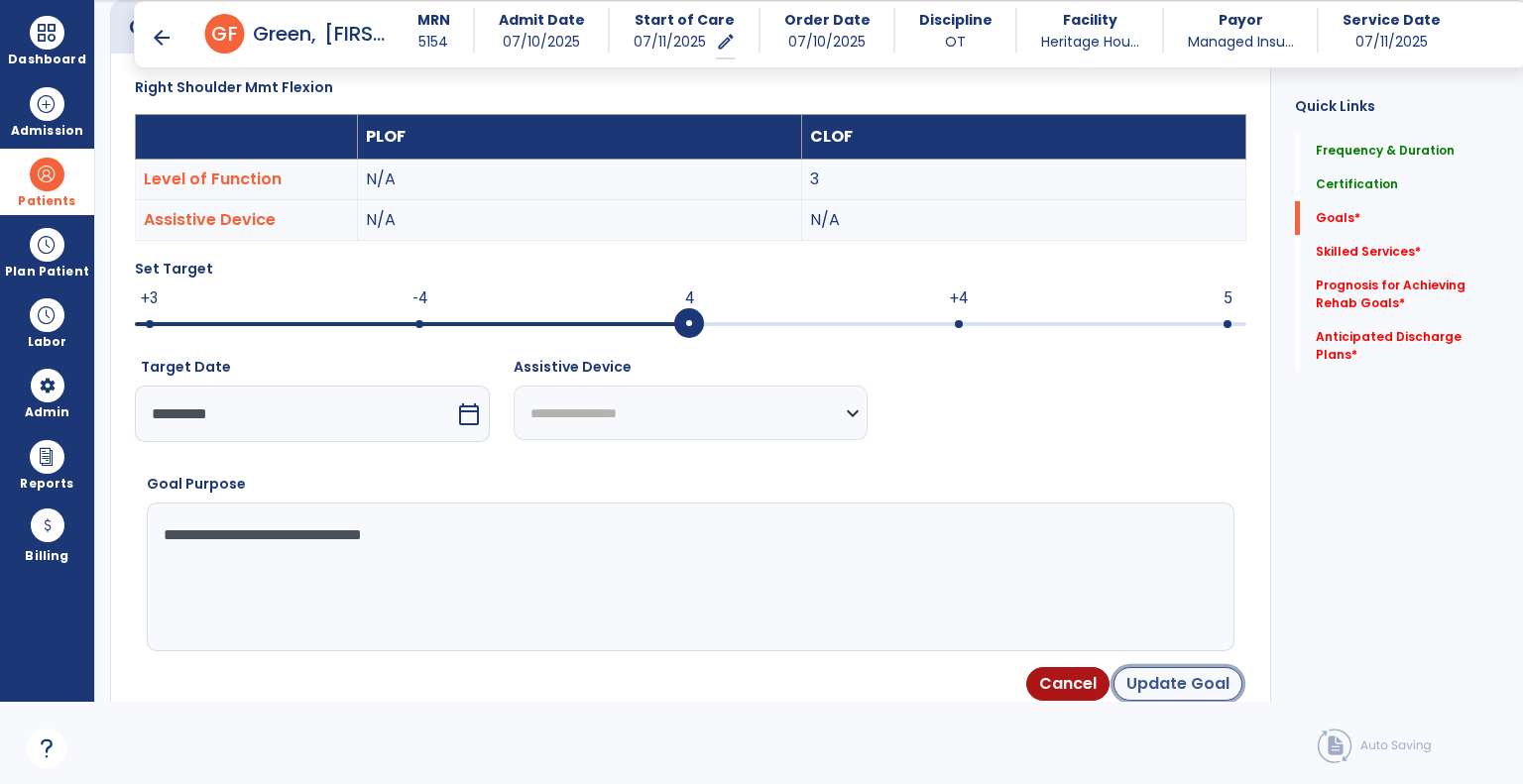 click on "Update Goal" at bounding box center [1178, 684] 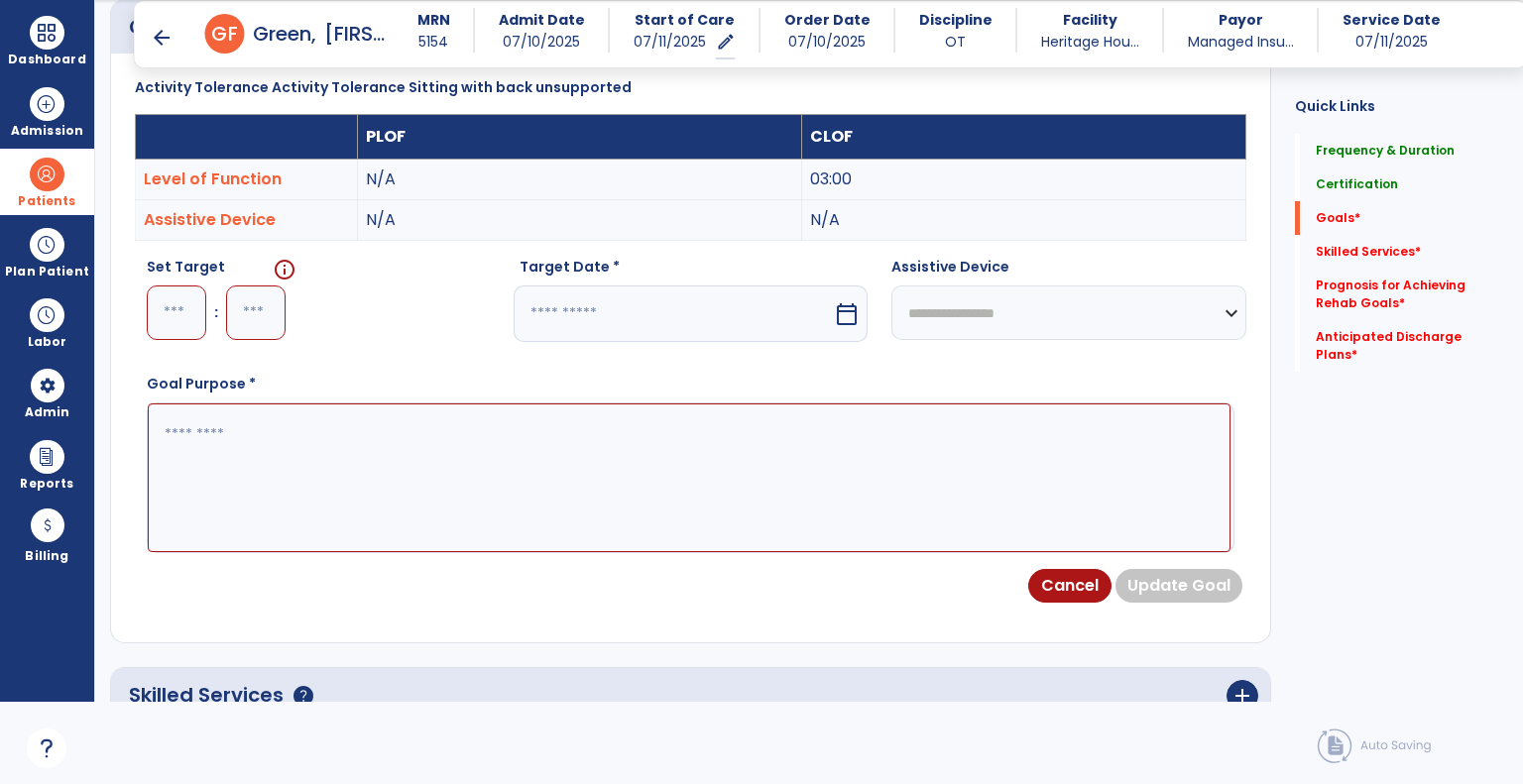 click at bounding box center (673, 313) 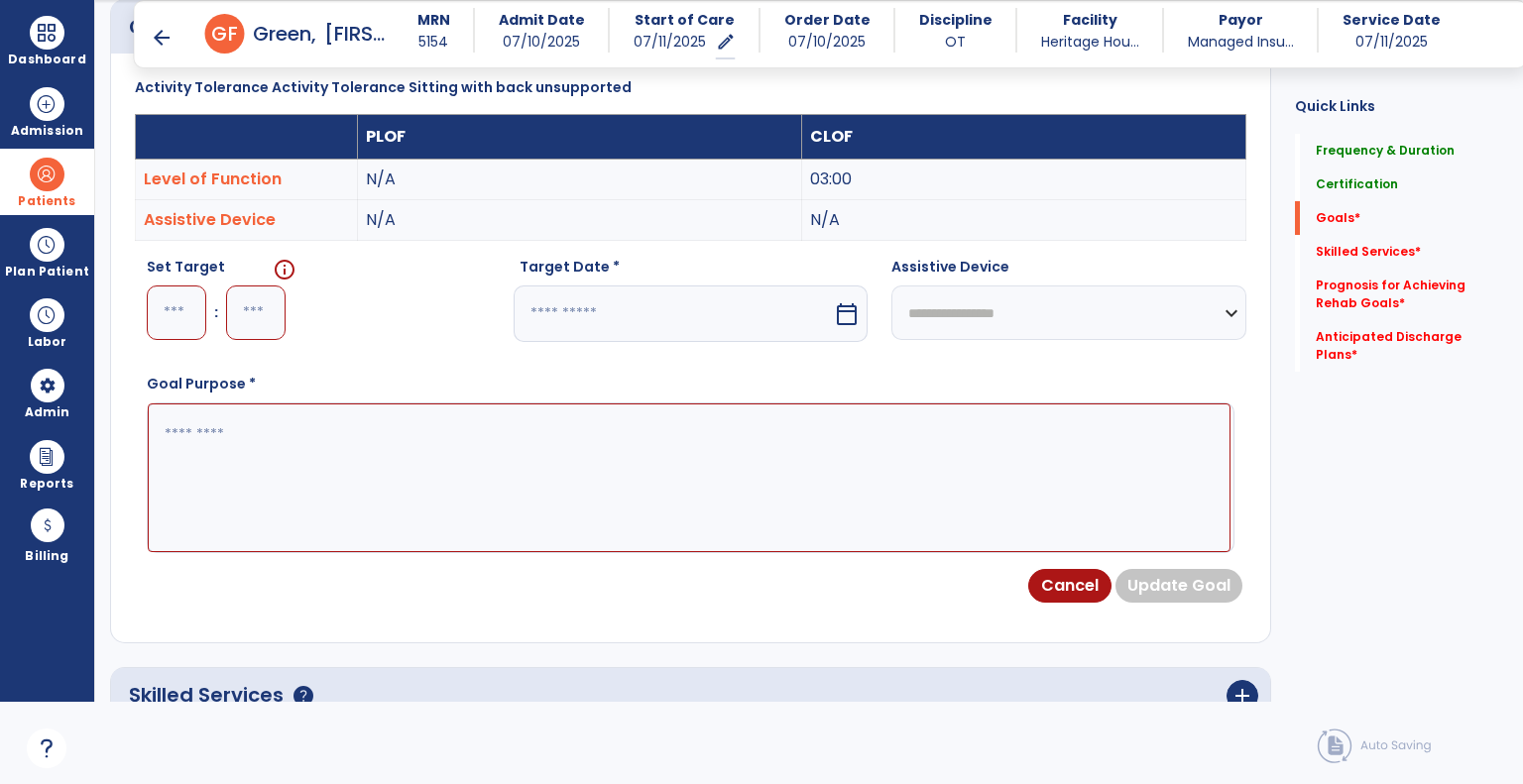 select on "*" 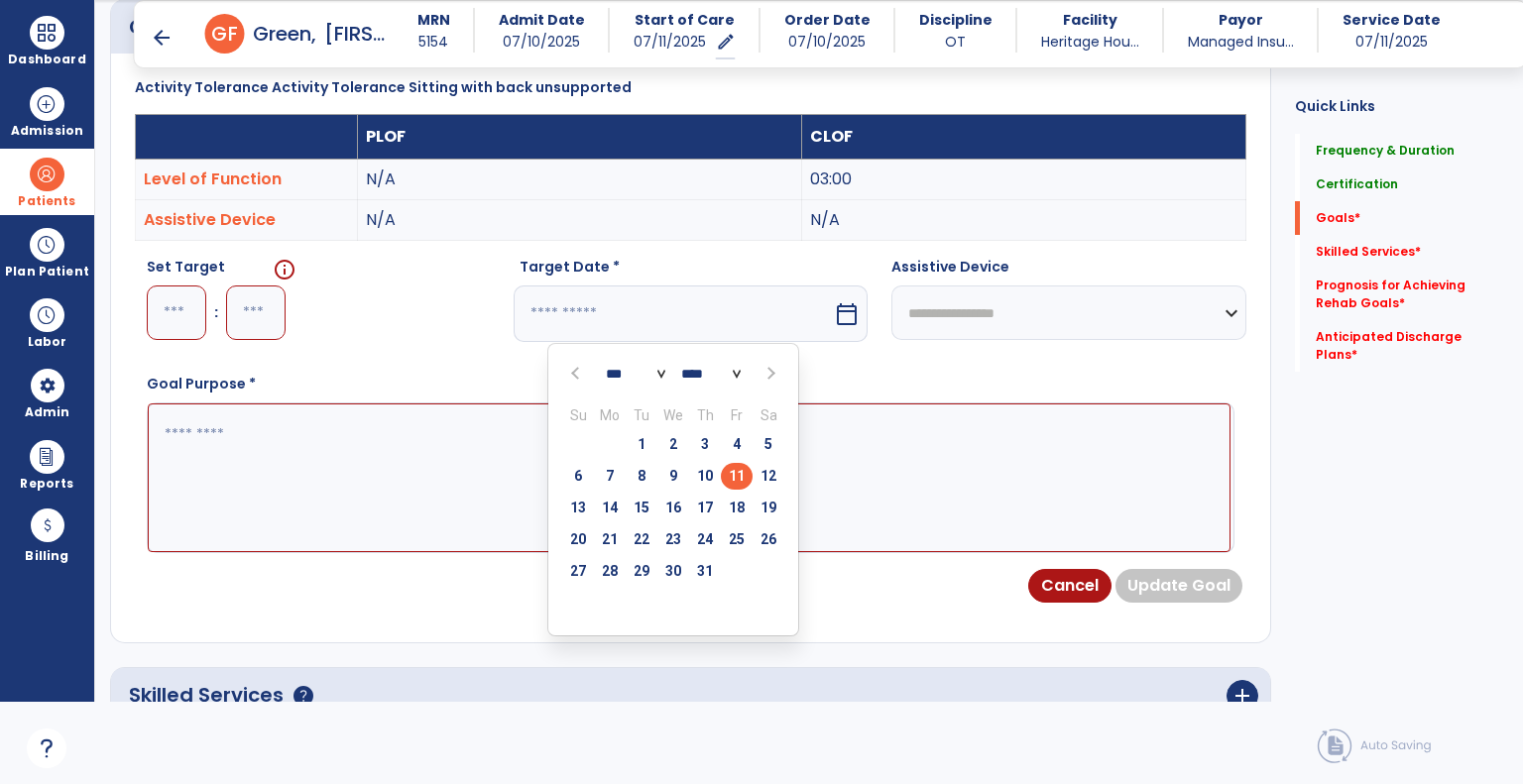 drag, startPoint x: 741, startPoint y: 546, endPoint x: 718, endPoint y: 523, distance: 32.526912 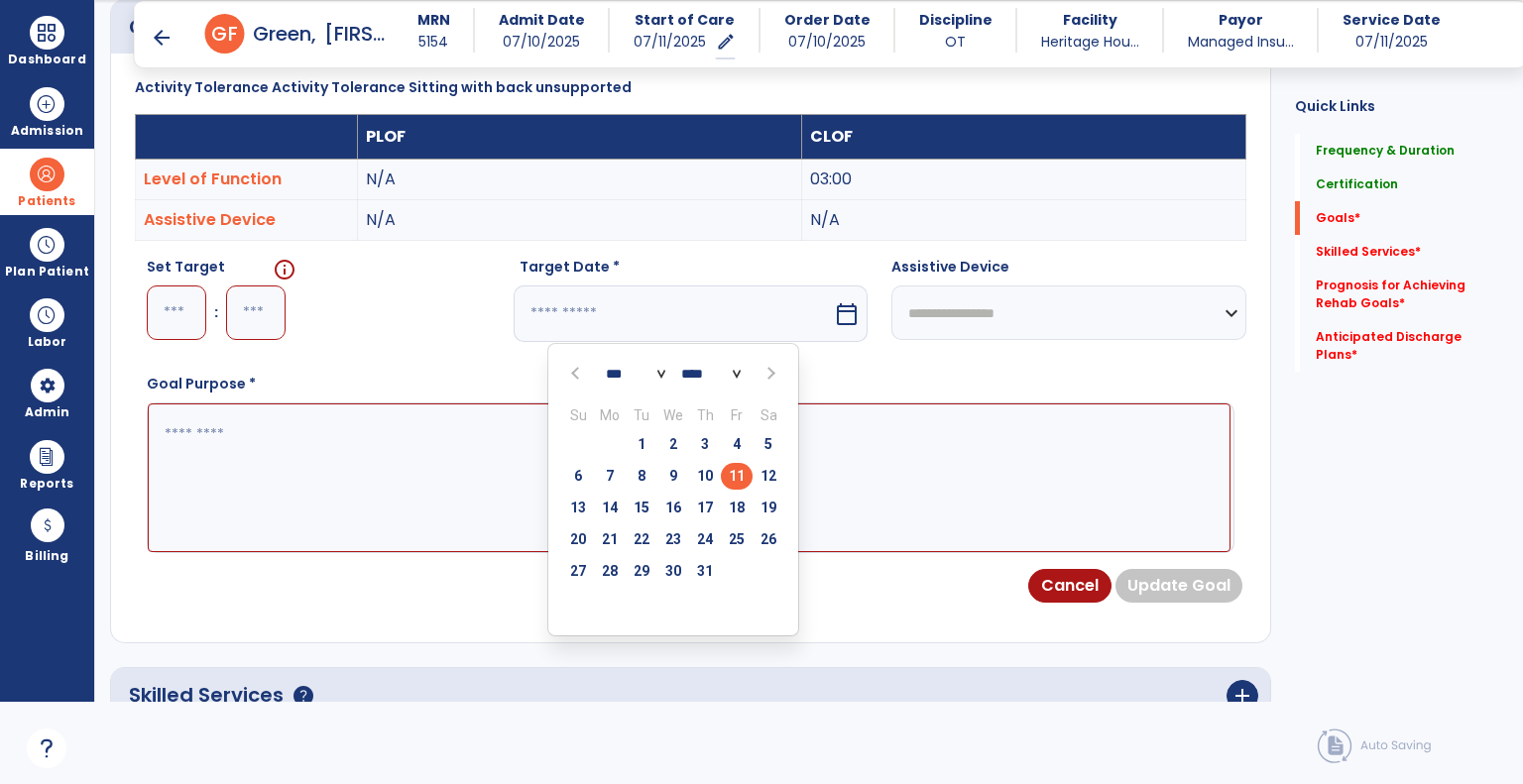 type on "*********" 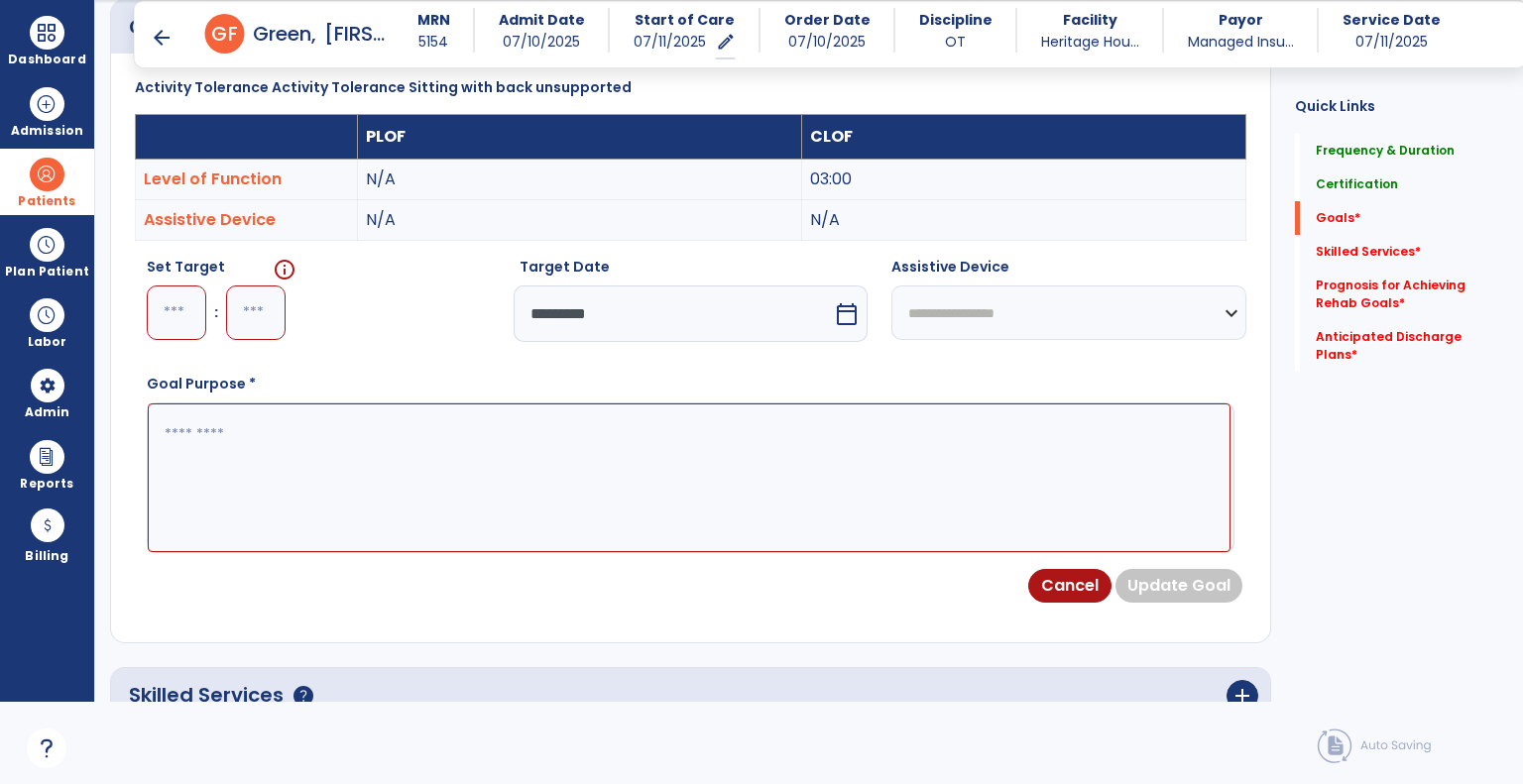 click at bounding box center (689, 478) 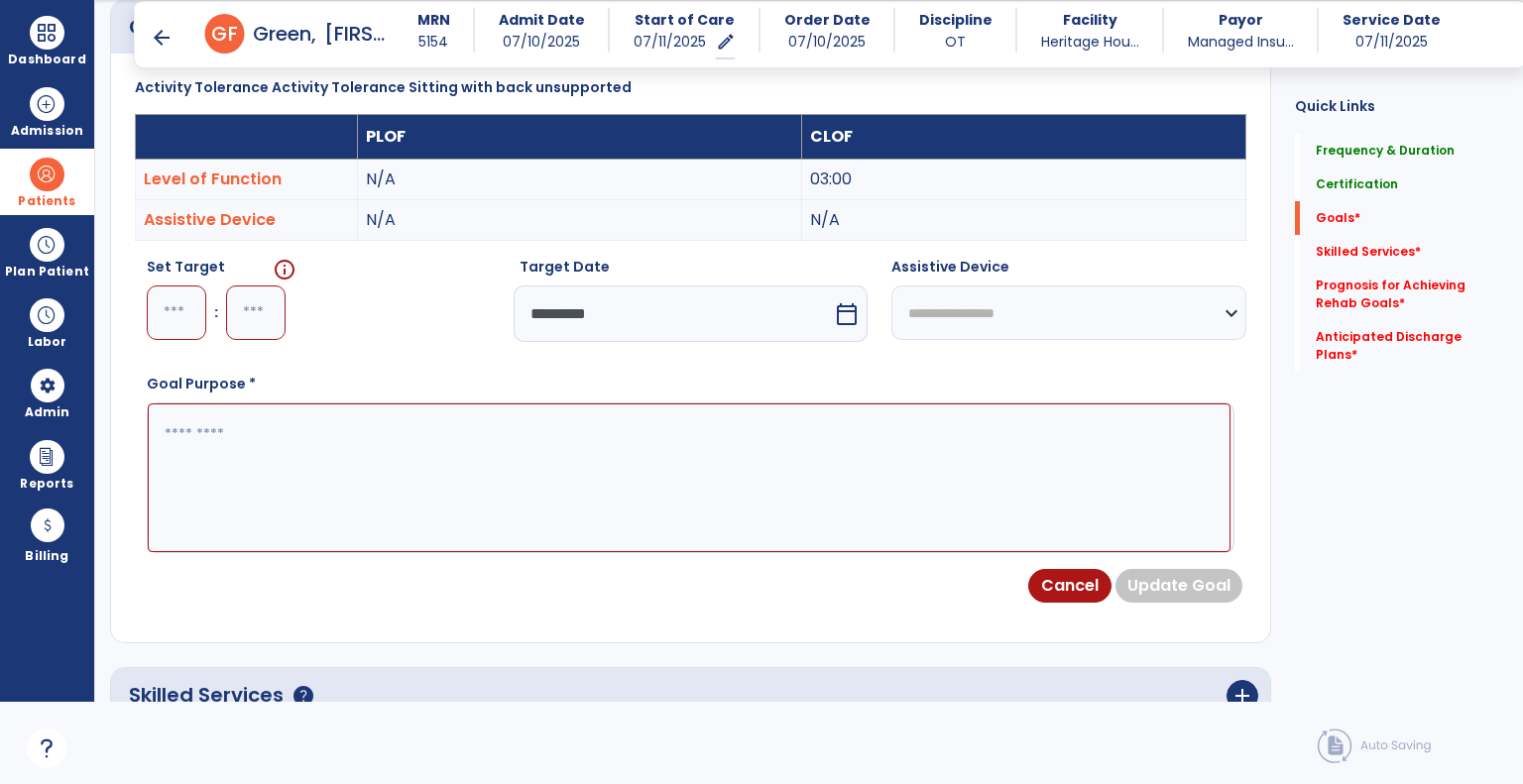 paste on "**********" 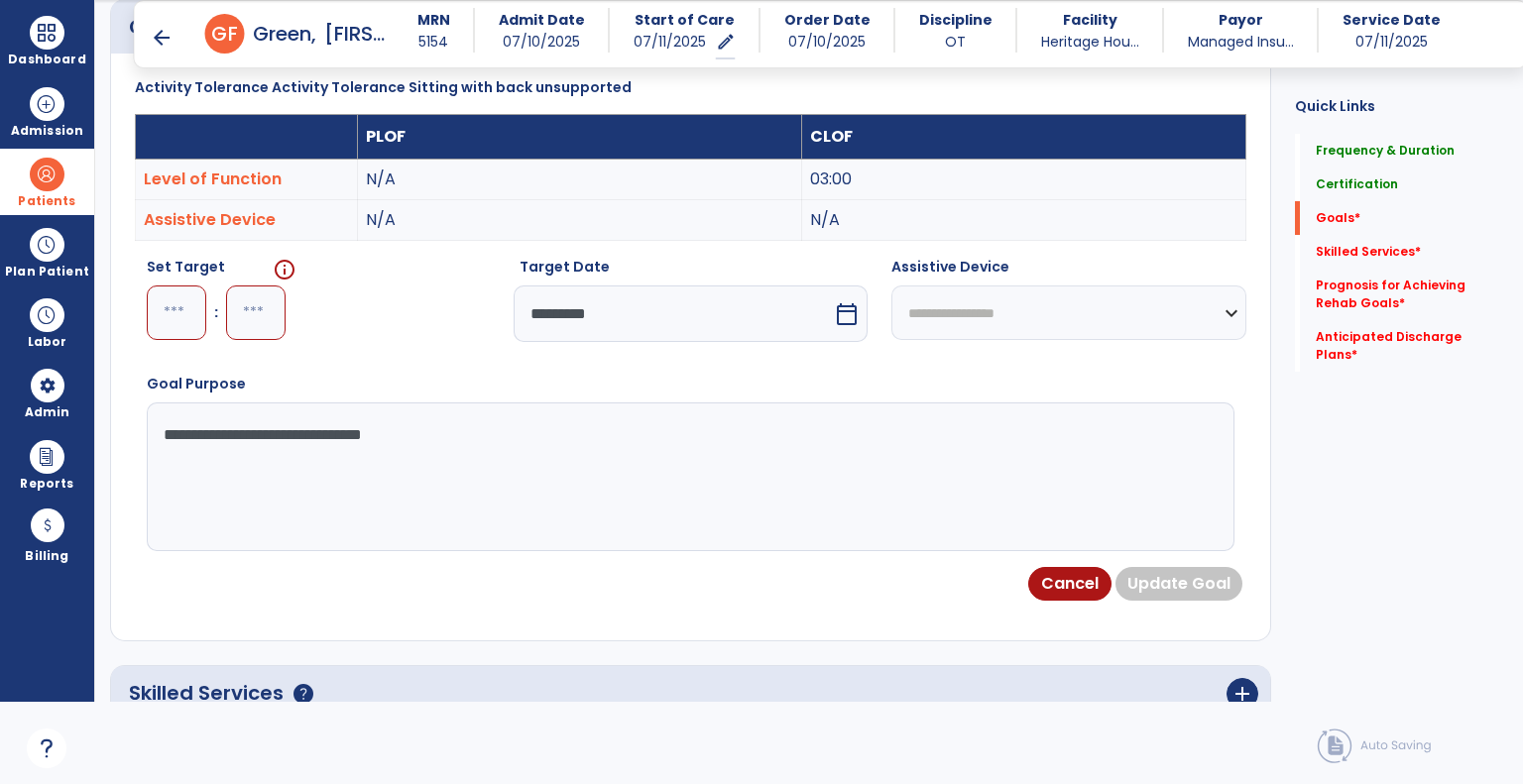 type on "**********" 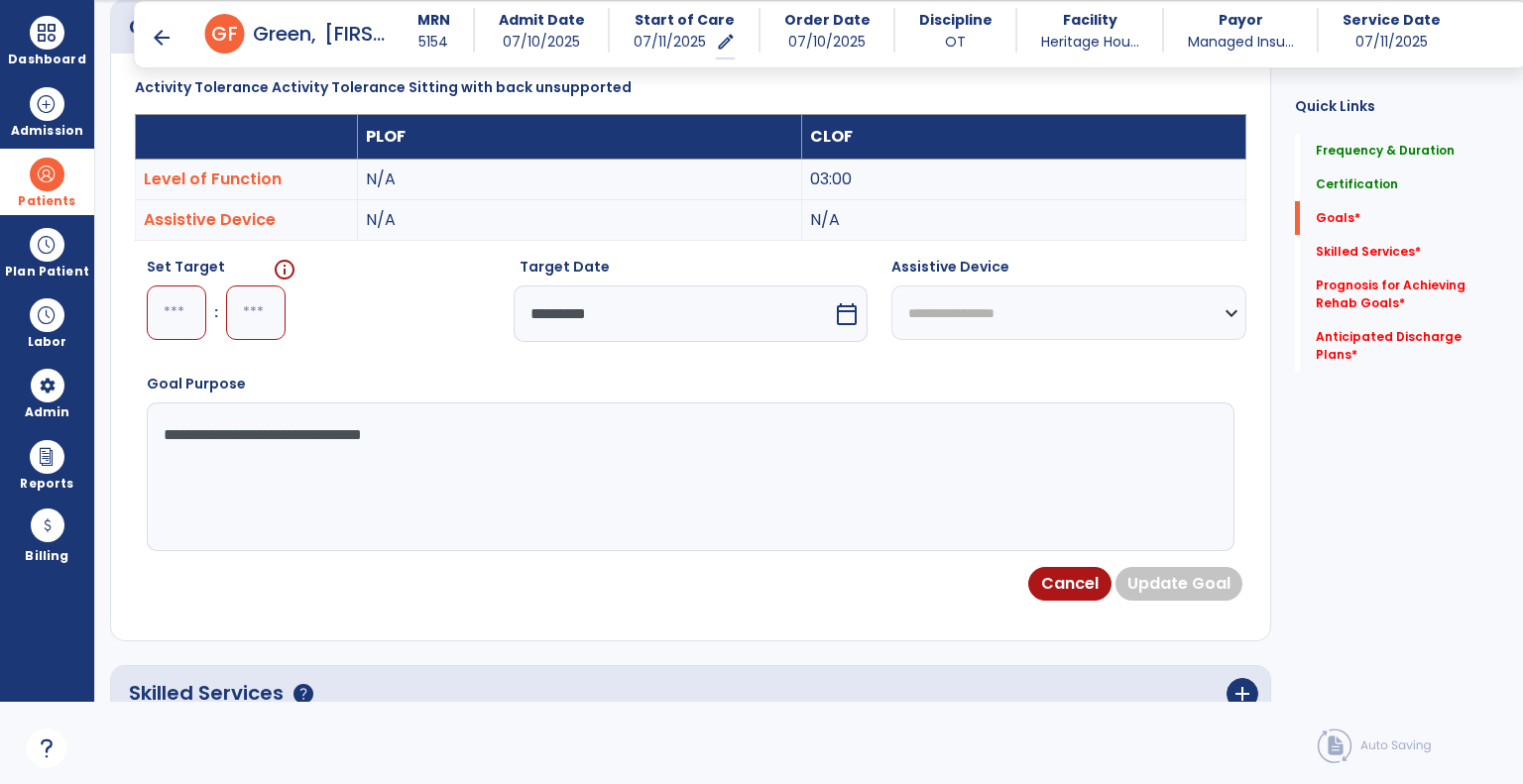 click at bounding box center (176, 312) 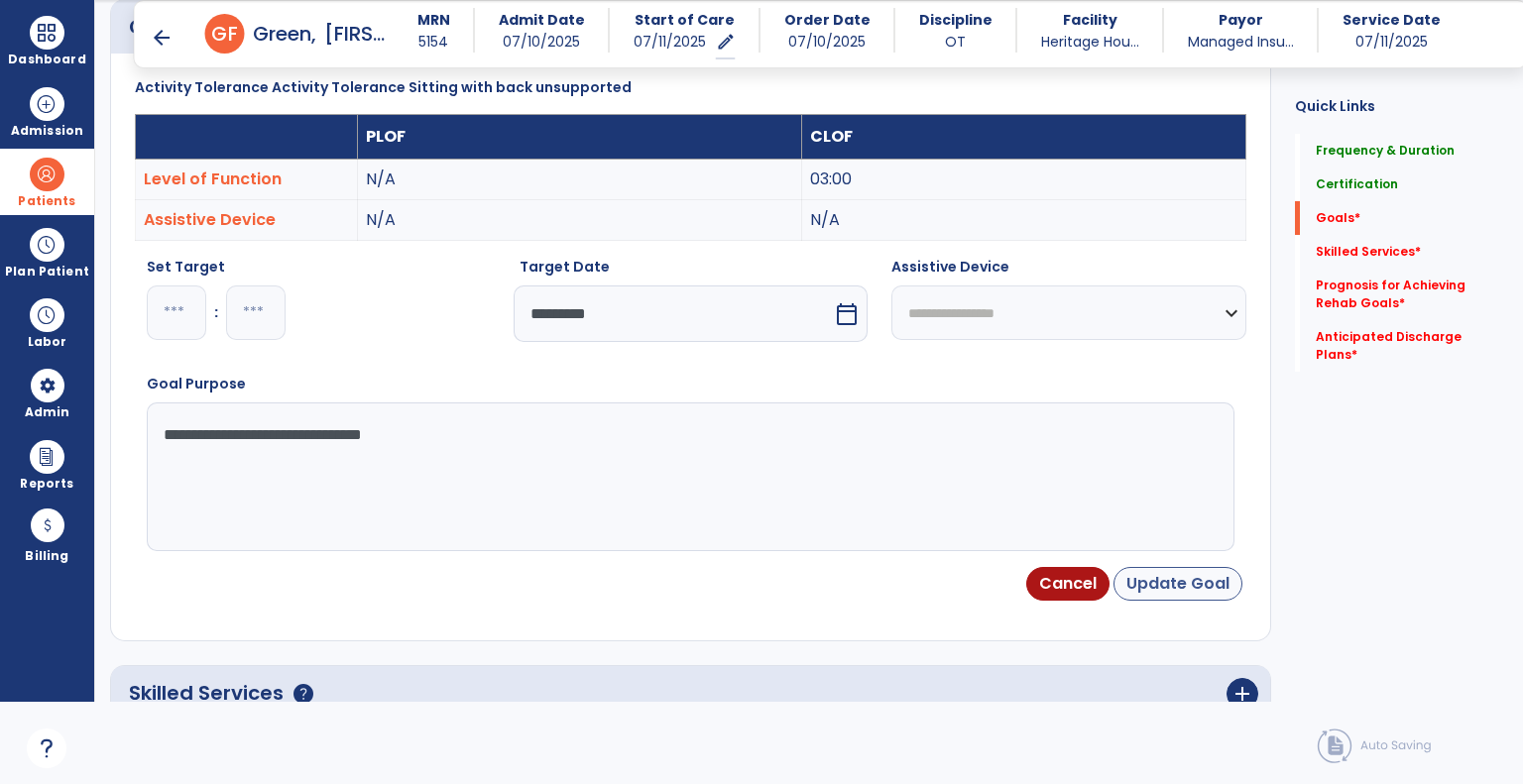 type on "**" 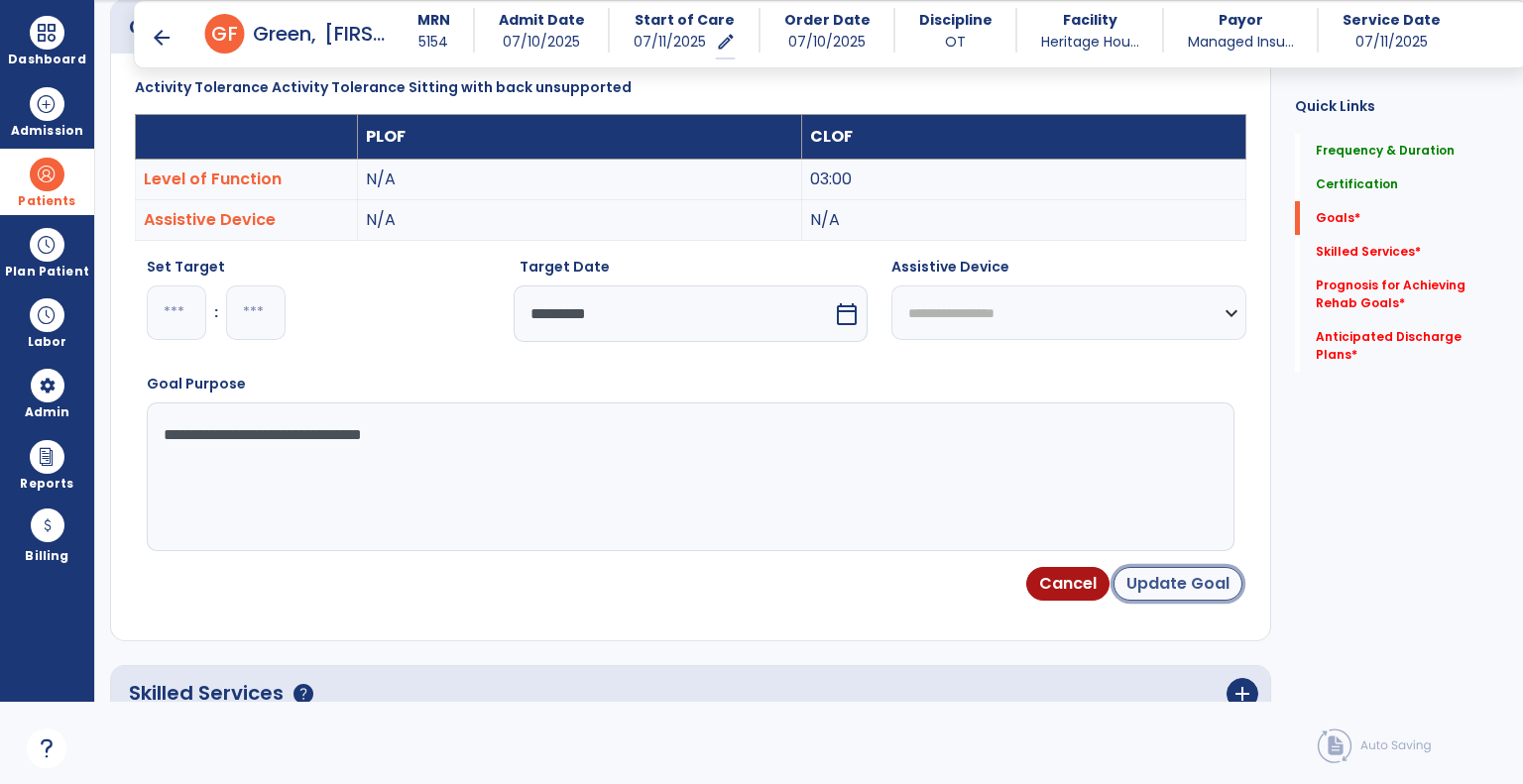 click on "Update Goal" at bounding box center (1178, 584) 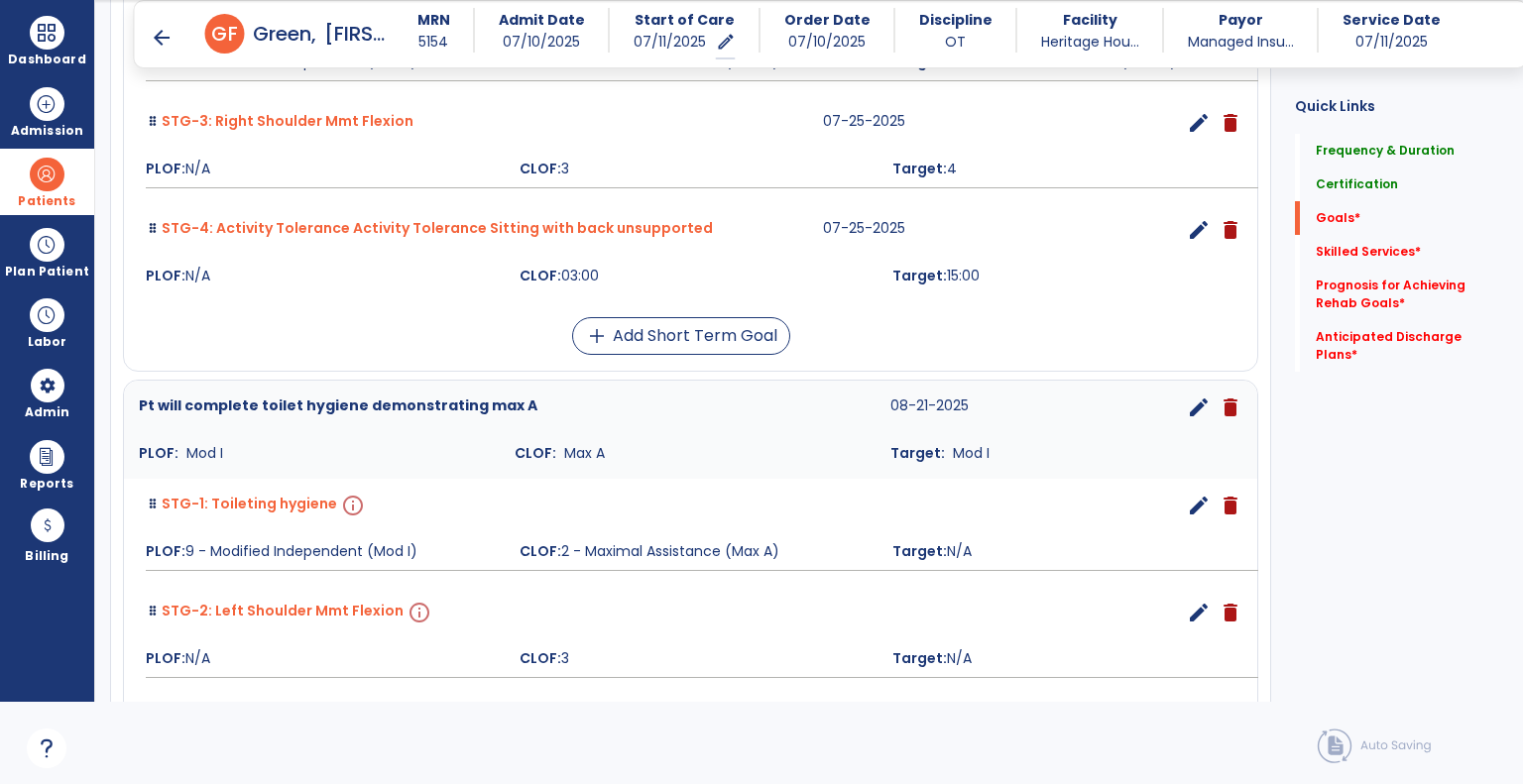 scroll, scrollTop: 827, scrollLeft: 0, axis: vertical 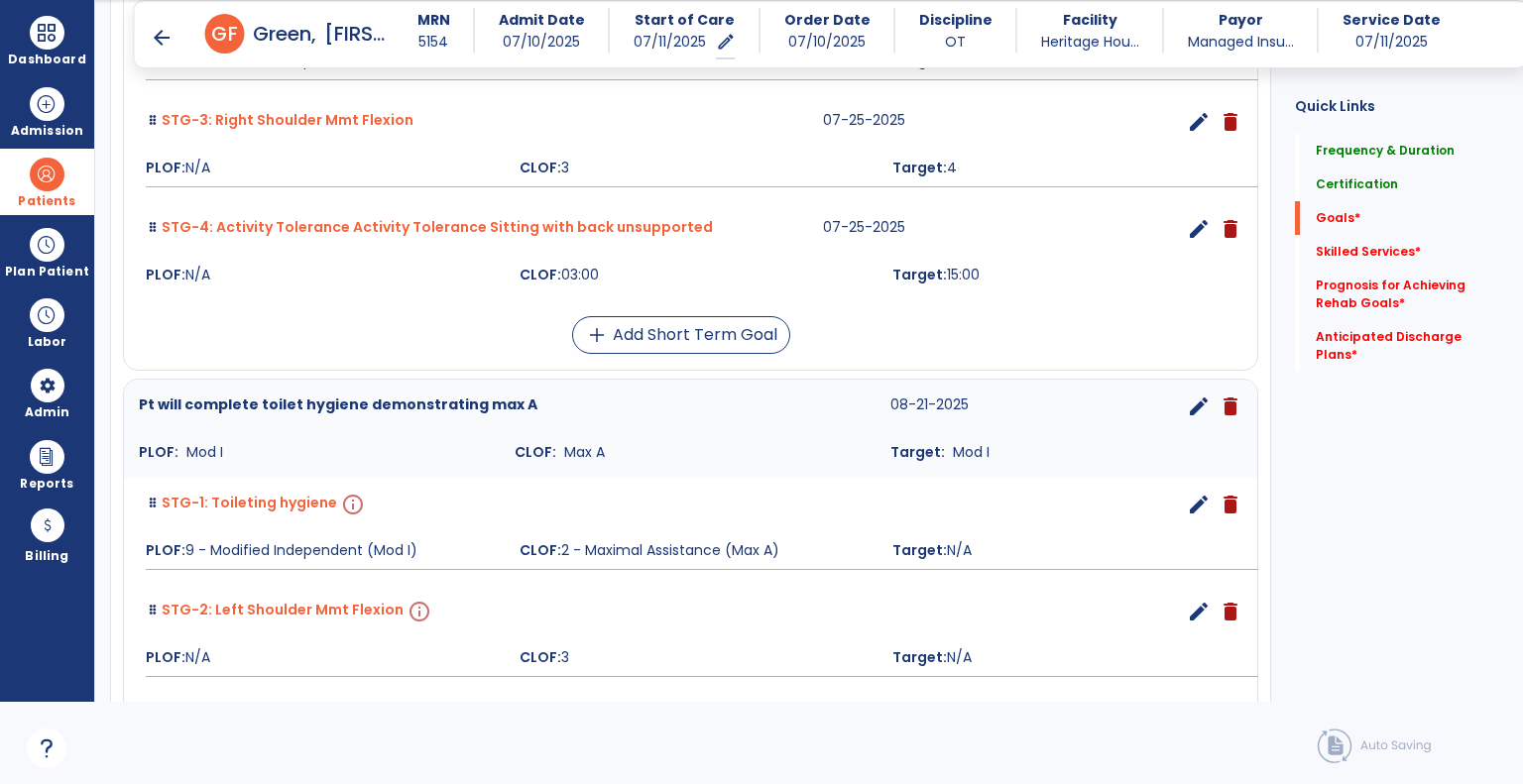 click on "edit" at bounding box center [1199, 504] 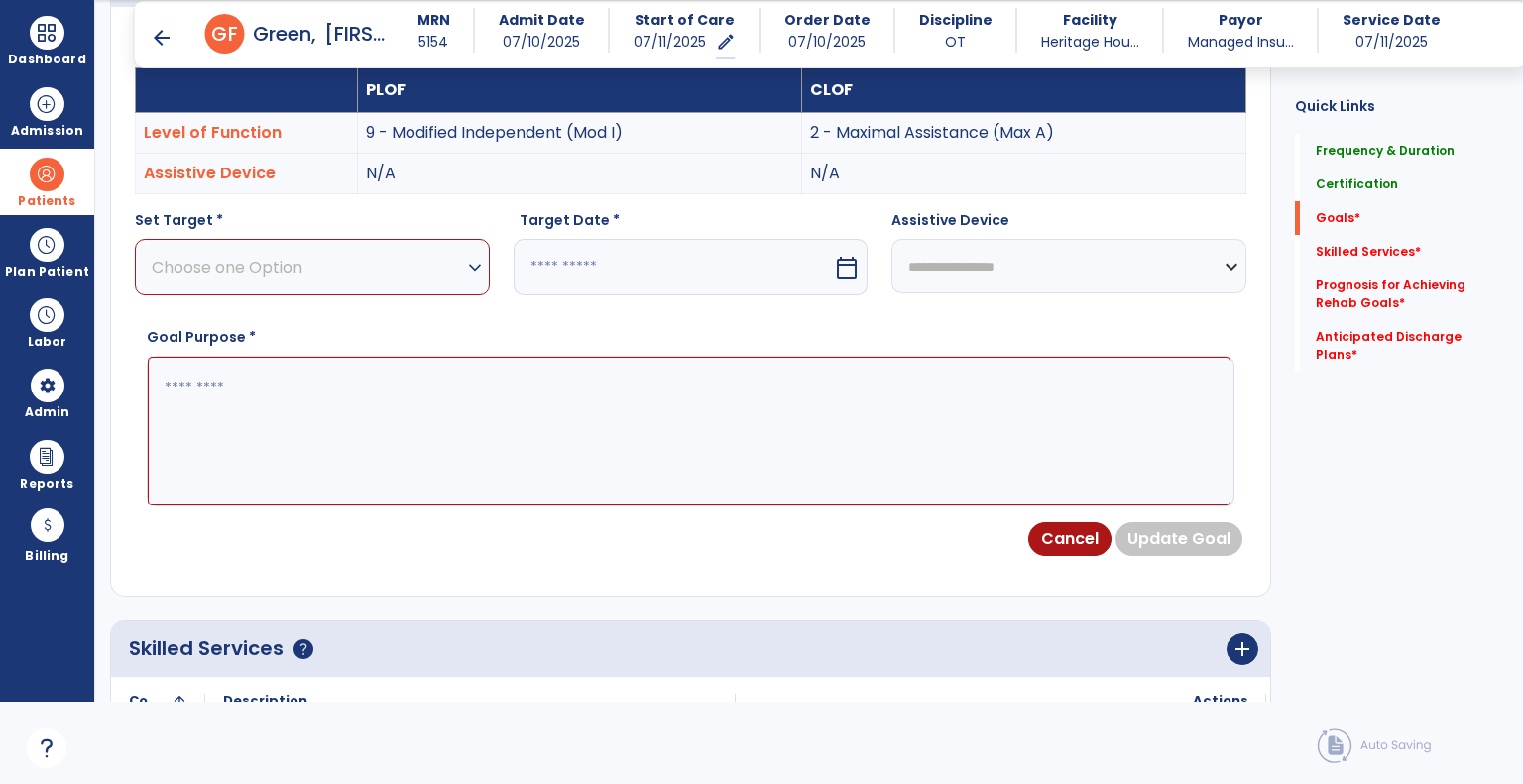 scroll, scrollTop: 529, scrollLeft: 0, axis: vertical 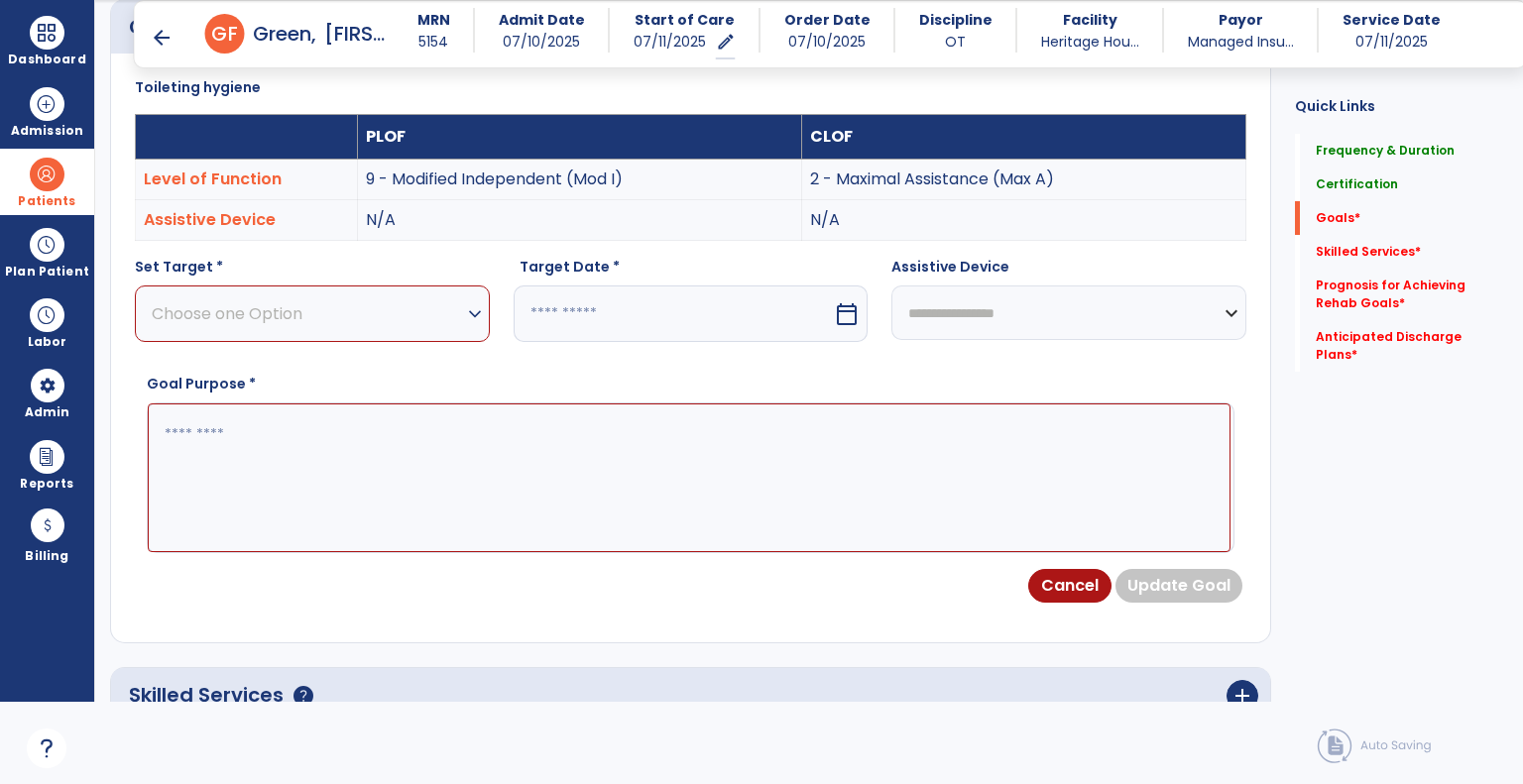 drag, startPoint x: 612, startPoint y: 320, endPoint x: 653, endPoint y: 341, distance: 46.065171 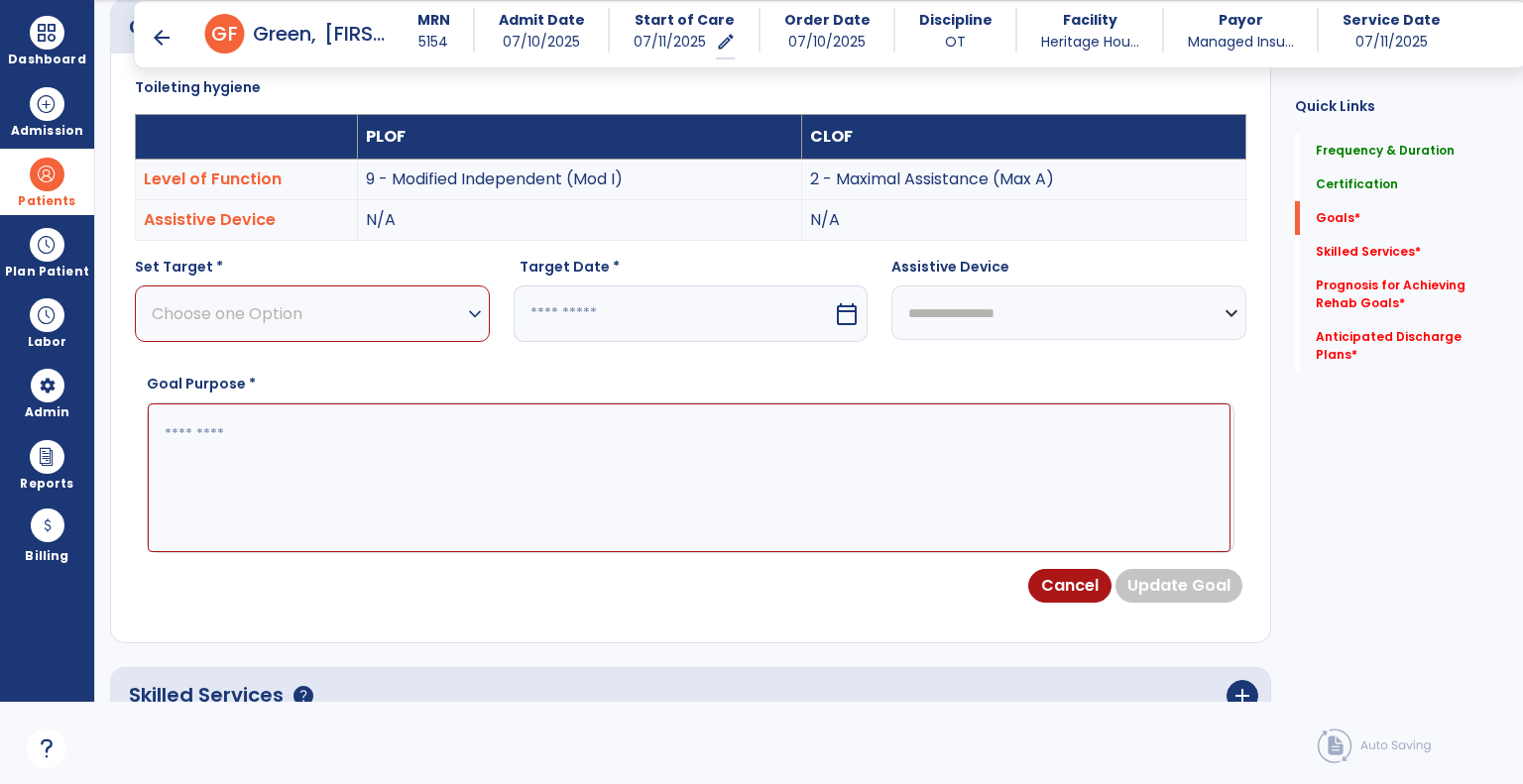 select on "*" 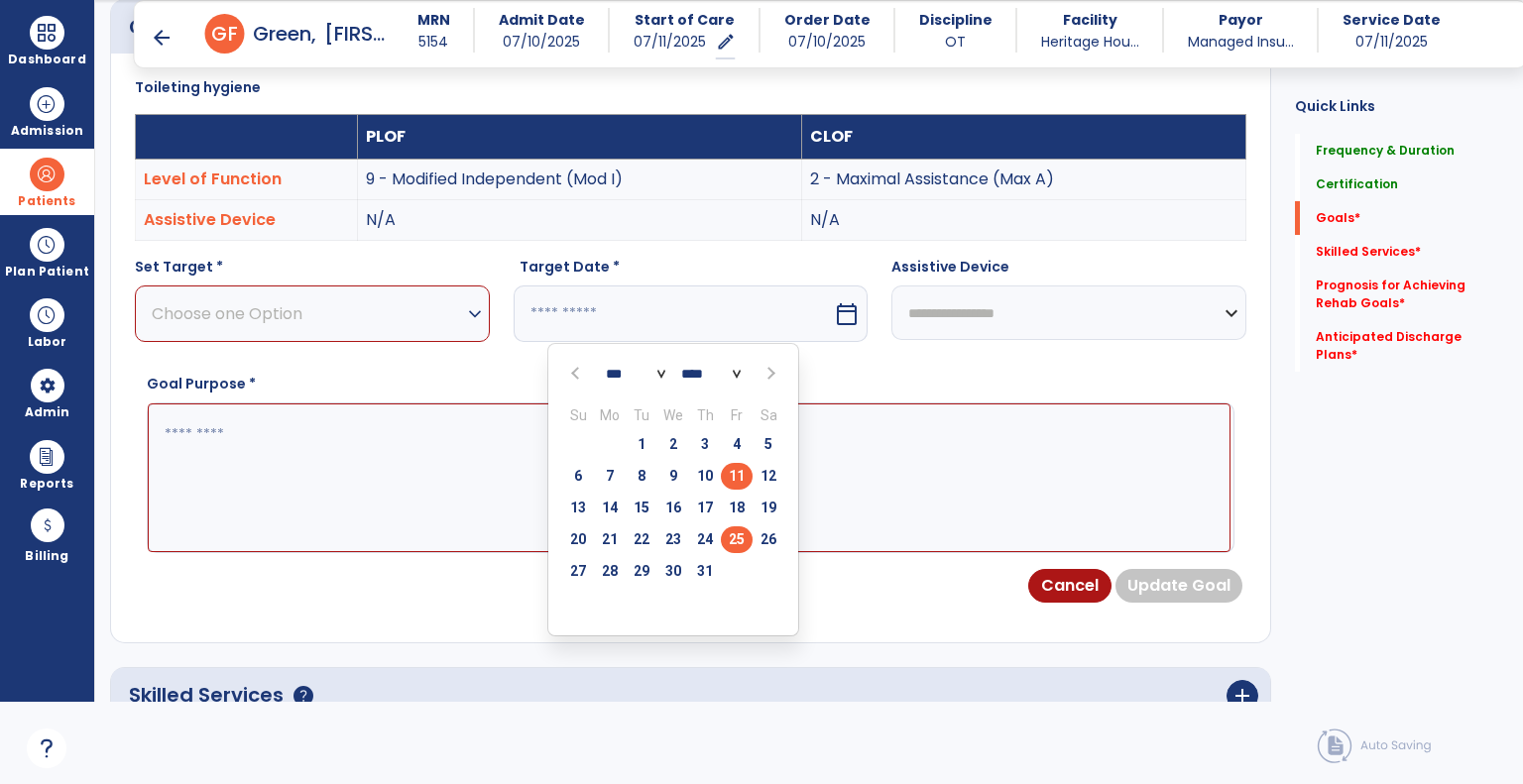 click on "25" at bounding box center [737, 539] 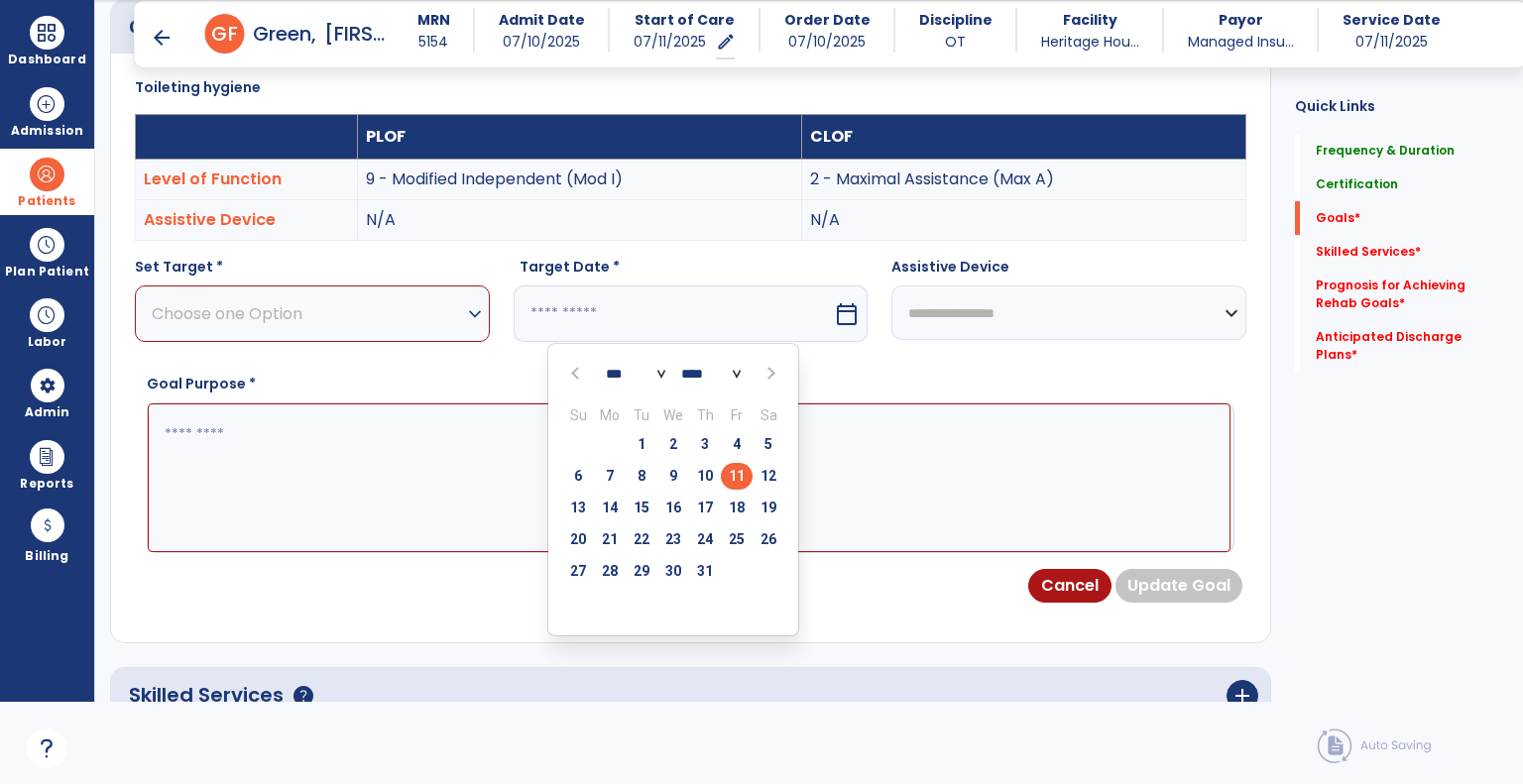 type on "*********" 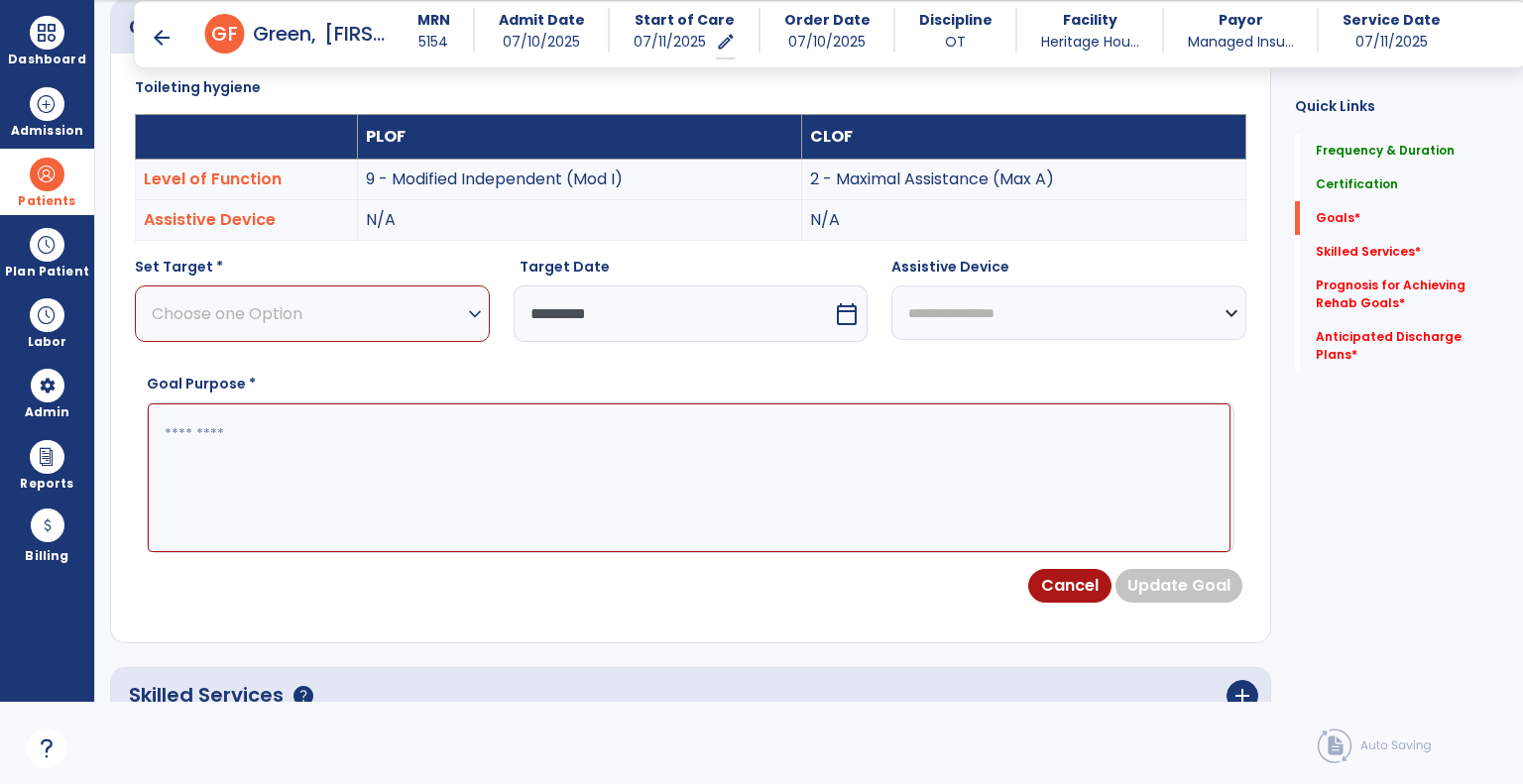 click at bounding box center (689, 478) 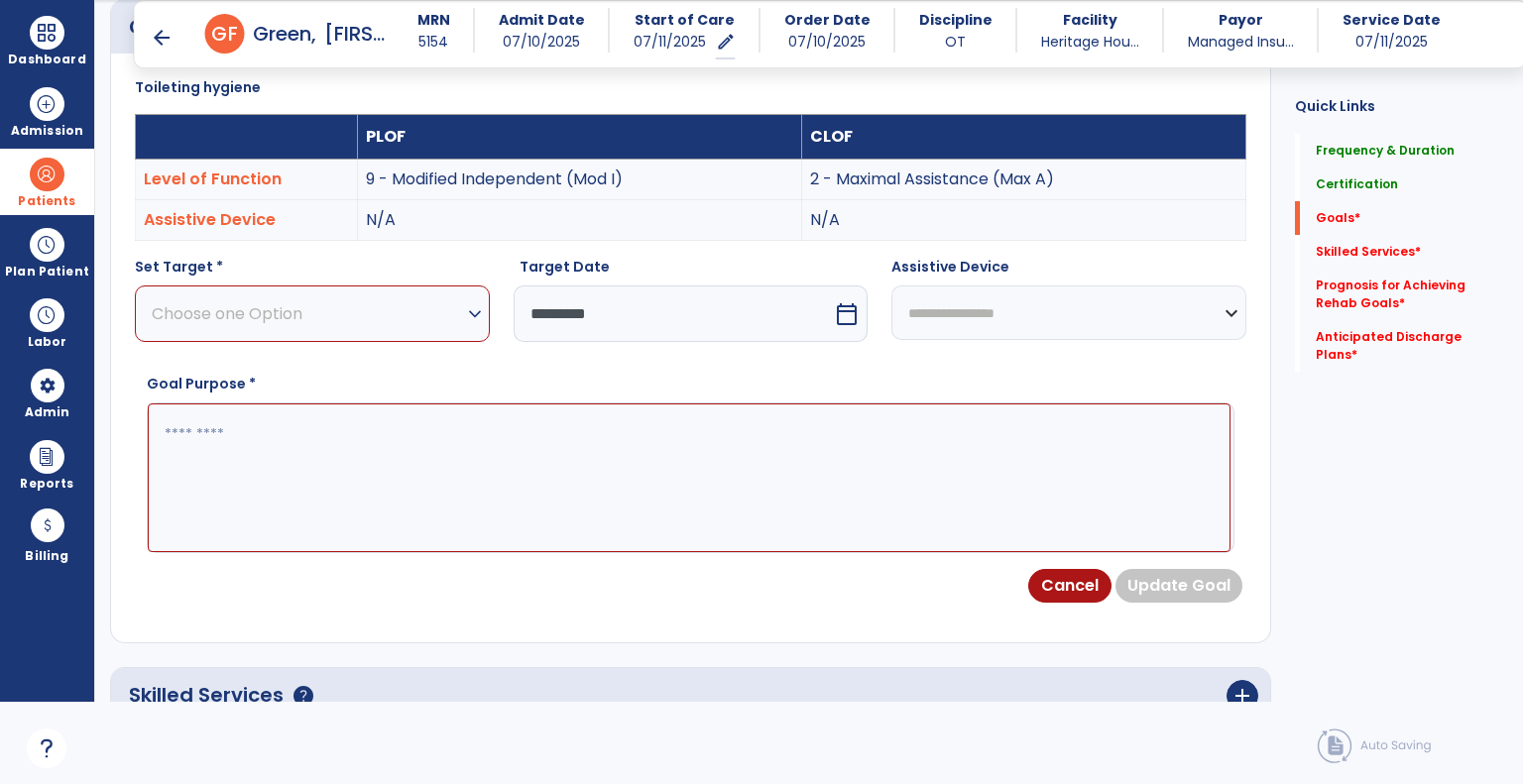 paste on "**********" 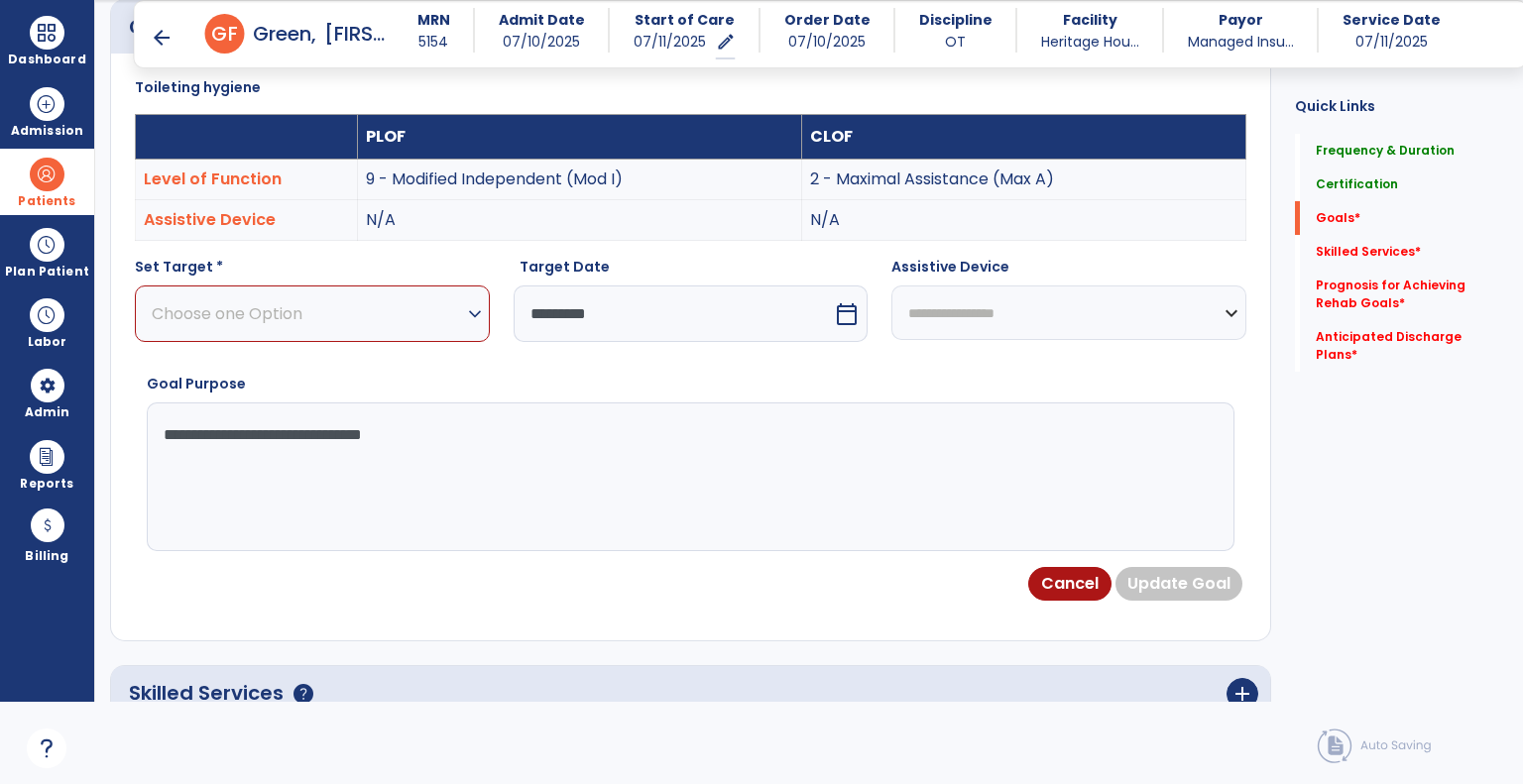 type on "**********" 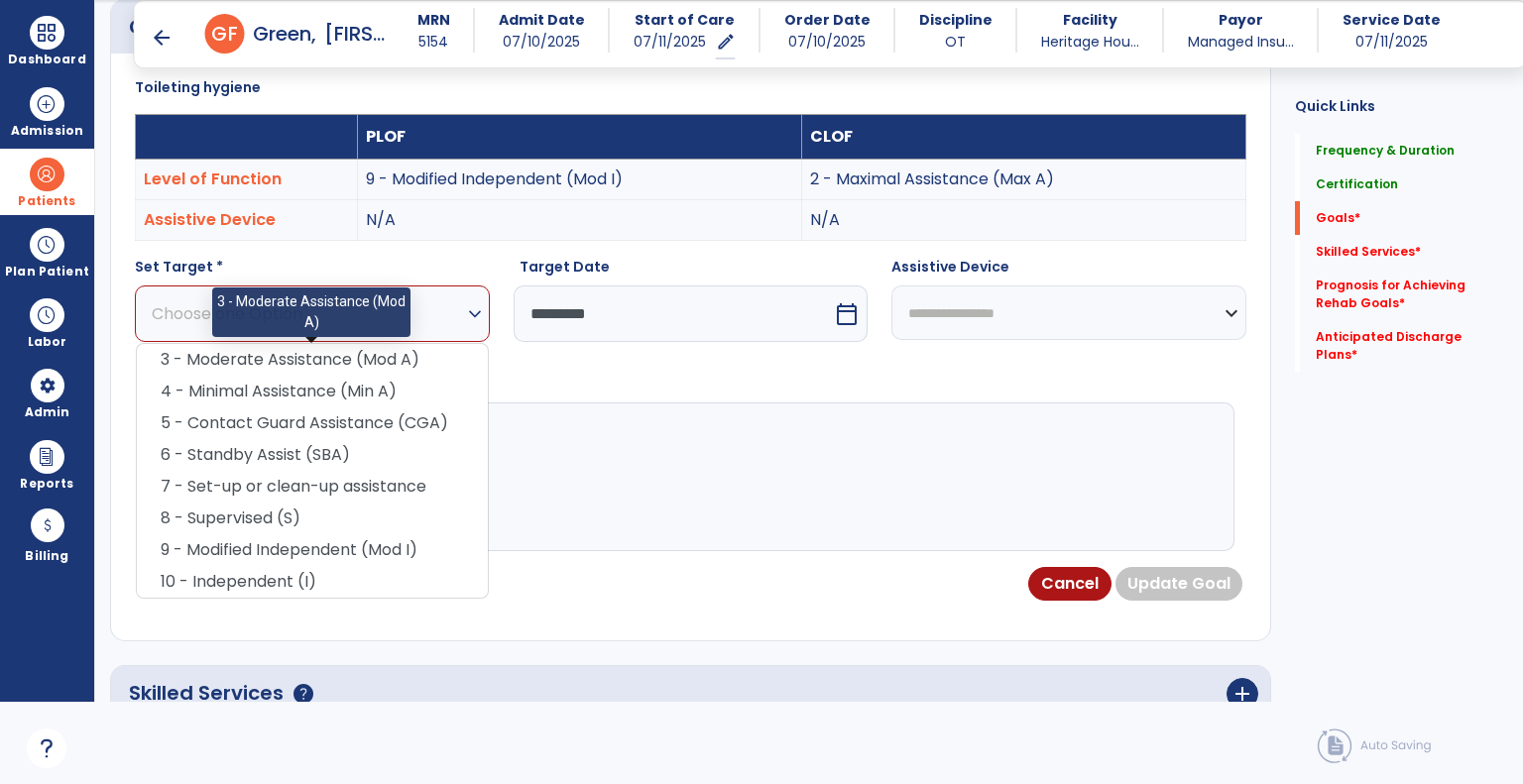click on "3 - Moderate Assistance (Mod A)" at bounding box center [312, 360] 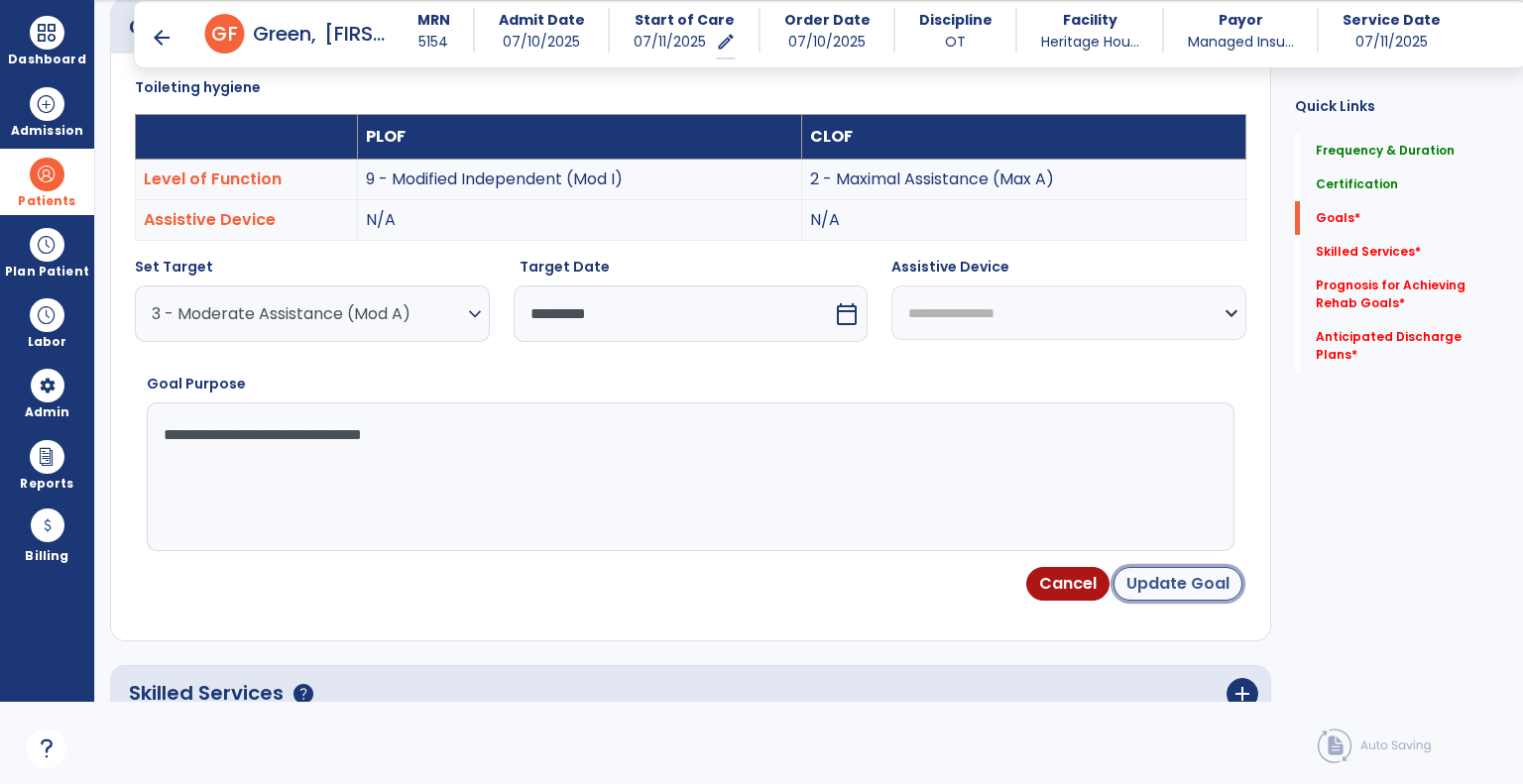 click on "Update Goal" at bounding box center (1178, 584) 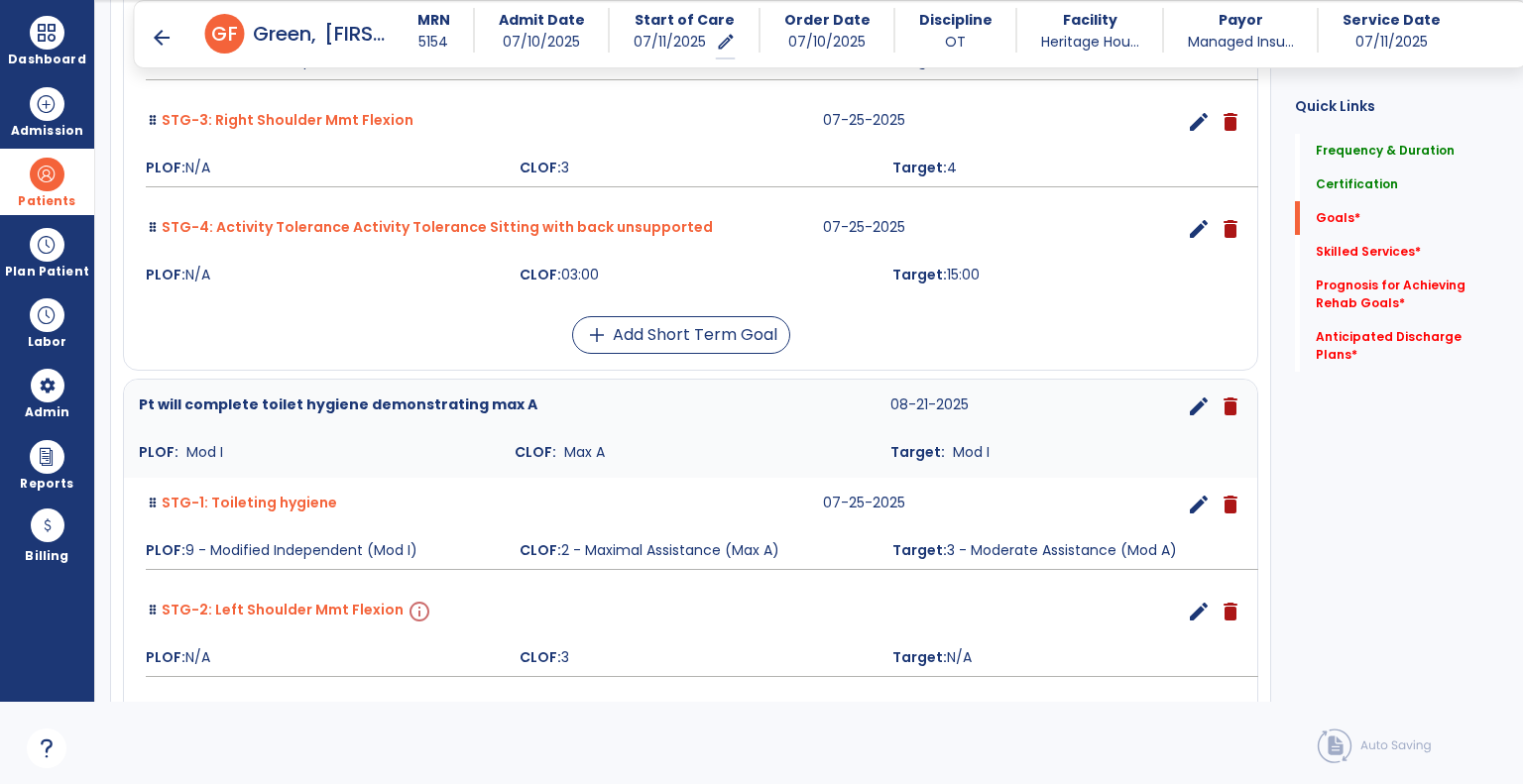scroll, scrollTop: 1124, scrollLeft: 0, axis: vertical 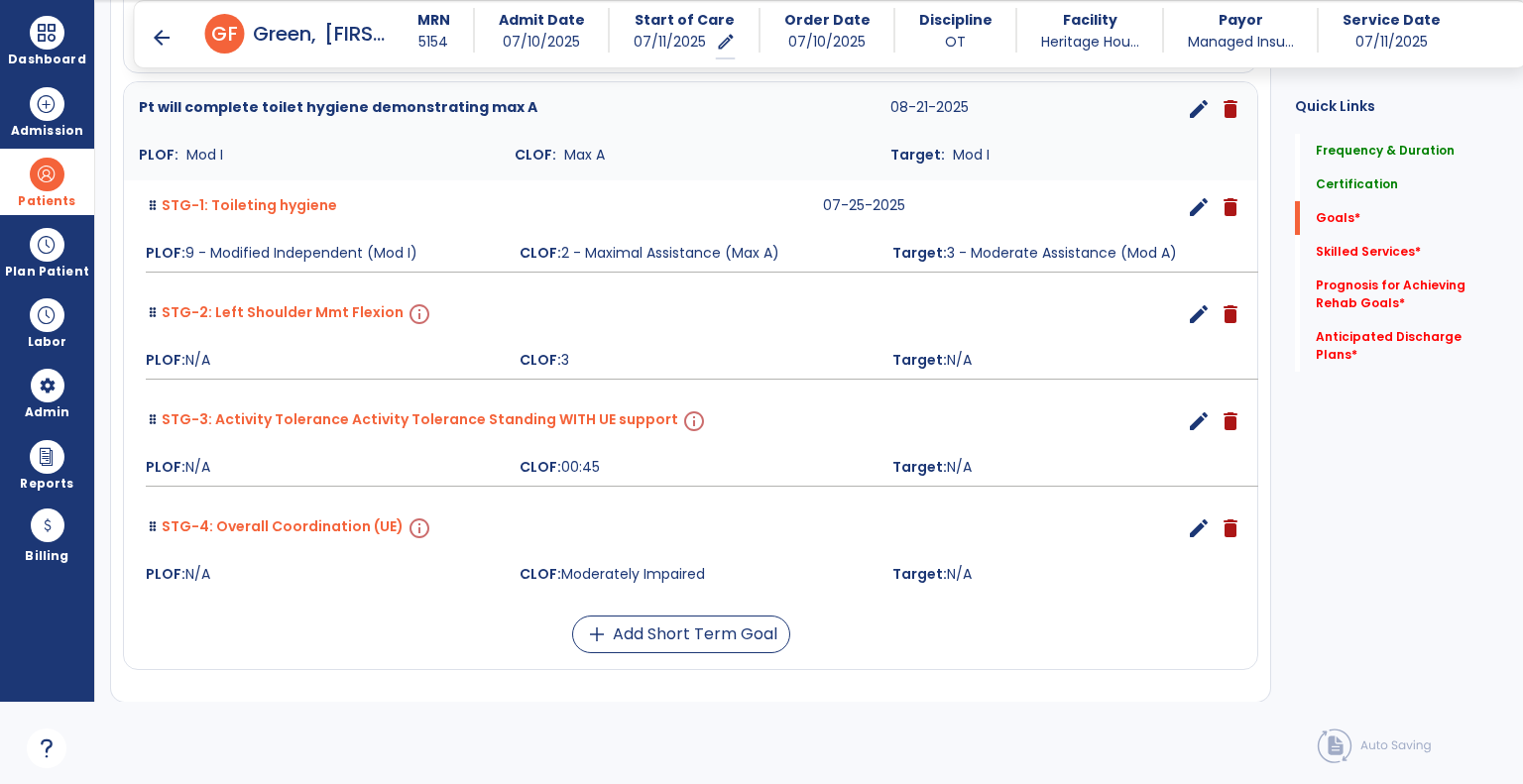 click on "edit" at bounding box center (1199, 314) 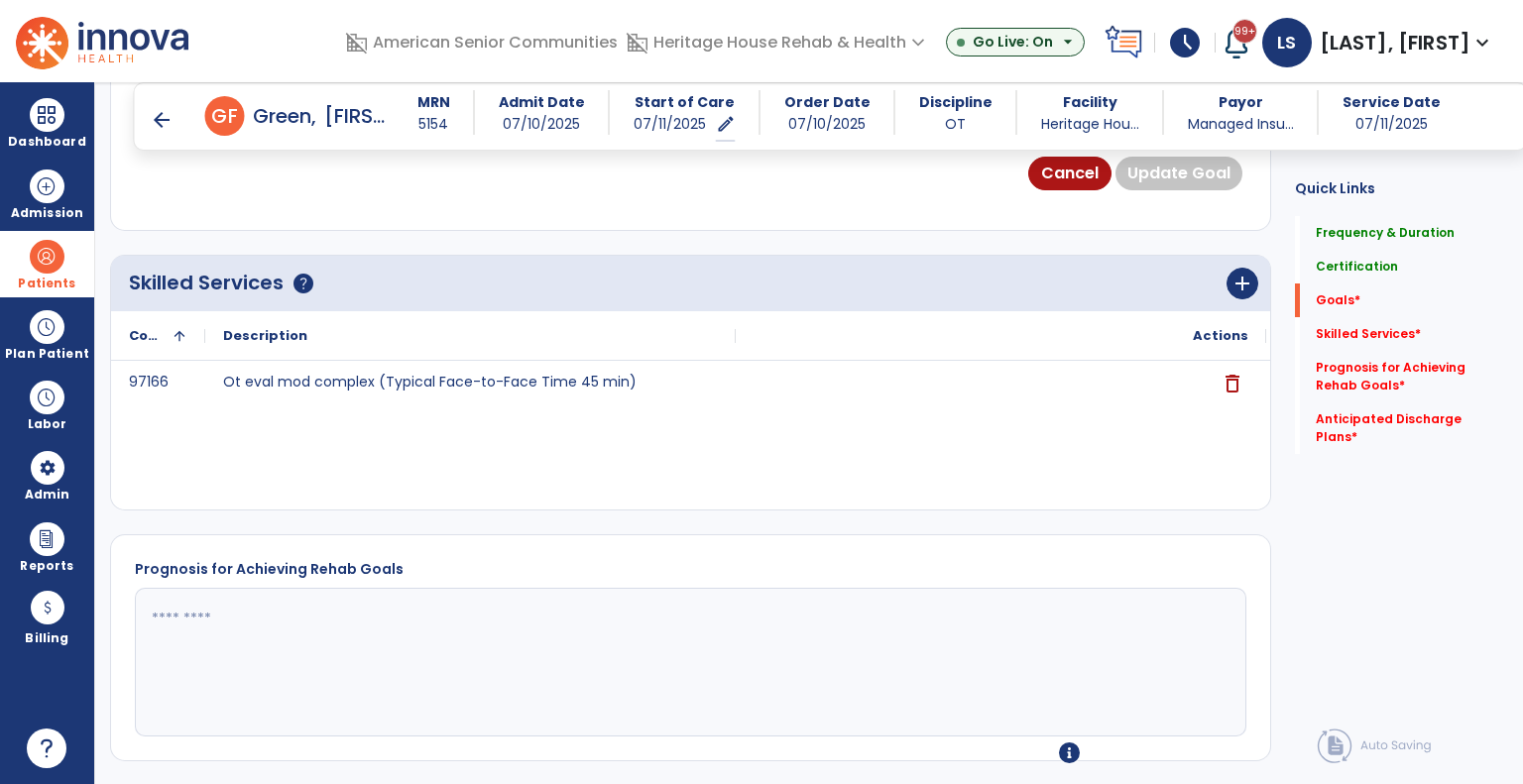 scroll, scrollTop: 0, scrollLeft: 0, axis: both 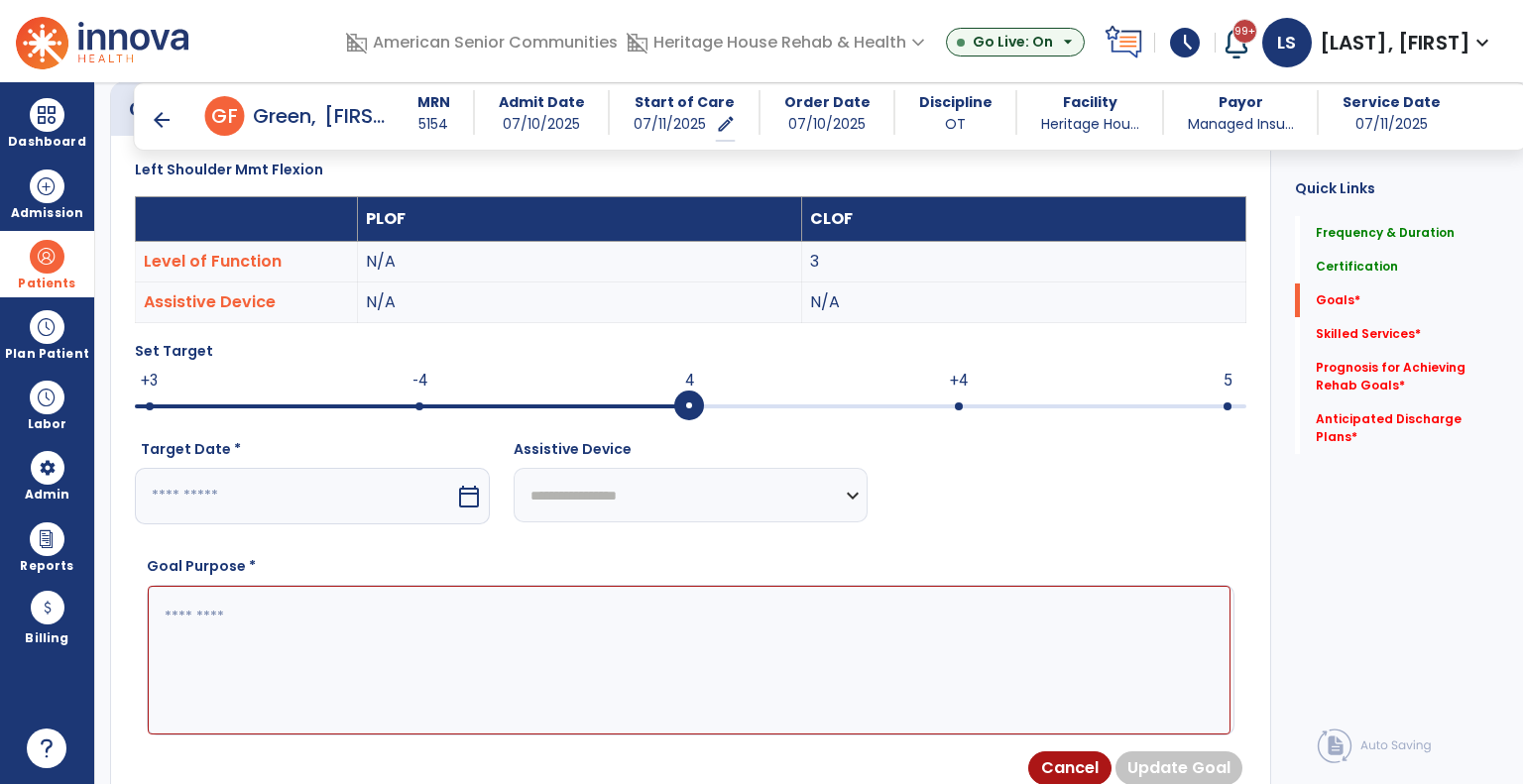 drag, startPoint x: 690, startPoint y: 407, endPoint x: 639, endPoint y: 422, distance: 53.160135 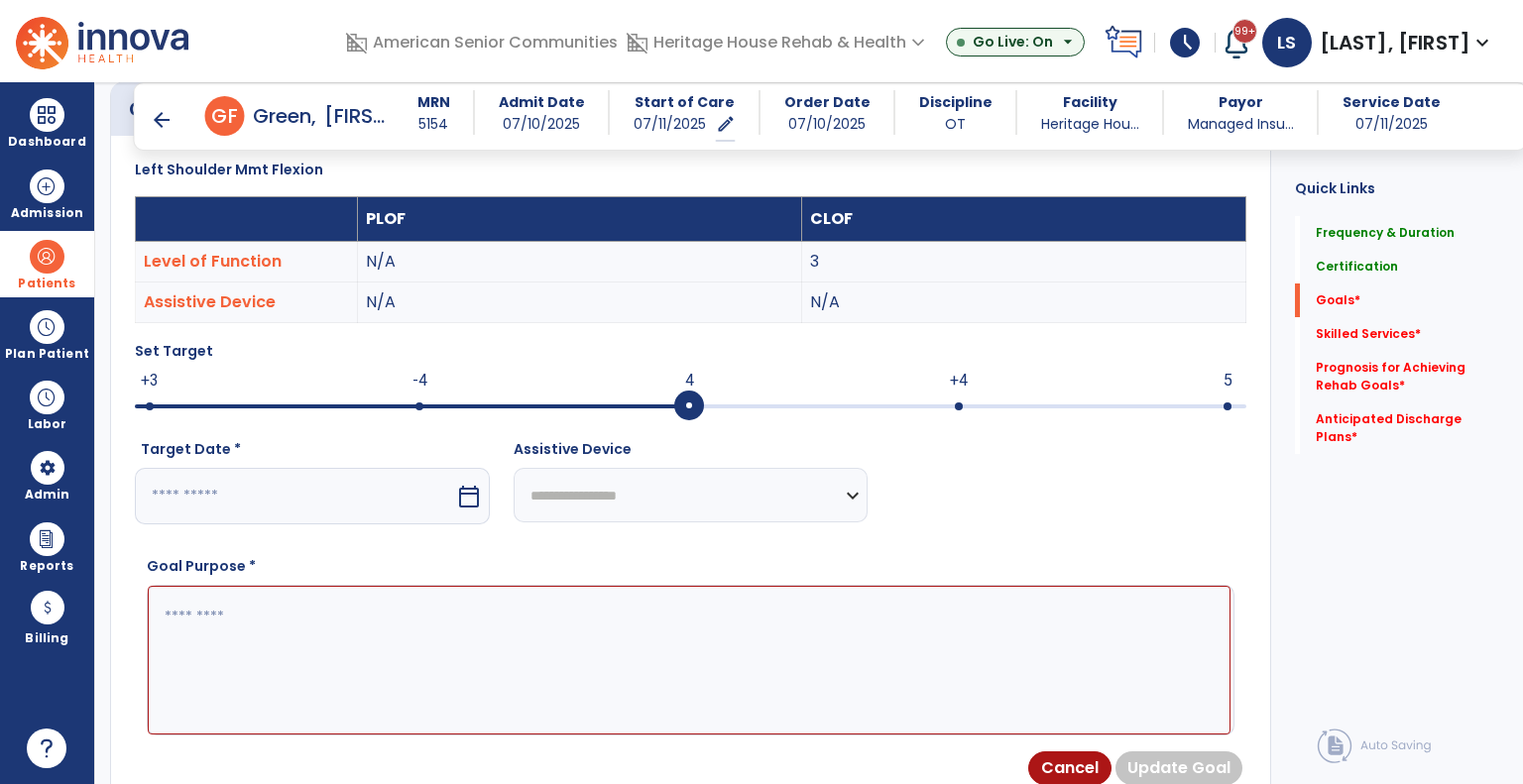 click at bounding box center [294, 496] 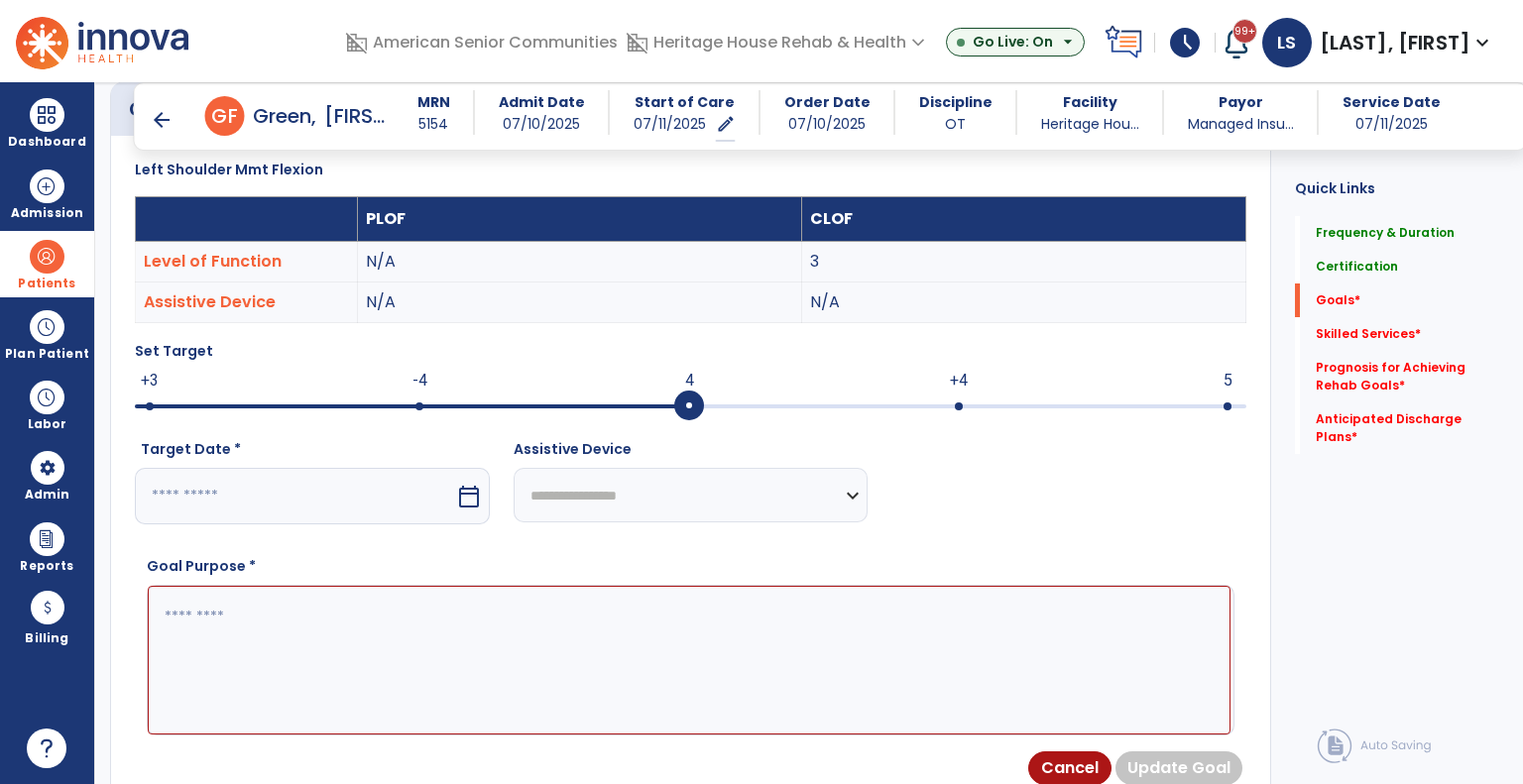 select on "*" 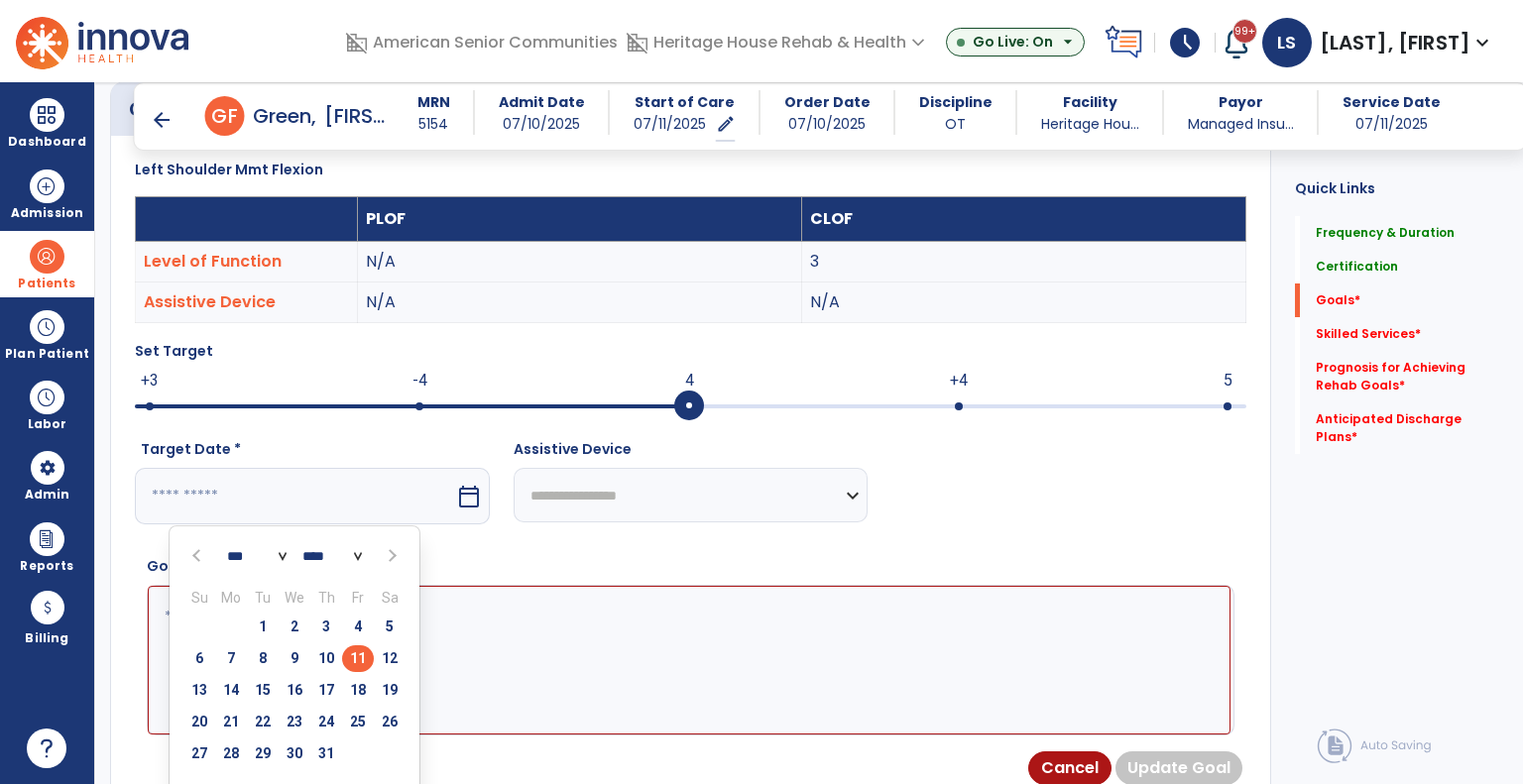 click on "25" at bounding box center (358, 722) 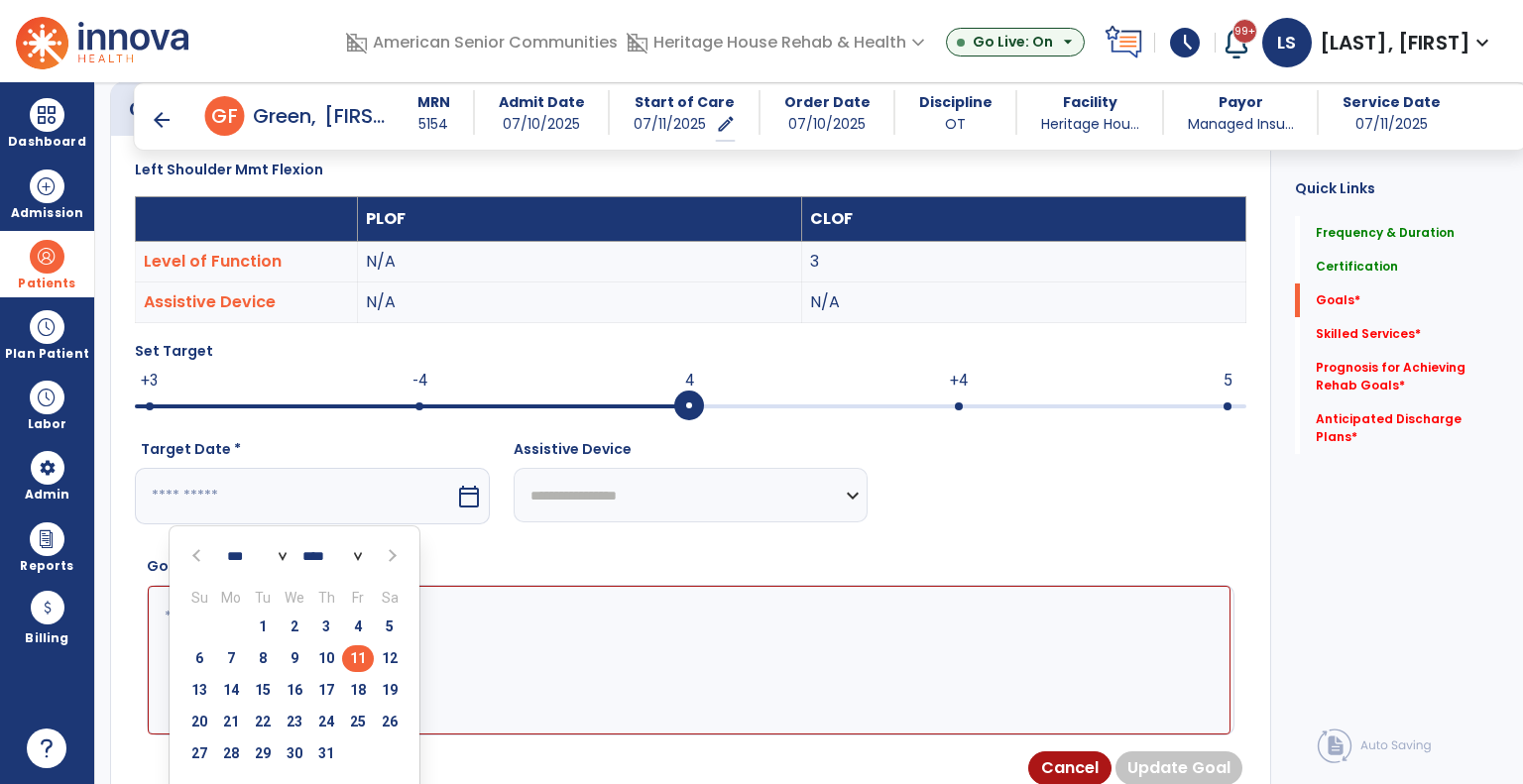 type on "*********" 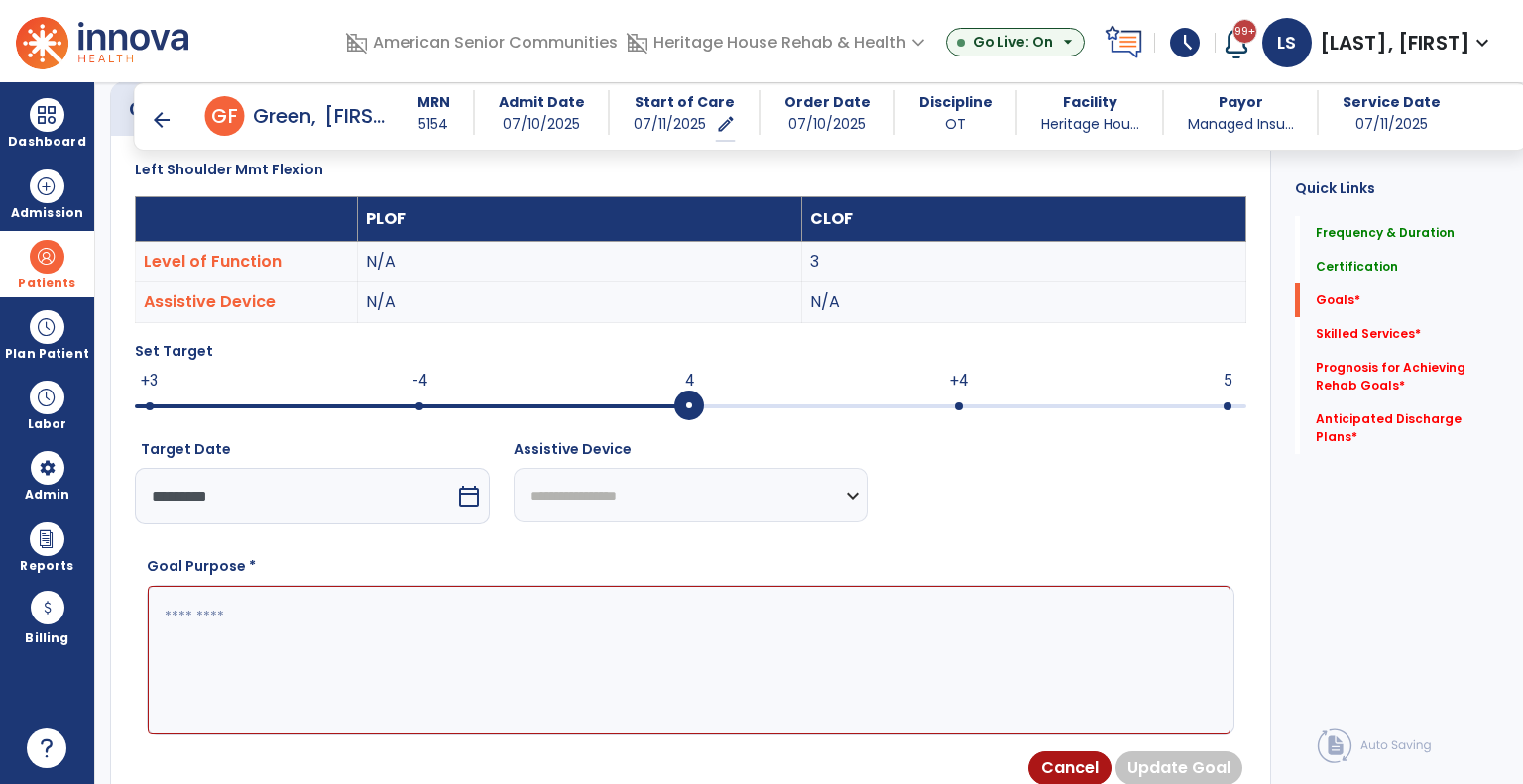 click at bounding box center (689, 660) 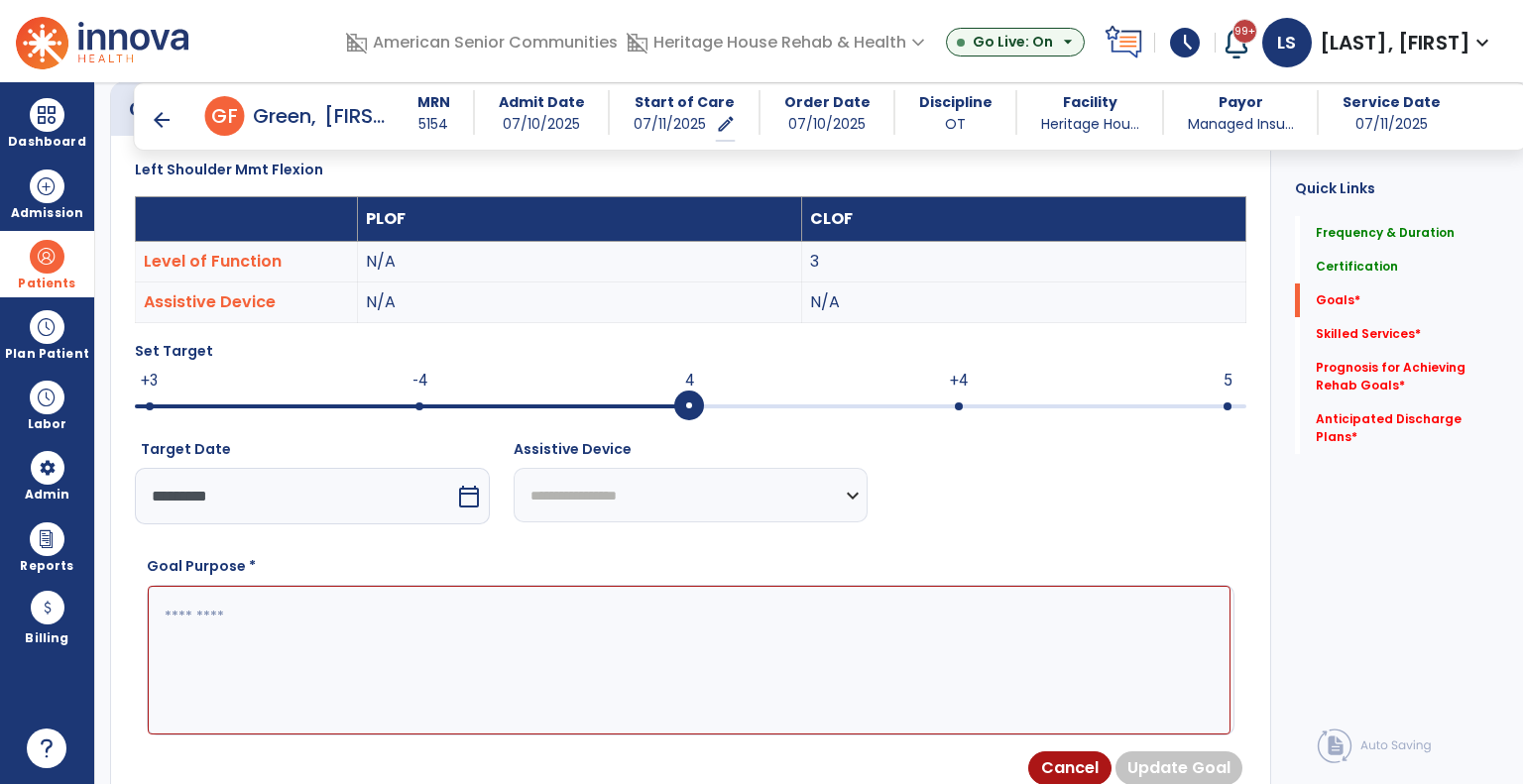 paste on "**********" 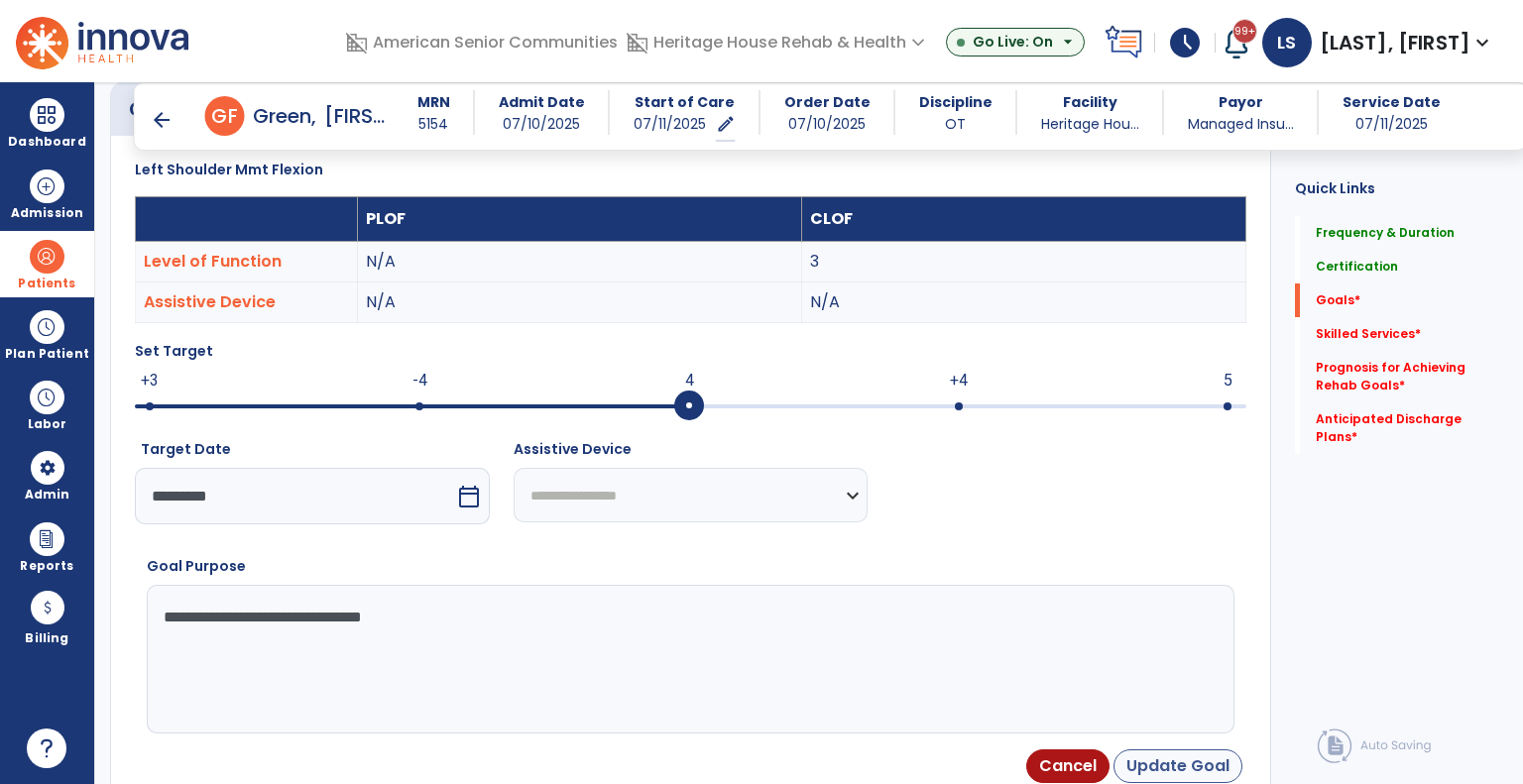 type on "**********" 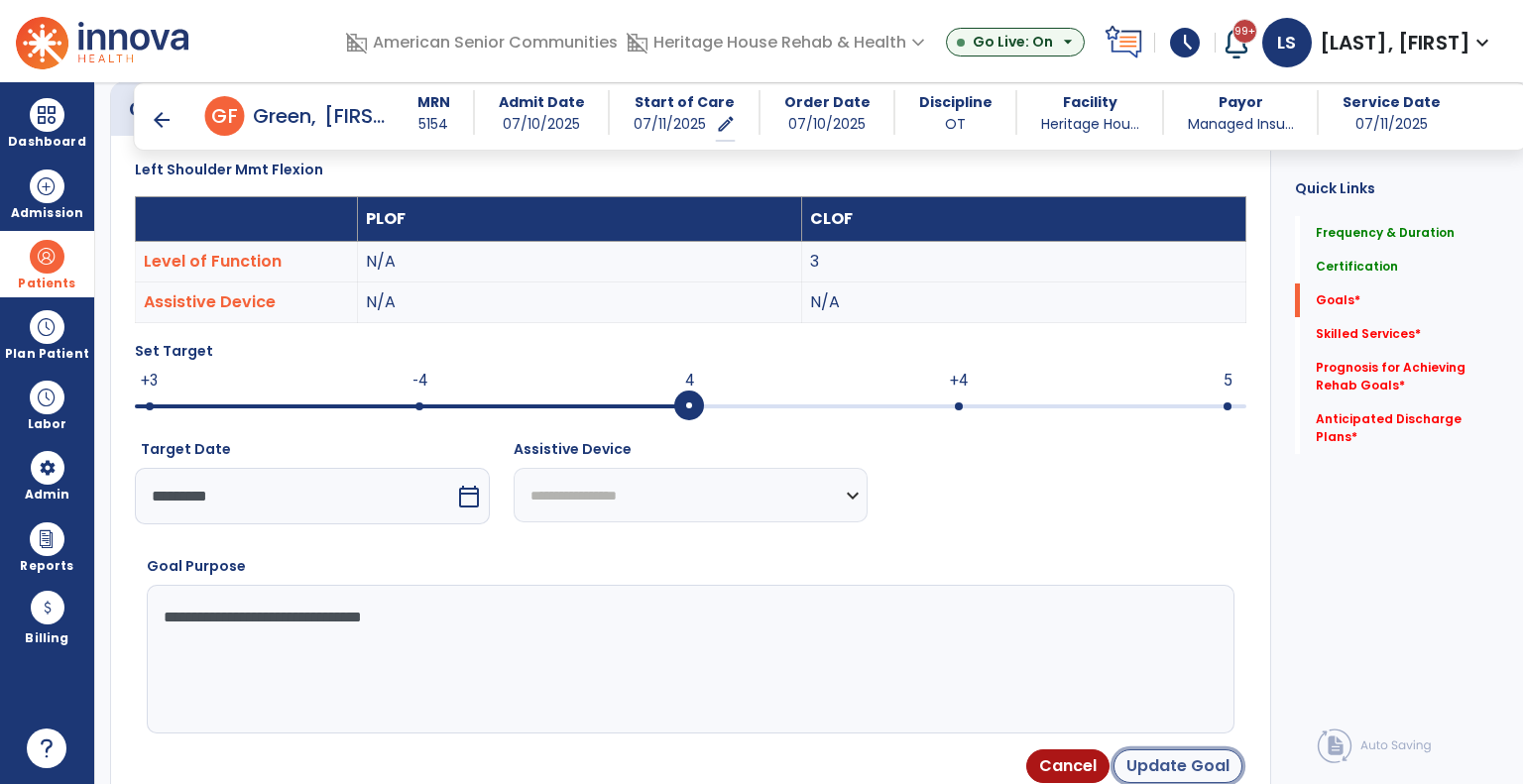 click on "Update Goal" at bounding box center (1178, 766) 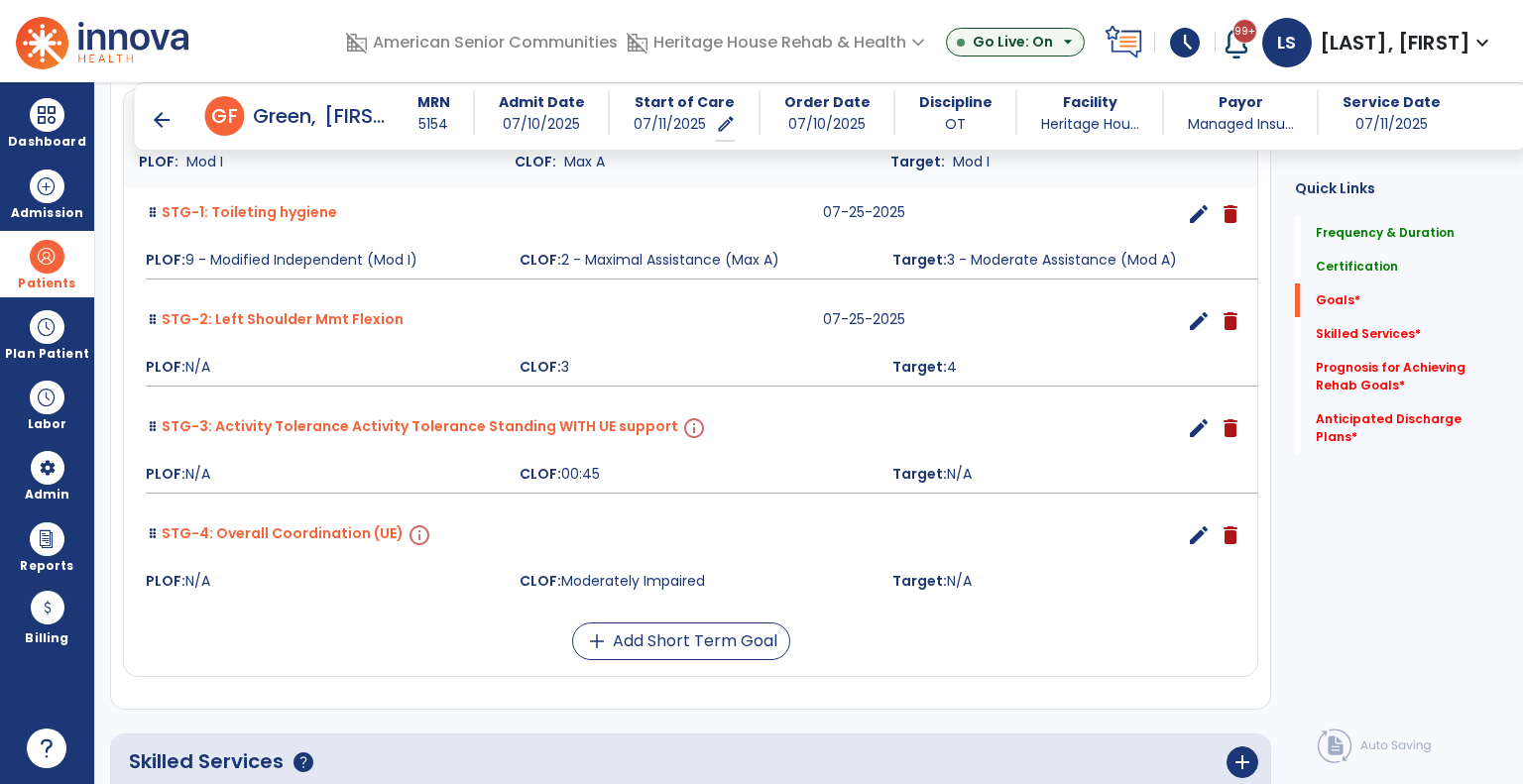 scroll, scrollTop: 1124, scrollLeft: 0, axis: vertical 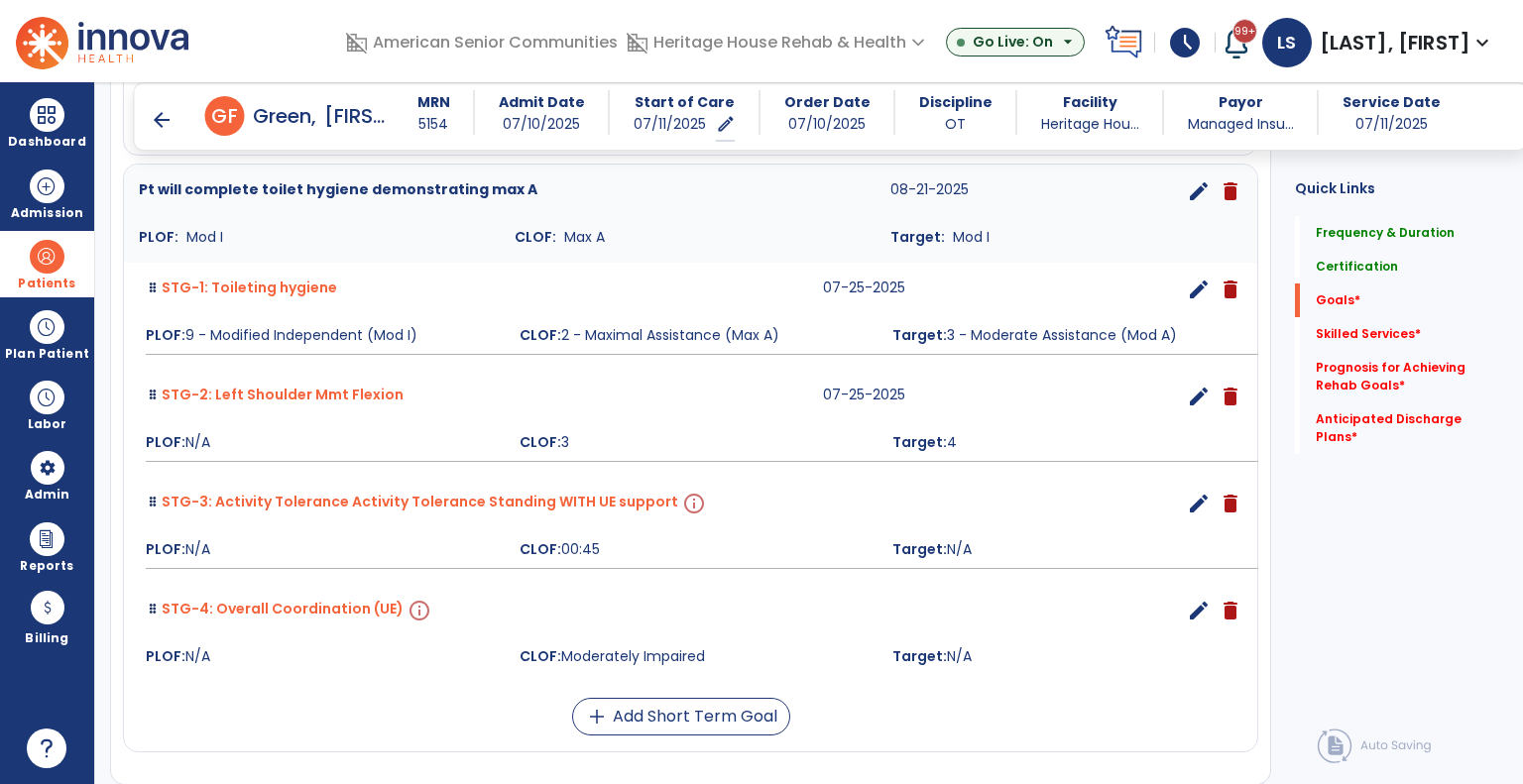 click on "edit" at bounding box center [1199, 504] 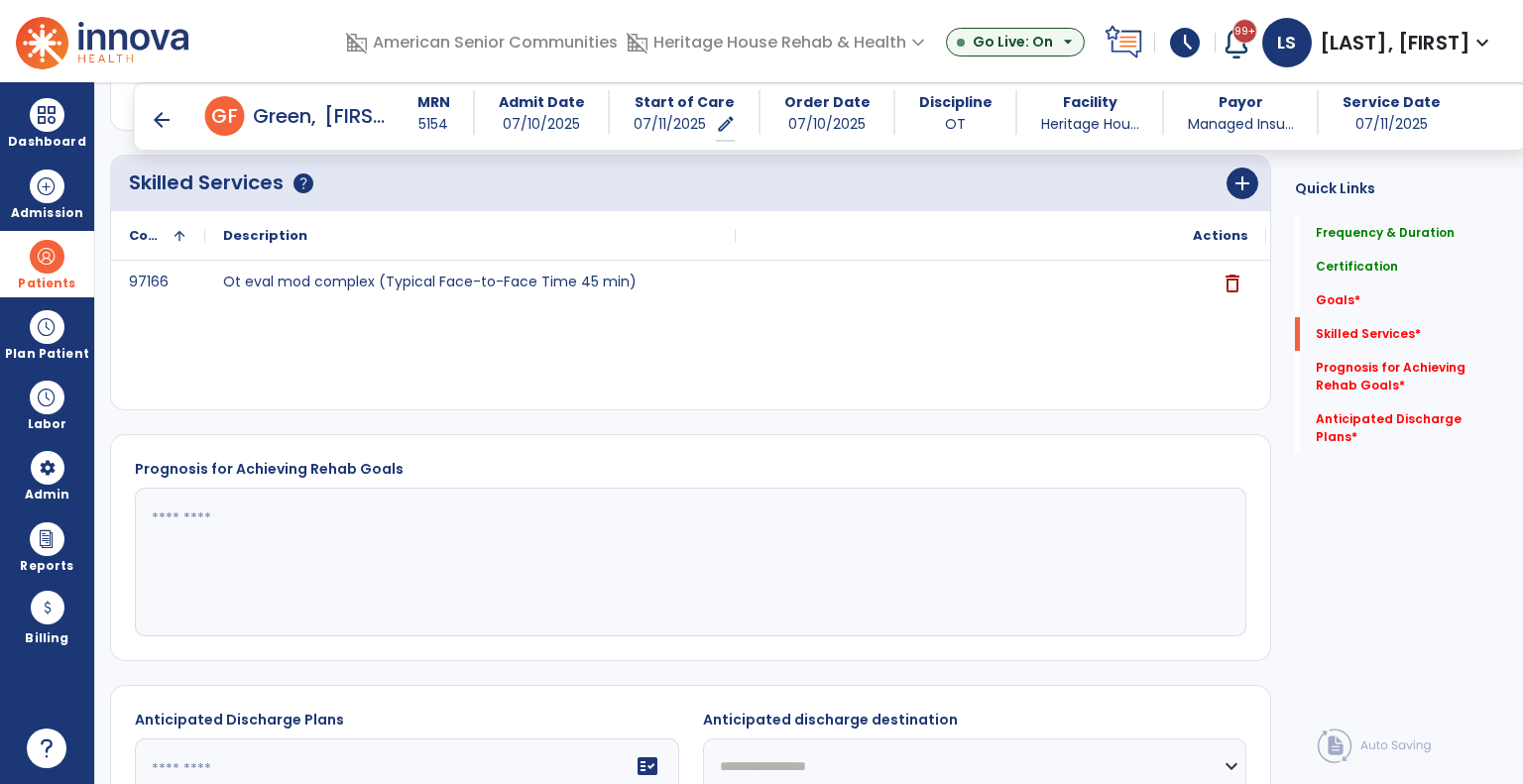 scroll, scrollTop: 1064, scrollLeft: 0, axis: vertical 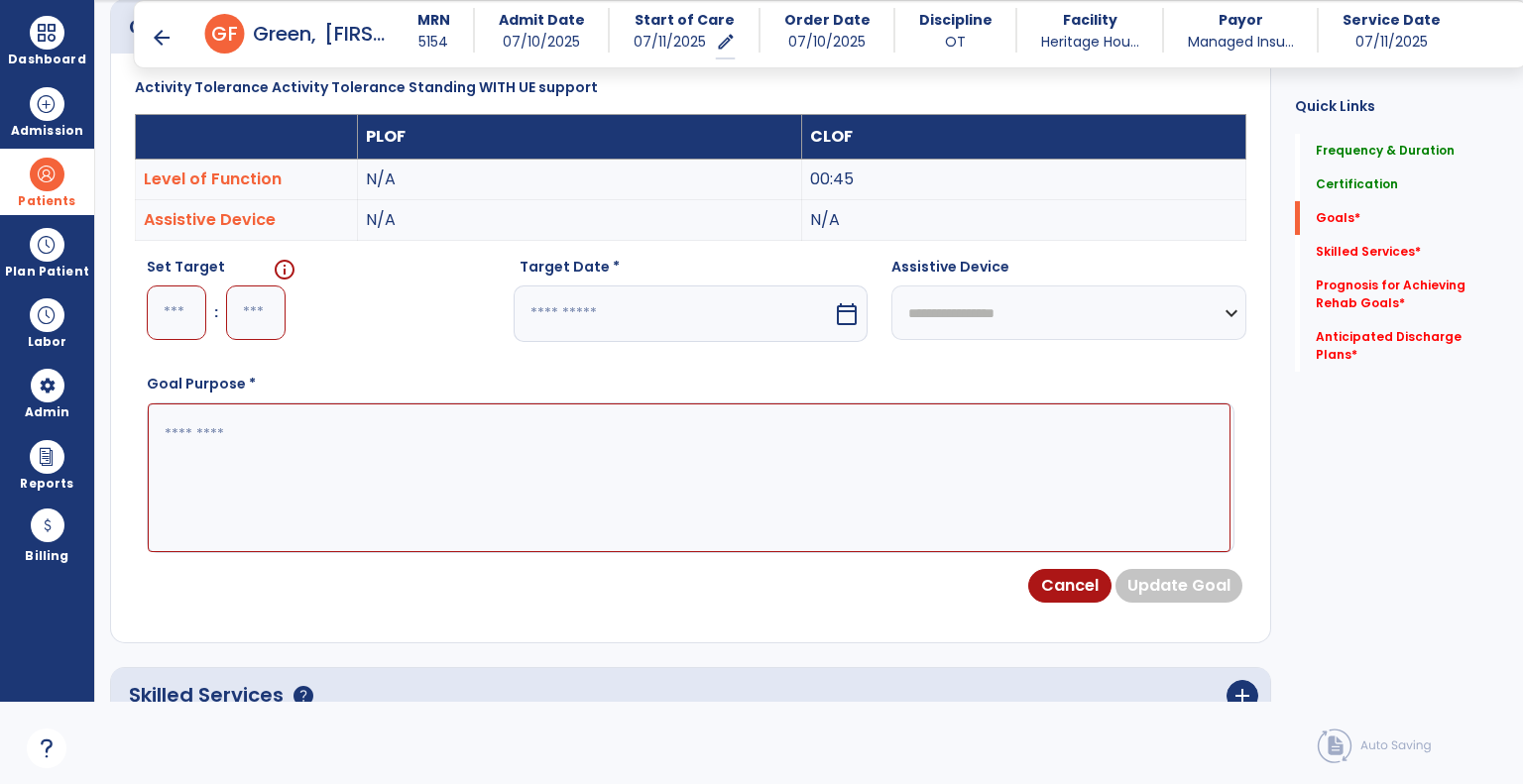 click at bounding box center (673, 313) 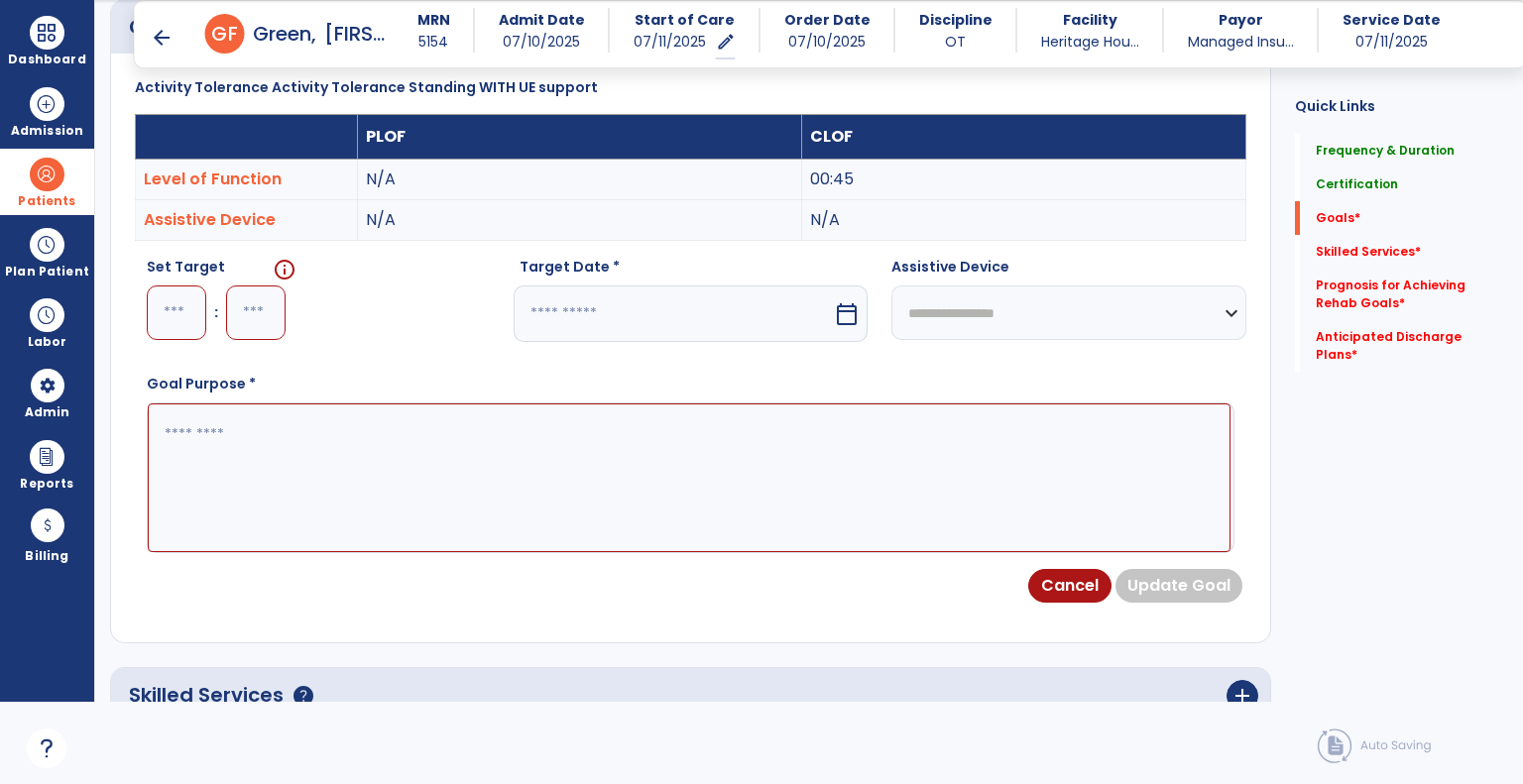 select on "*" 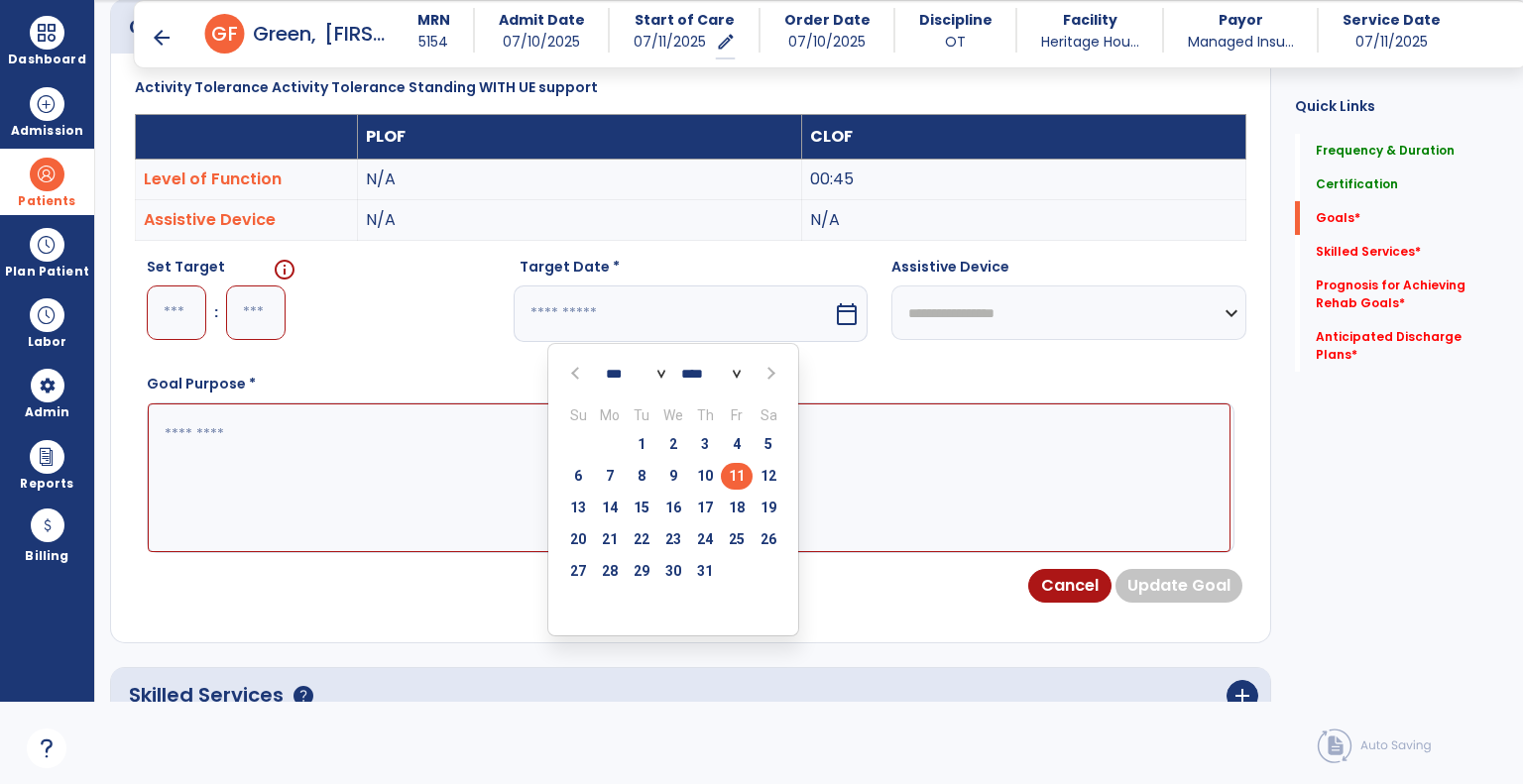 click on "25" at bounding box center [737, 539] 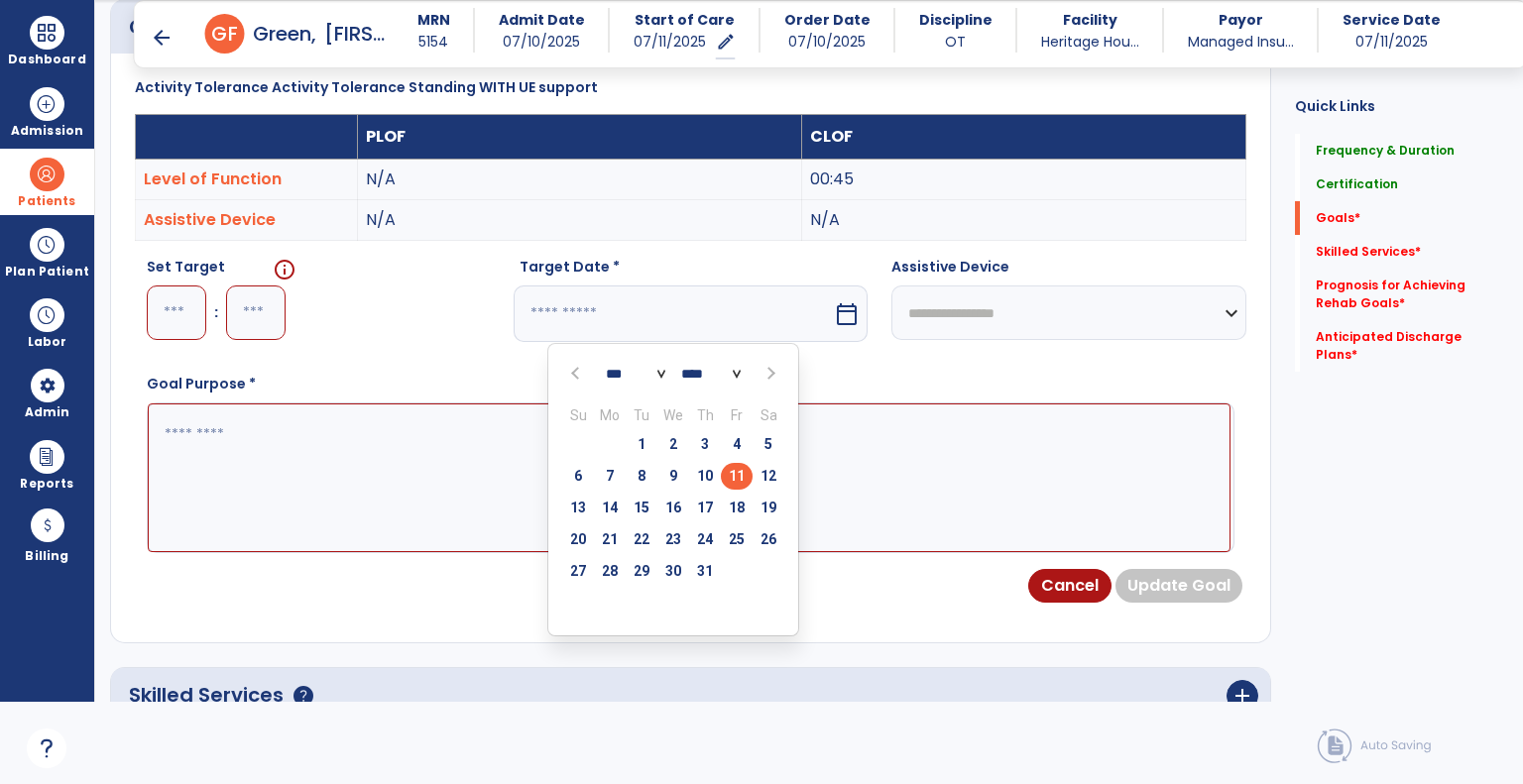 type on "*********" 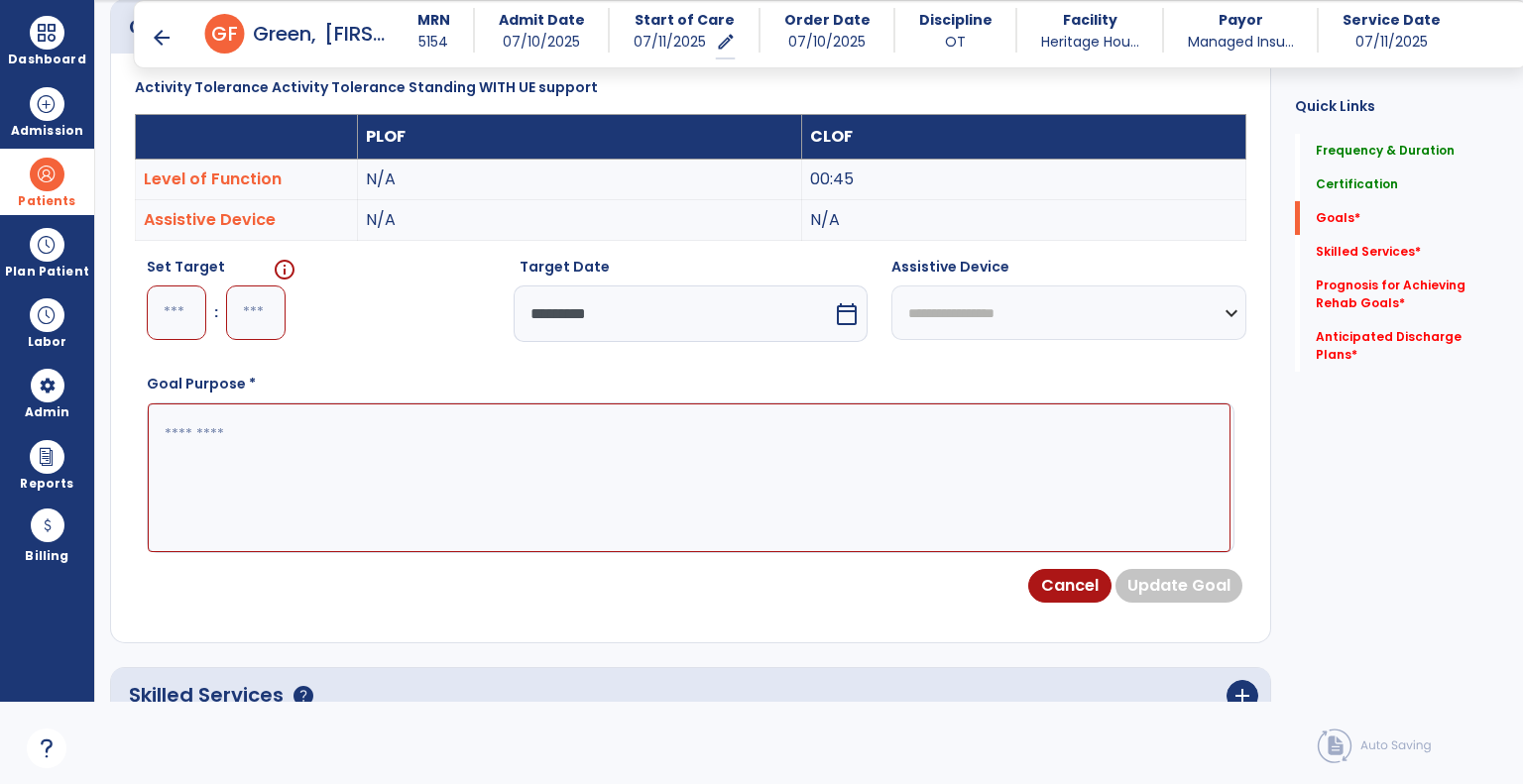 drag, startPoint x: 652, startPoint y: 479, endPoint x: 551, endPoint y: 440, distance: 108.268186 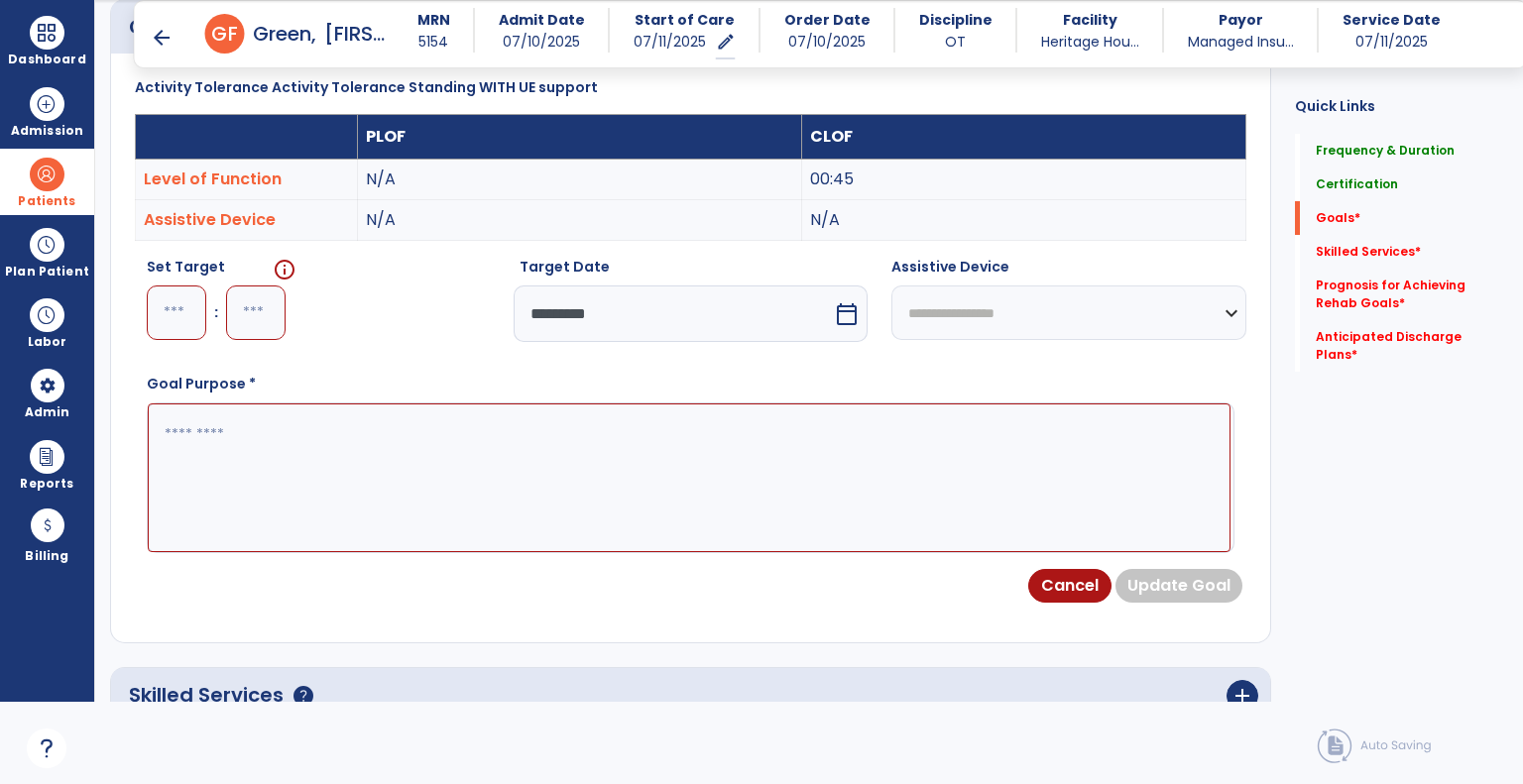 click at bounding box center (689, 478) 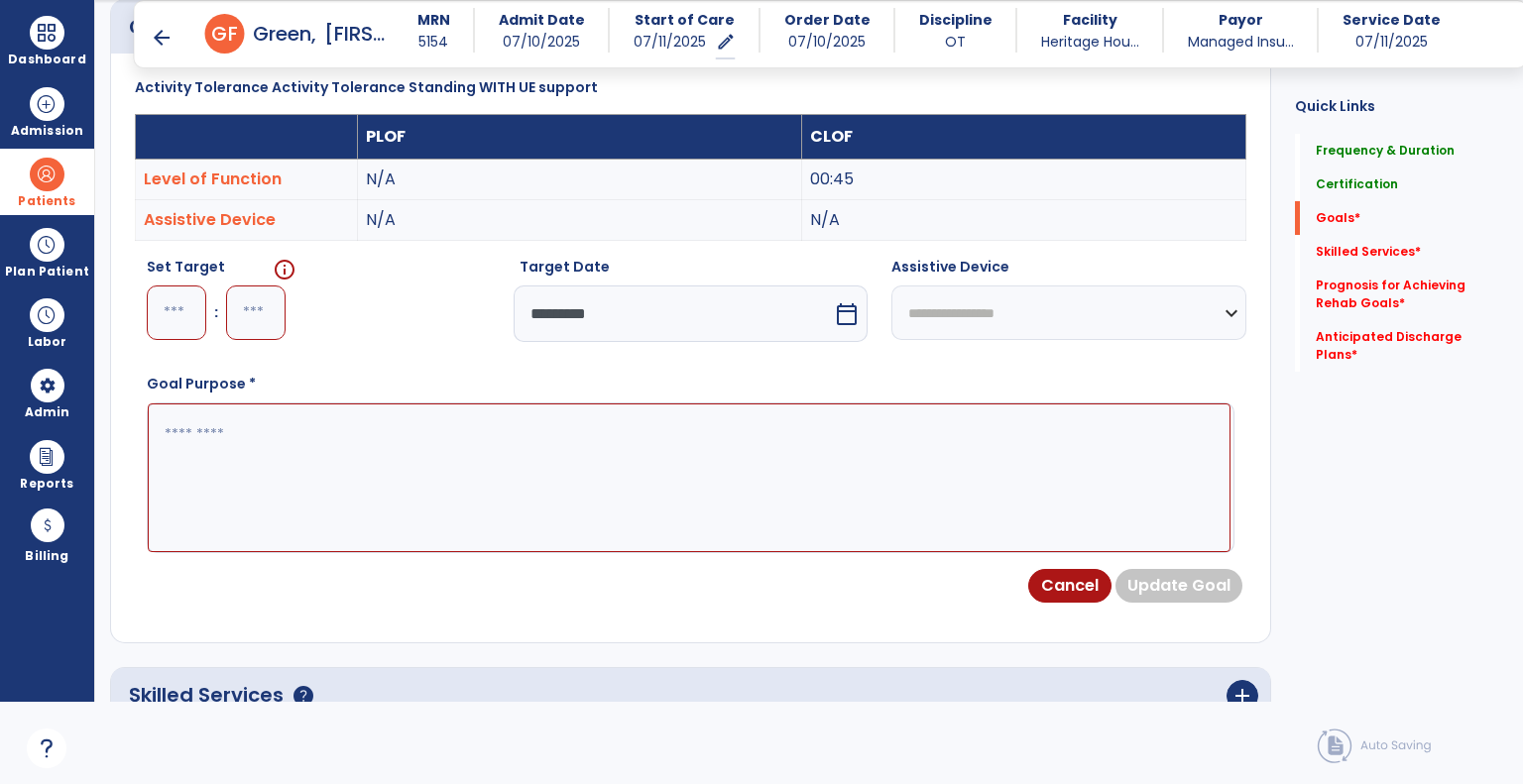 click at bounding box center [176, 312] 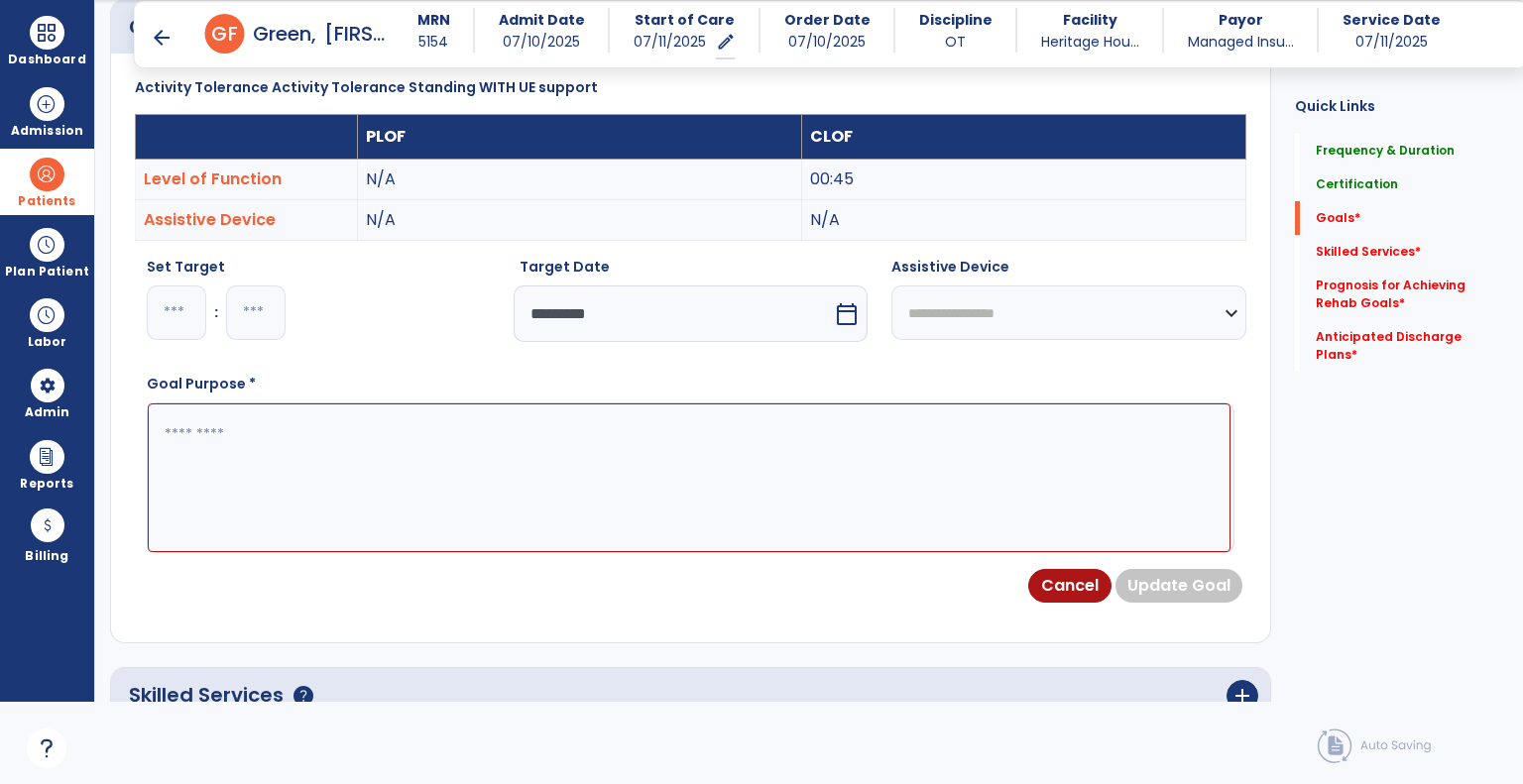 type on "*" 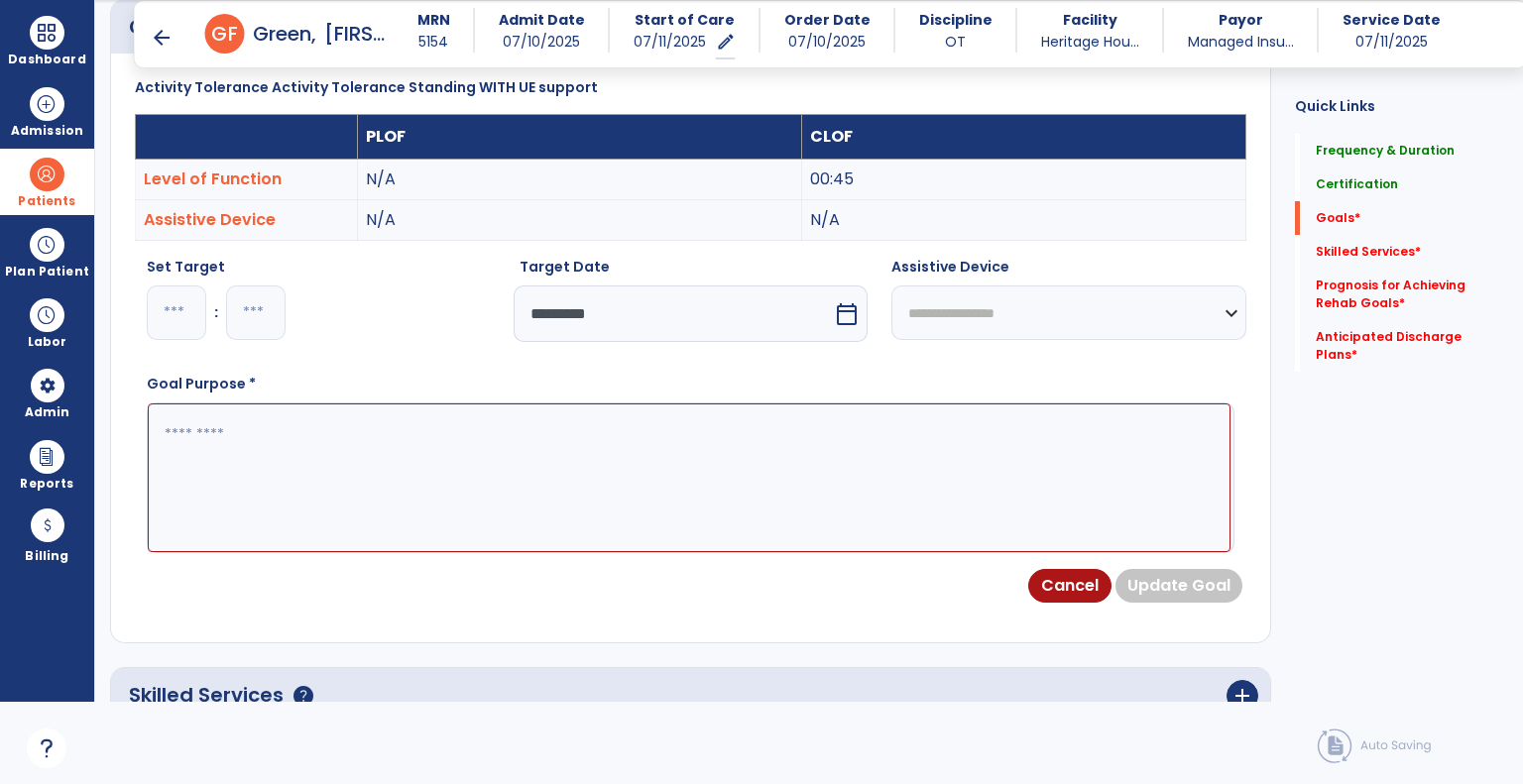 click at bounding box center (689, 478) 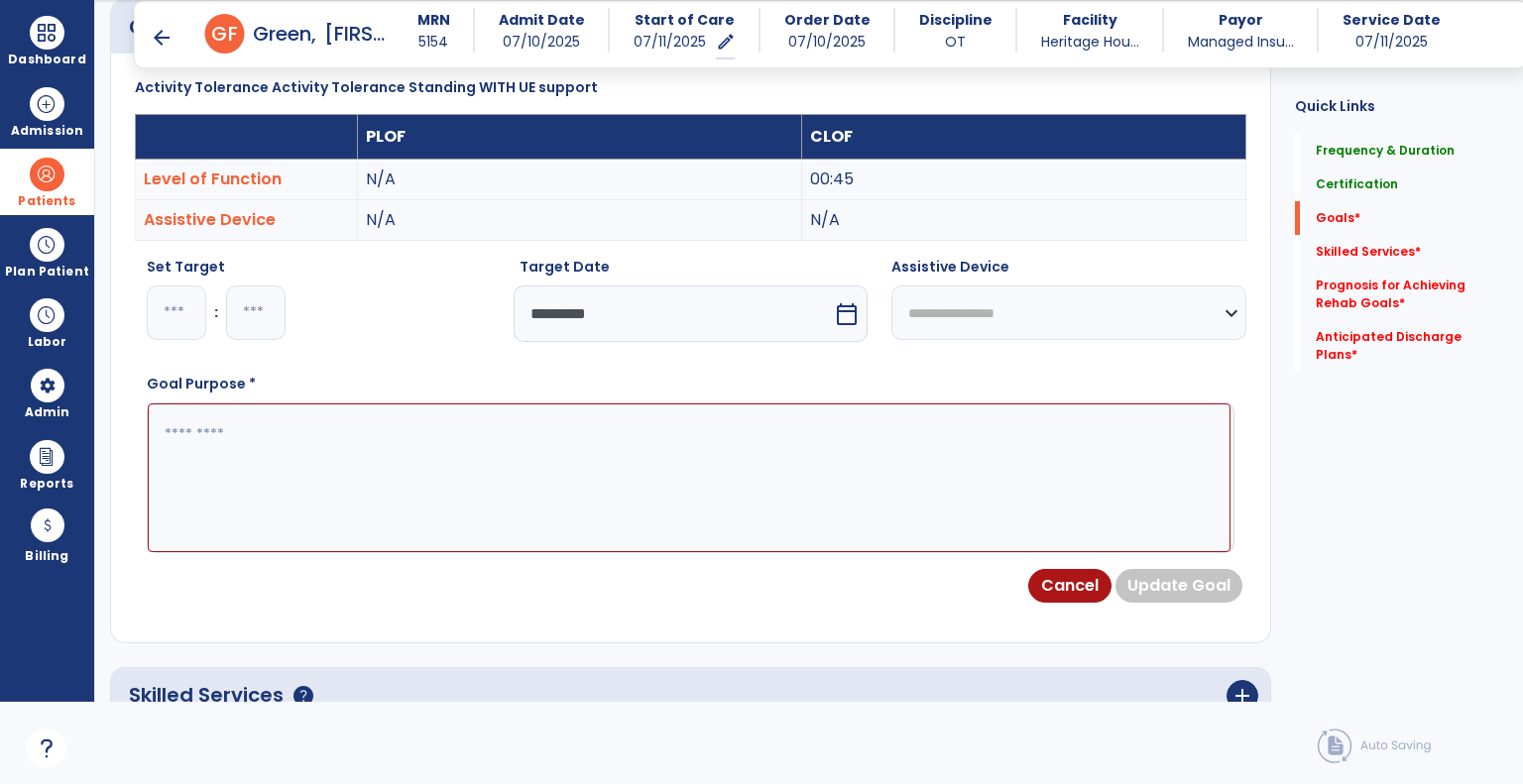 paste on "**********" 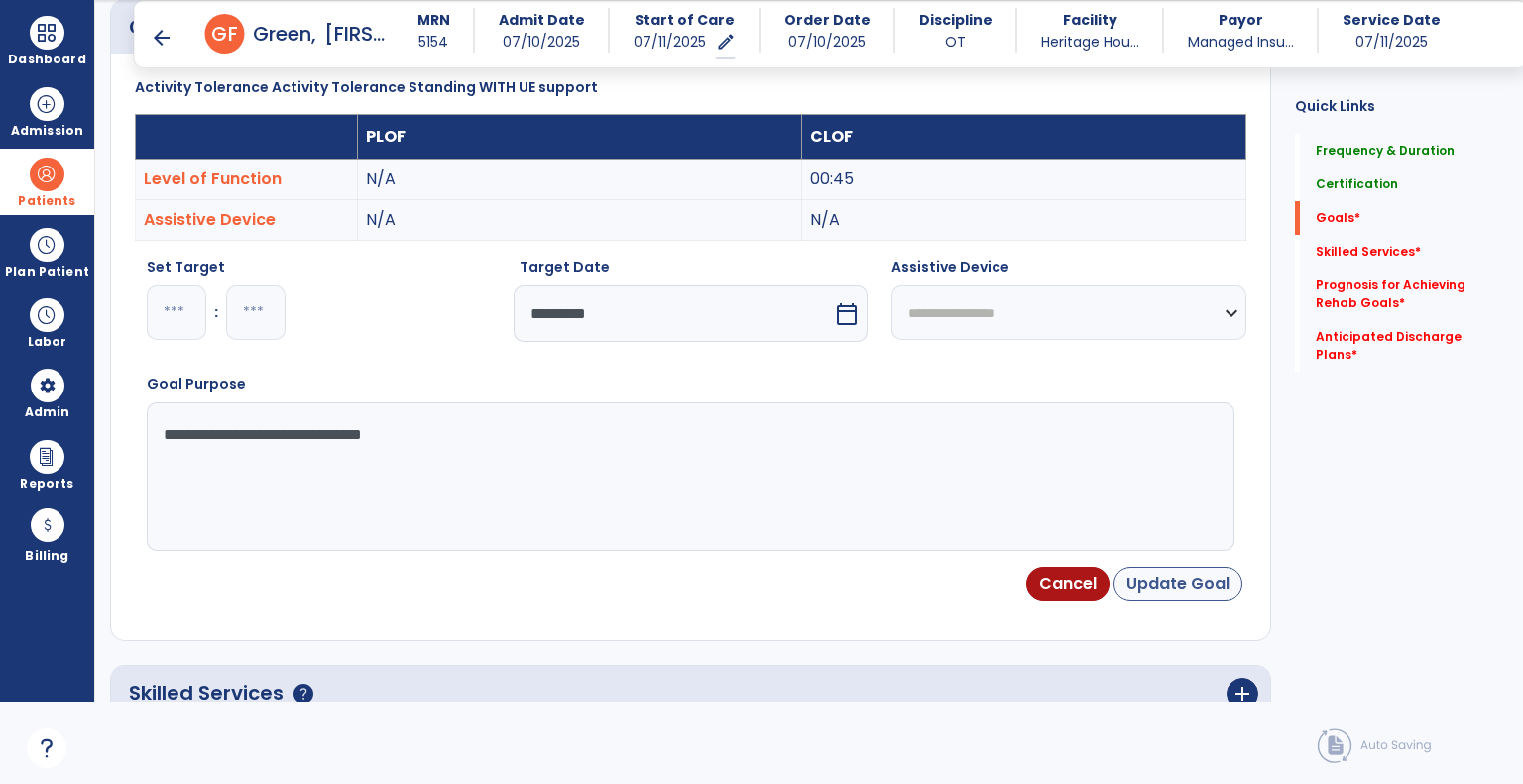 type on "**********" 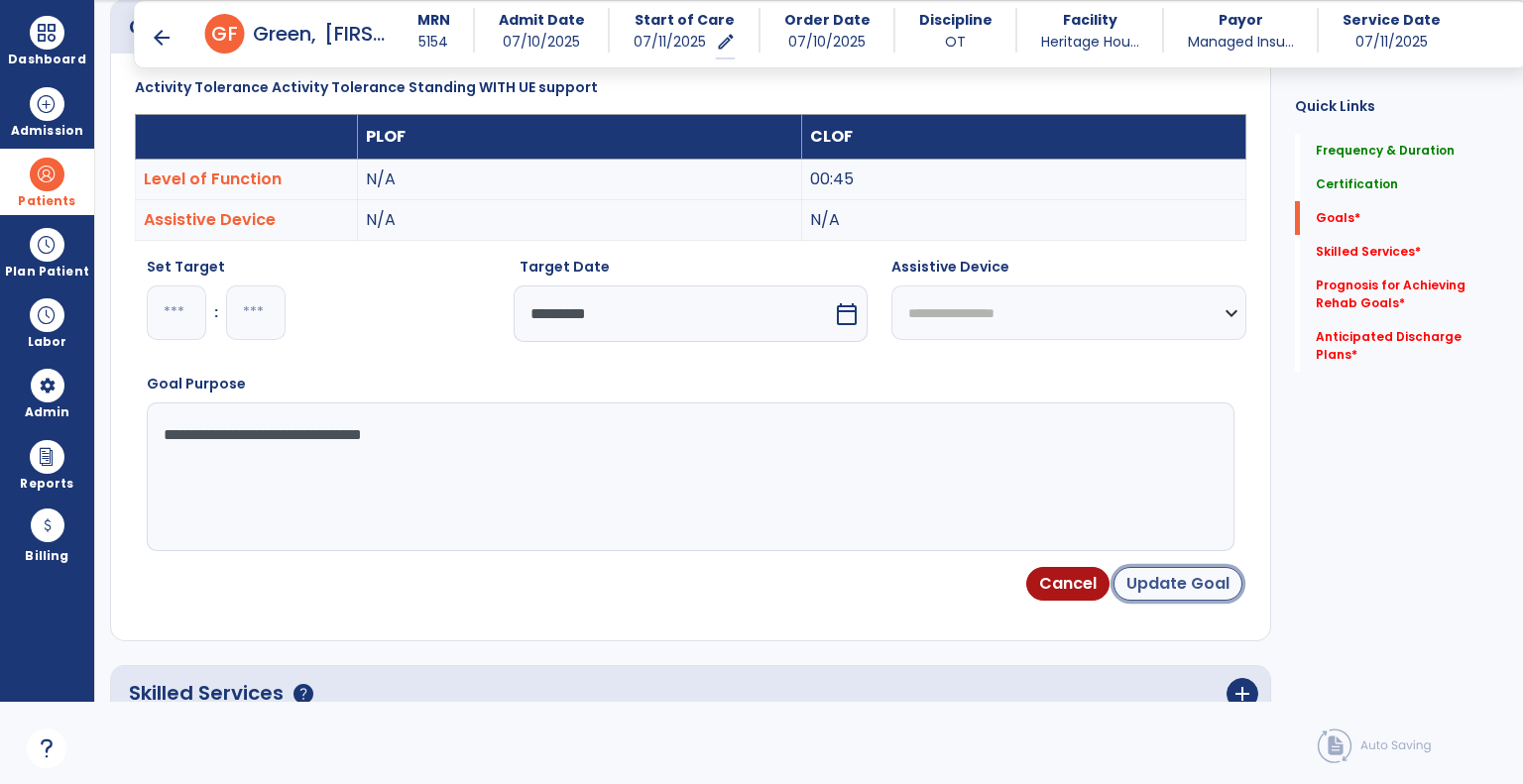 click on "Update Goal" at bounding box center (1178, 584) 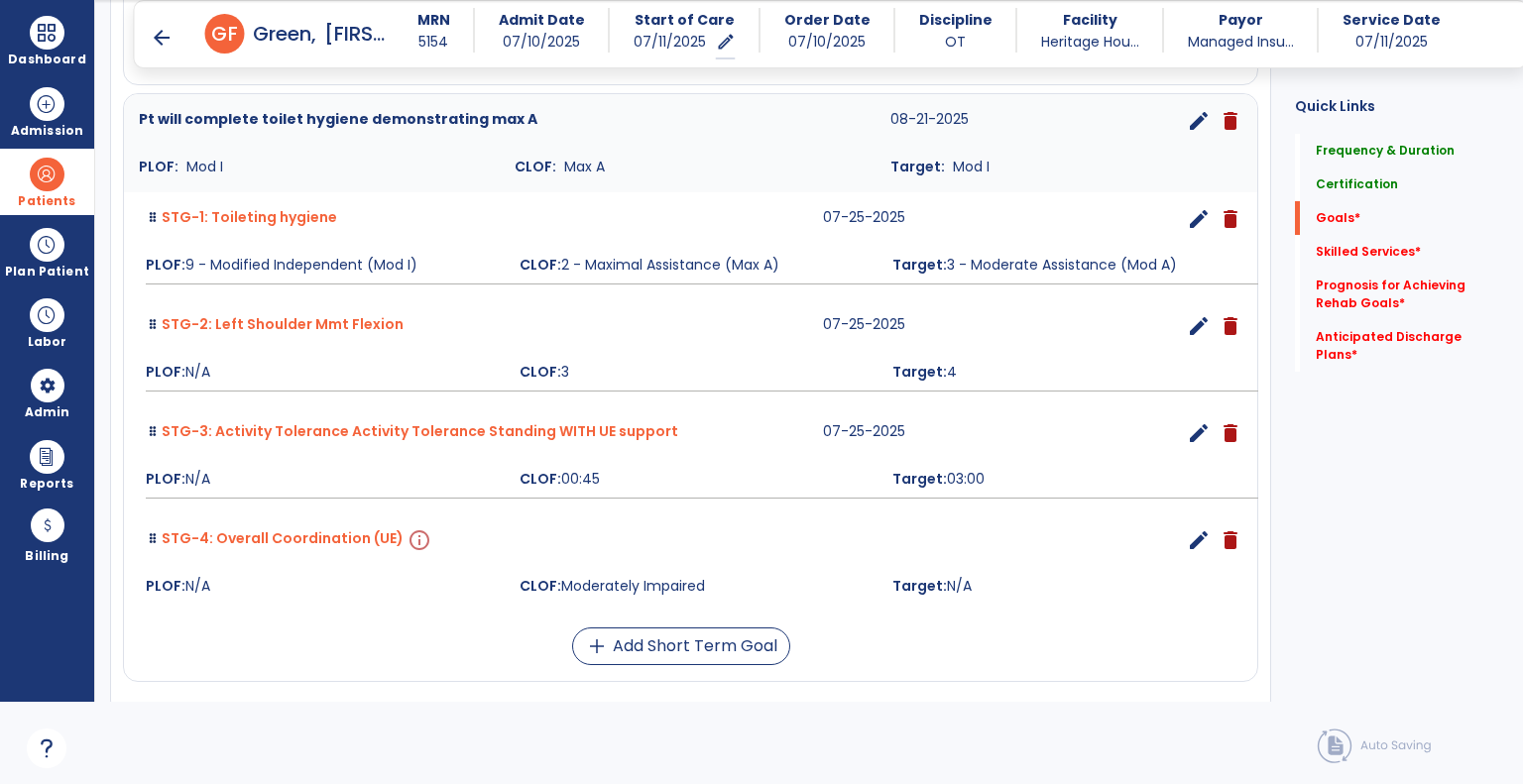 scroll, scrollTop: 1223, scrollLeft: 0, axis: vertical 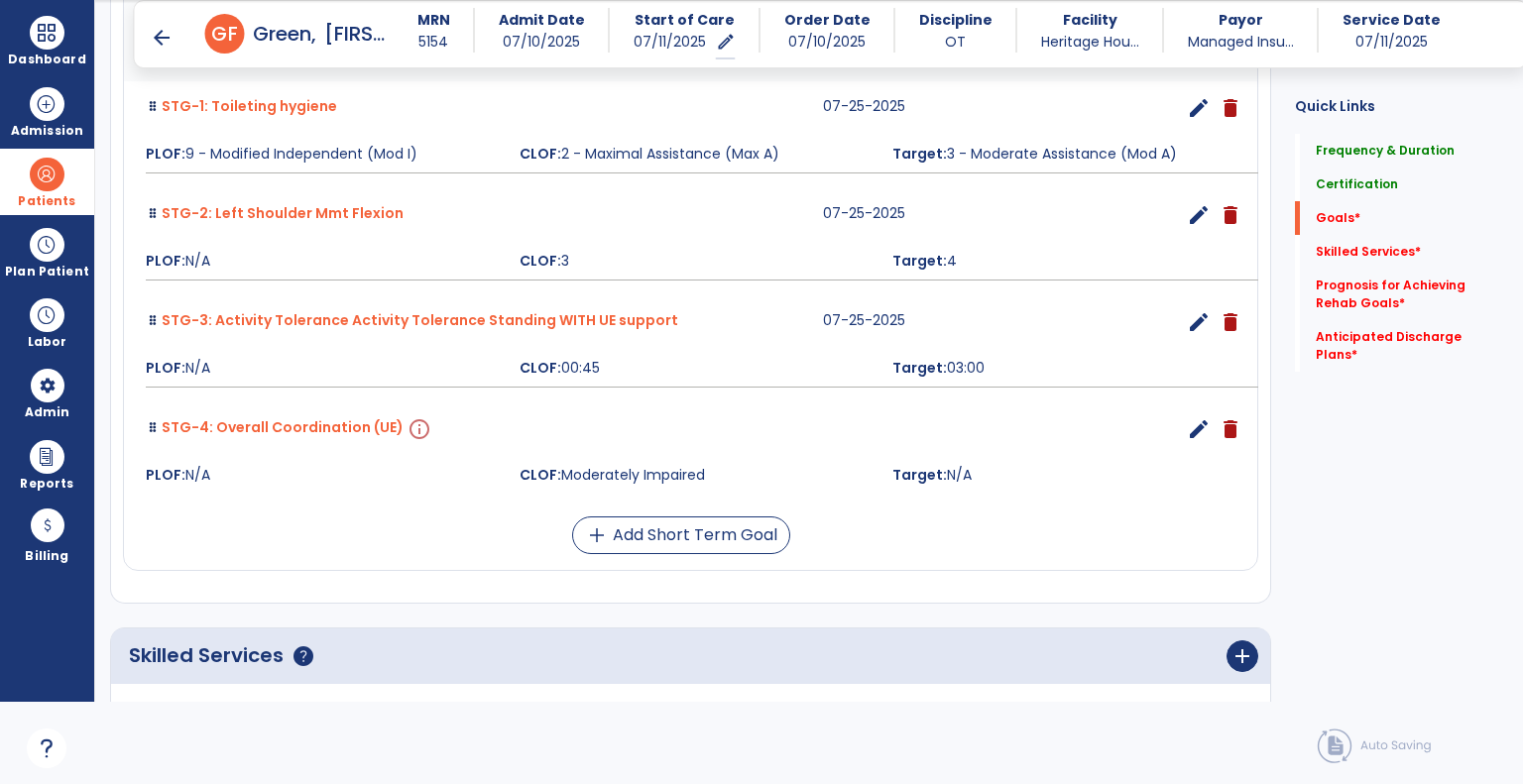 click on "edit" at bounding box center [1199, 429] 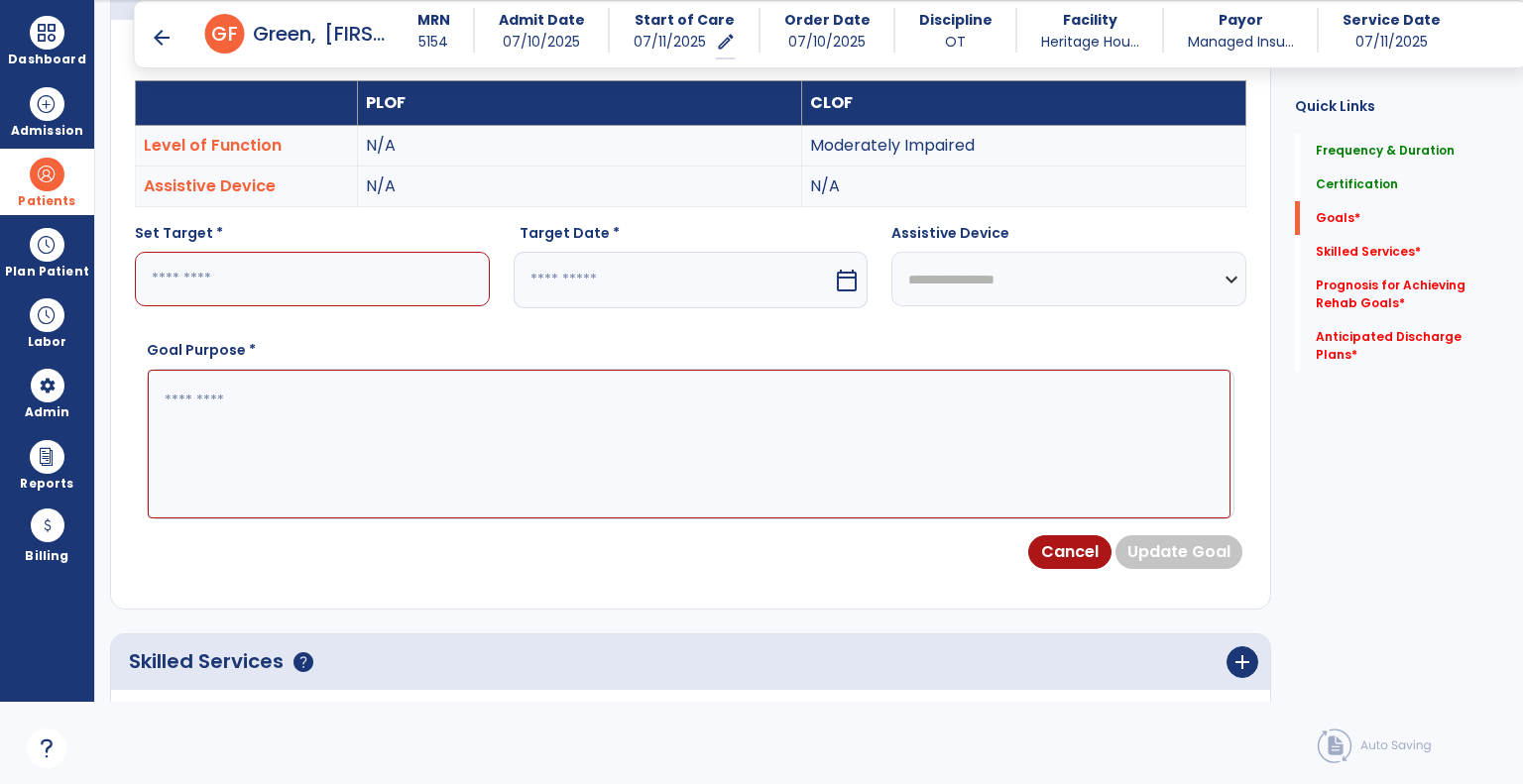 scroll, scrollTop: 529, scrollLeft: 0, axis: vertical 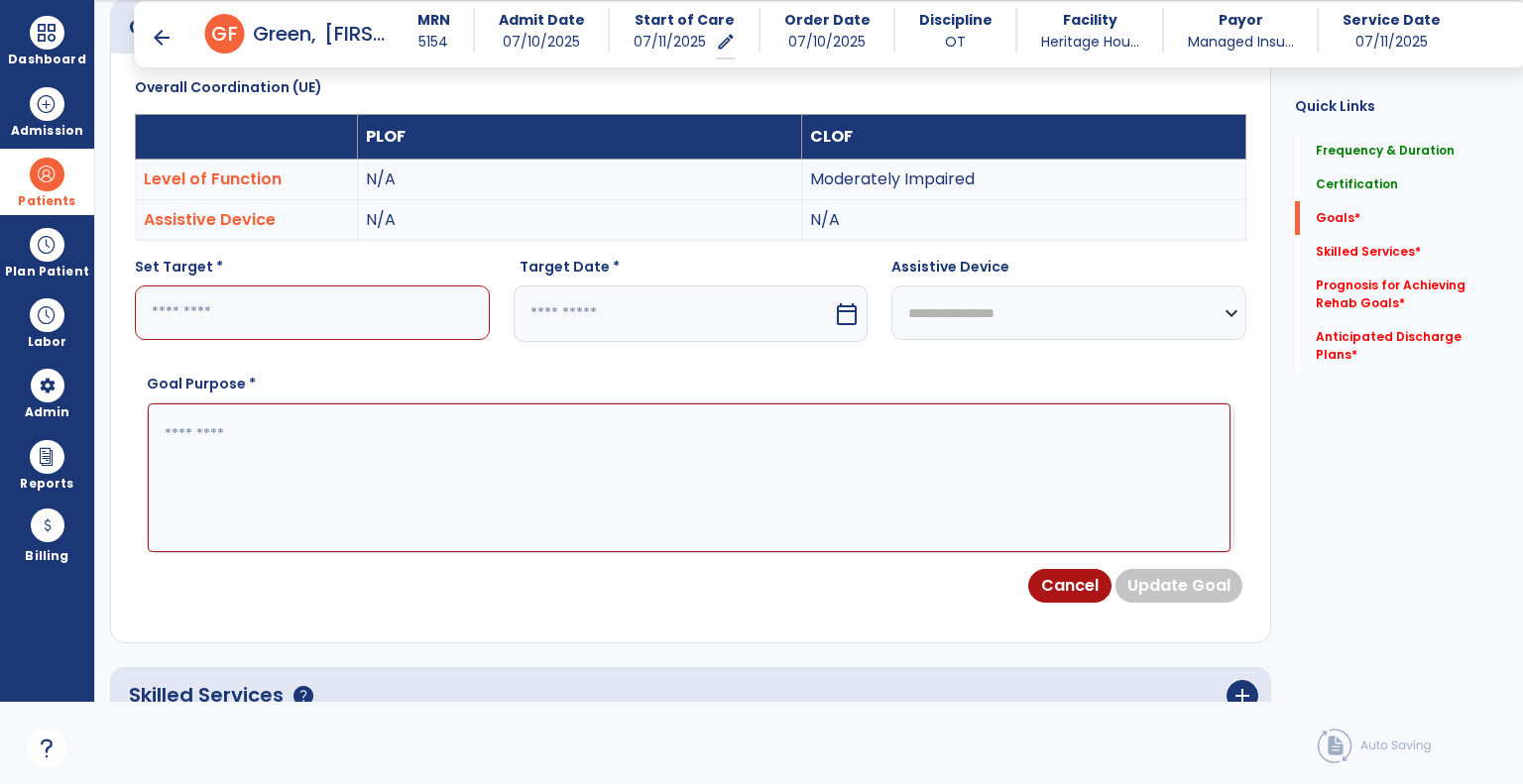 drag, startPoint x: 779, startPoint y: 320, endPoint x: 792, endPoint y: 324, distance: 13.601471 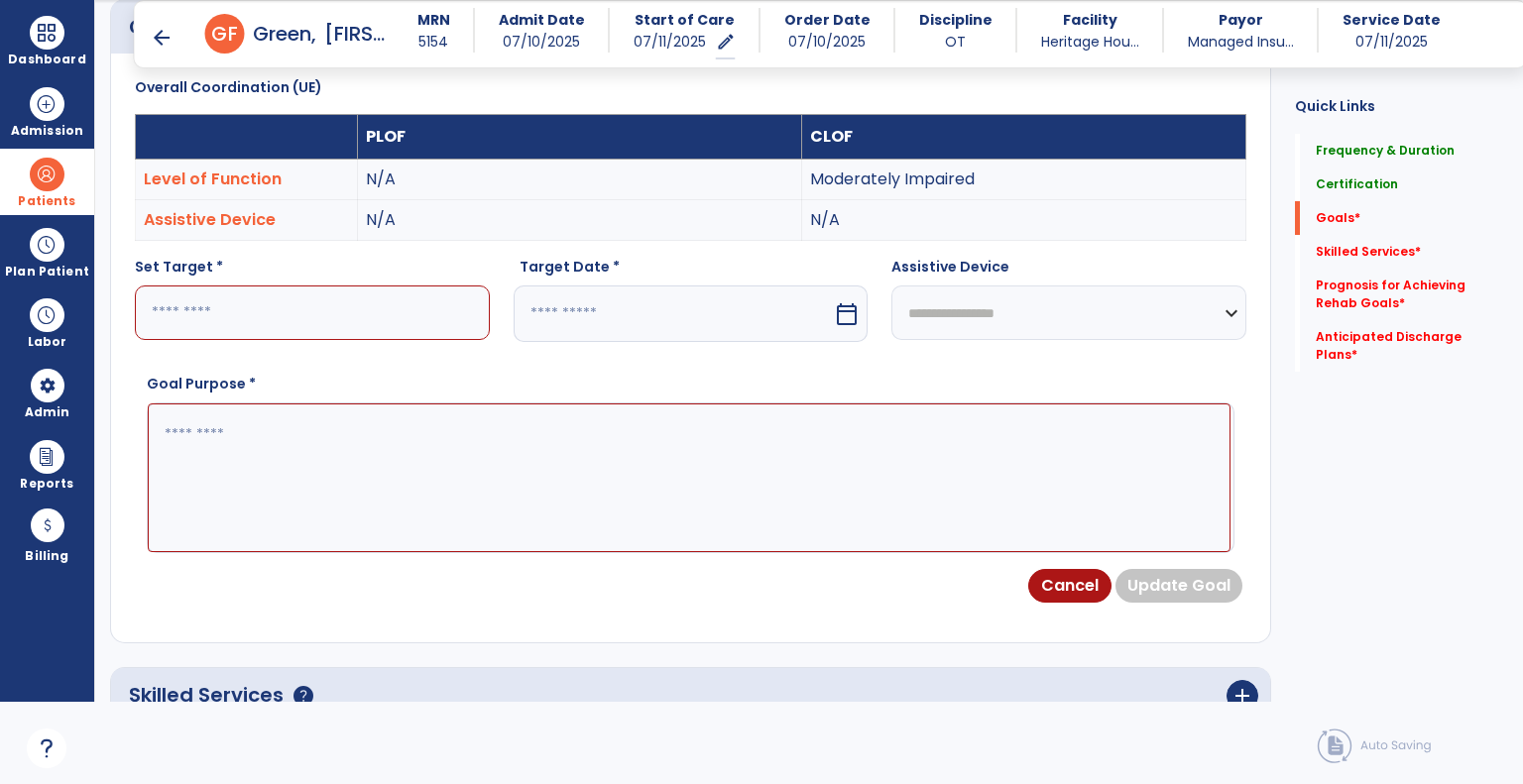 select on "*" 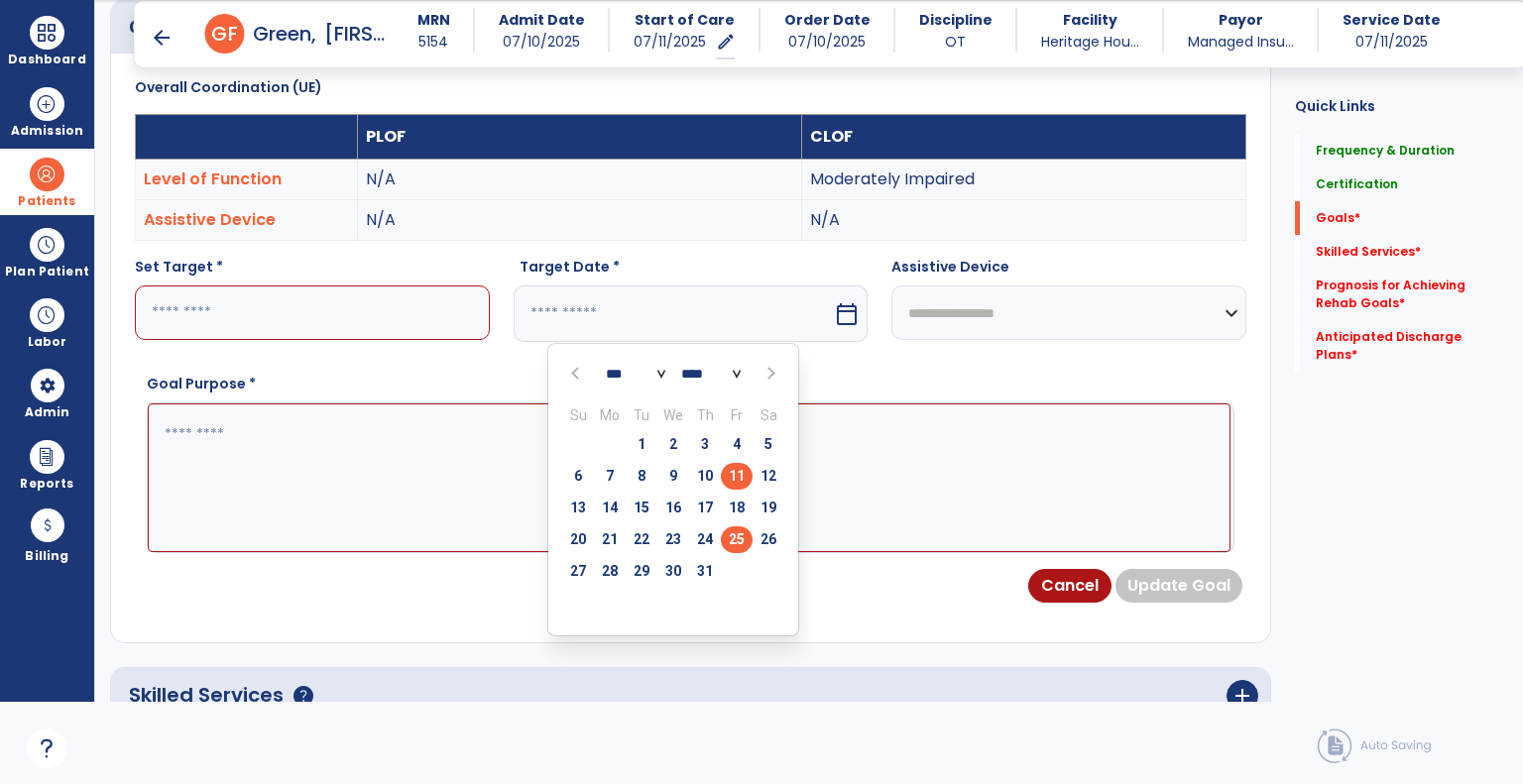 click on "25" at bounding box center [737, 539] 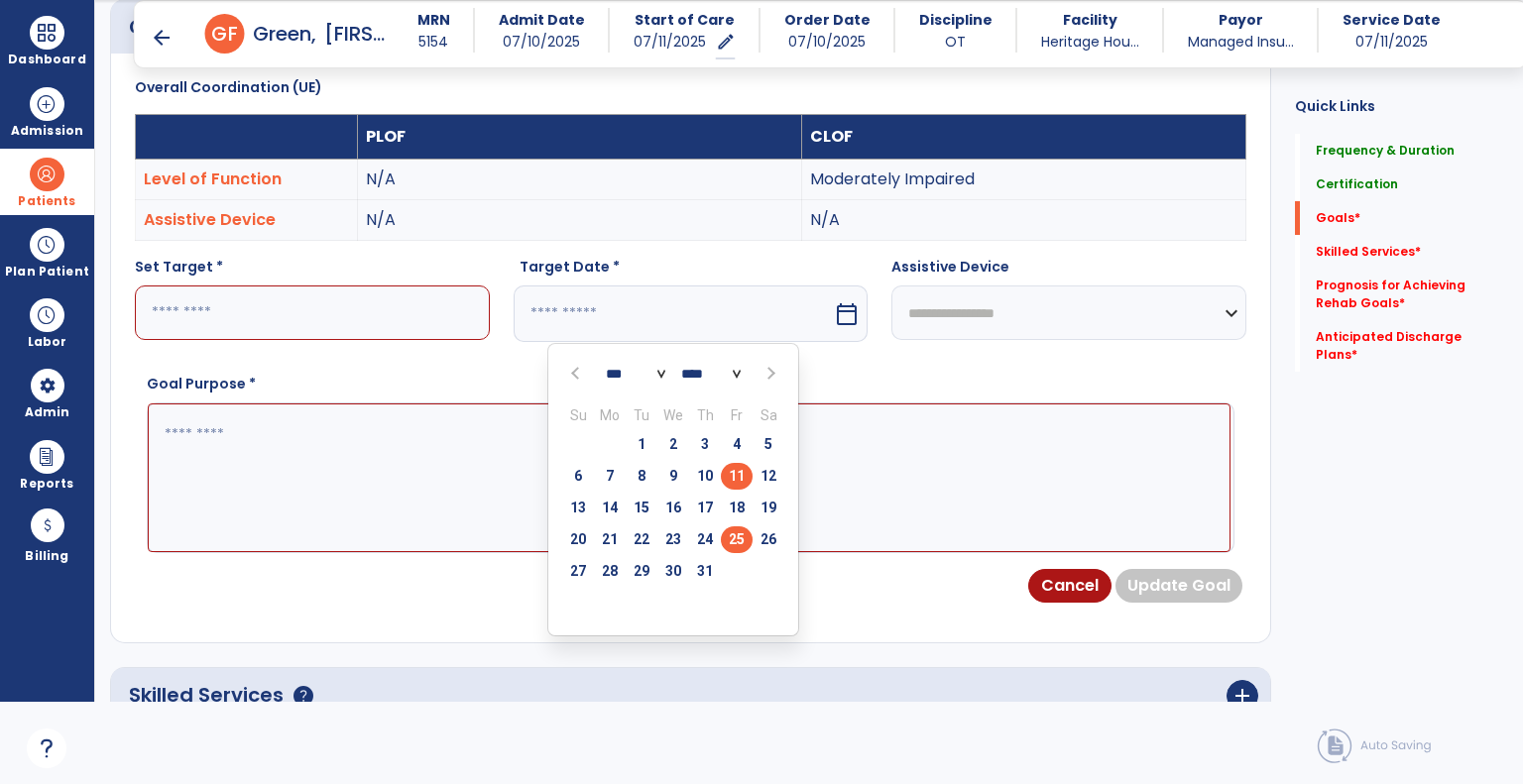 type on "*********" 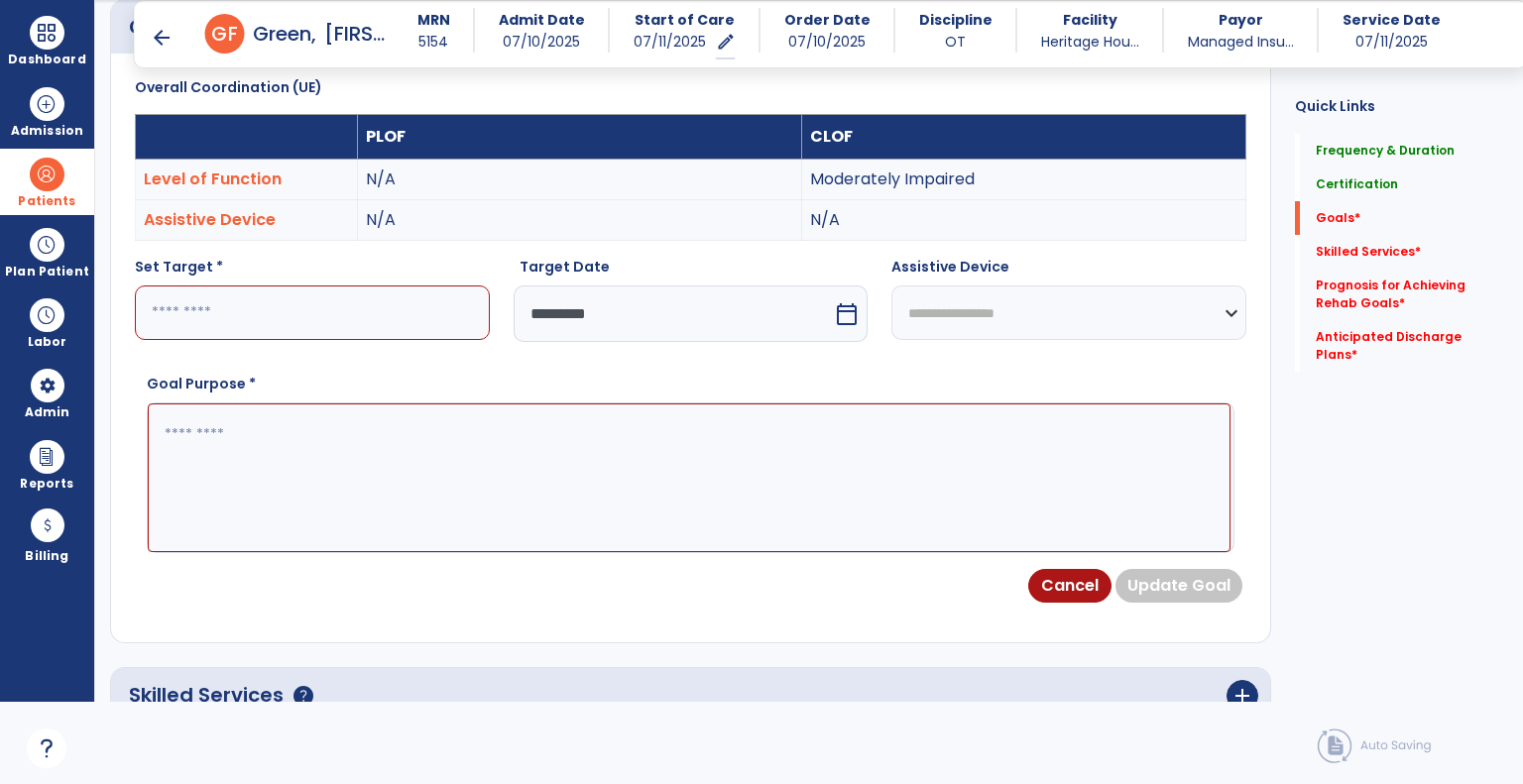 click at bounding box center [312, 312] 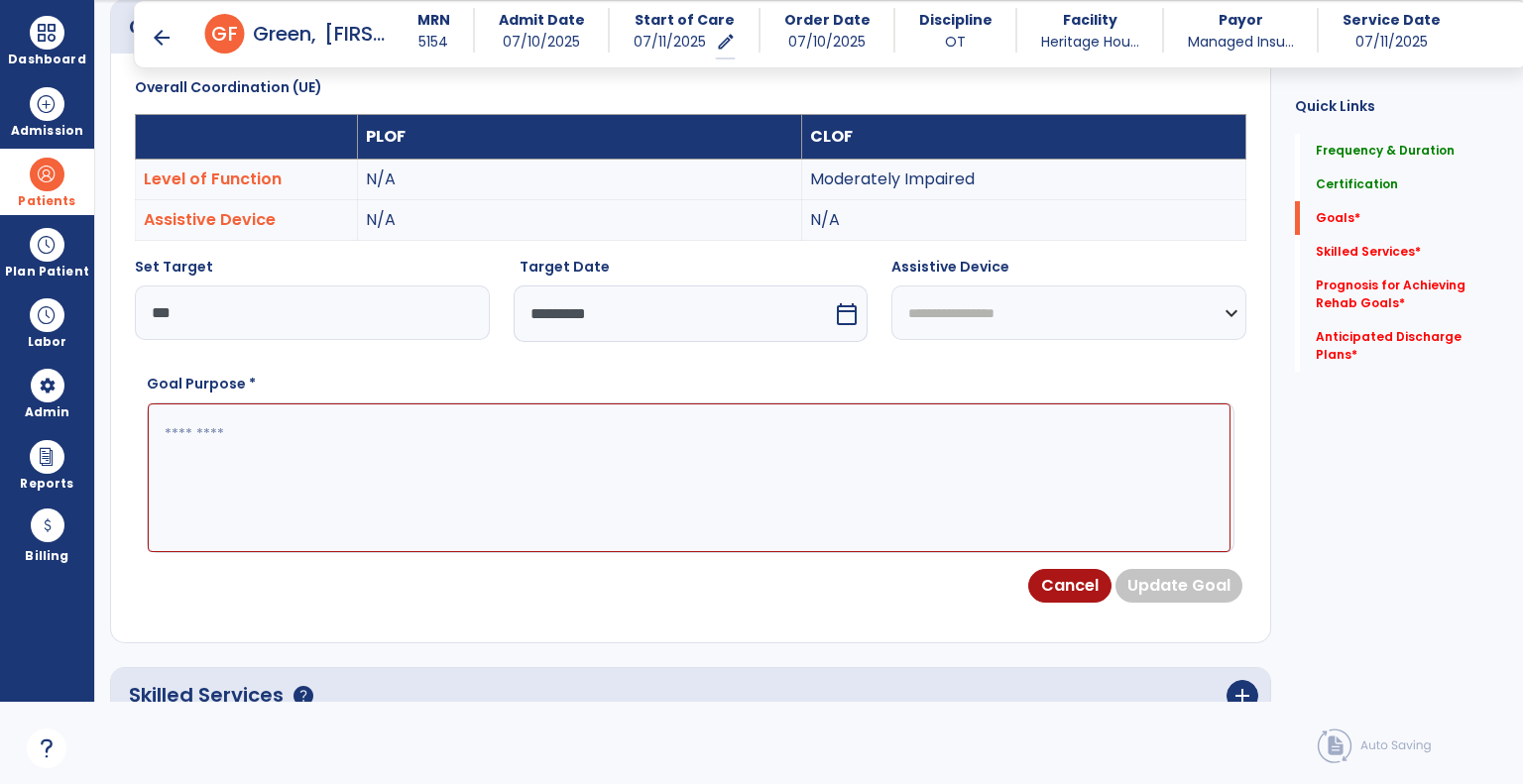 type on "***" 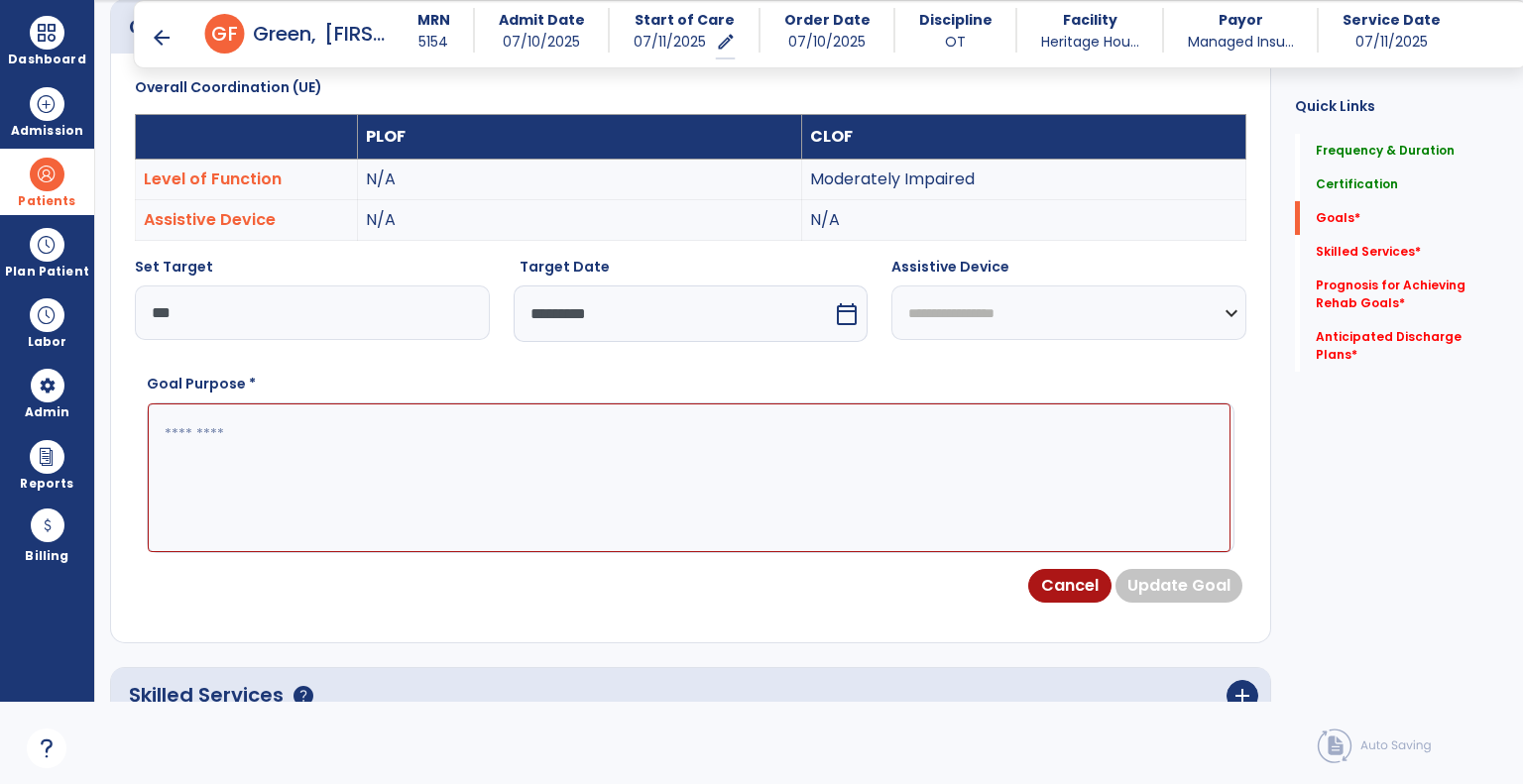 paste on "**********" 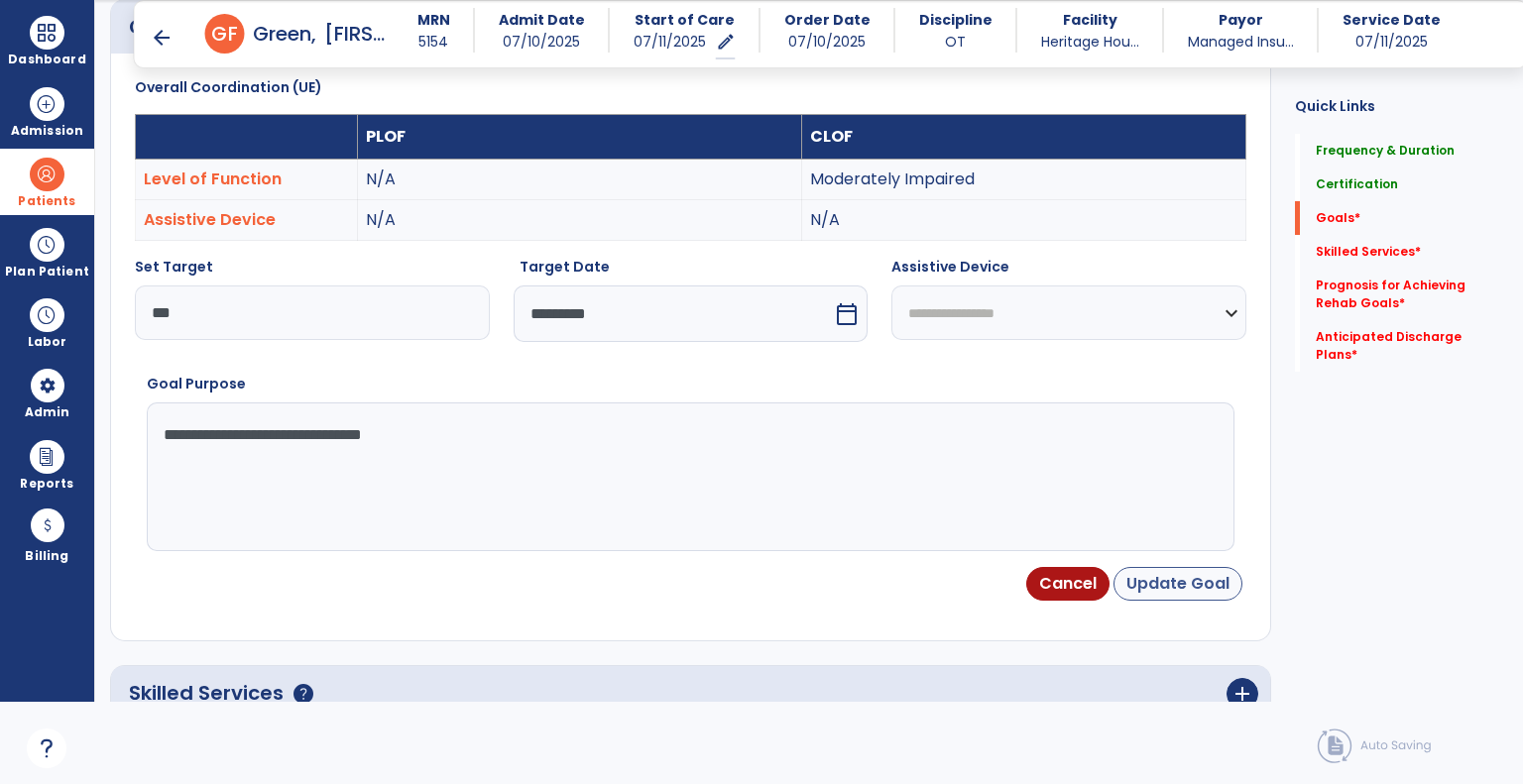 type on "**********" 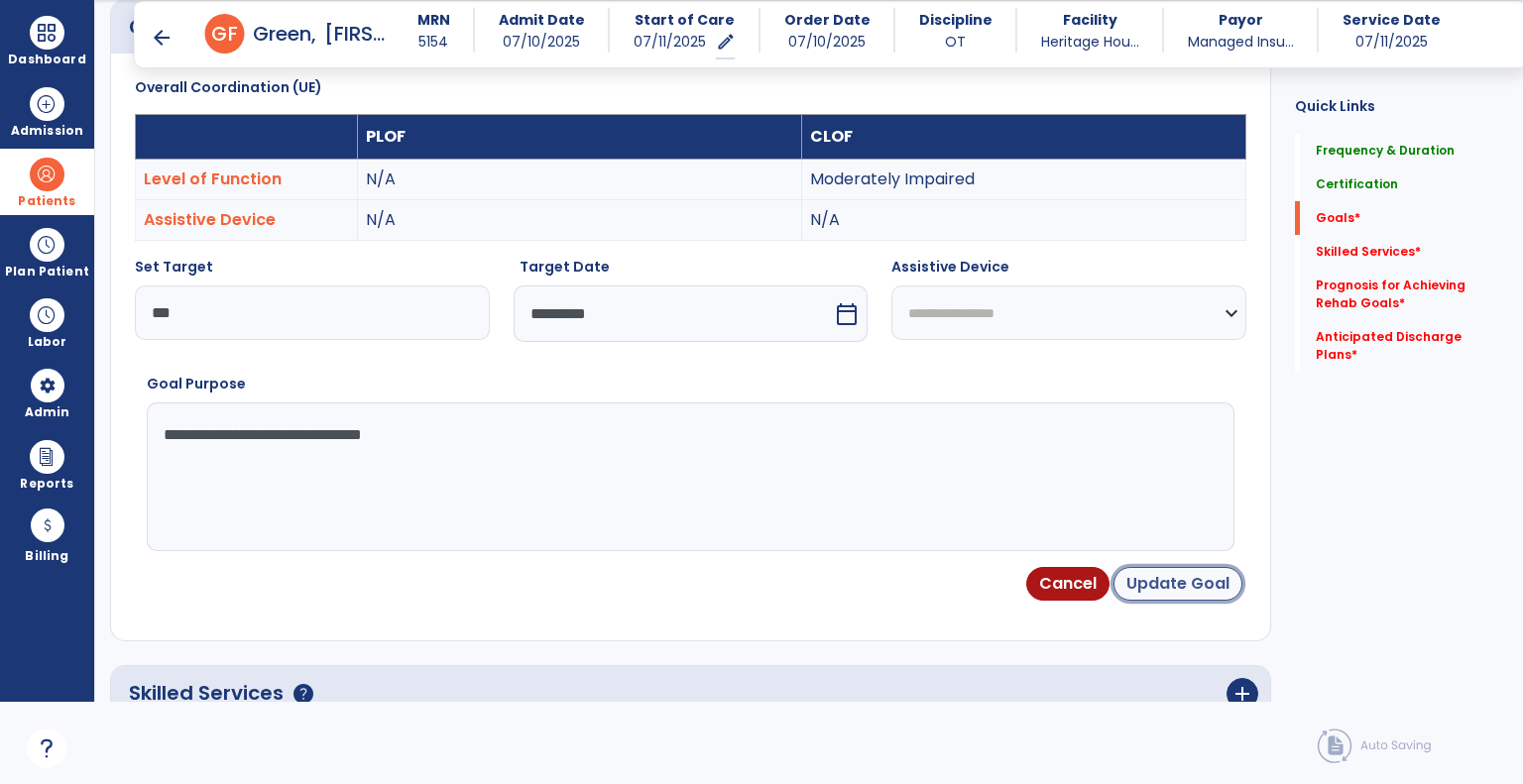 click on "Update Goal" at bounding box center [1178, 584] 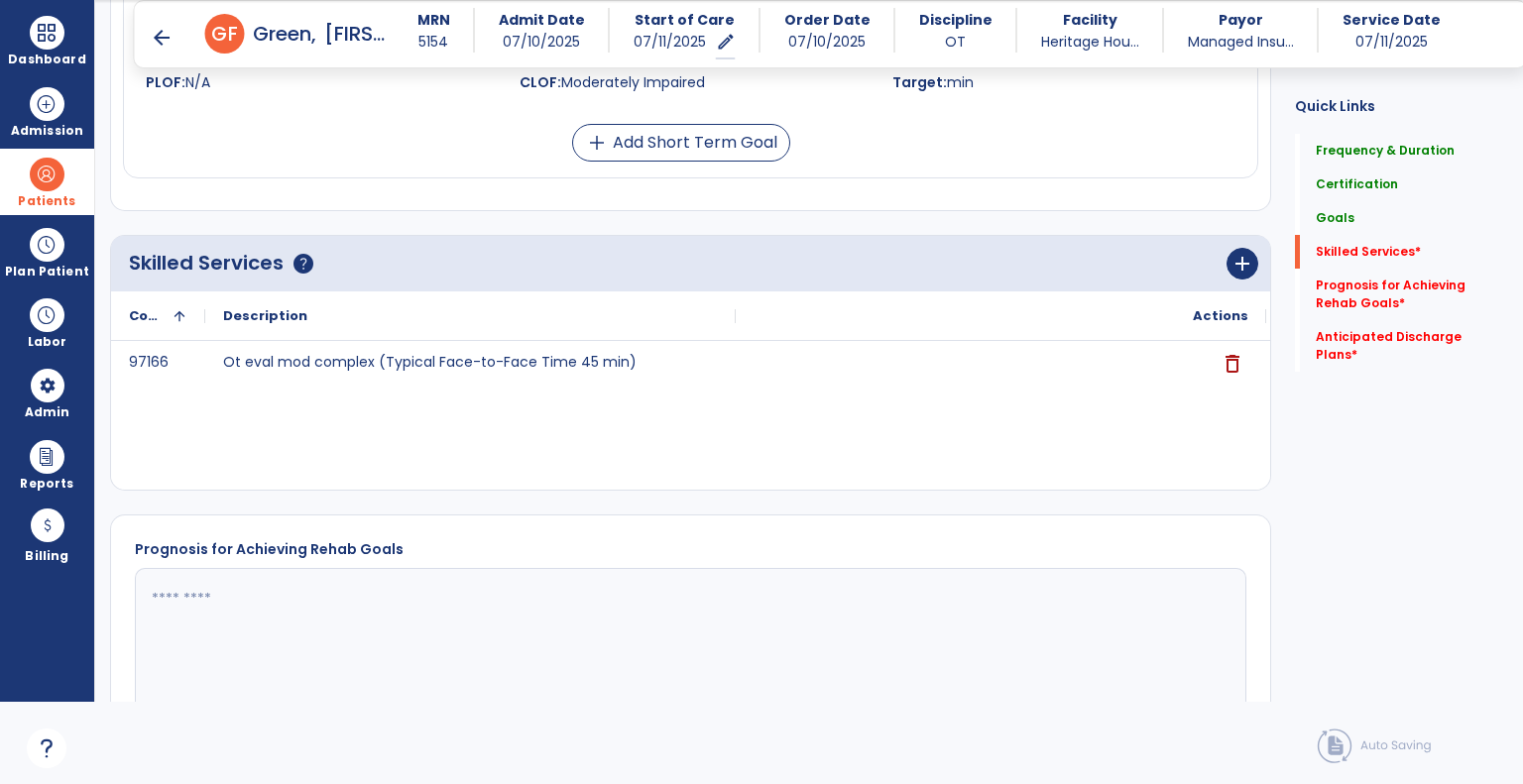 scroll, scrollTop: 1620, scrollLeft: 0, axis: vertical 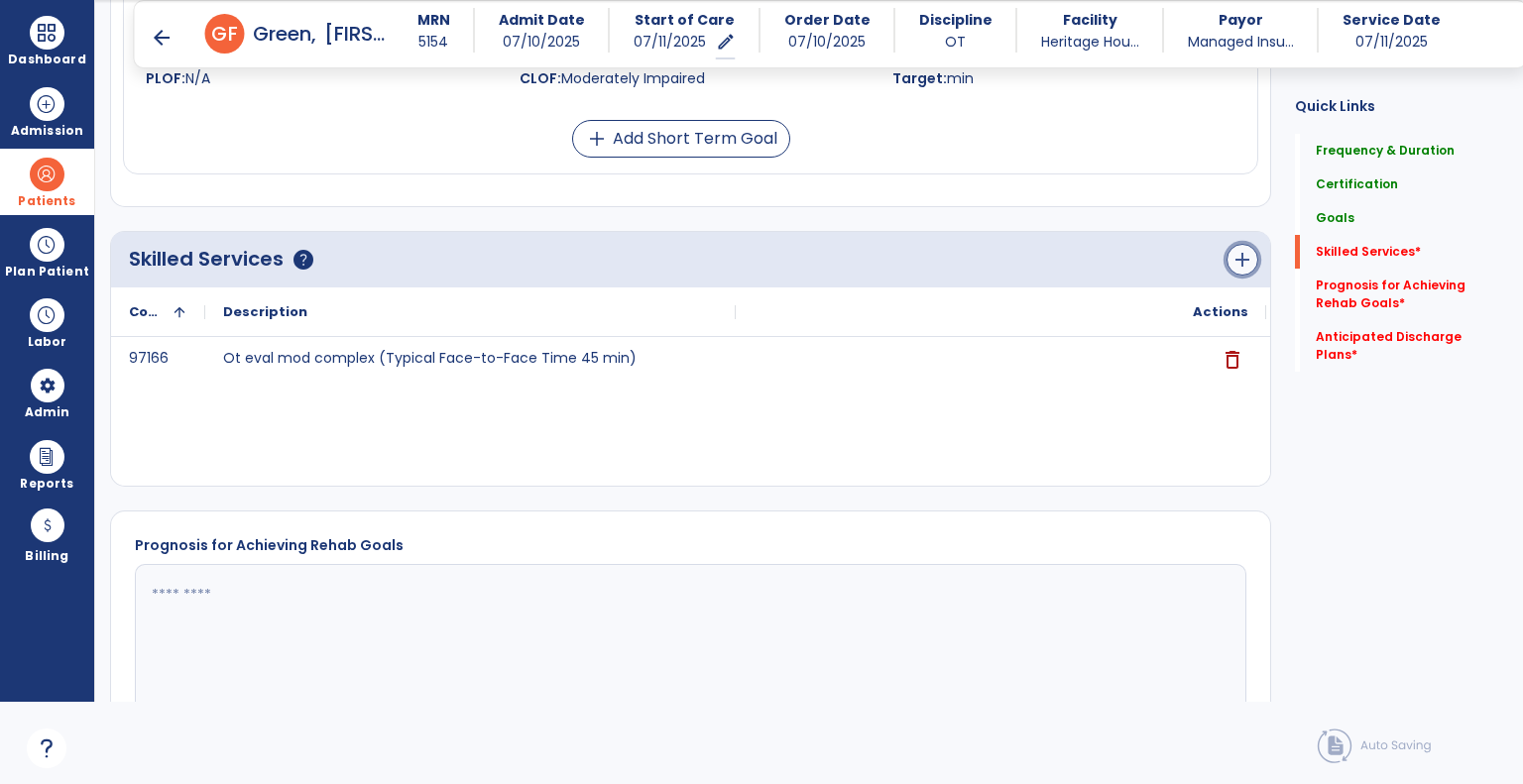click on "add" 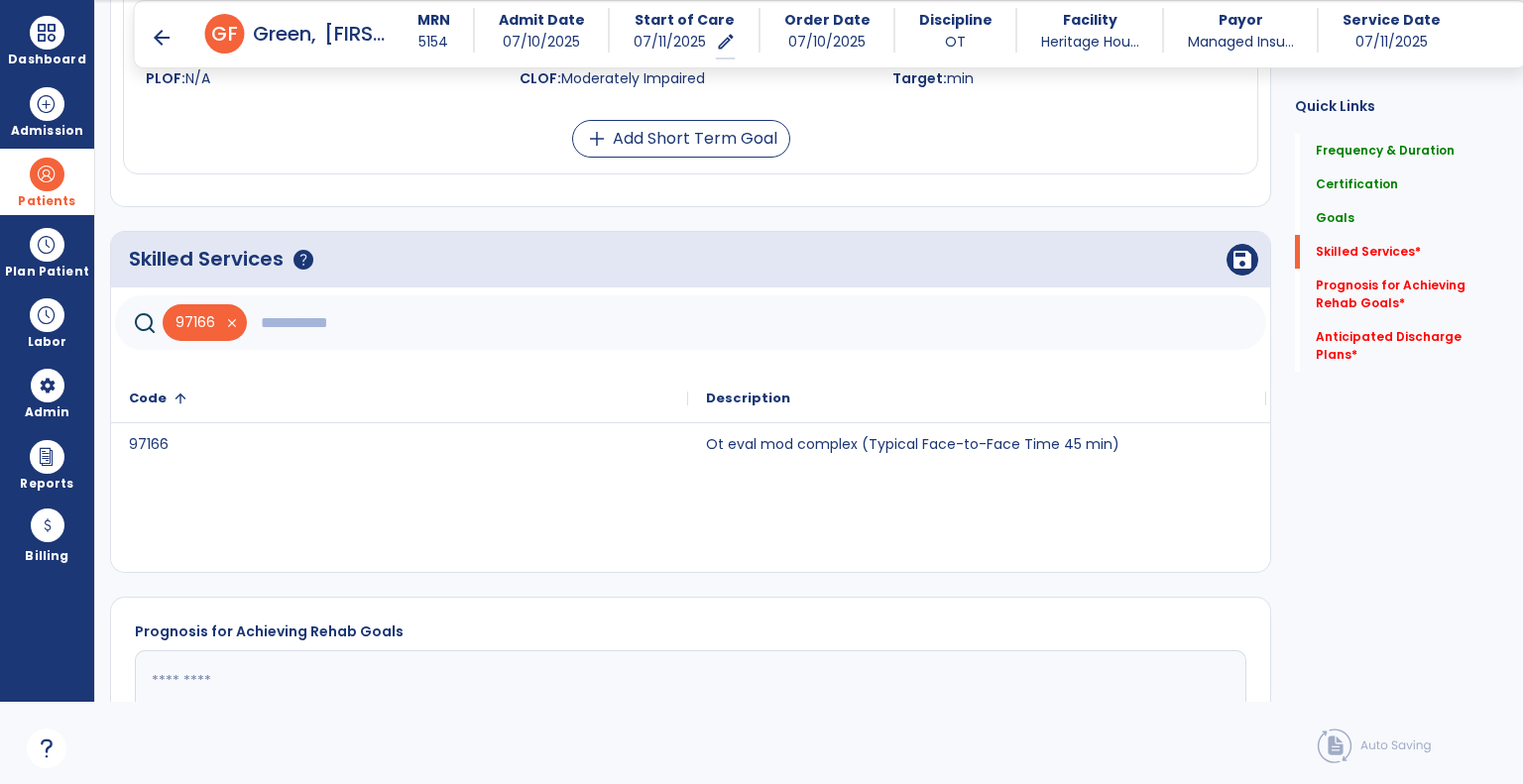 click 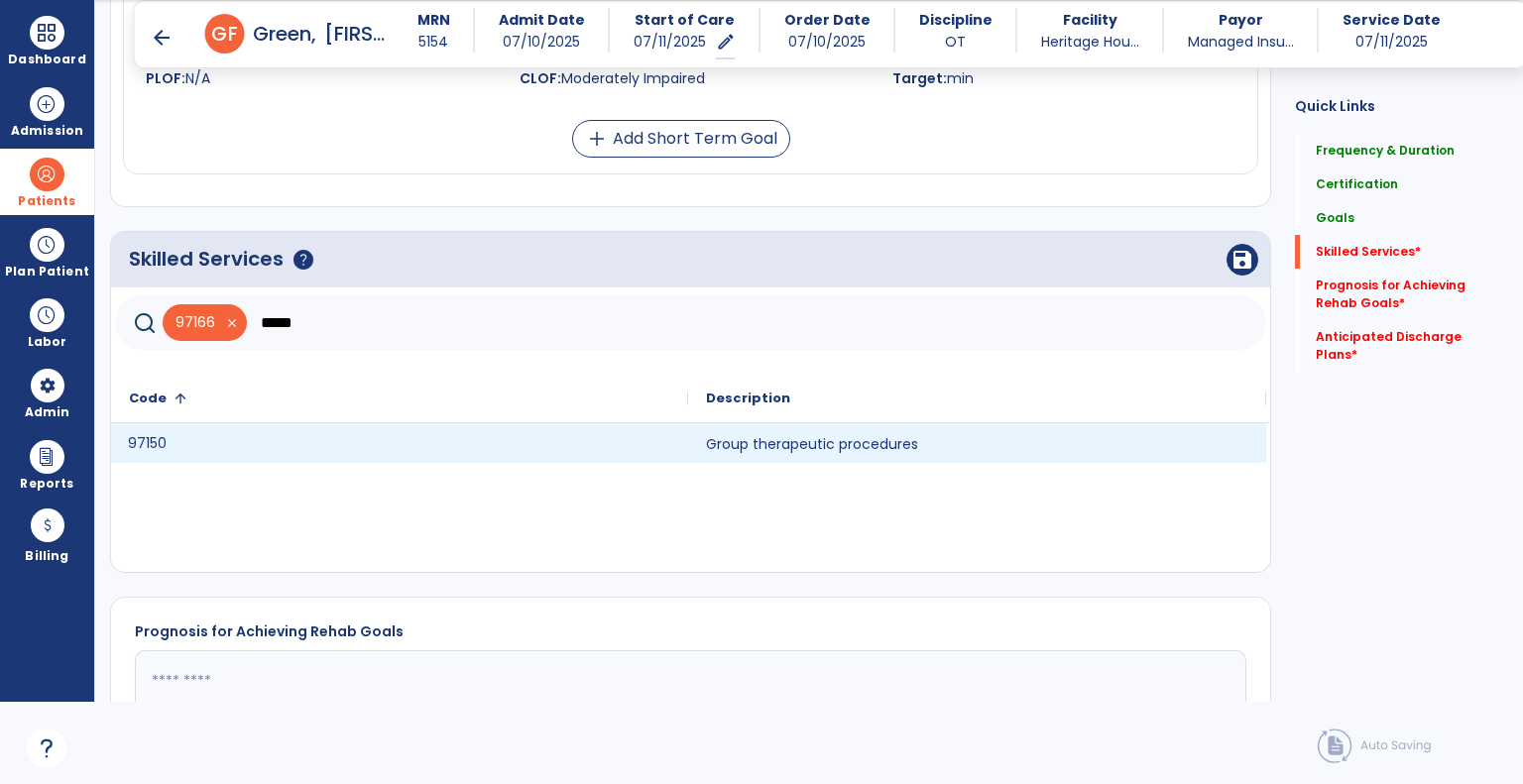 click on "97150" 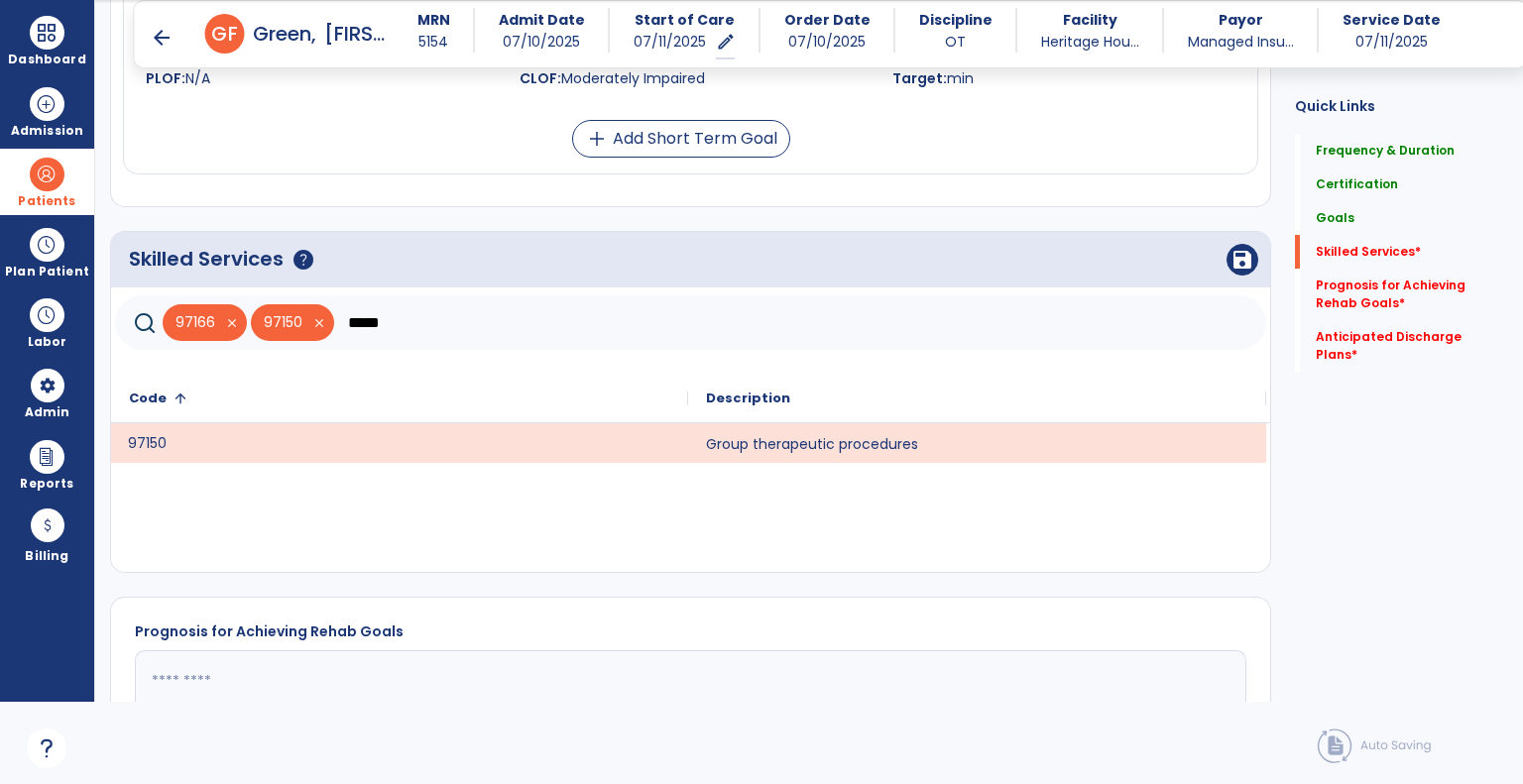 click on "*****" 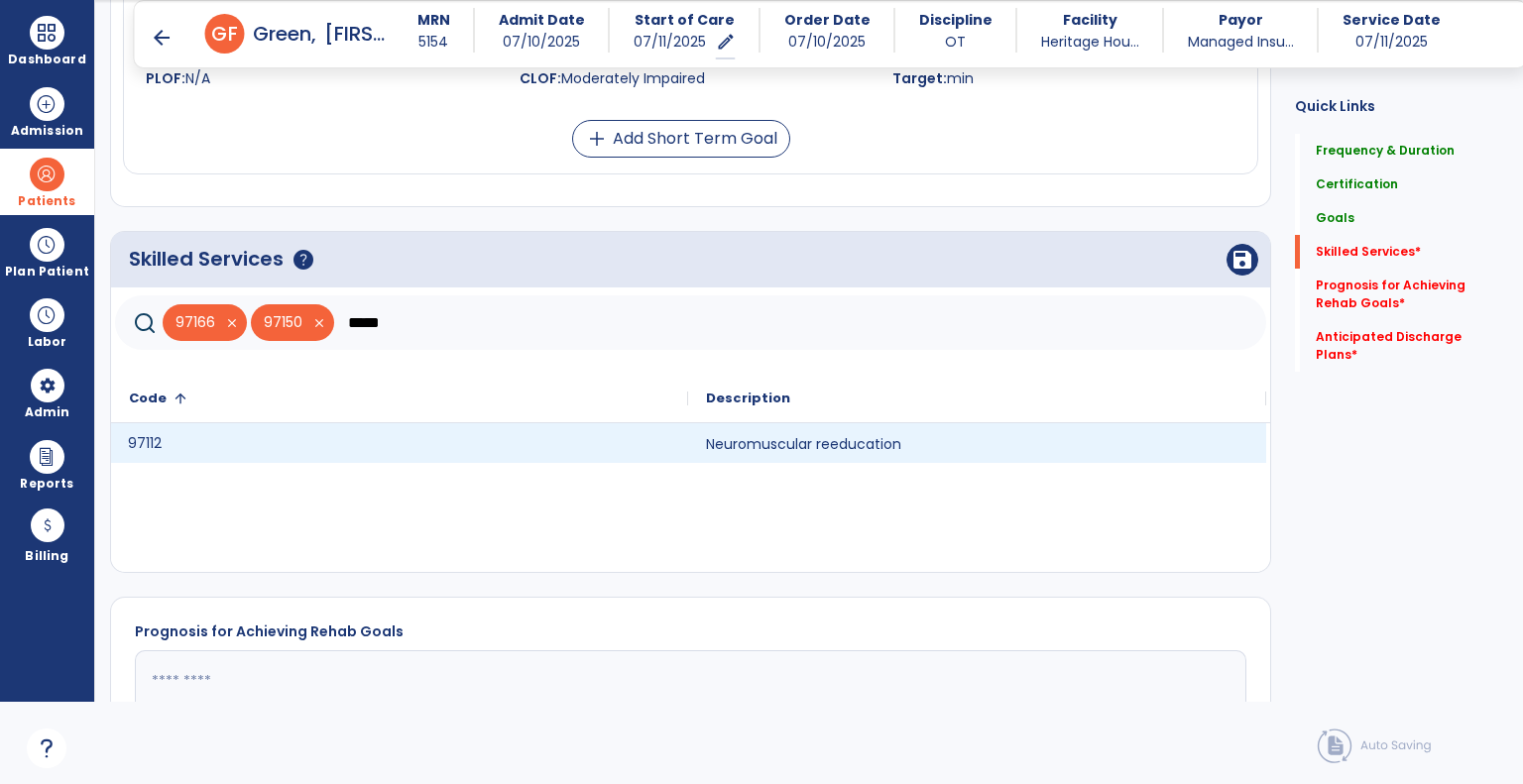 click on "97112" 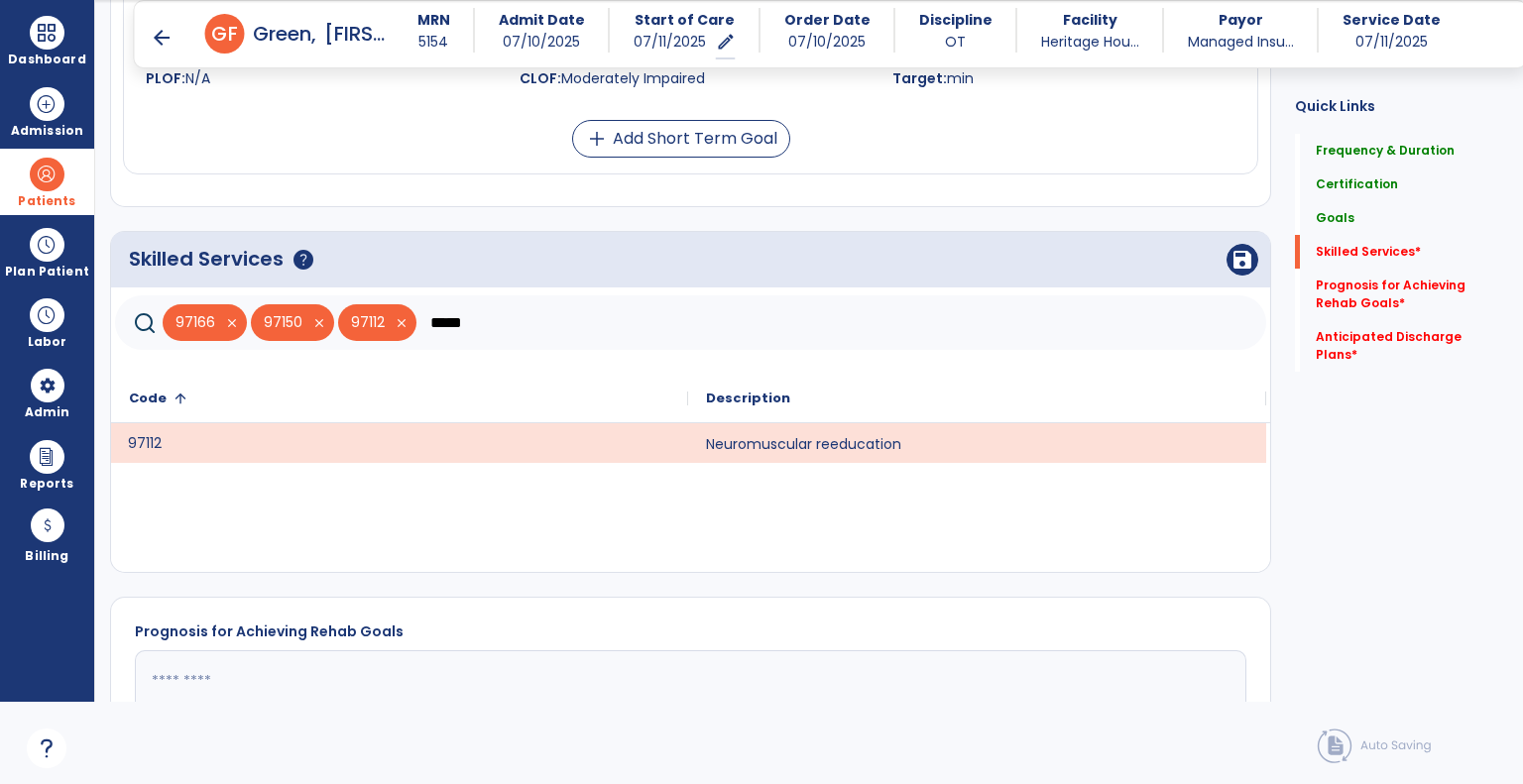 click on "*****" 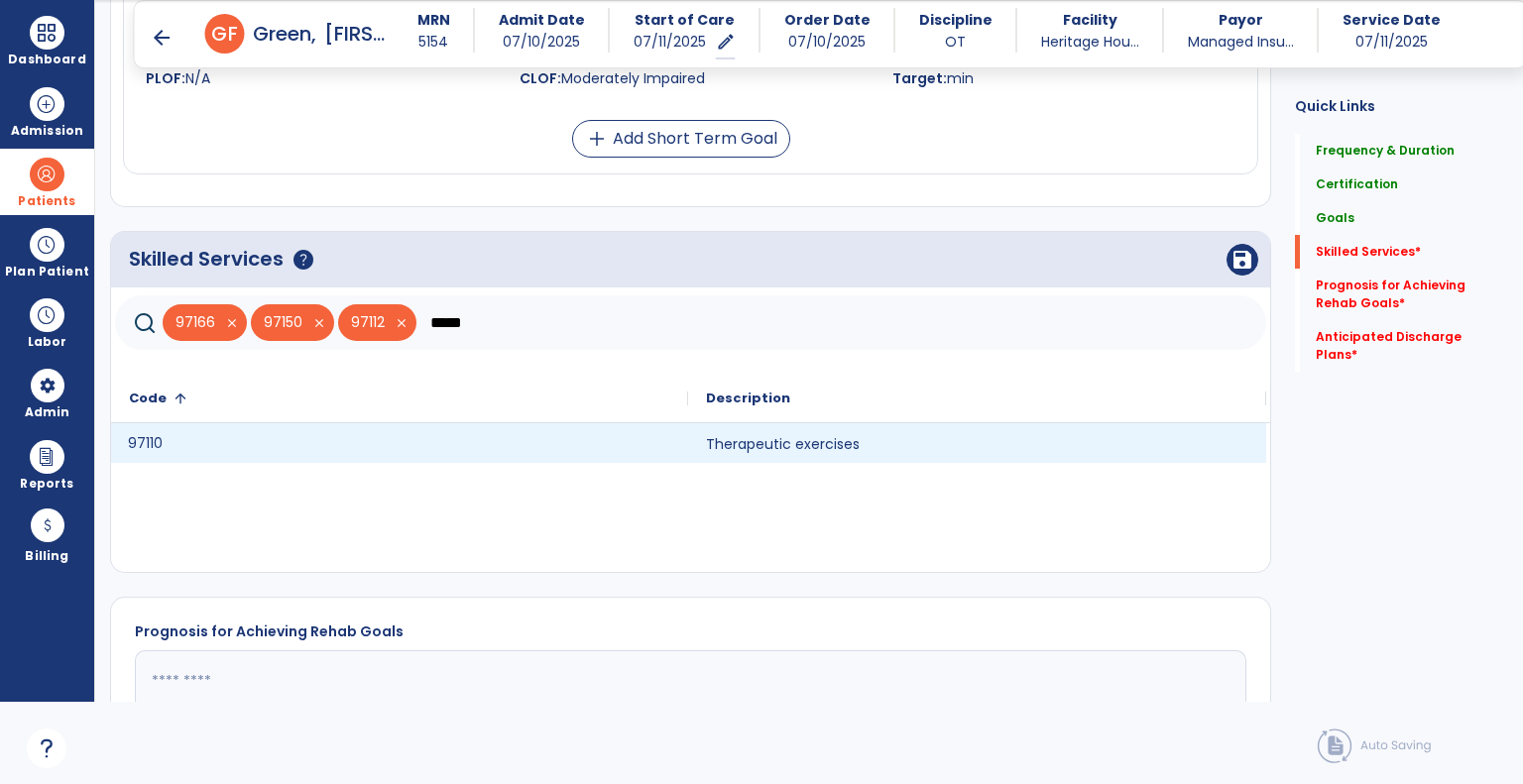 drag, startPoint x: 413, startPoint y: 441, endPoint x: 430, endPoint y: 413, distance: 32.75668 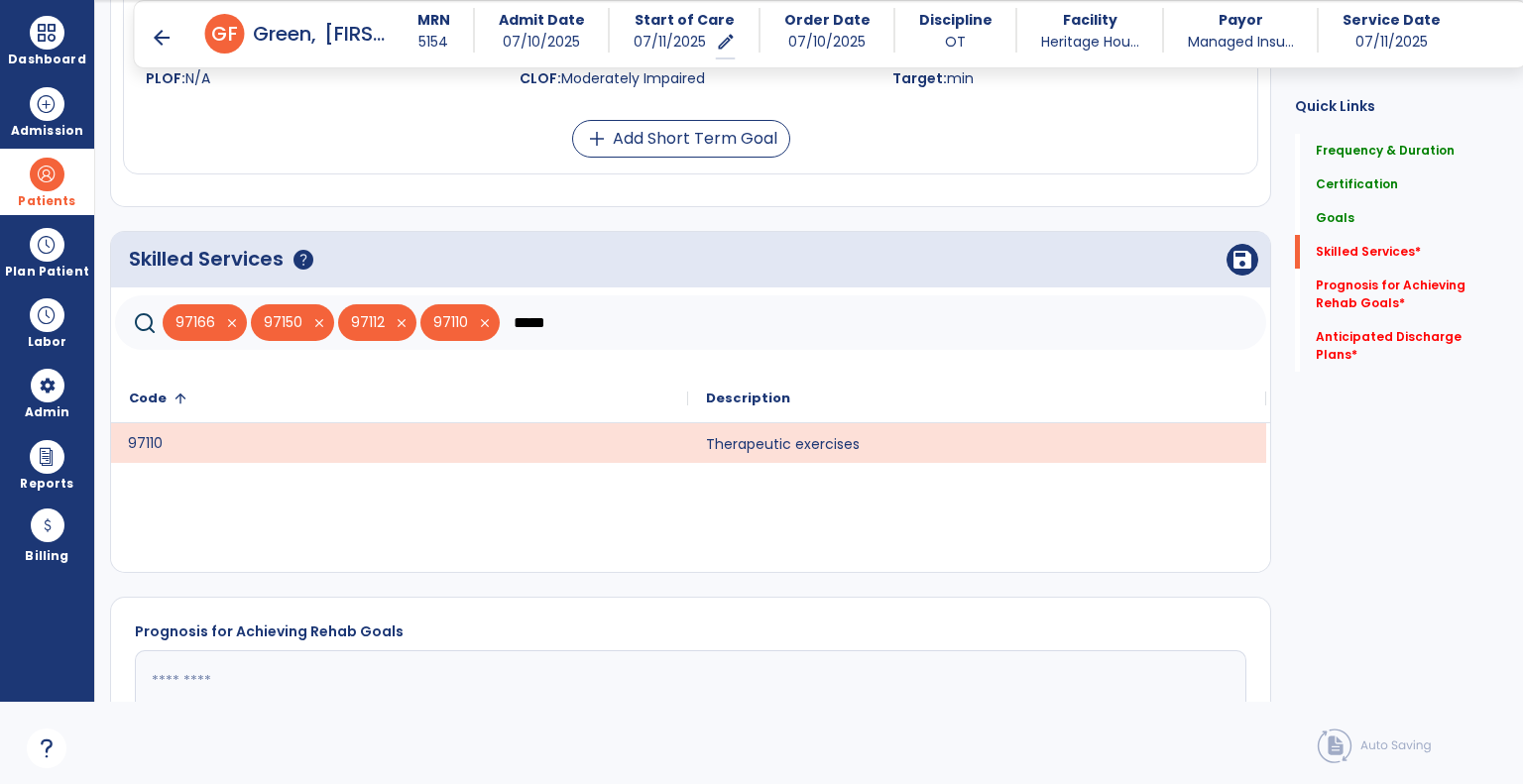 click on "*****" 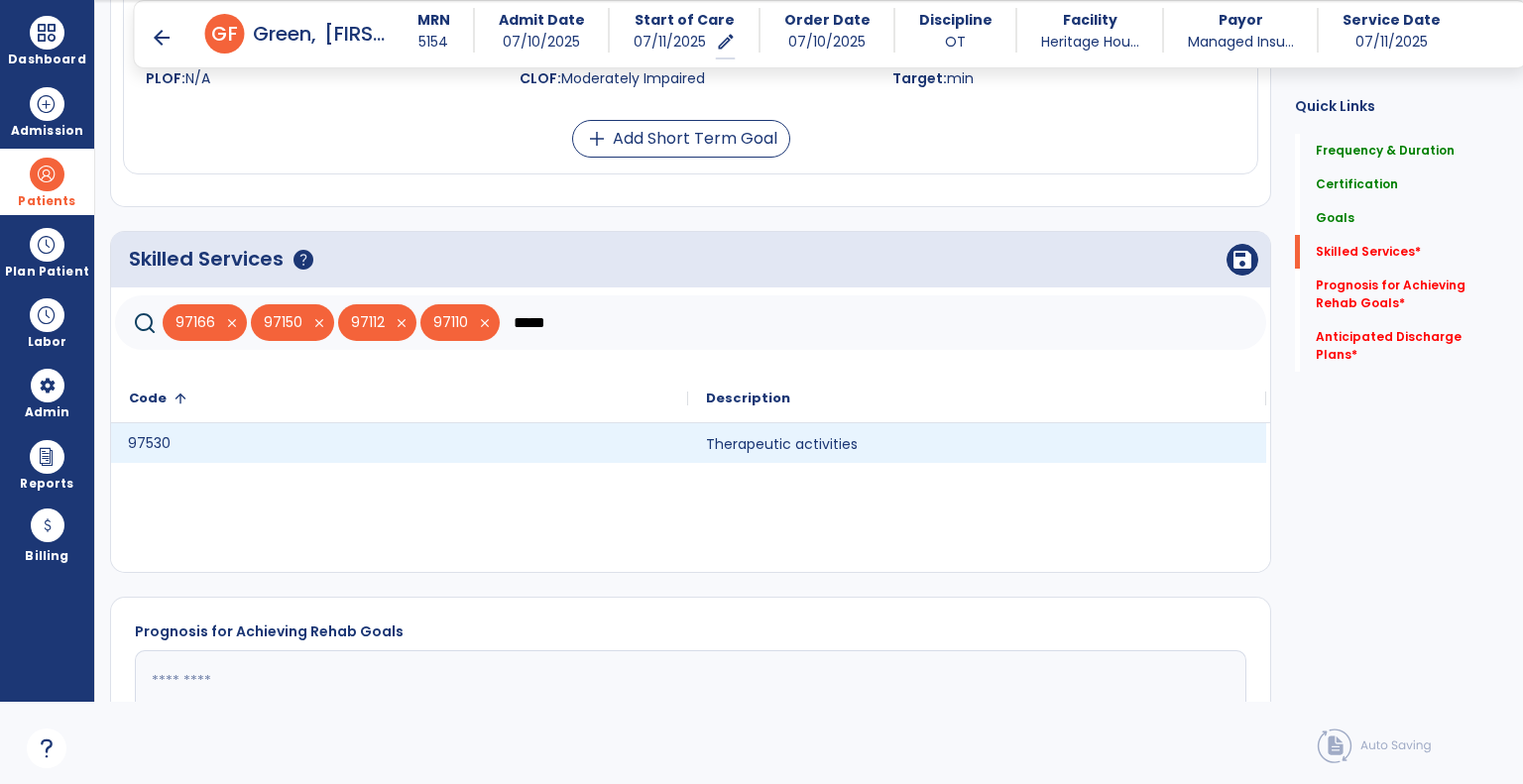 click on "97530" 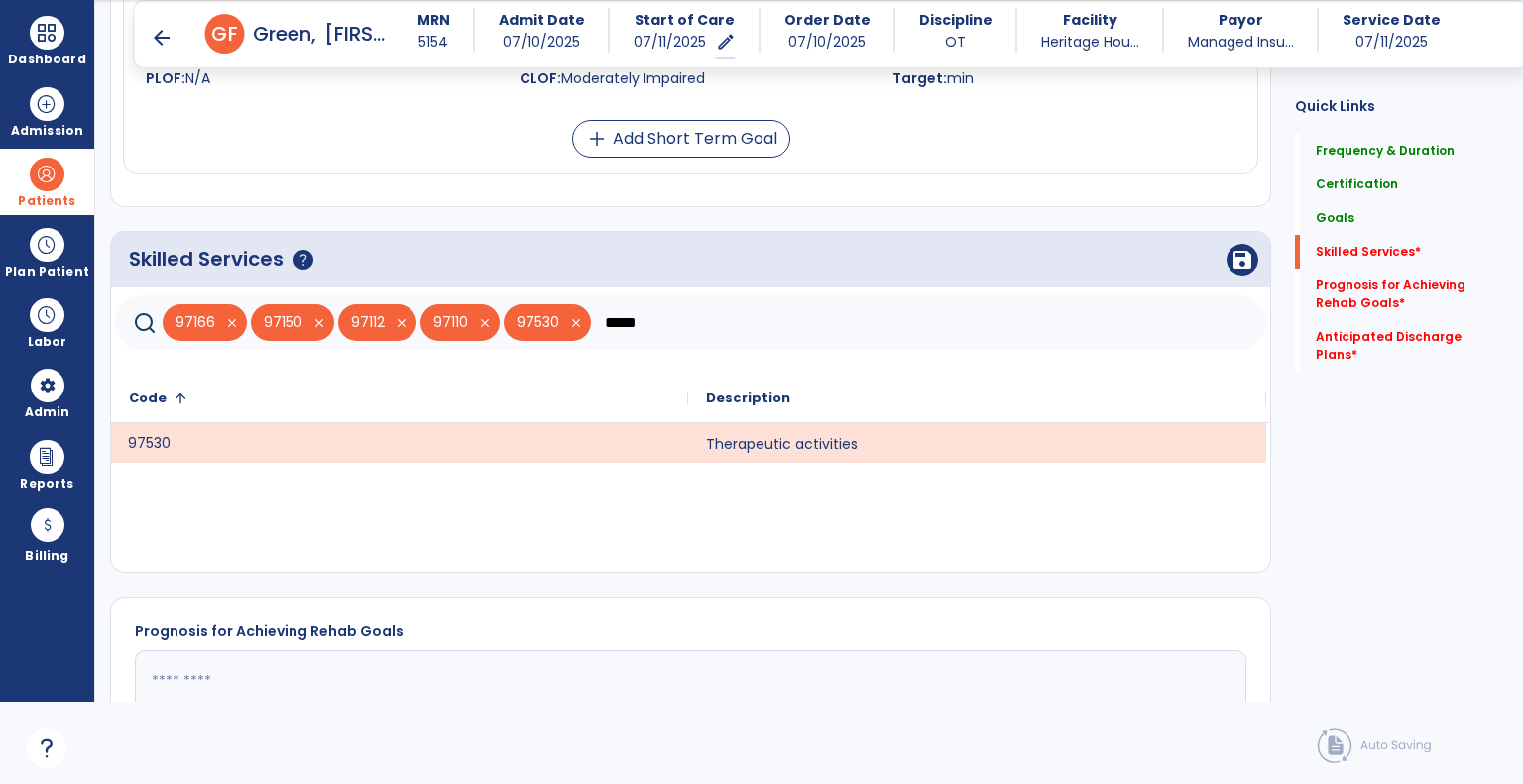 click on "*****" 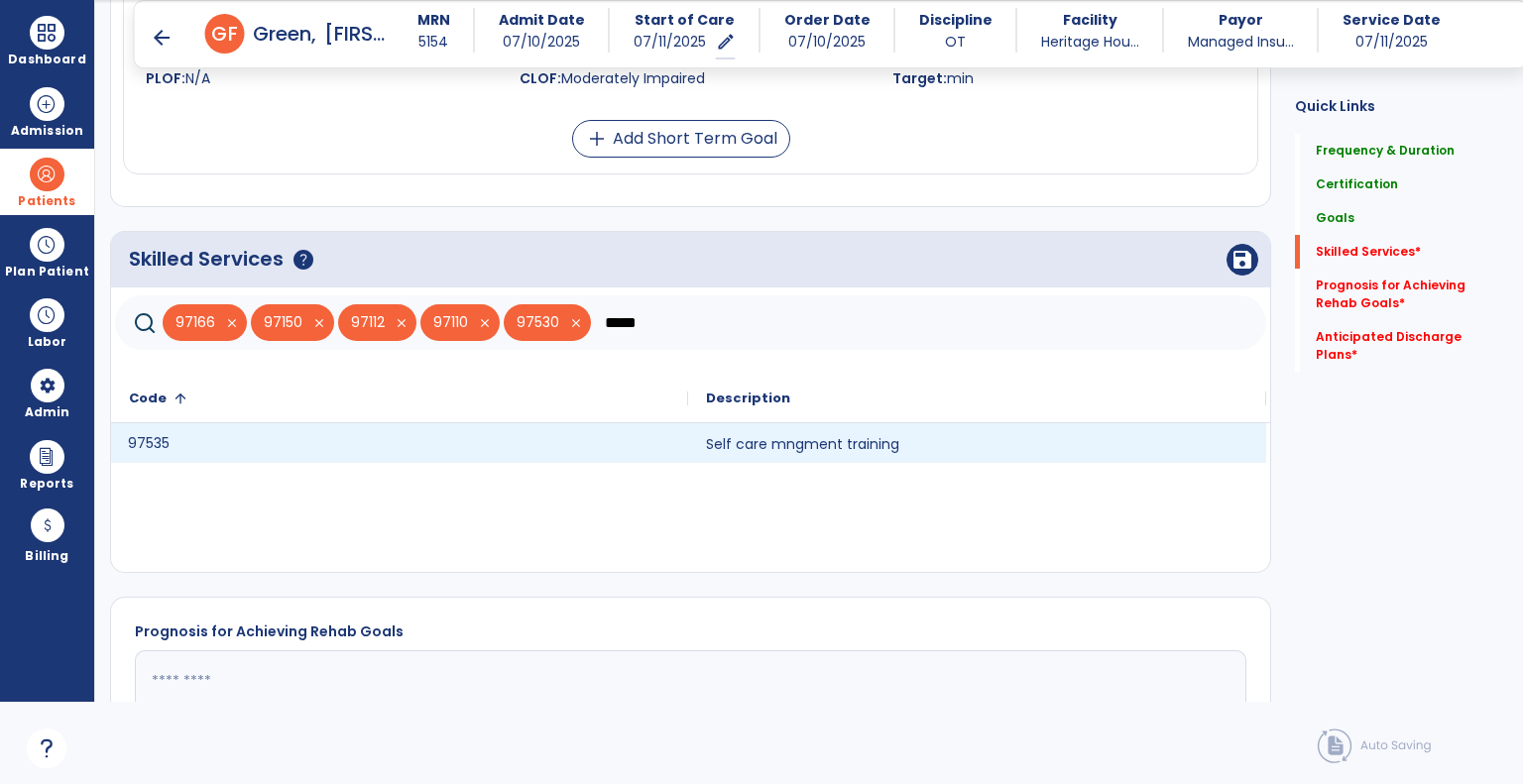 type on "*****" 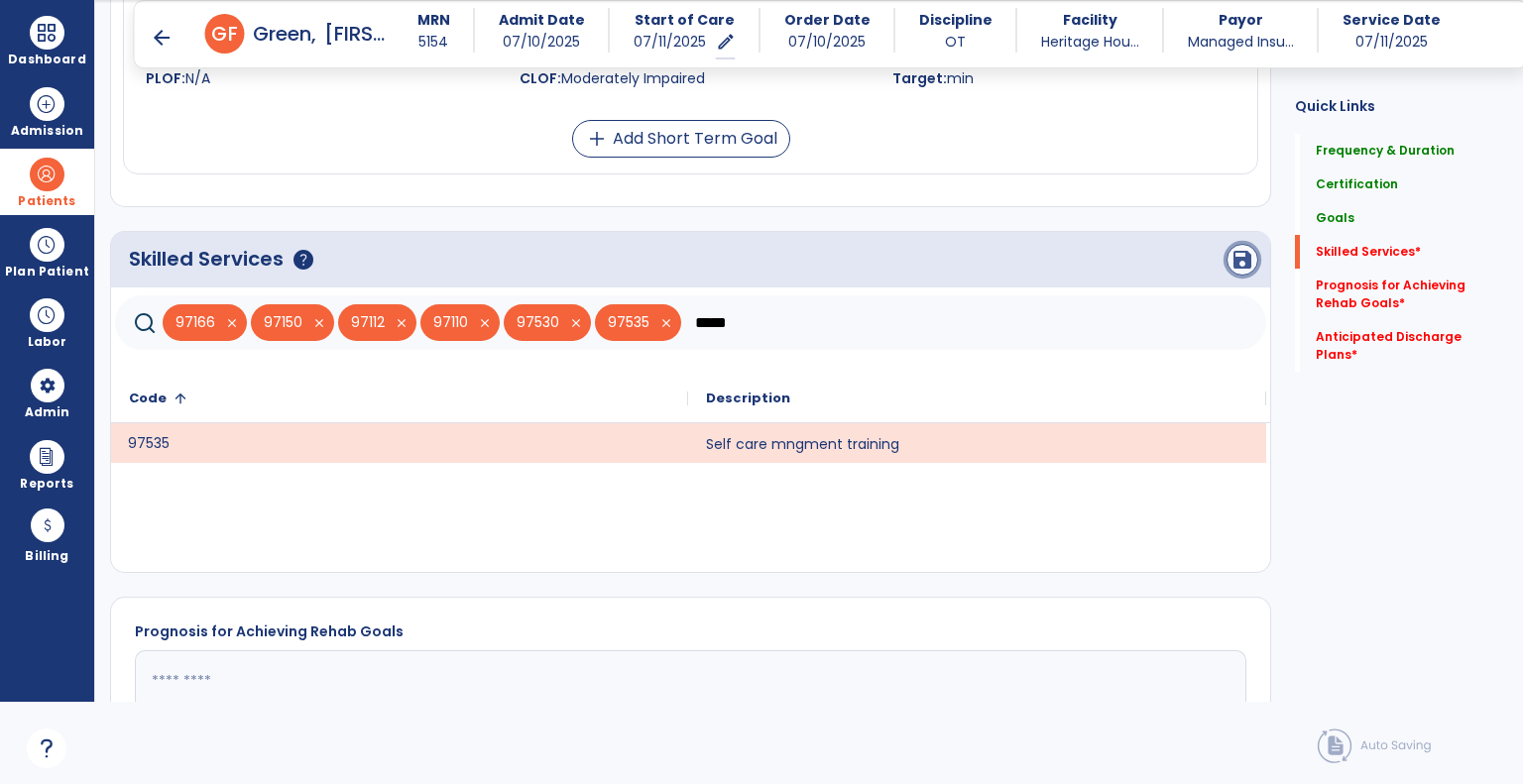 click on "save" 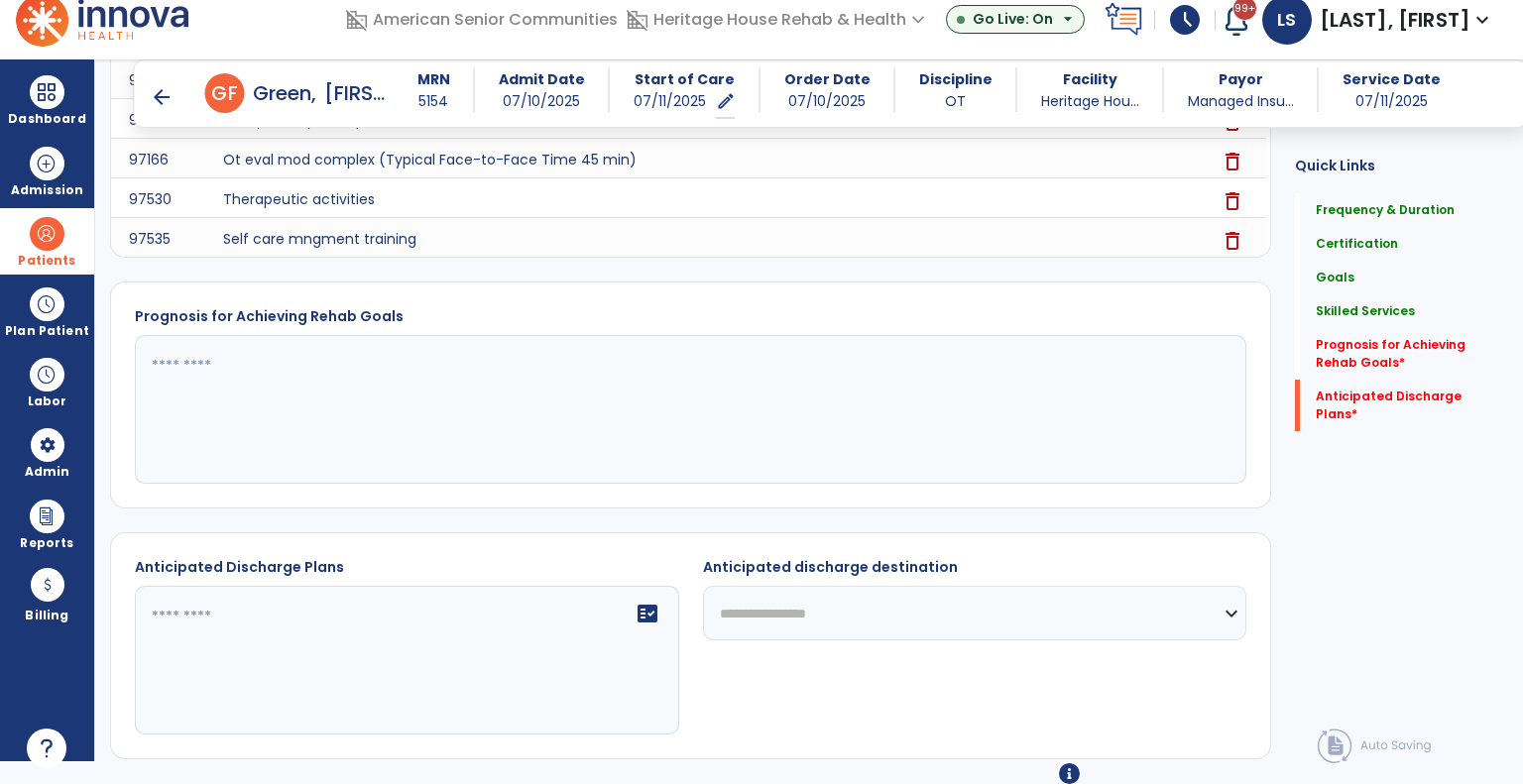 scroll, scrollTop: 2085, scrollLeft: 0, axis: vertical 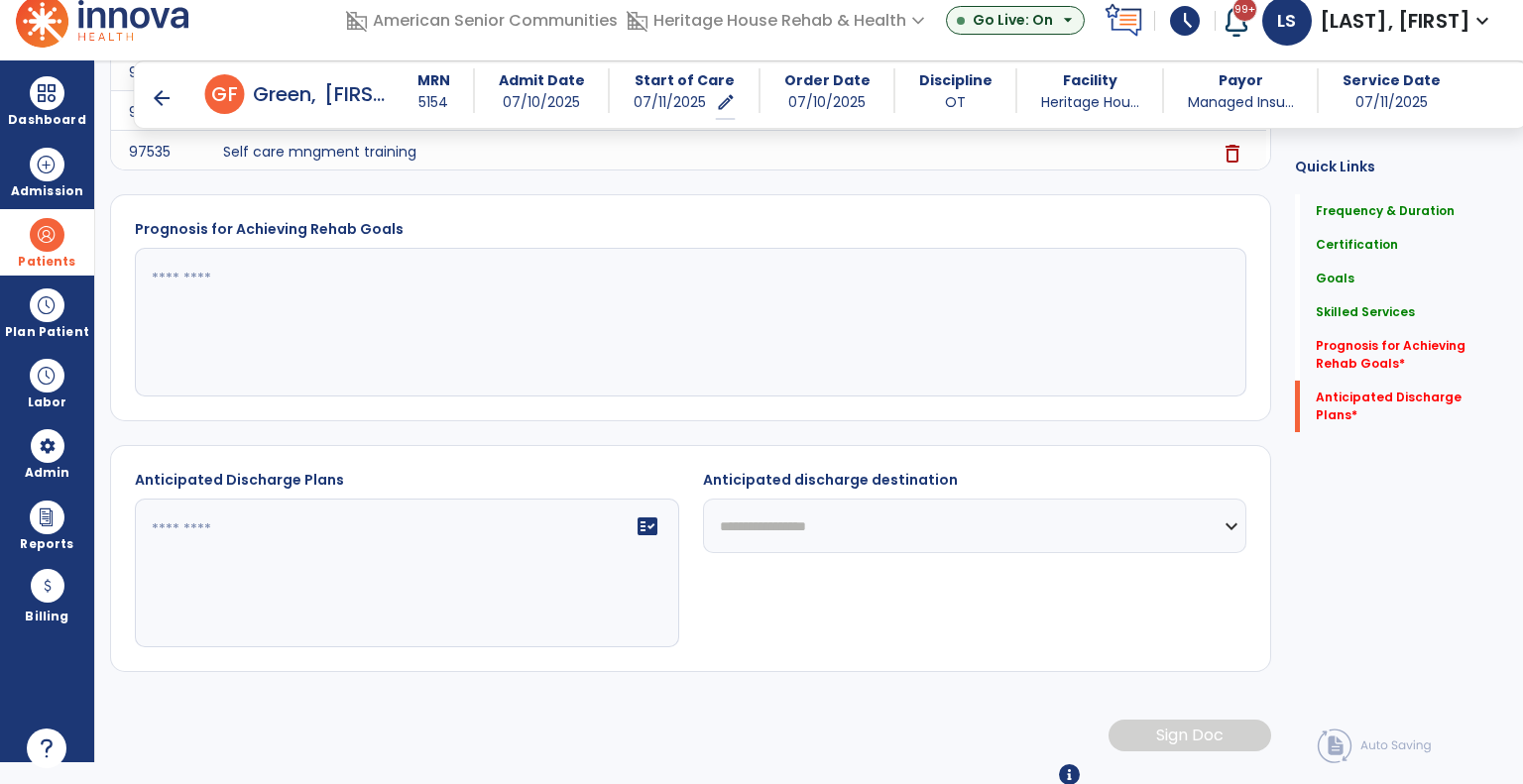 click 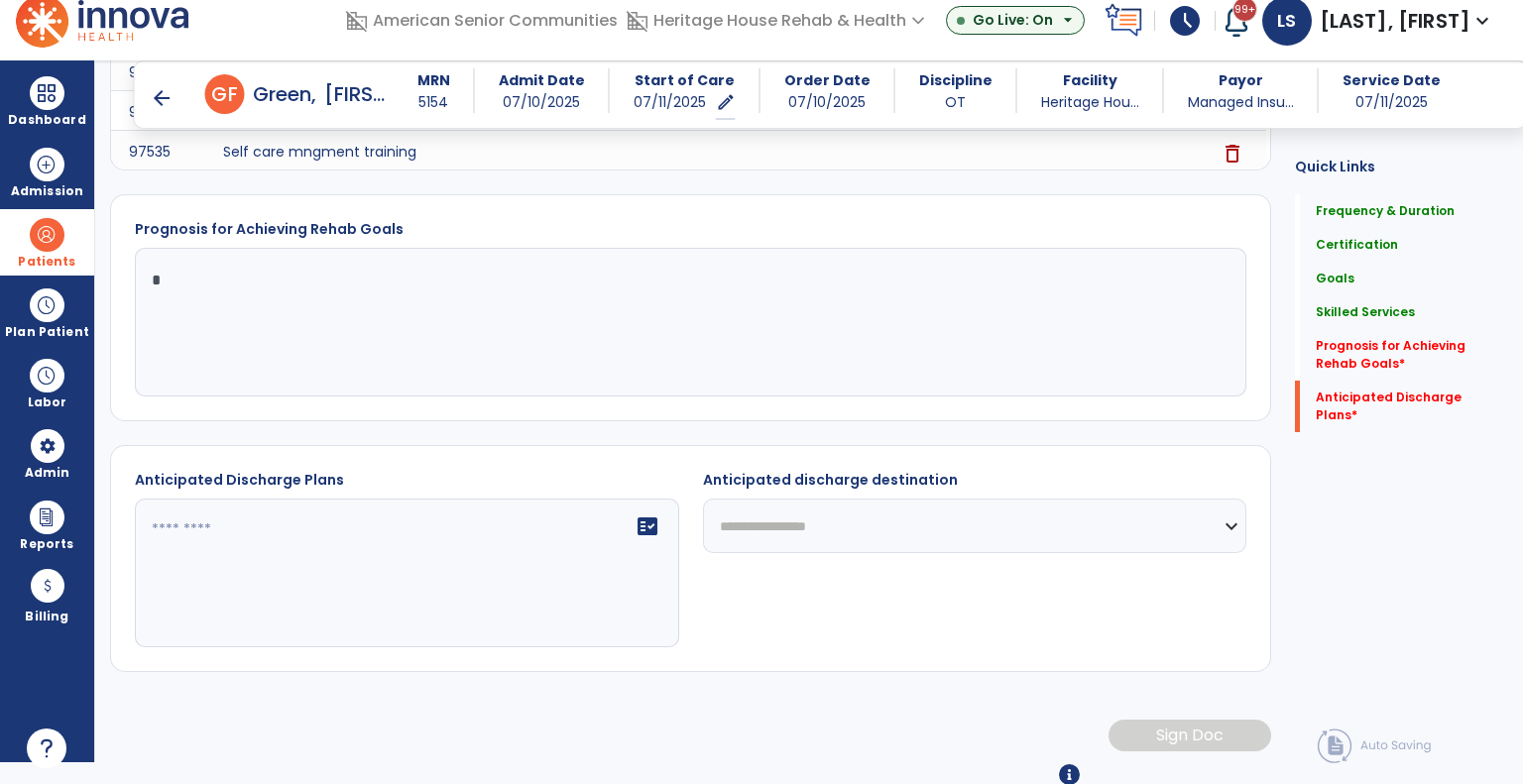 scroll, scrollTop: 0, scrollLeft: 0, axis: both 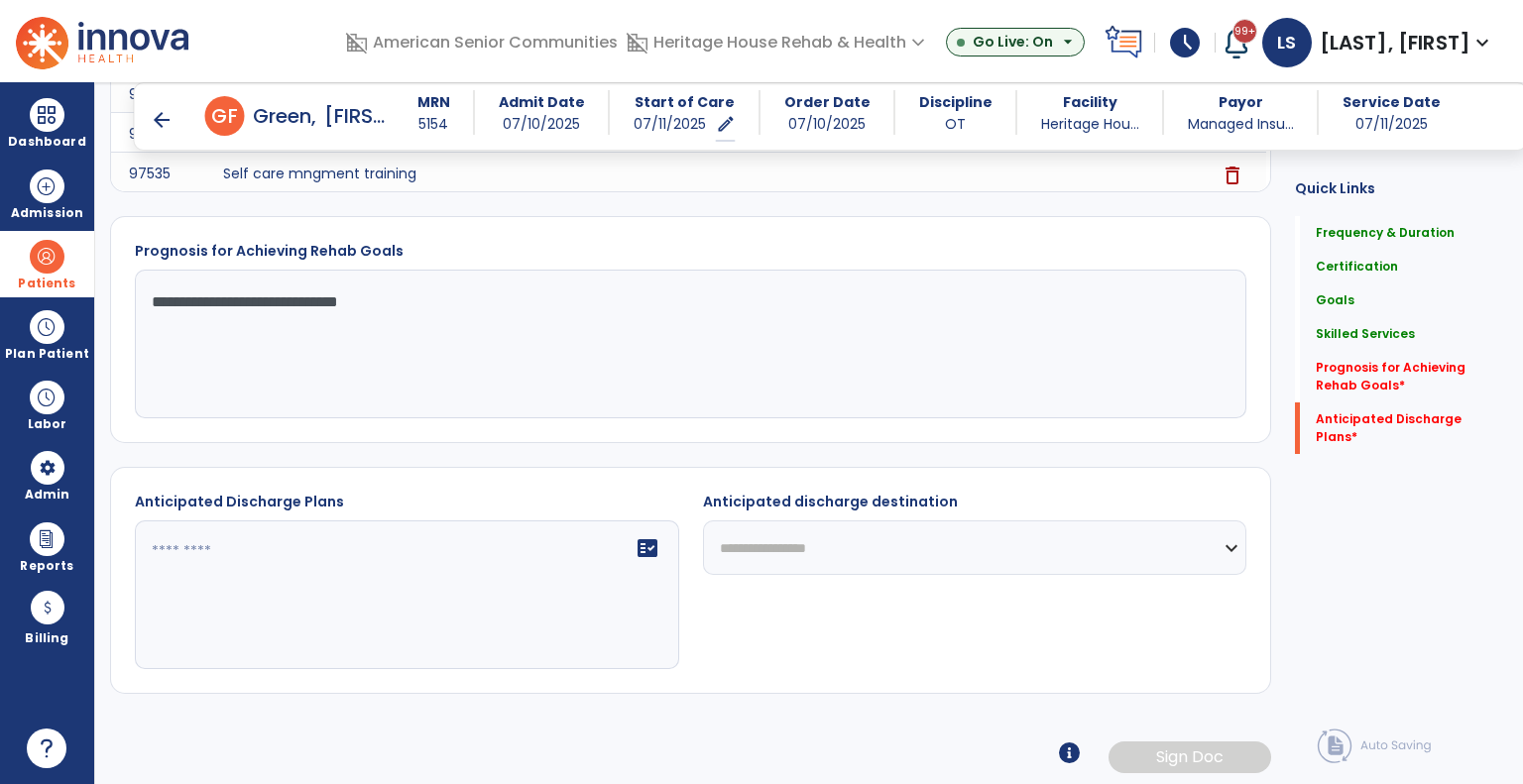 type on "**********" 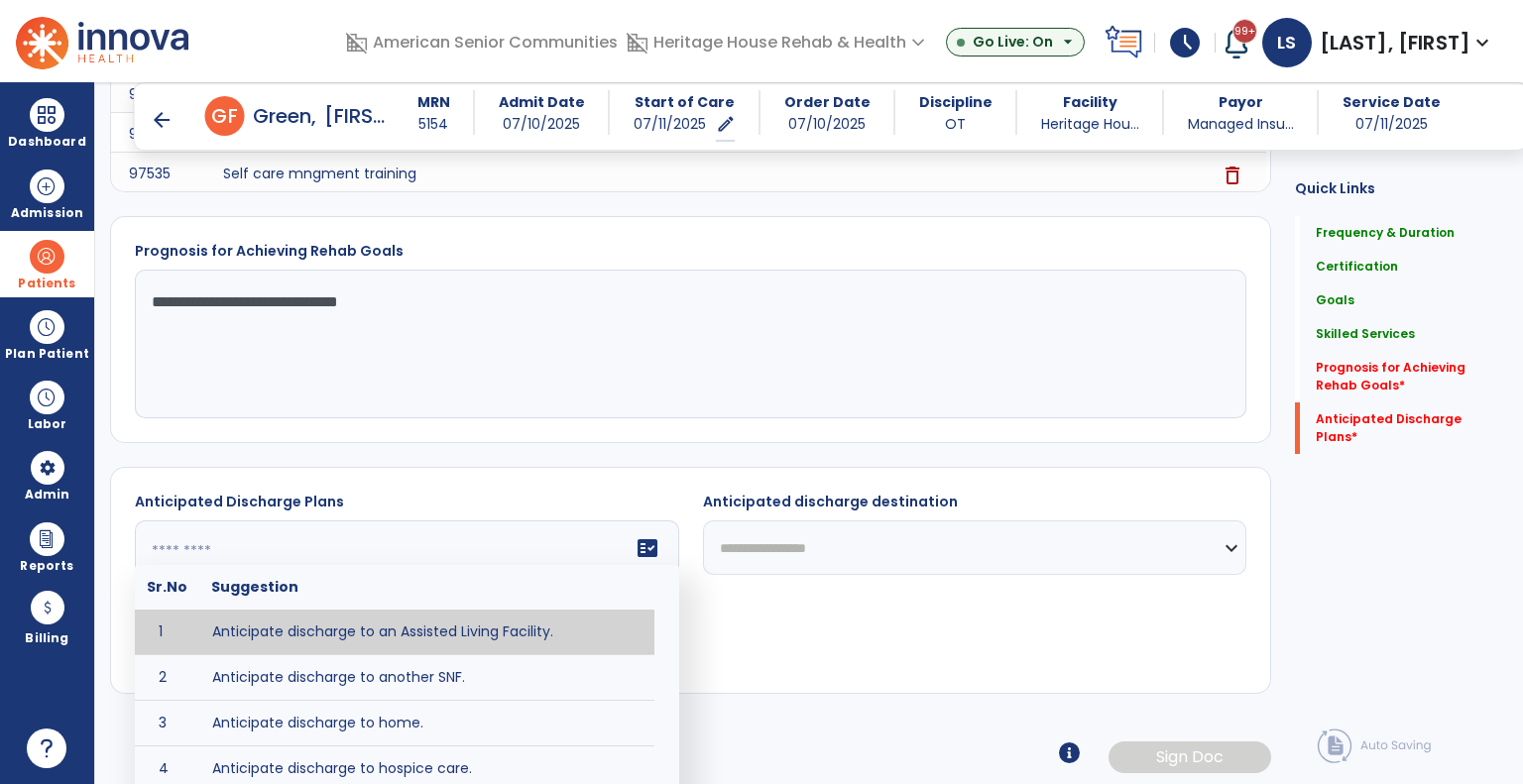 click on "fact_check  Sr.No Suggestion 1 Anticipate discharge to an Assisted Living Facility. 2 Anticipate discharge to another SNF. 3 Anticipate discharge to home. 4 Anticipate discharge to hospice care. 5 Anticipate discharge to this SNF. 6 Anticipate patient will need [FULL/PART TIME] caregiver assistance. 7 Anticipate patient will need [ASSISTANCE LEVEL] assistance from [CAREGIVER]. 8 Anticipate patient will need 24-hour caregiver assistance. 9 Anticipate patient will need no caregiver assistance. 10 Discharge home and independent with caregiver. 11 Discharge home and independent without caregiver. 12 Discharge home and return to community activities. 13 Discharge home and return to vocational activities. 14 Discharge to home with patient continuing therapy services with out patient therapy. 15 Discharge to home with patient continuing therapy with Home Health. 16 Discharge to home with patient planning to live alone. 17 DME - the following DME for this patient is recommended by Occupational Therapy: 18 19 20 21" 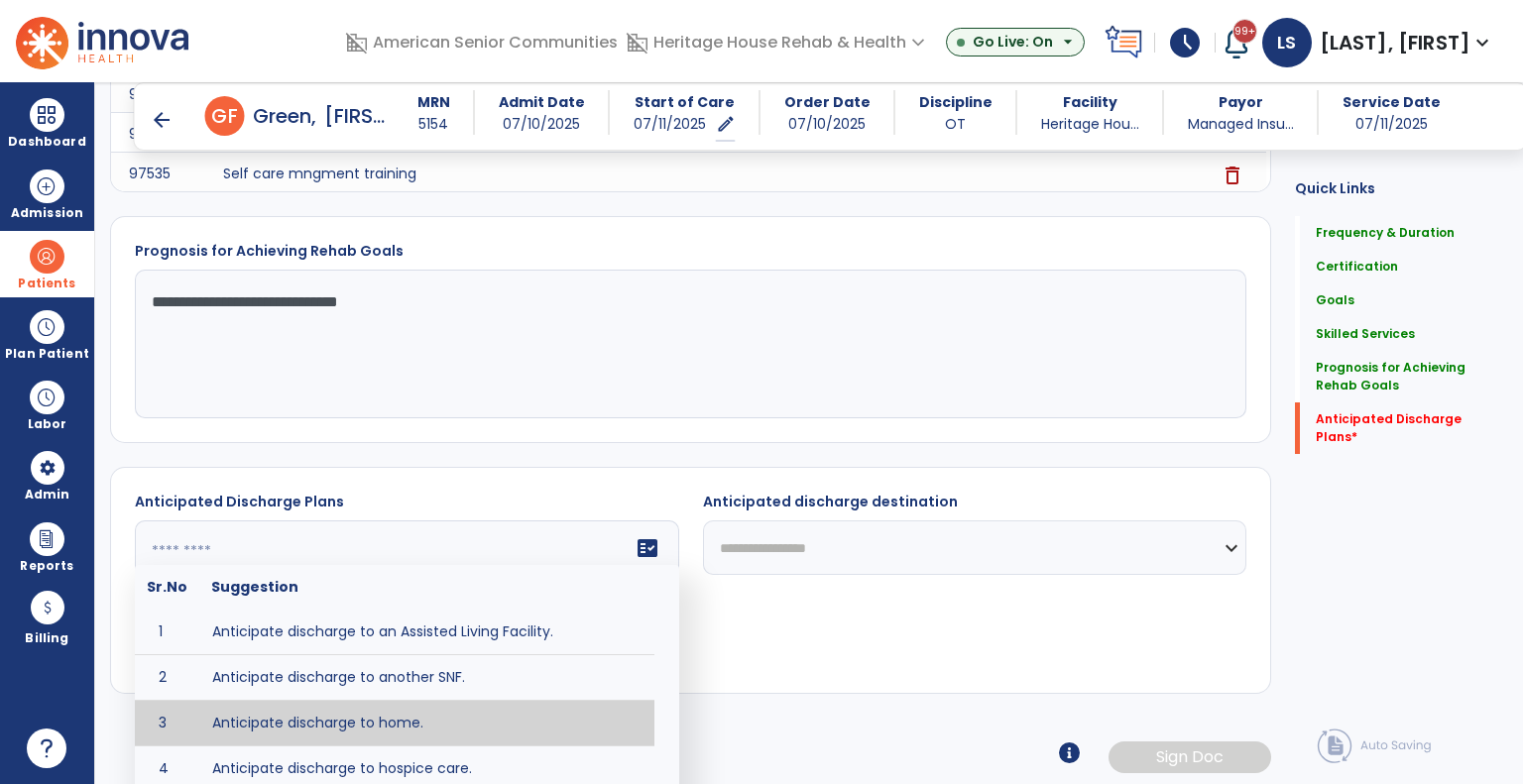 type on "**********" 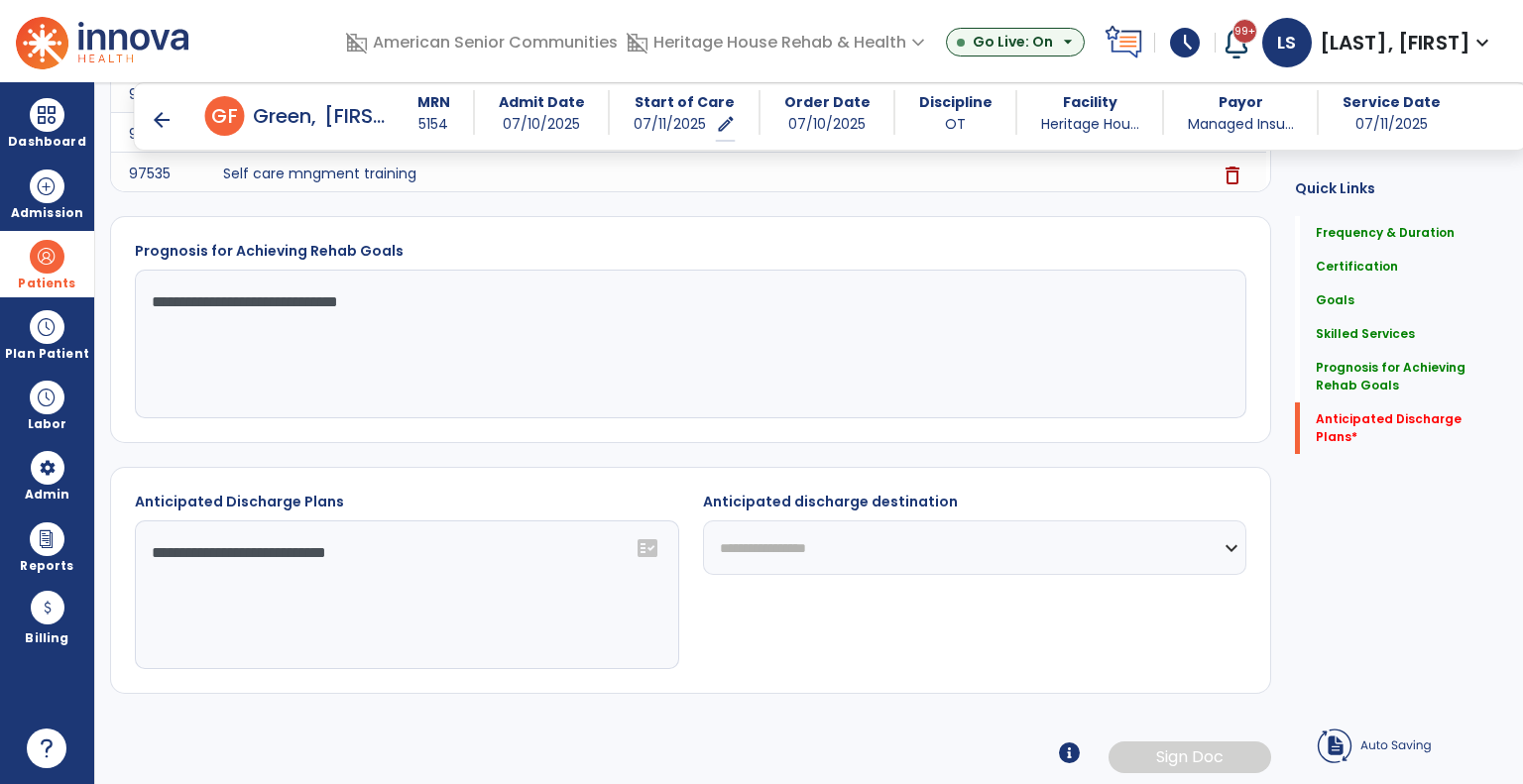 drag, startPoint x: 472, startPoint y: 724, endPoint x: 539, endPoint y: 661, distance: 91.96739 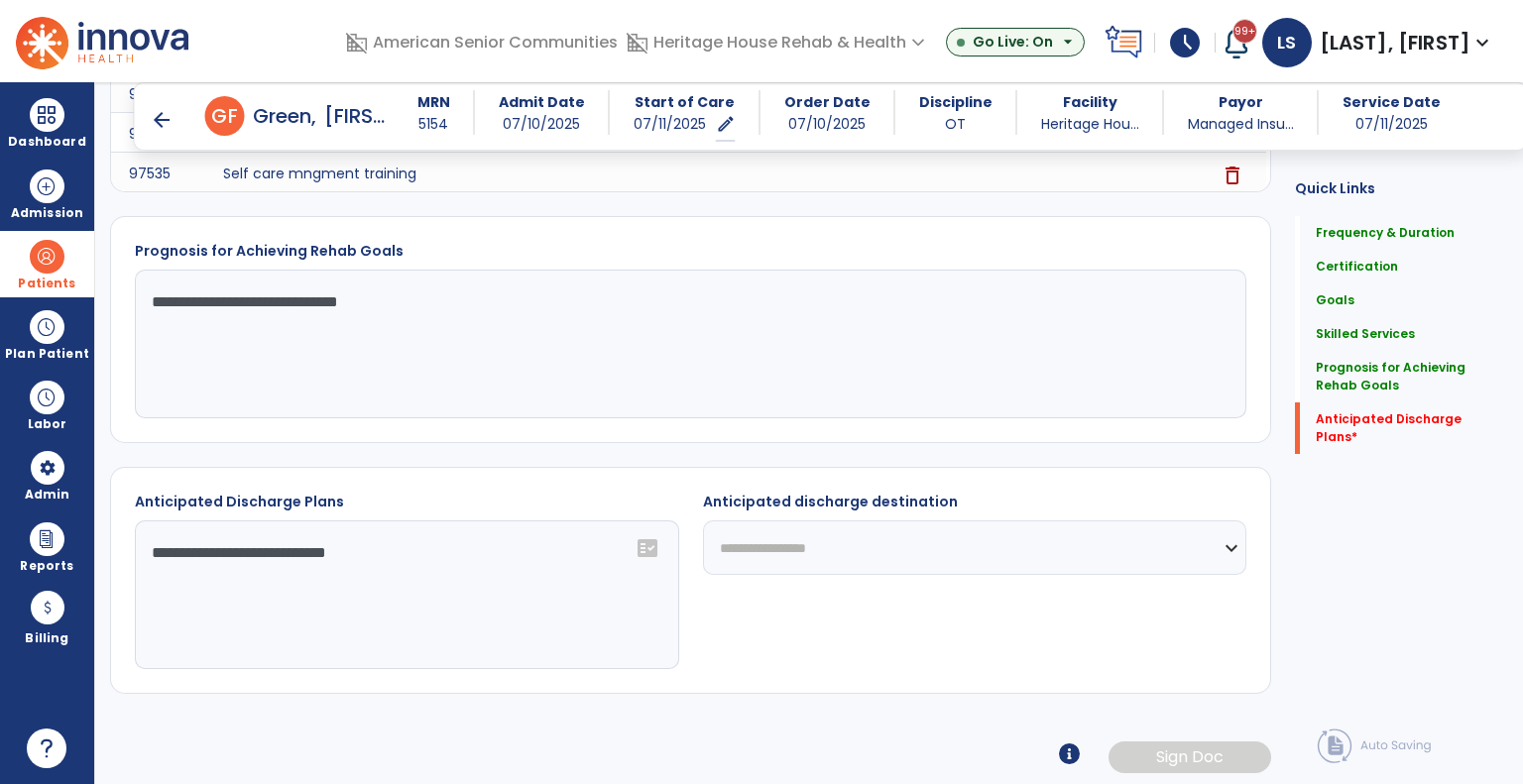 scroll, scrollTop: 2085, scrollLeft: 0, axis: vertical 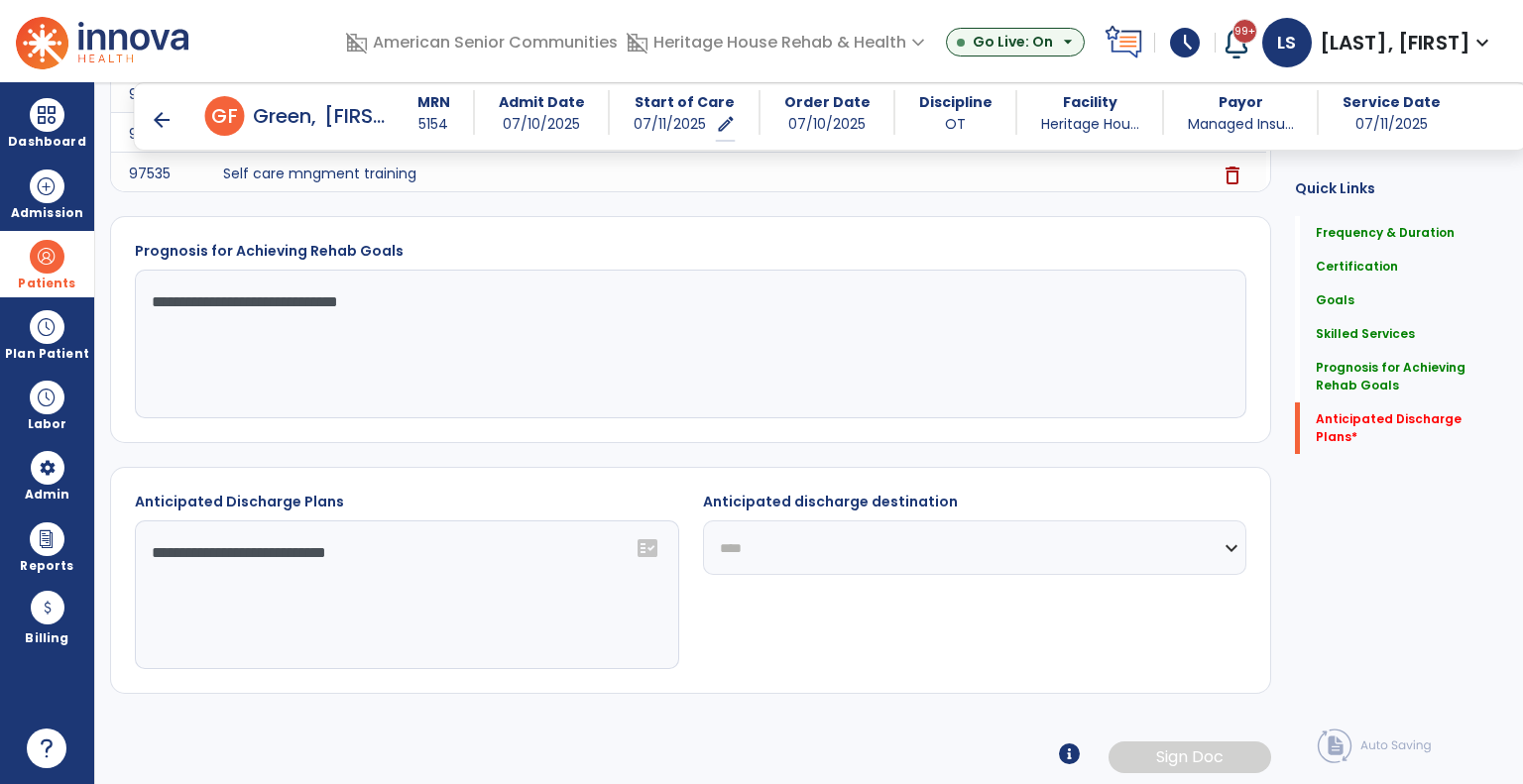 click on "**********" 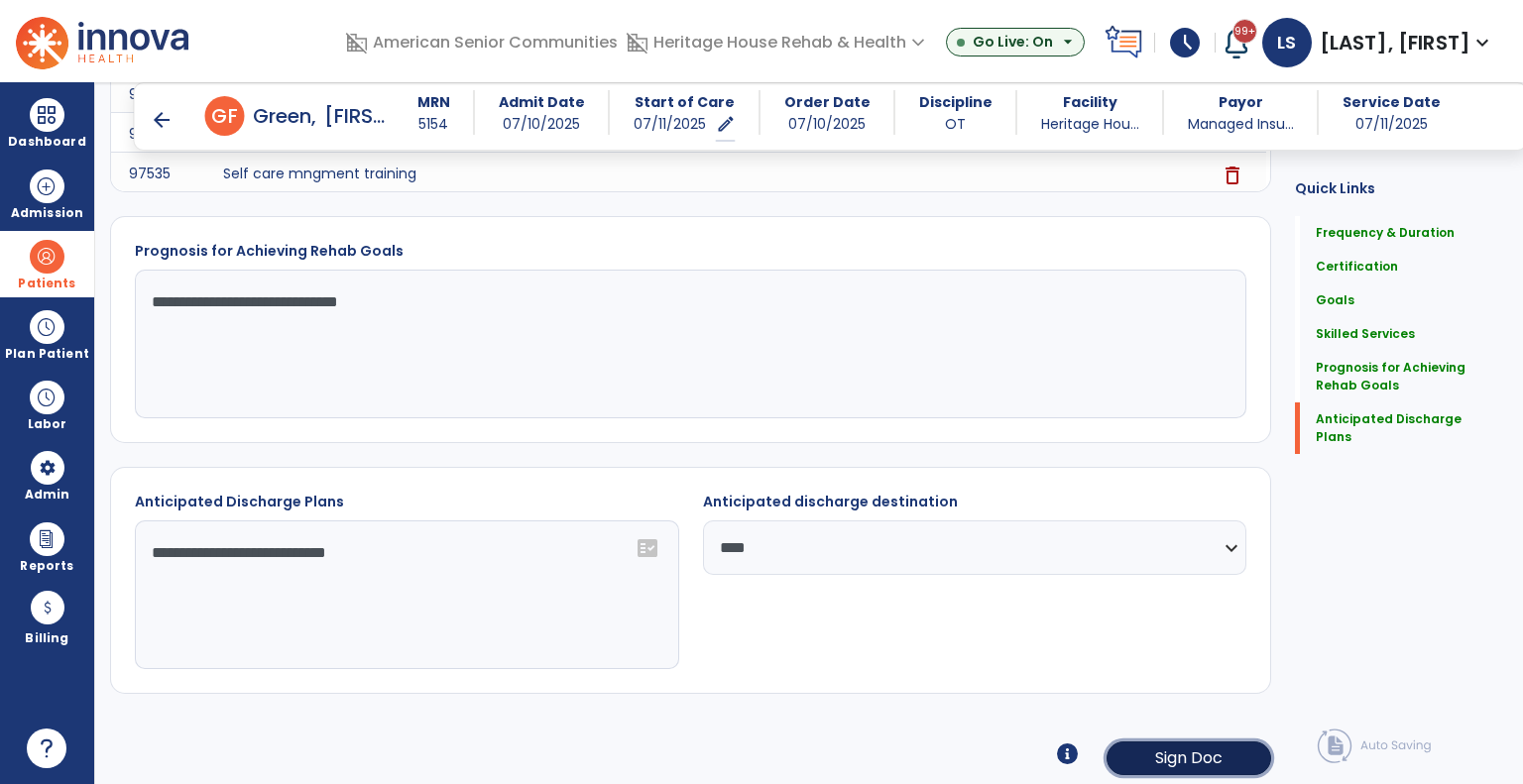 click on "Sign Doc" 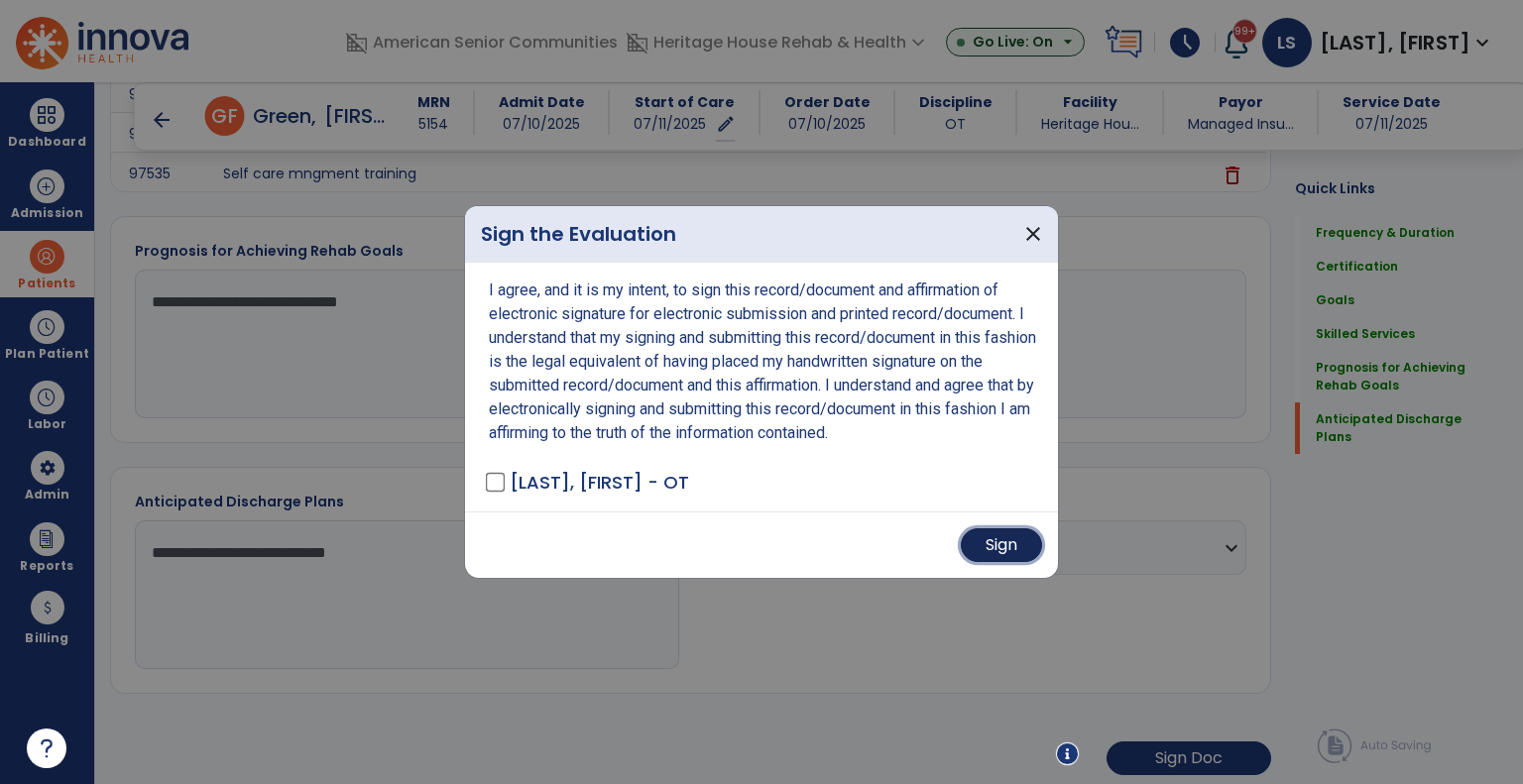 click on "Sign" at bounding box center (1001, 545) 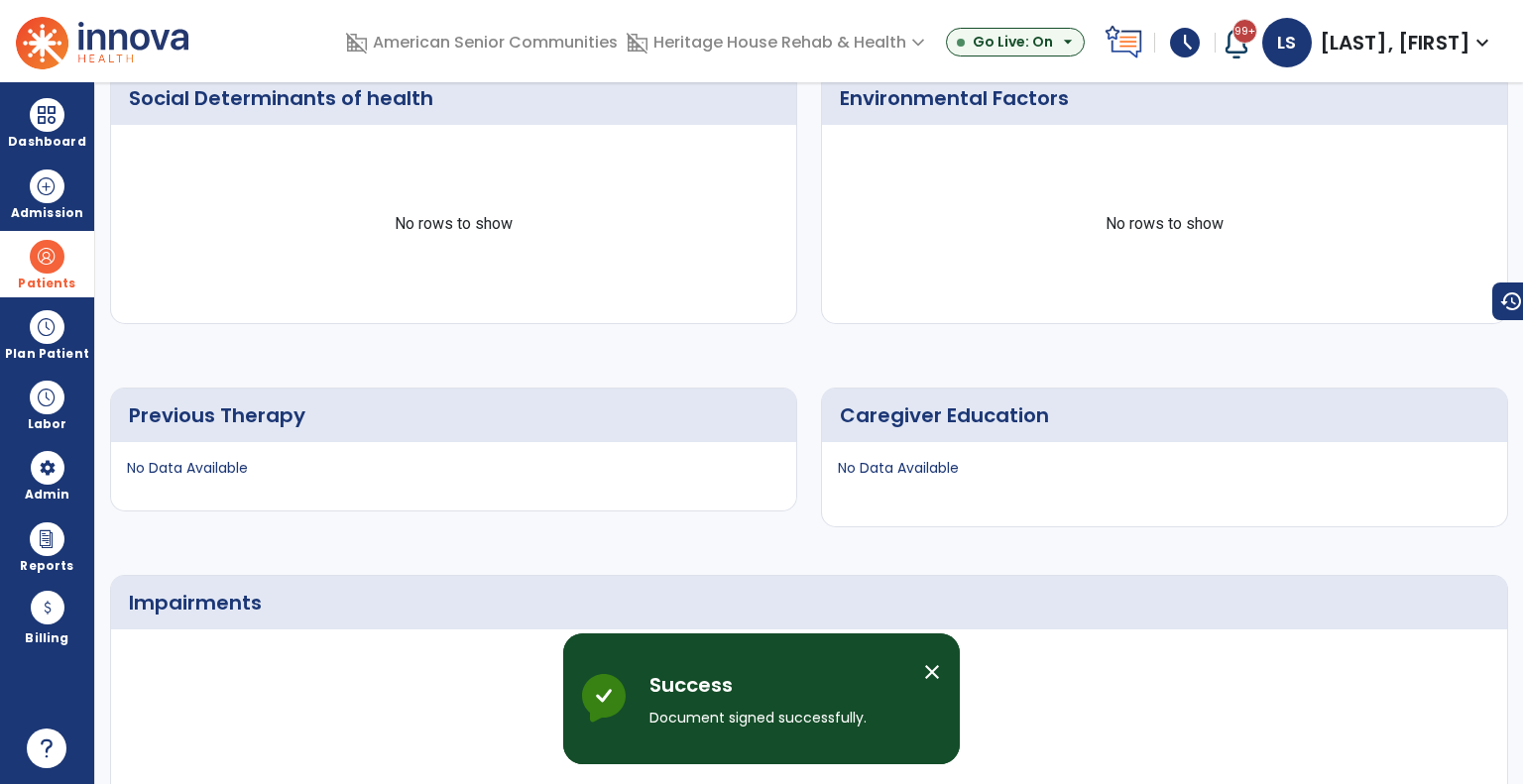 scroll, scrollTop: 0, scrollLeft: 0, axis: both 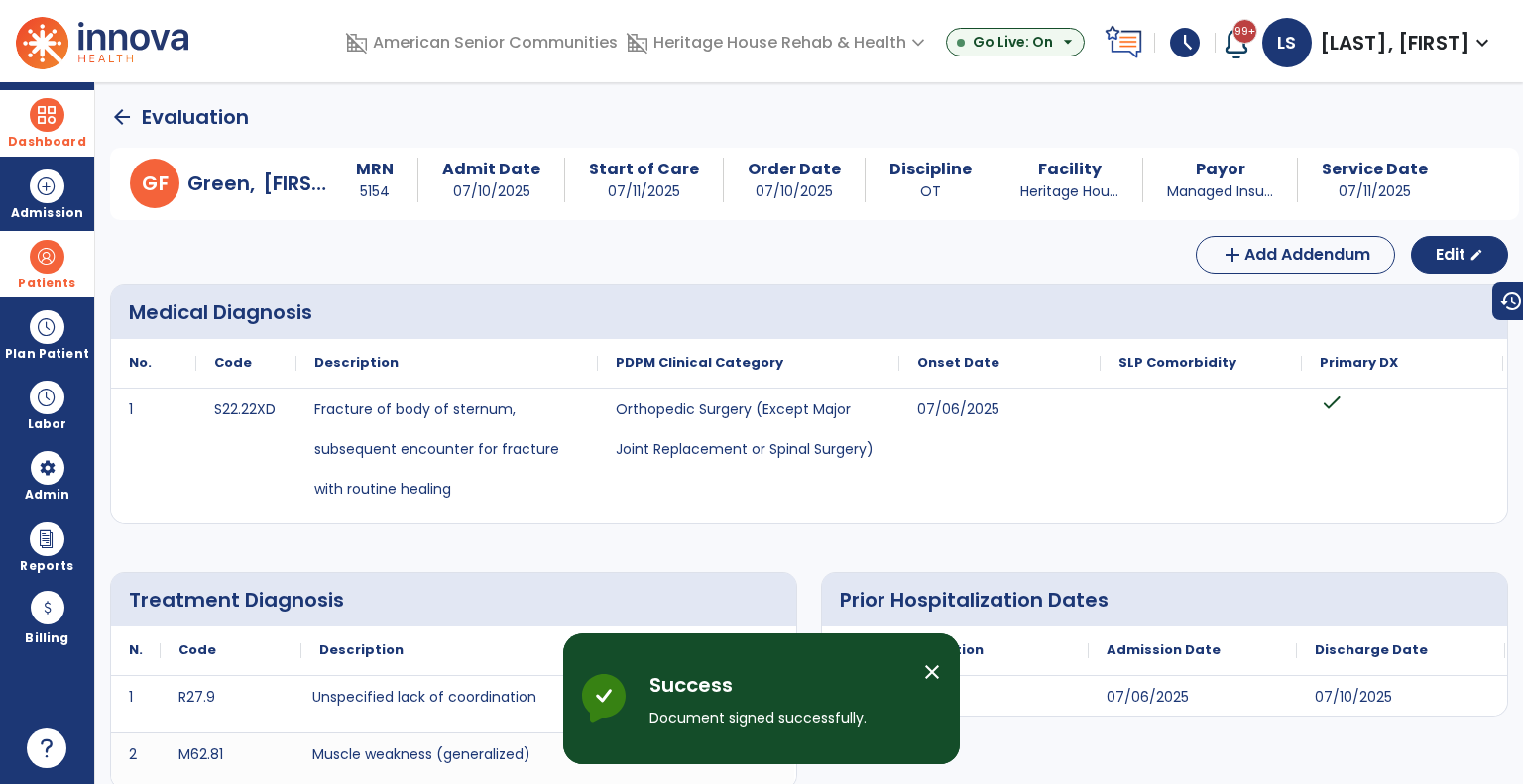 click on "Dashboard" at bounding box center [47, 123] 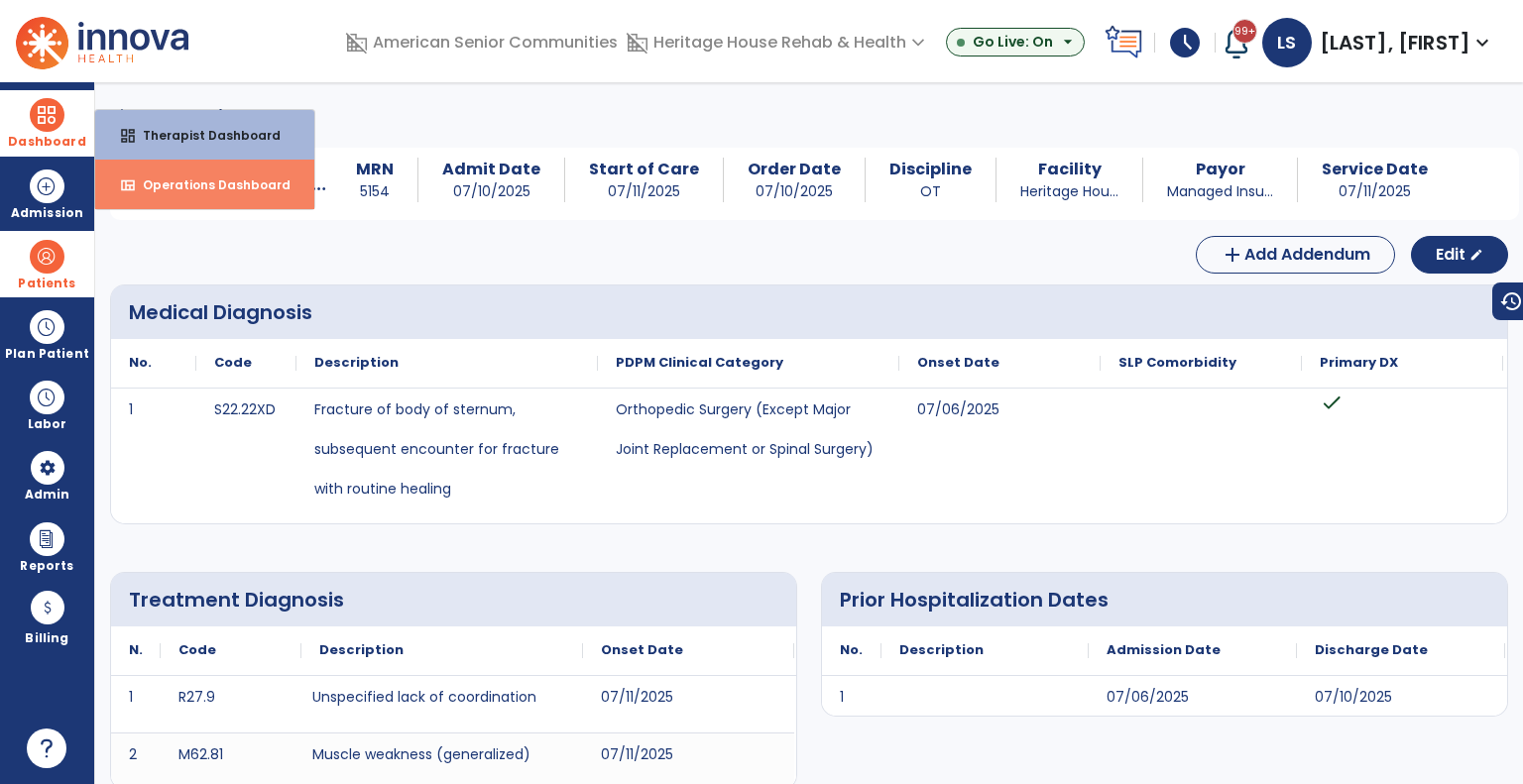 drag, startPoint x: 161, startPoint y: 180, endPoint x: 172, endPoint y: 174, distance: 12.529964 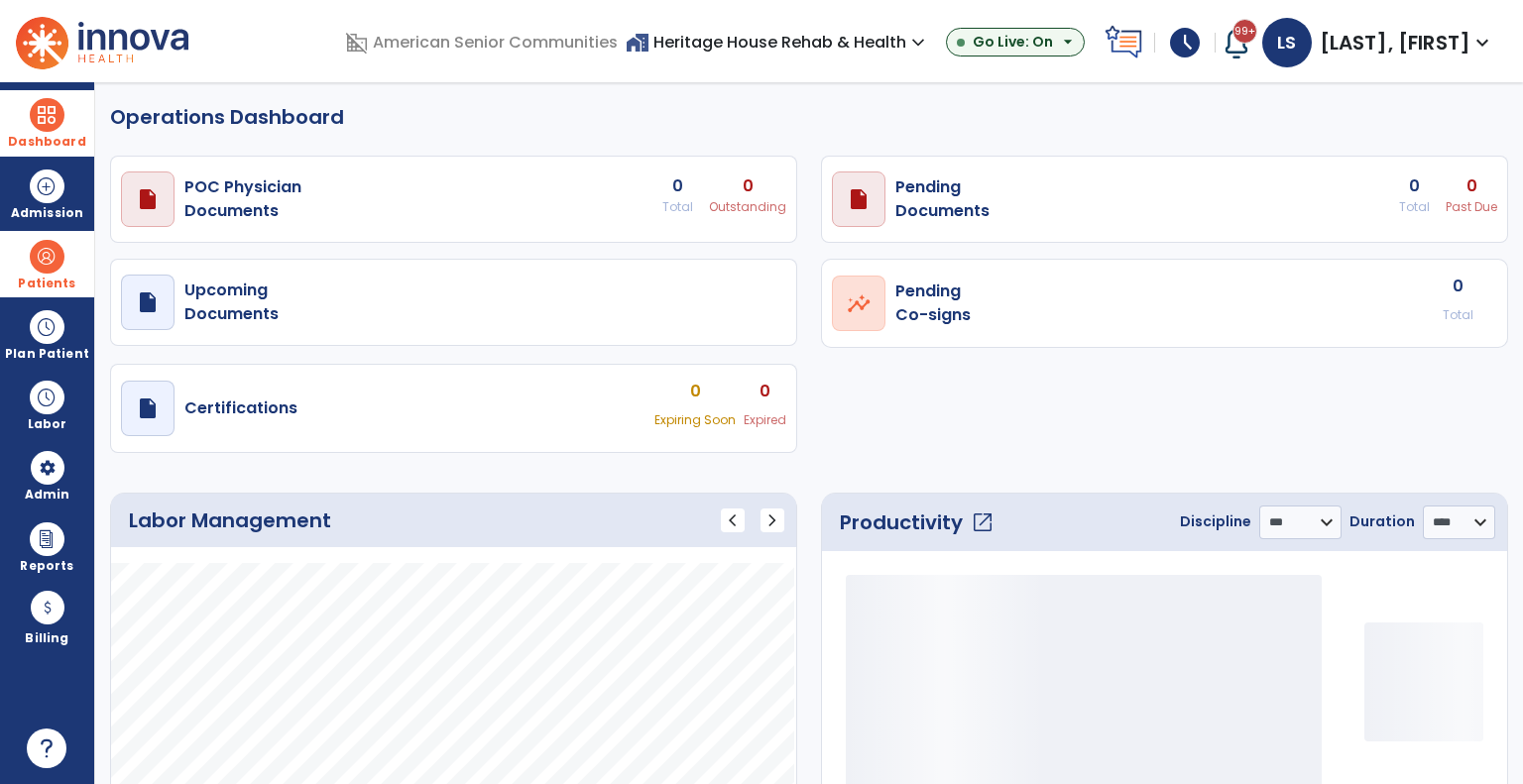 select on "***" 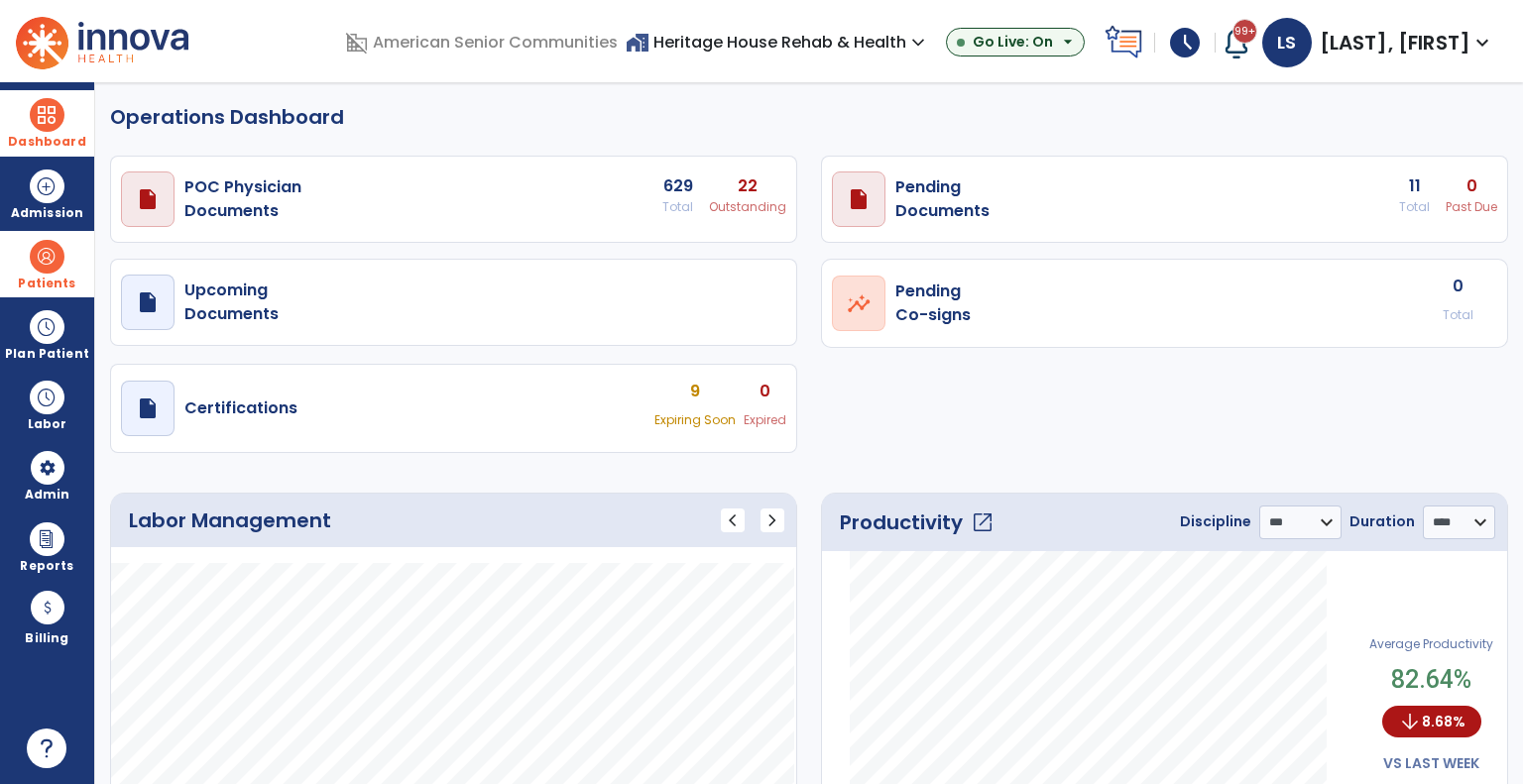 click on "home_work   Heritage House Rehab & Health   expand_more" at bounding box center (777, 42) 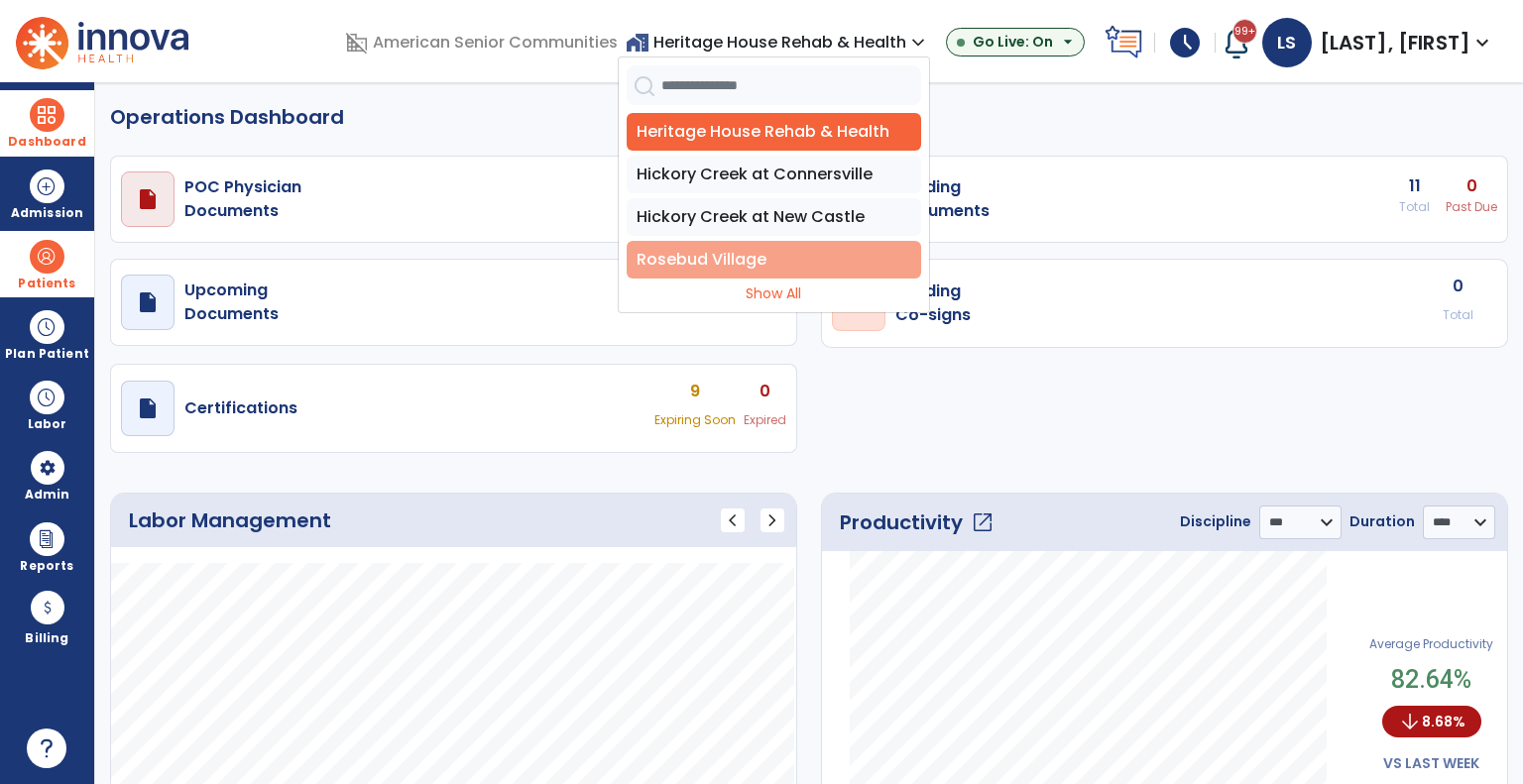 click on "Rosebud Village" at bounding box center [773, 260] 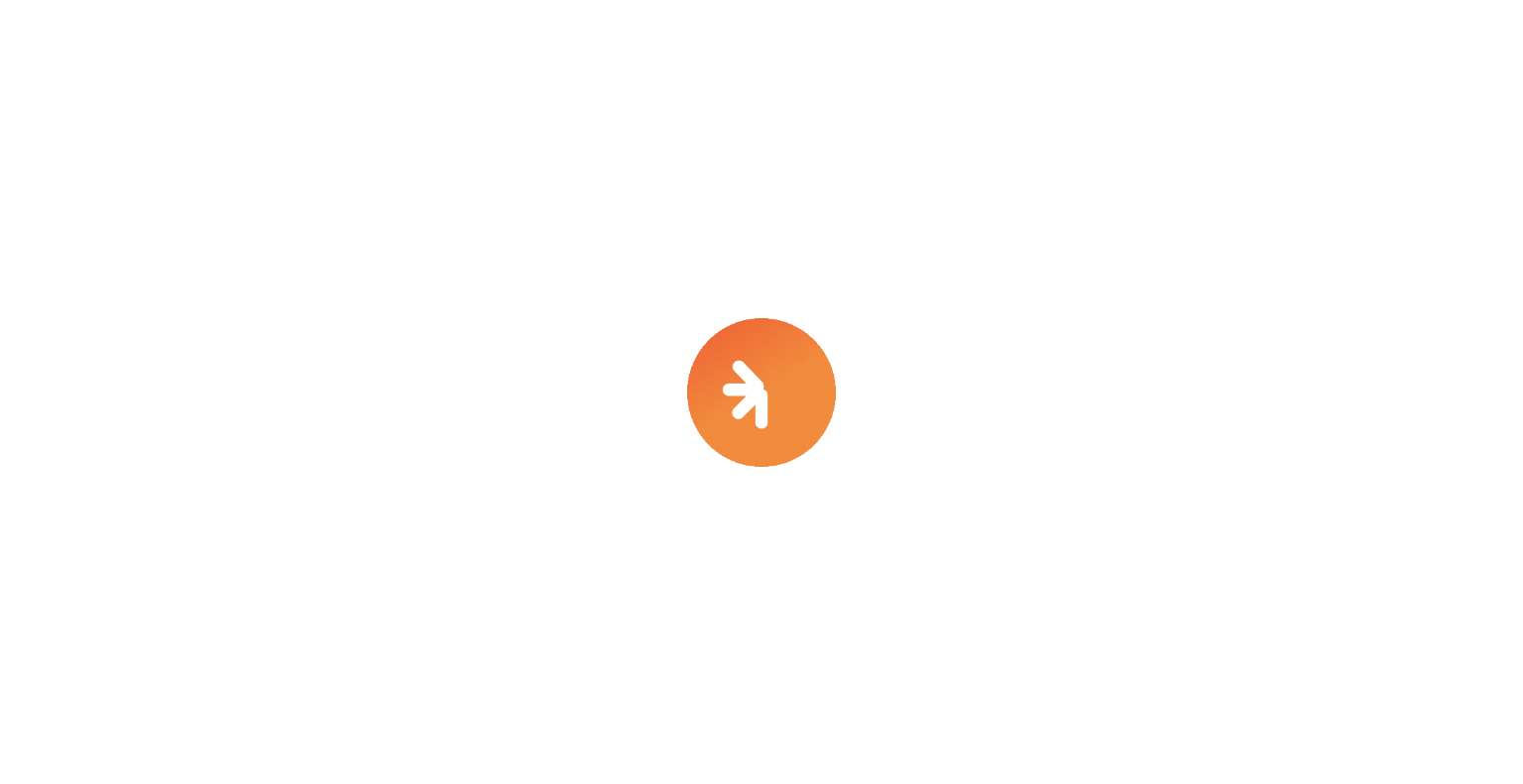scroll, scrollTop: 0, scrollLeft: 0, axis: both 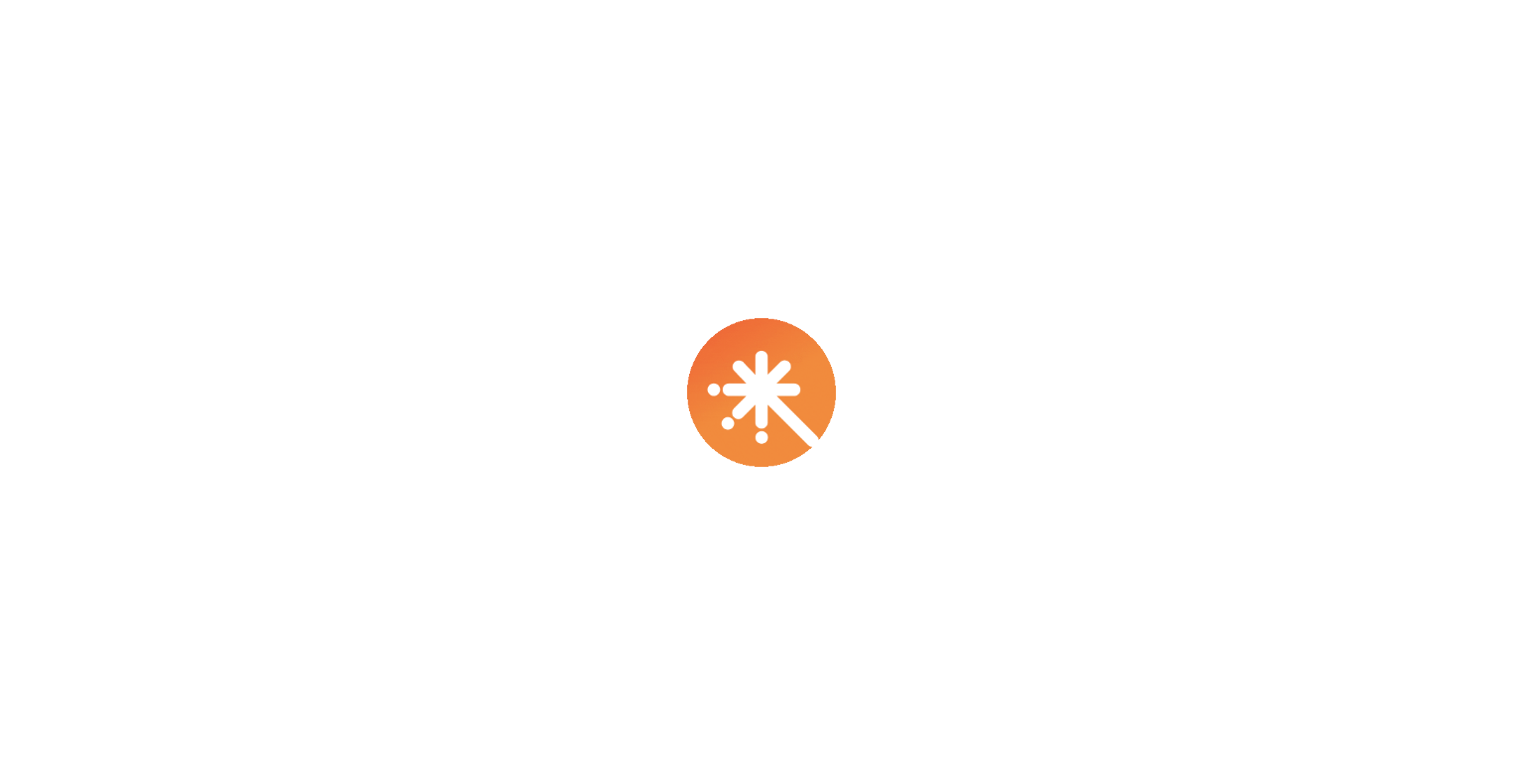 select on "***" 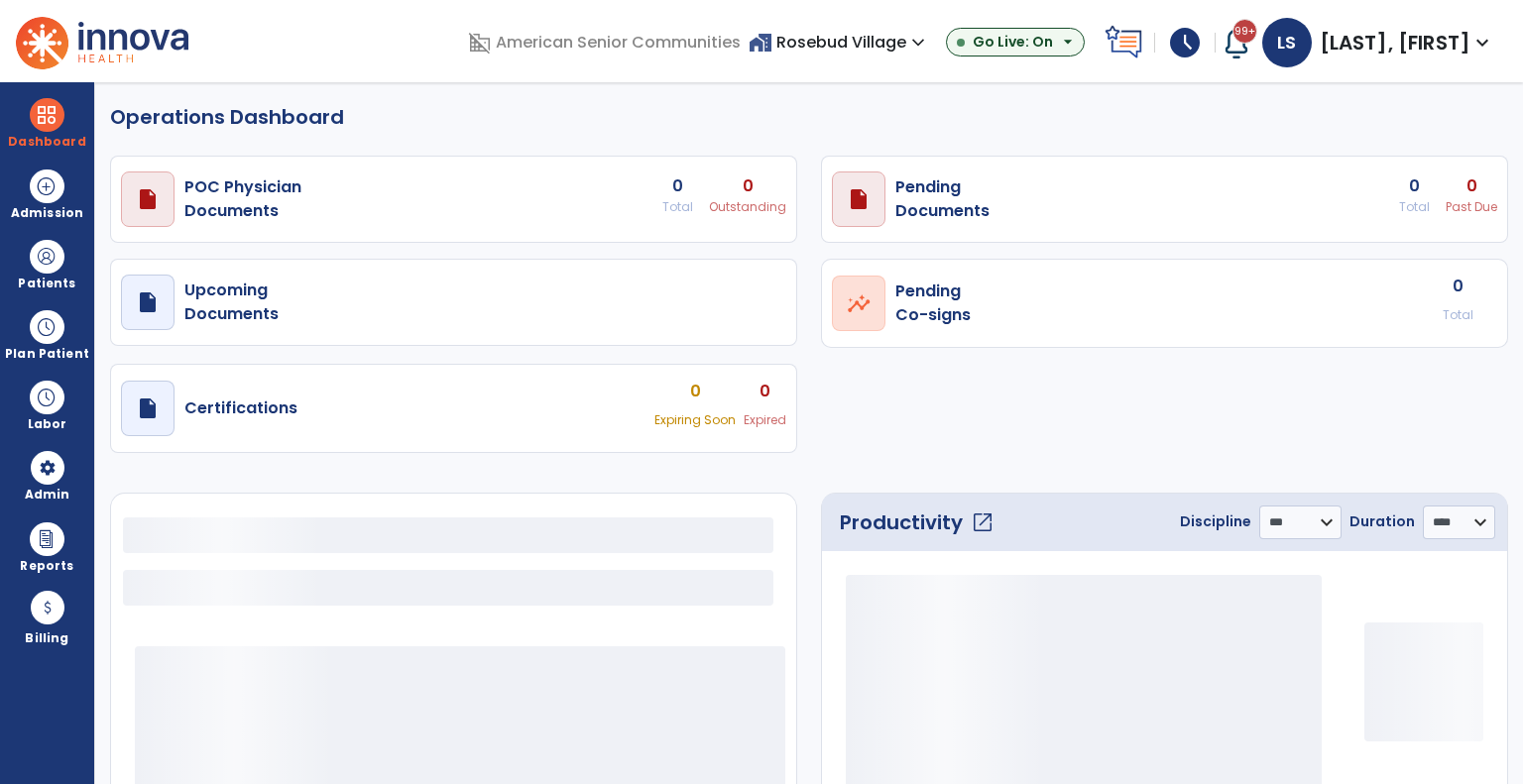 select on "***" 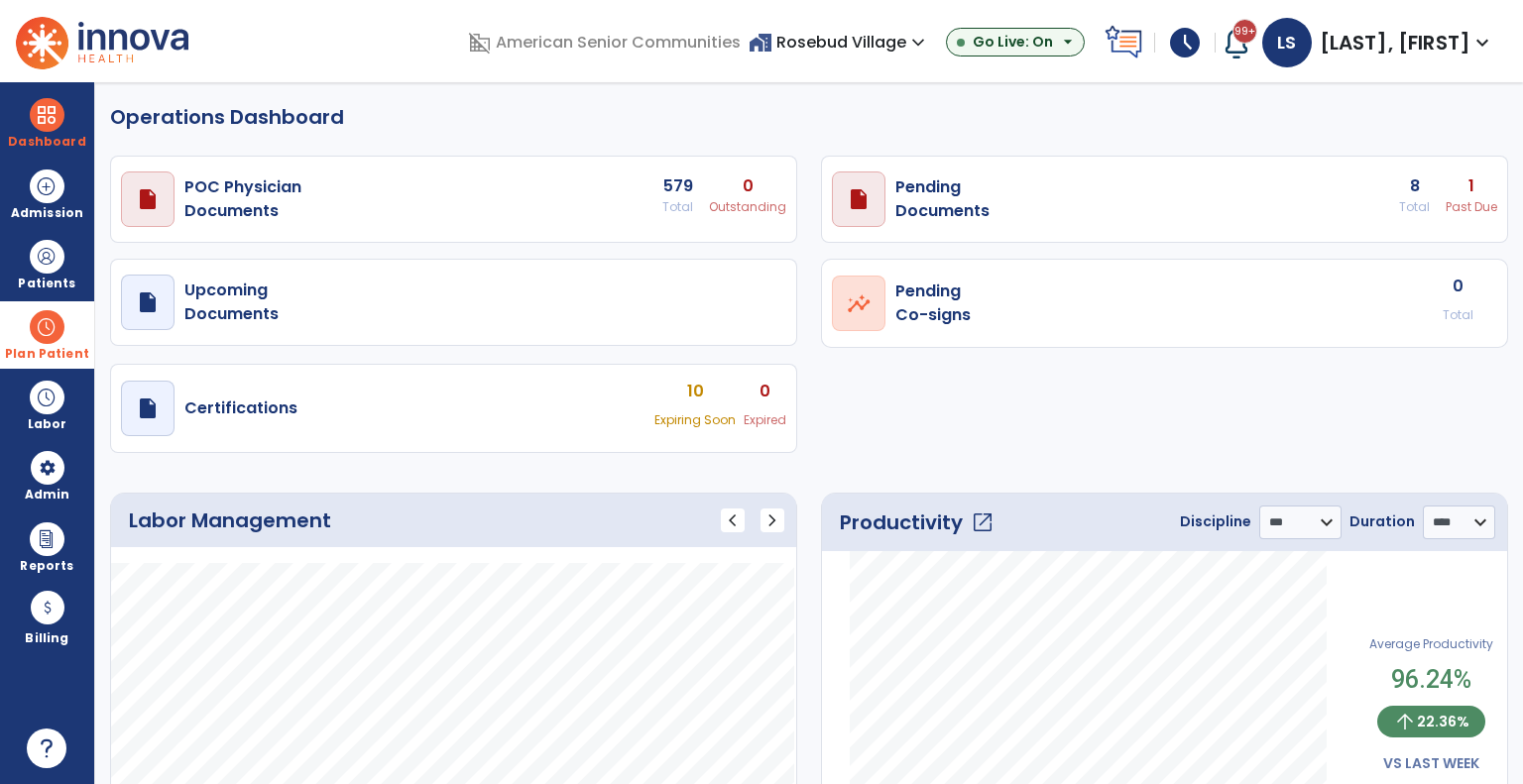click on "Plan Patient" at bounding box center (47, 264) 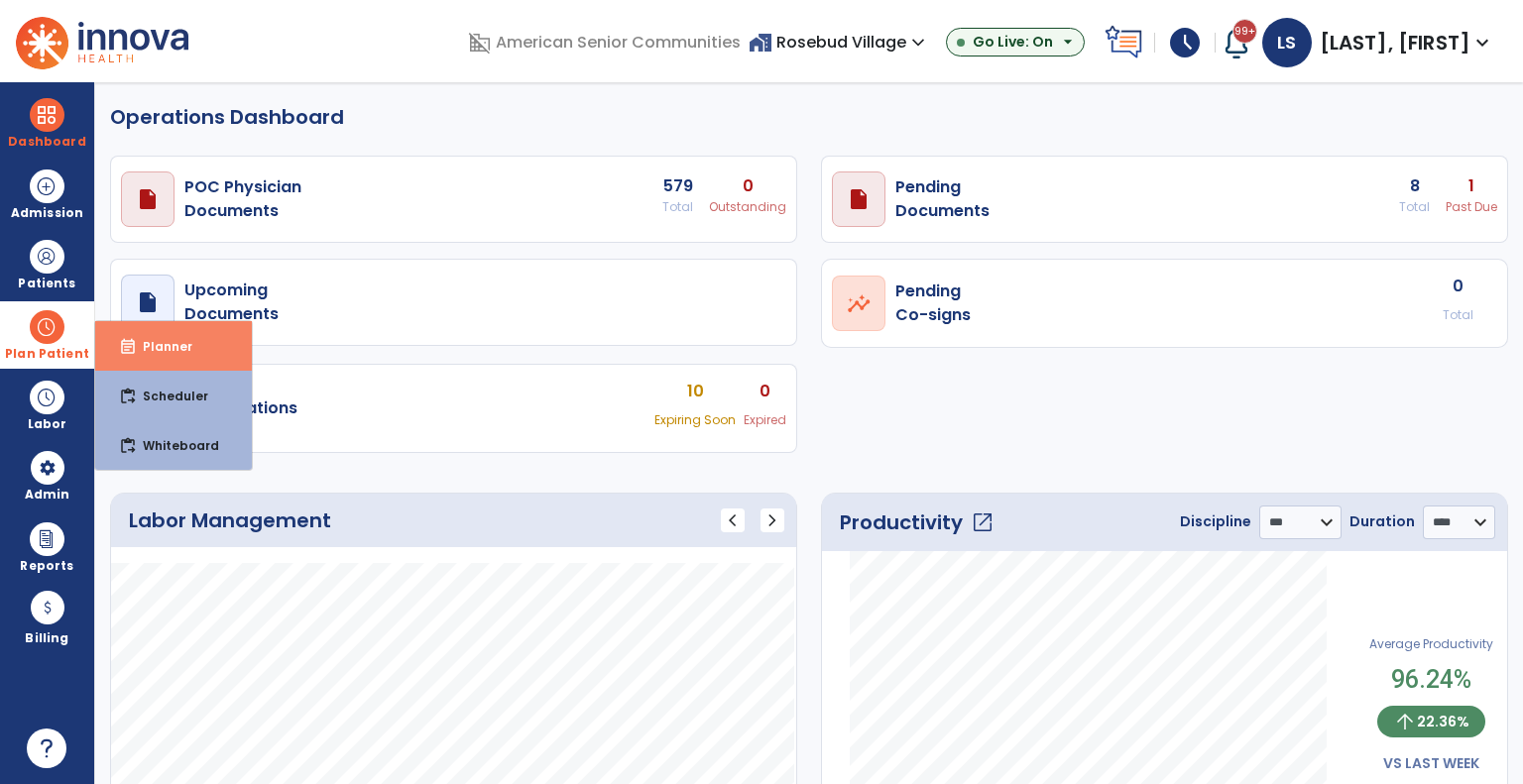 click on "Planner" at bounding box center (160, 346) 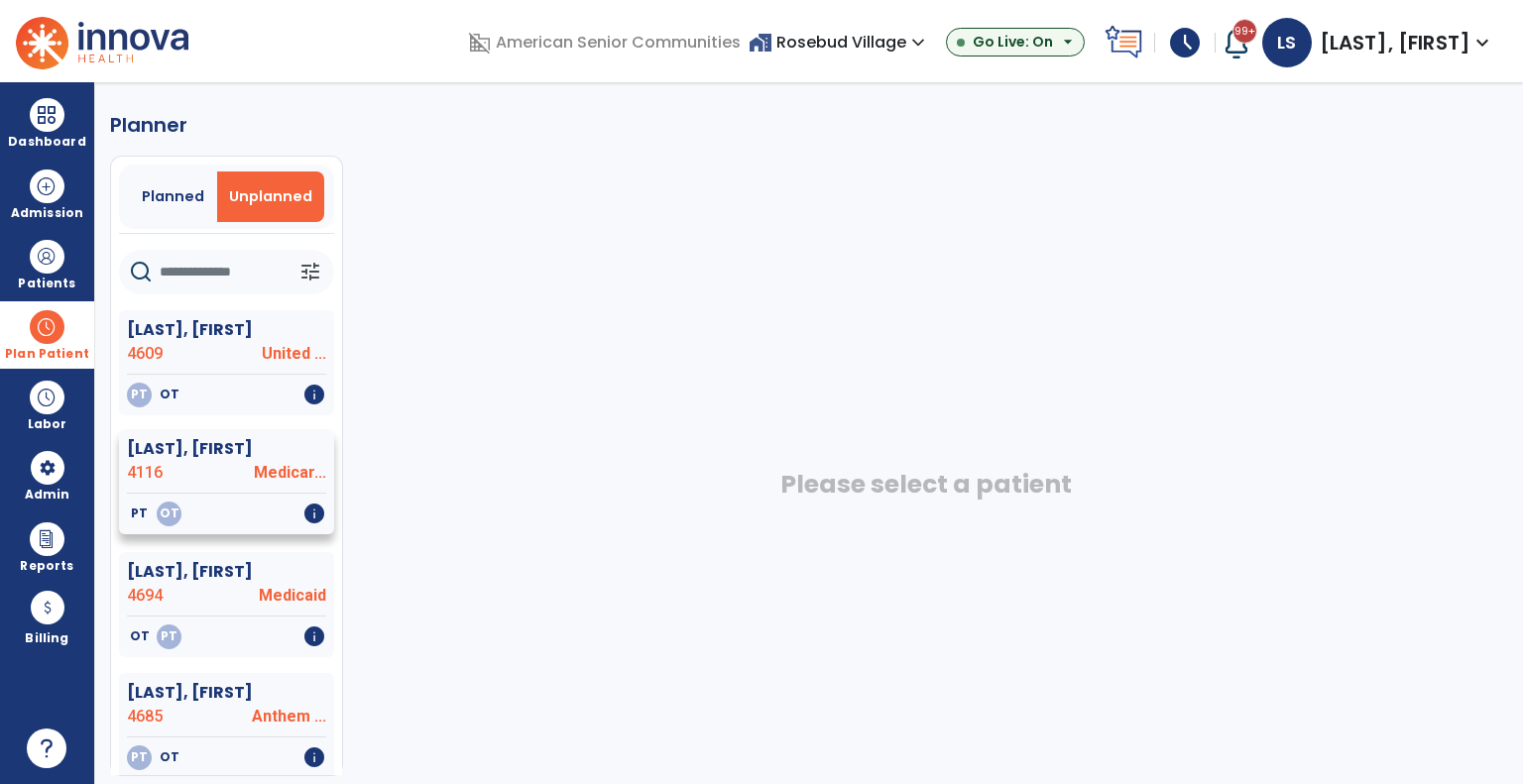 click on "Marcum, Harry  4116 Medicar..." 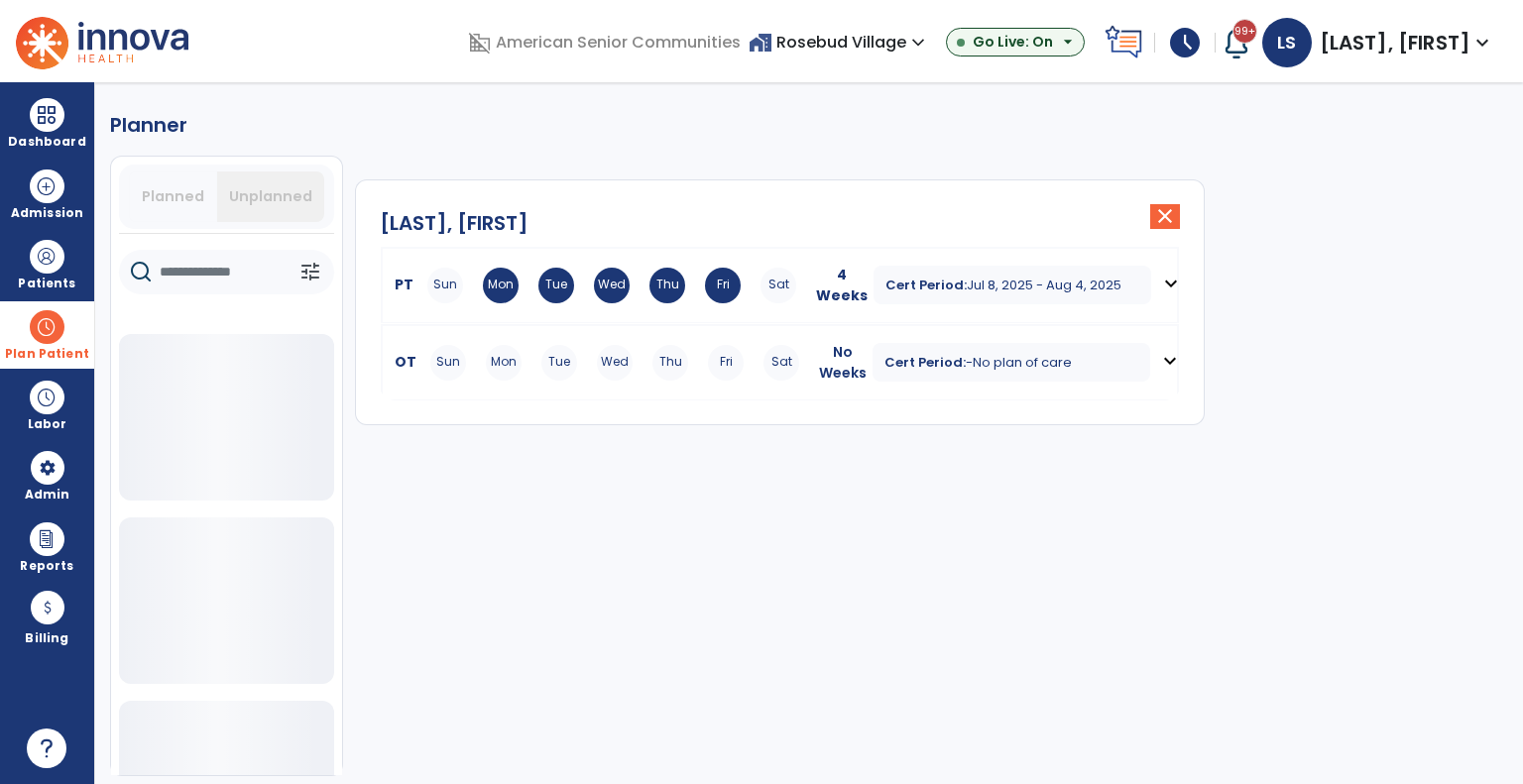 click on "Mon" at bounding box center (504, 363) 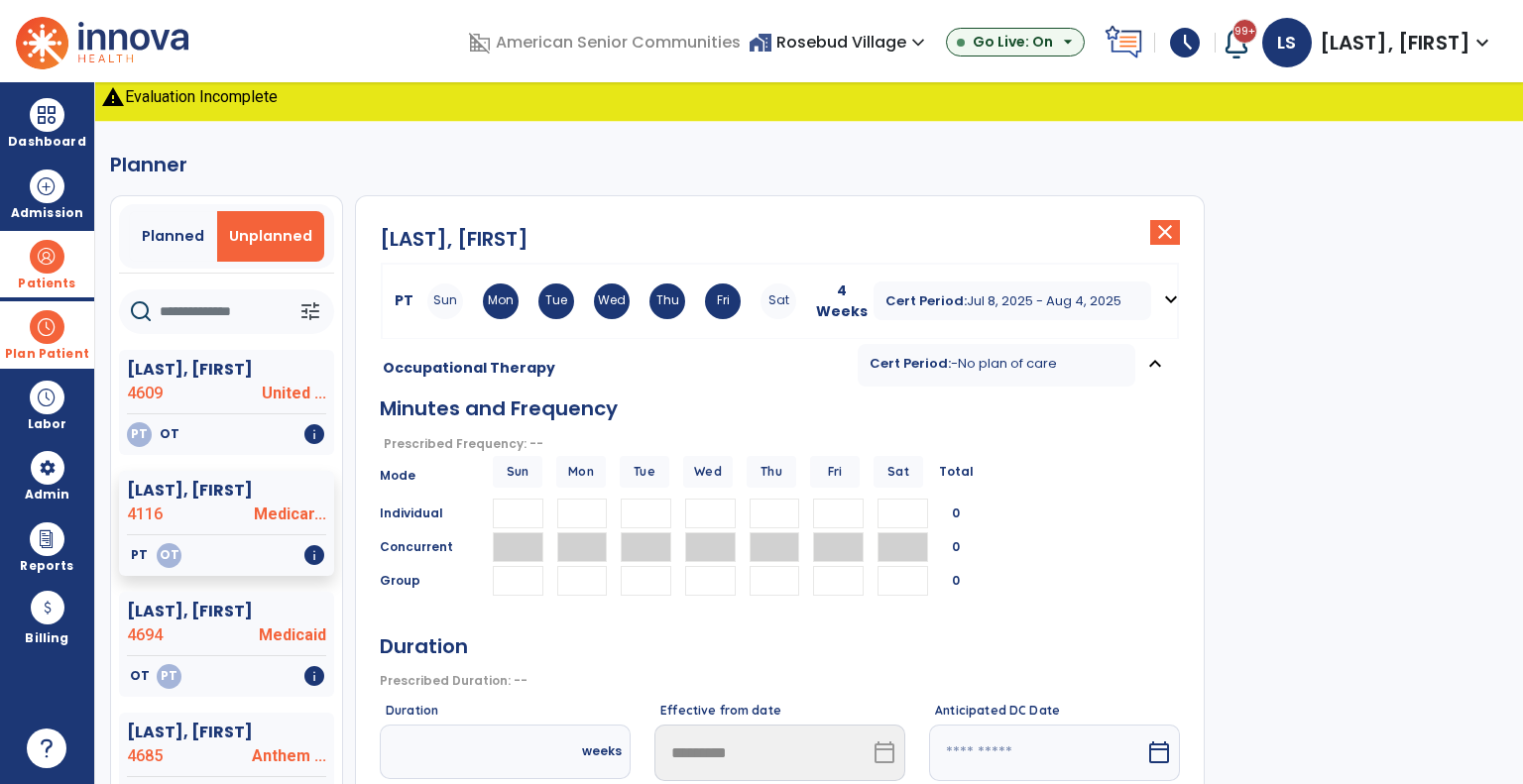 drag, startPoint x: 56, startPoint y: 267, endPoint x: 75, endPoint y: 269, distance: 19.10497 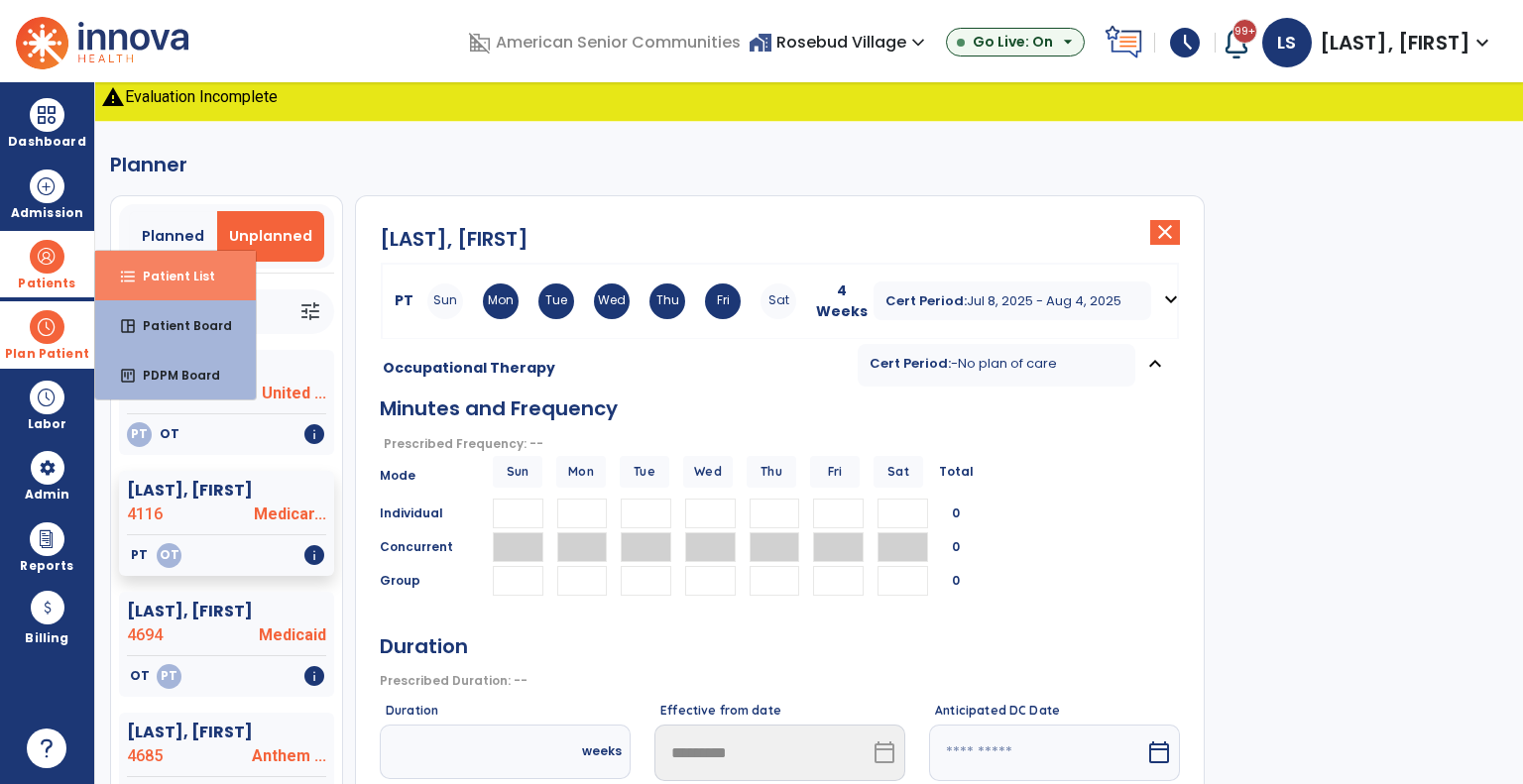 click on "format_list_bulleted  Patient List" at bounding box center [176, 276] 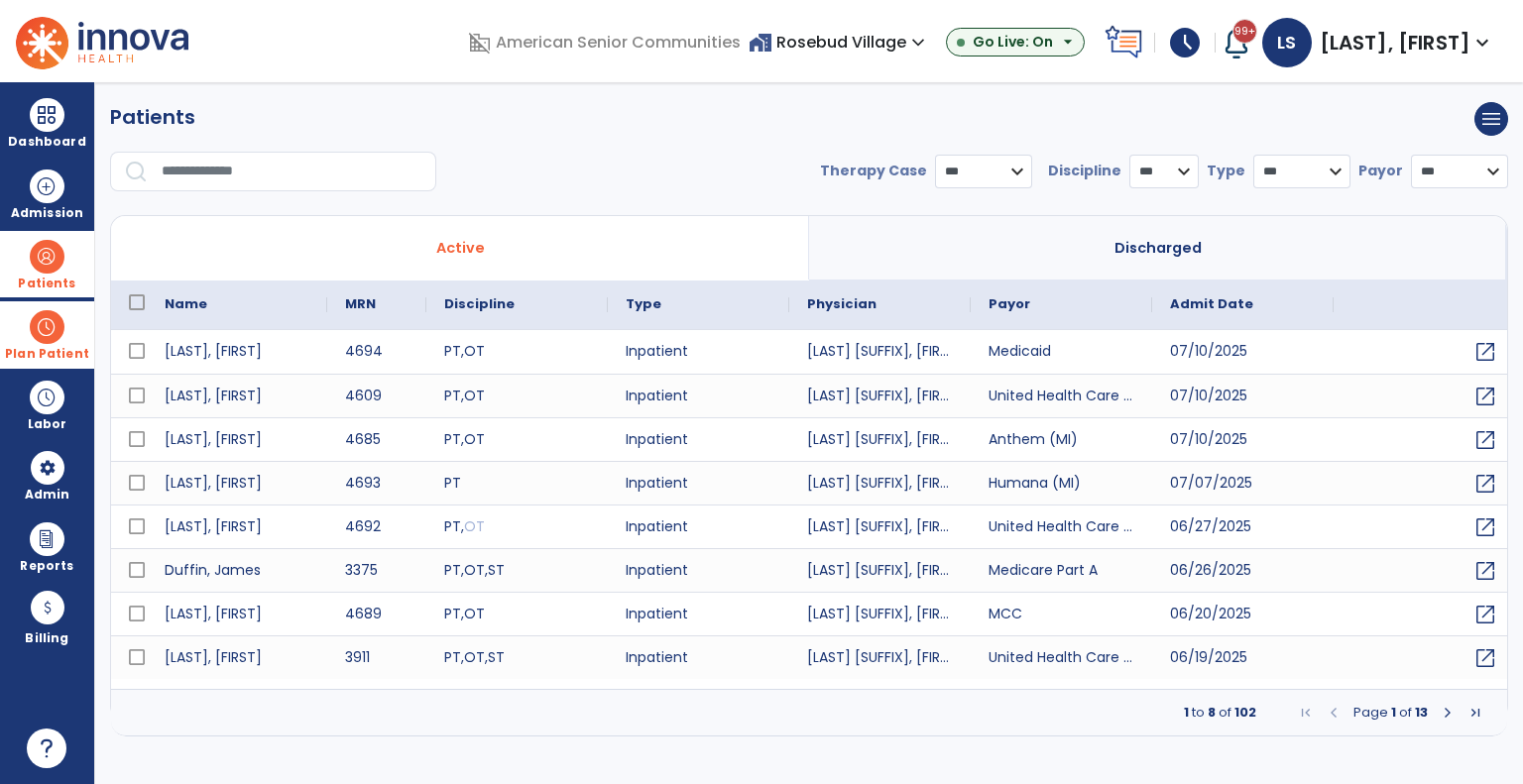 select on "***" 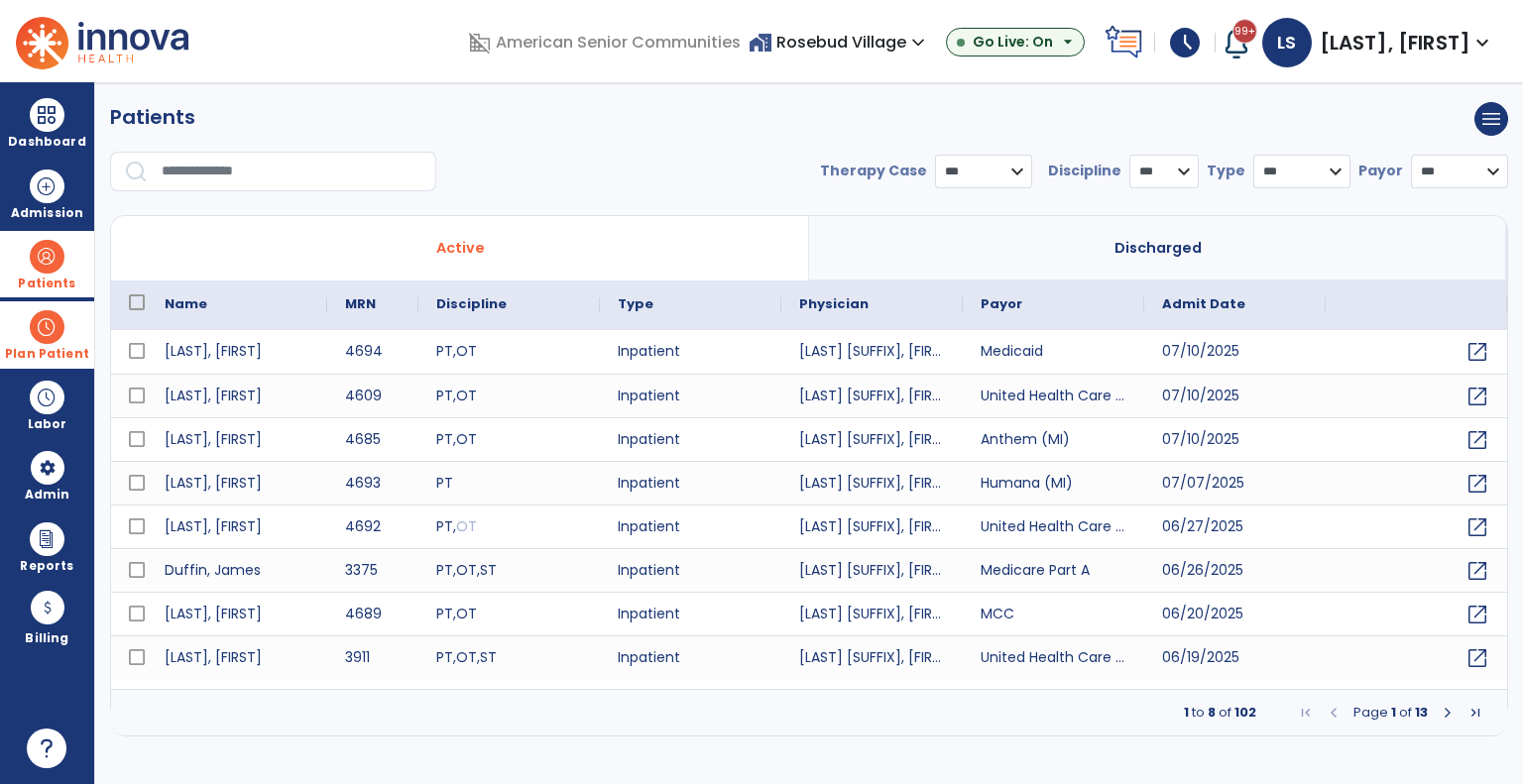 click at bounding box center (292, 171) 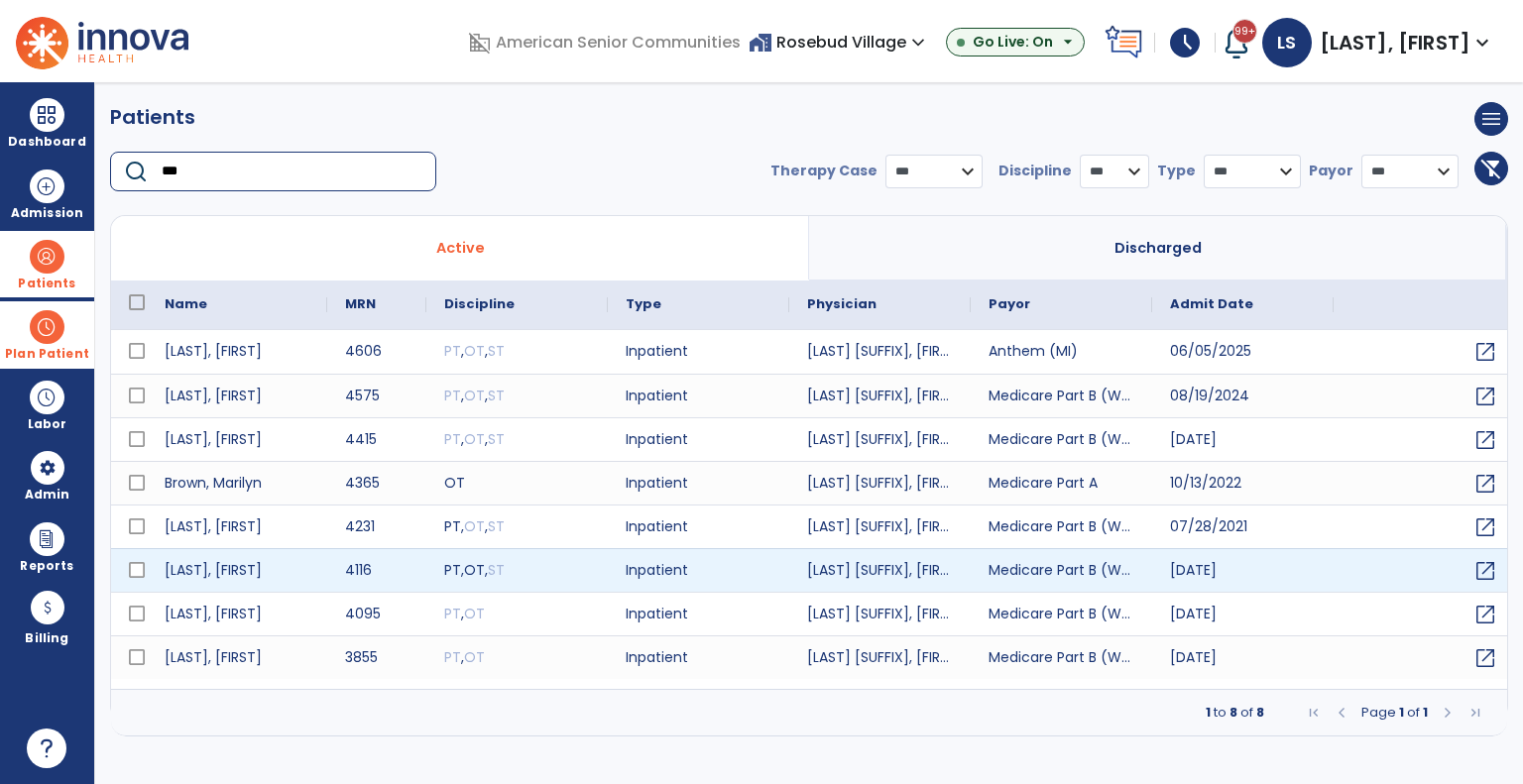 type on "***" 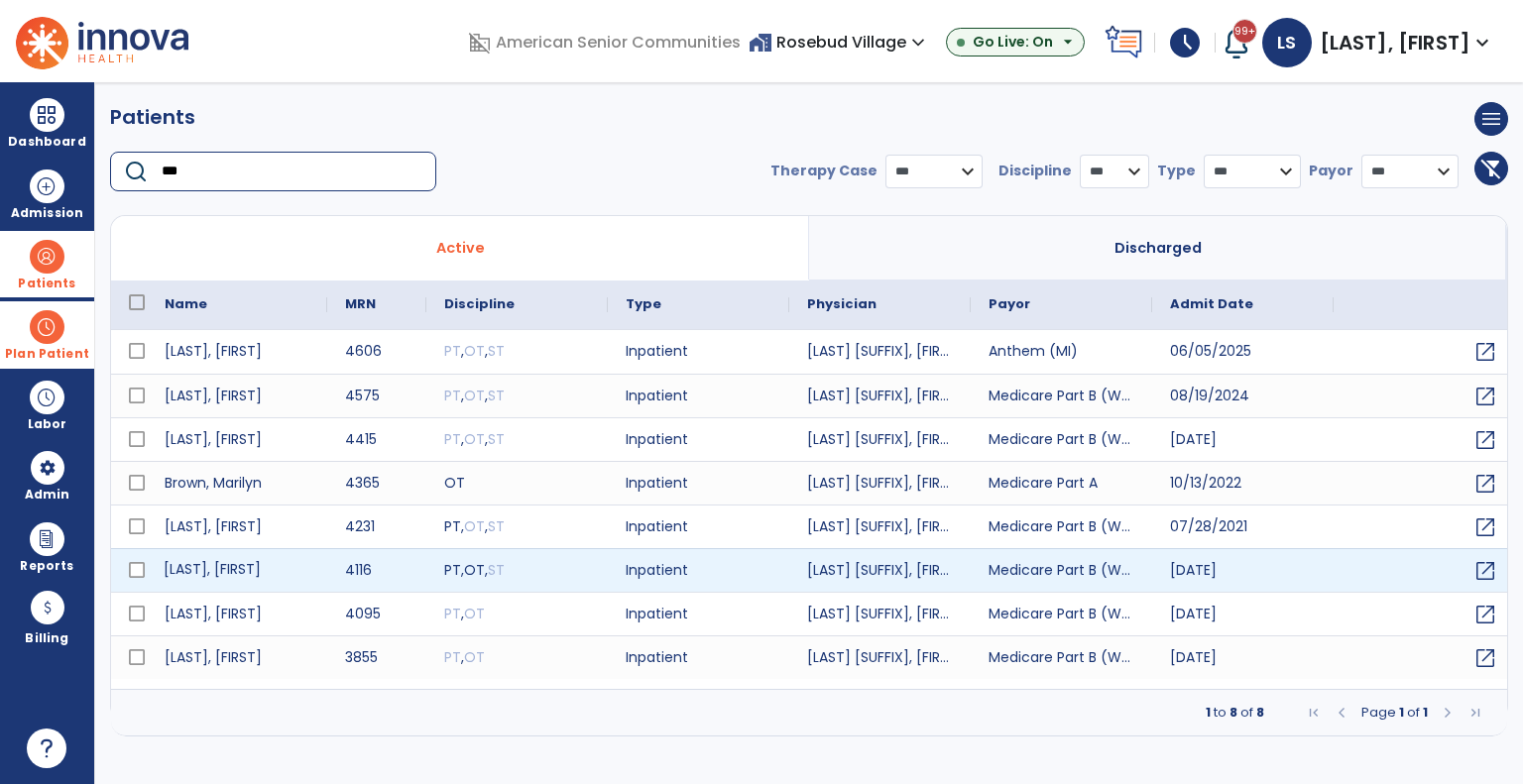 click on "Marcum, Harry" at bounding box center (237, 570) 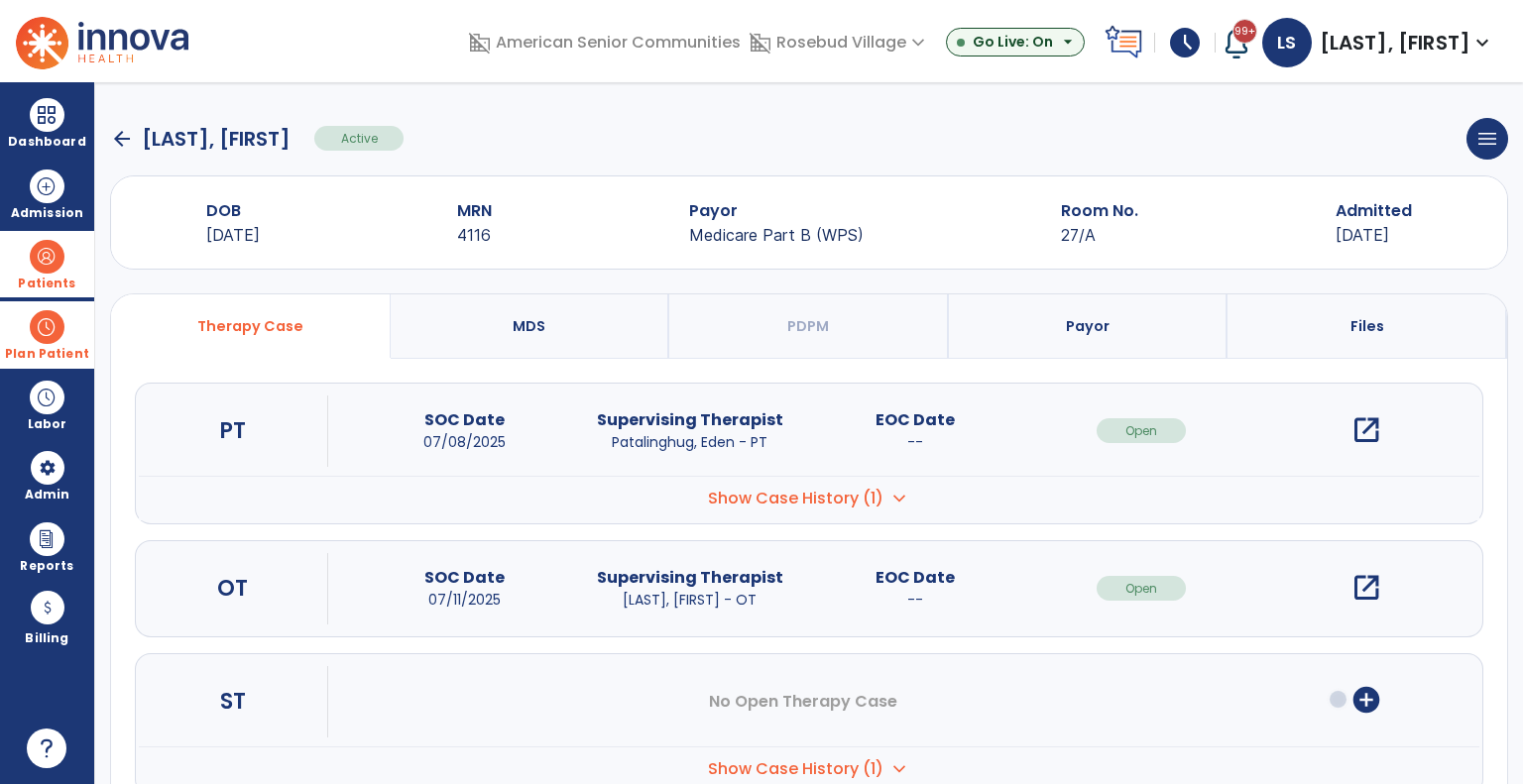 click on "open_in_new" at bounding box center (1366, 588) 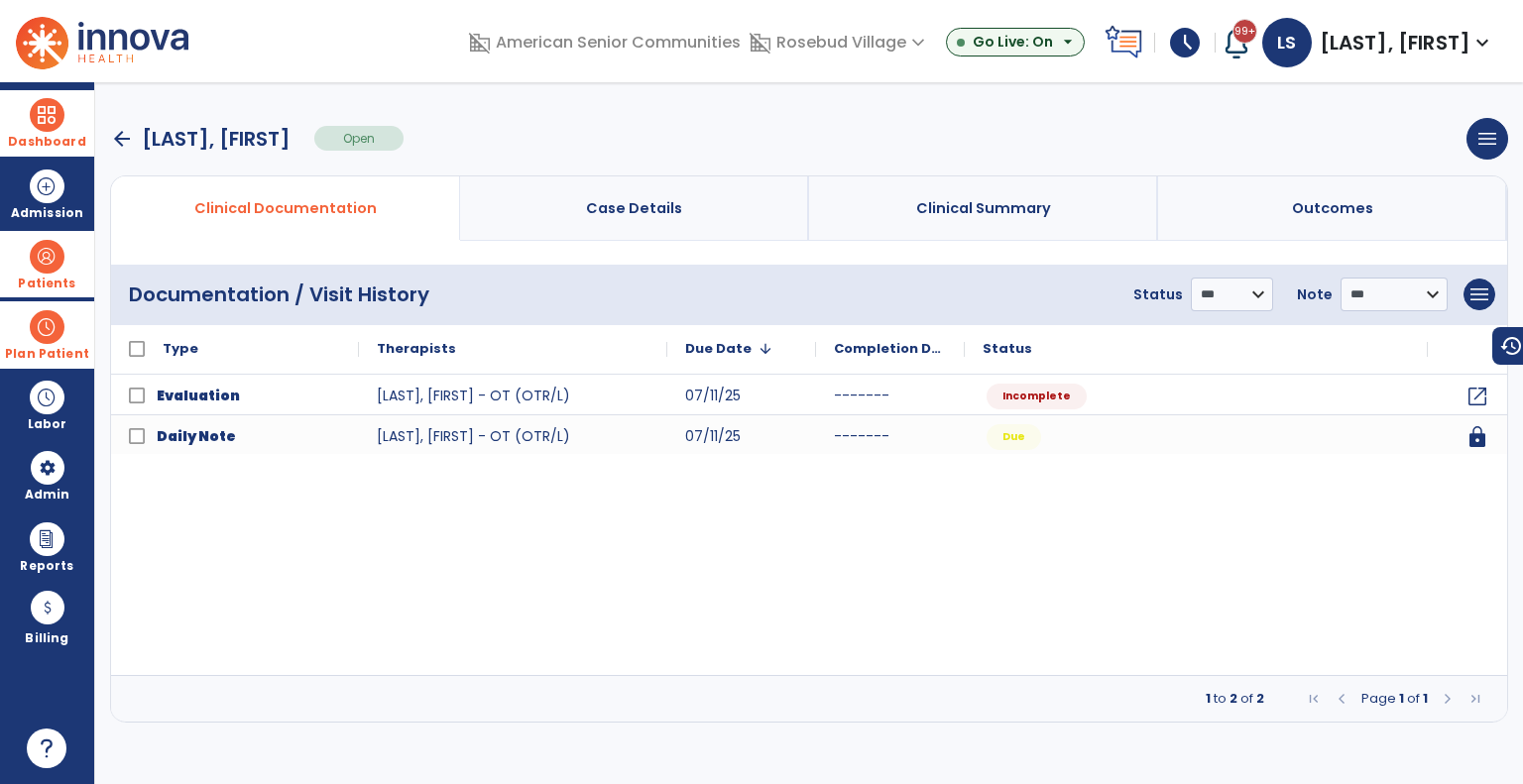 drag, startPoint x: 44, startPoint y: 143, endPoint x: 69, endPoint y: 152, distance: 26.570661 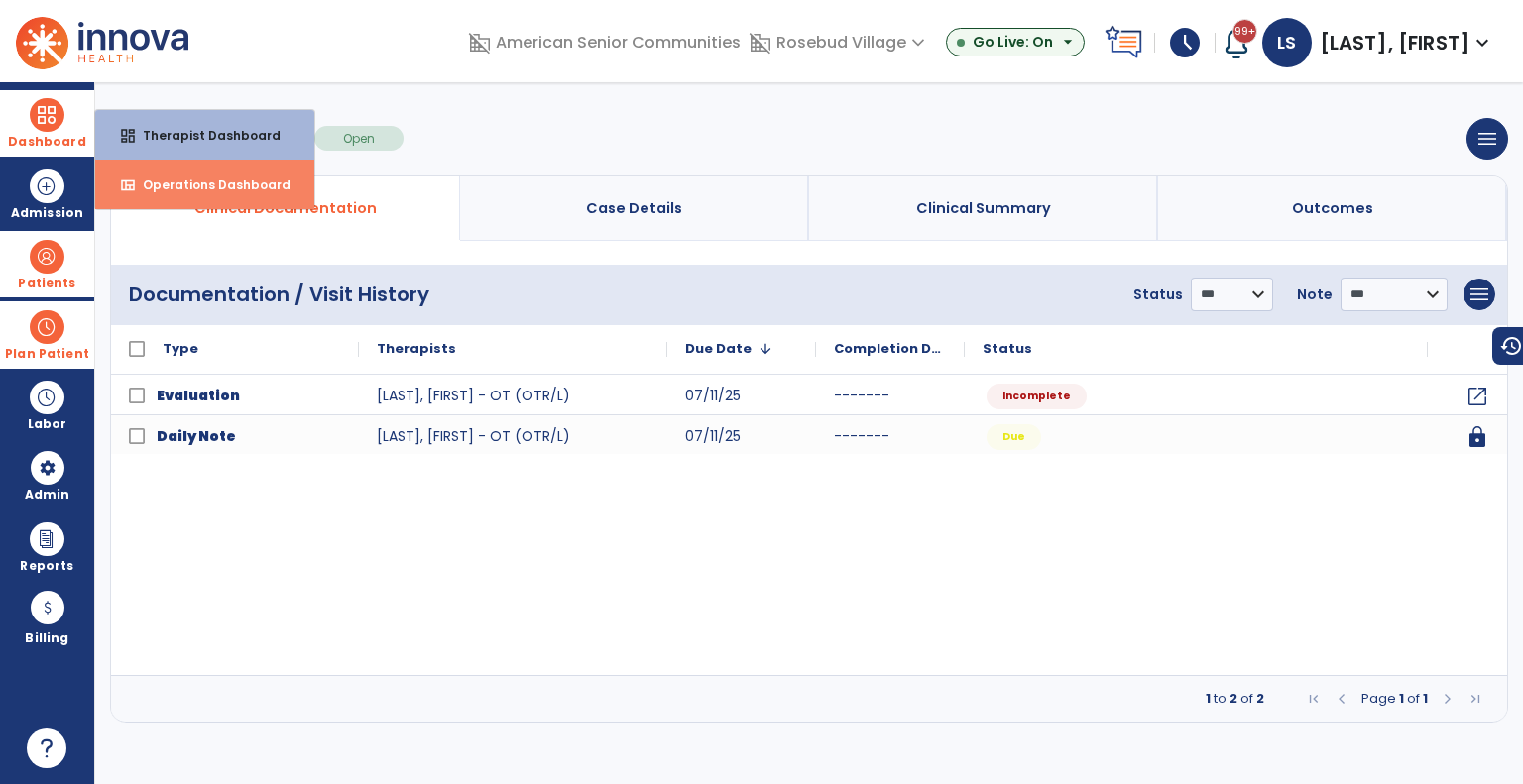 click on "view_quilt  Operations Dashboard" at bounding box center (204, 184) 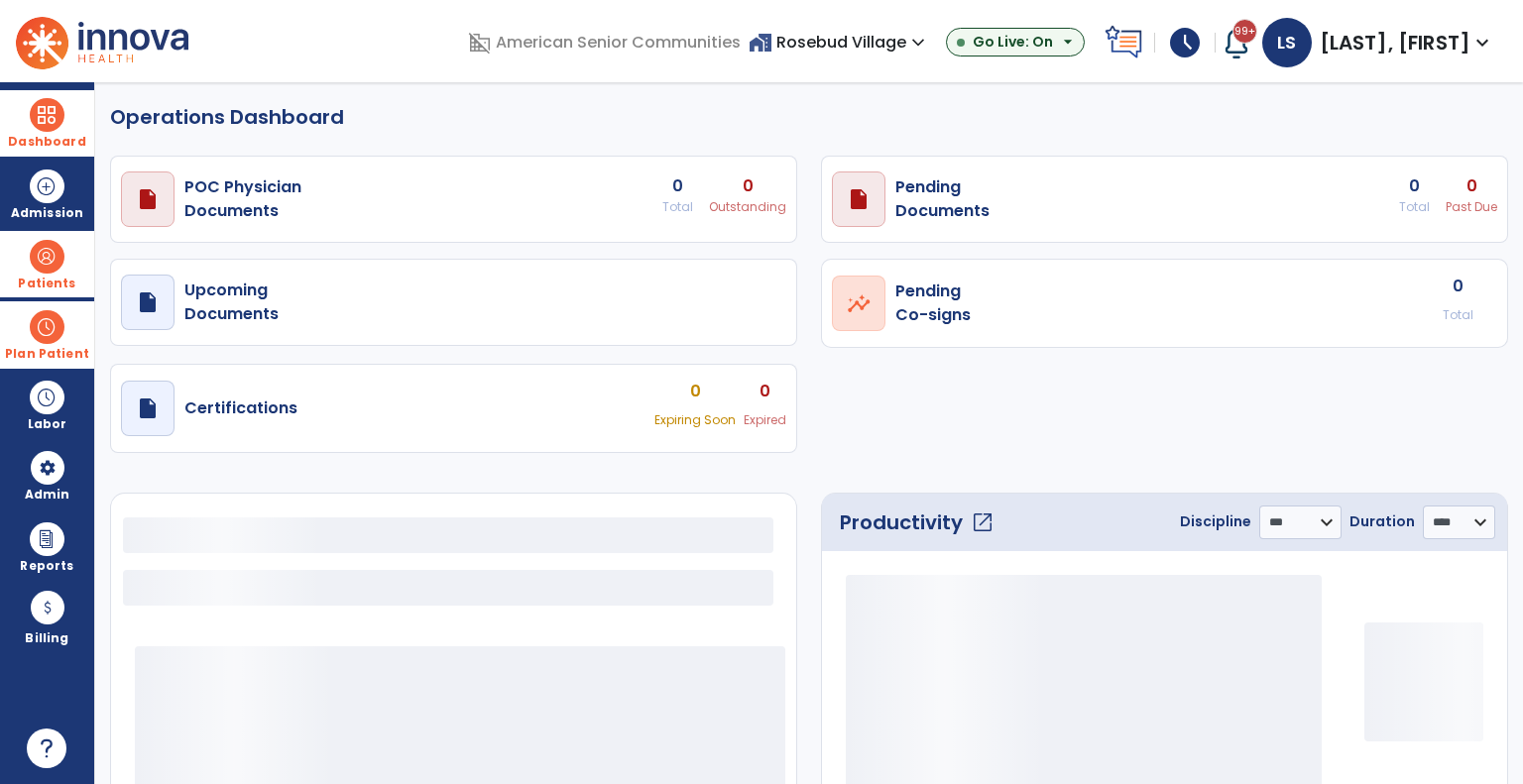 select on "***" 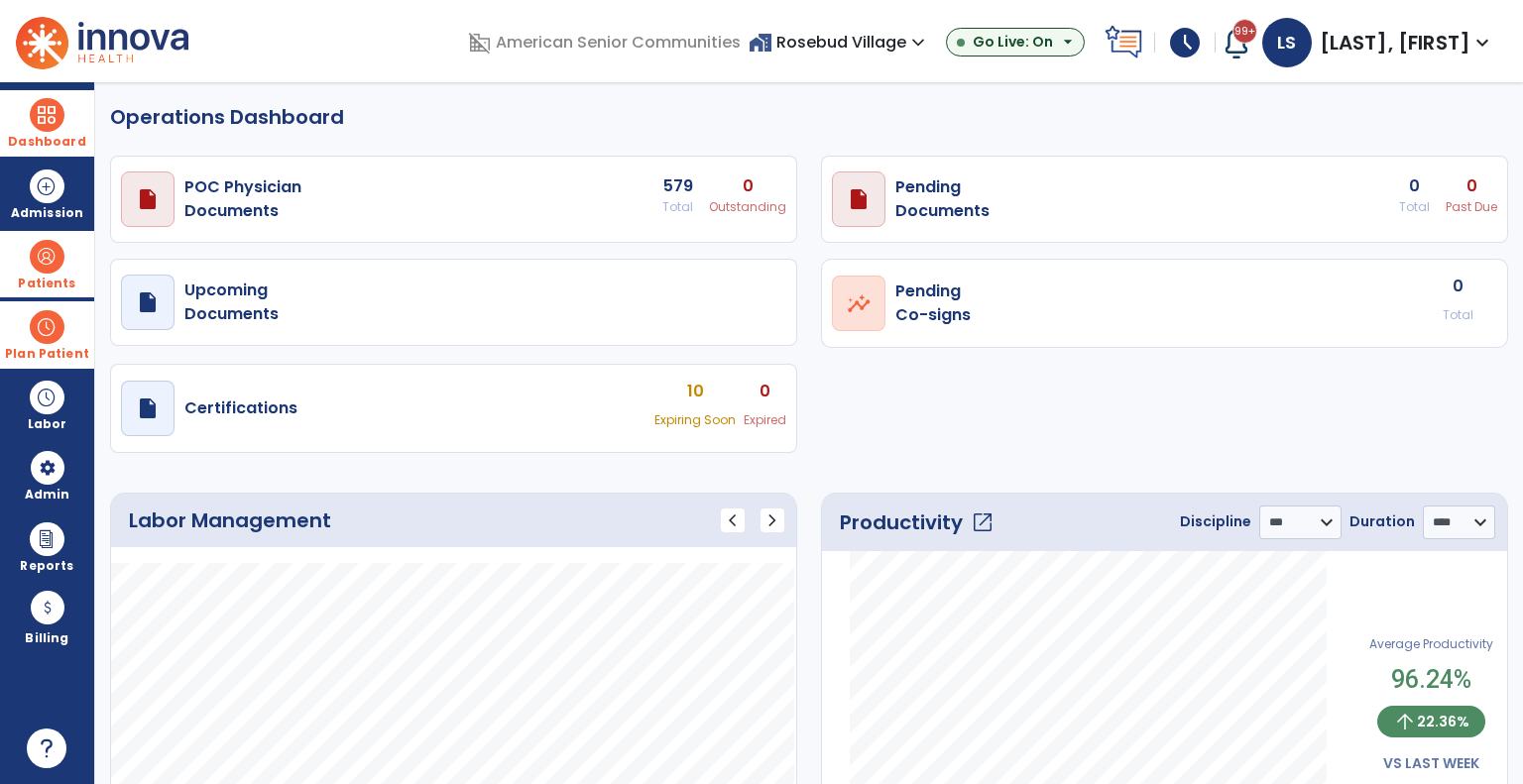 click on "home_work   [LOCATION]   expand_more" at bounding box center (839, 42) 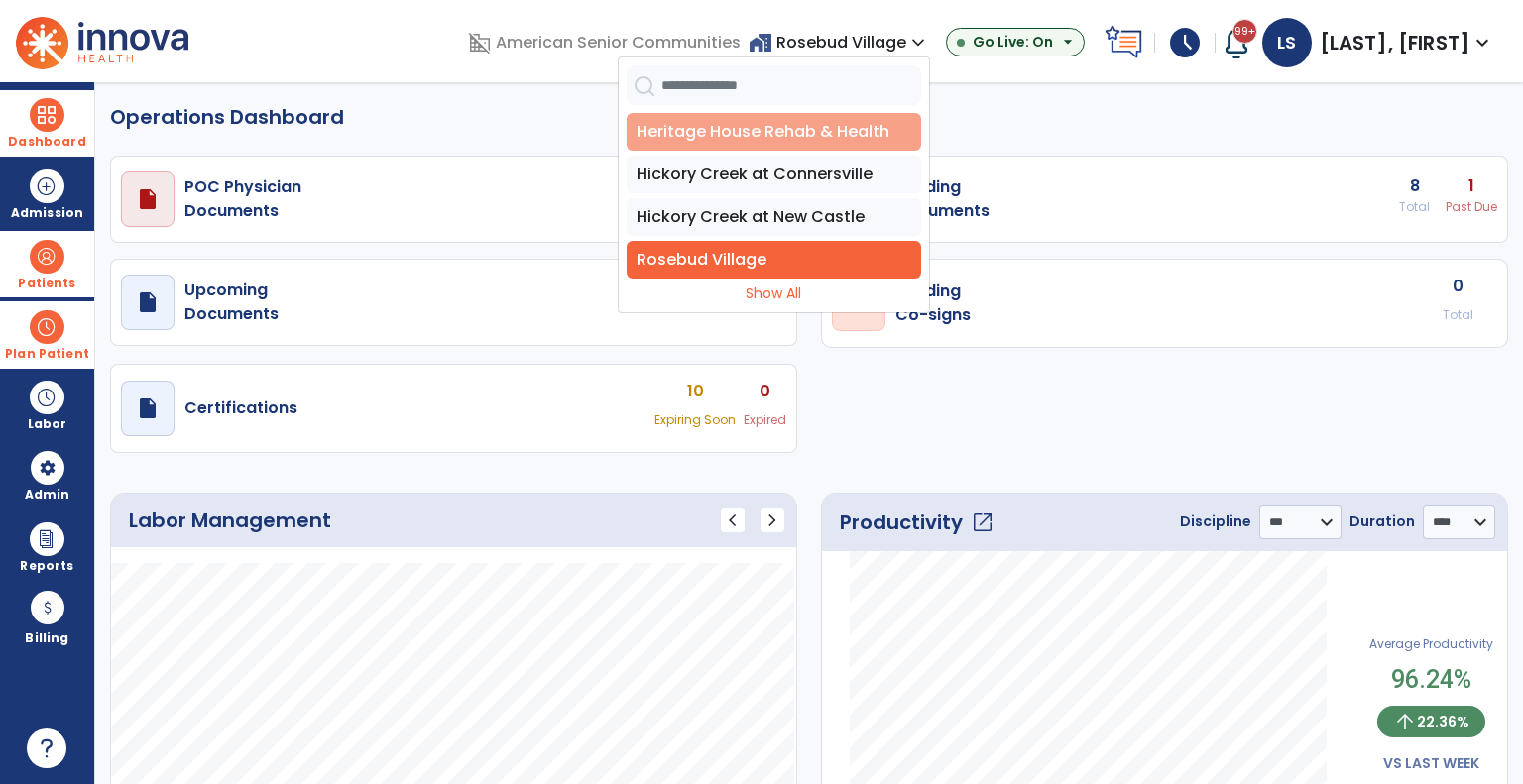 click on "Heritage House Rehab & Health" at bounding box center (773, 132) 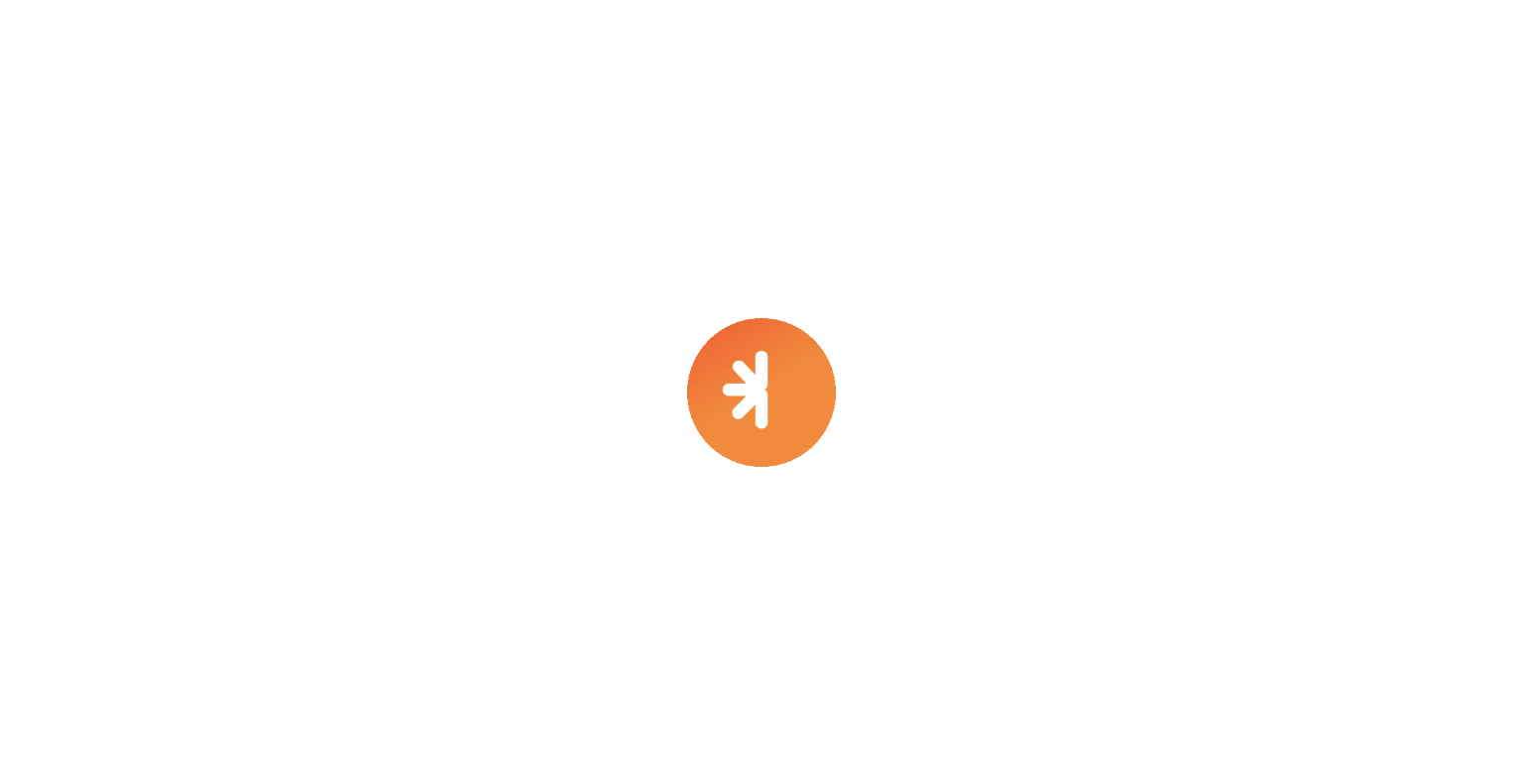 scroll, scrollTop: 0, scrollLeft: 0, axis: both 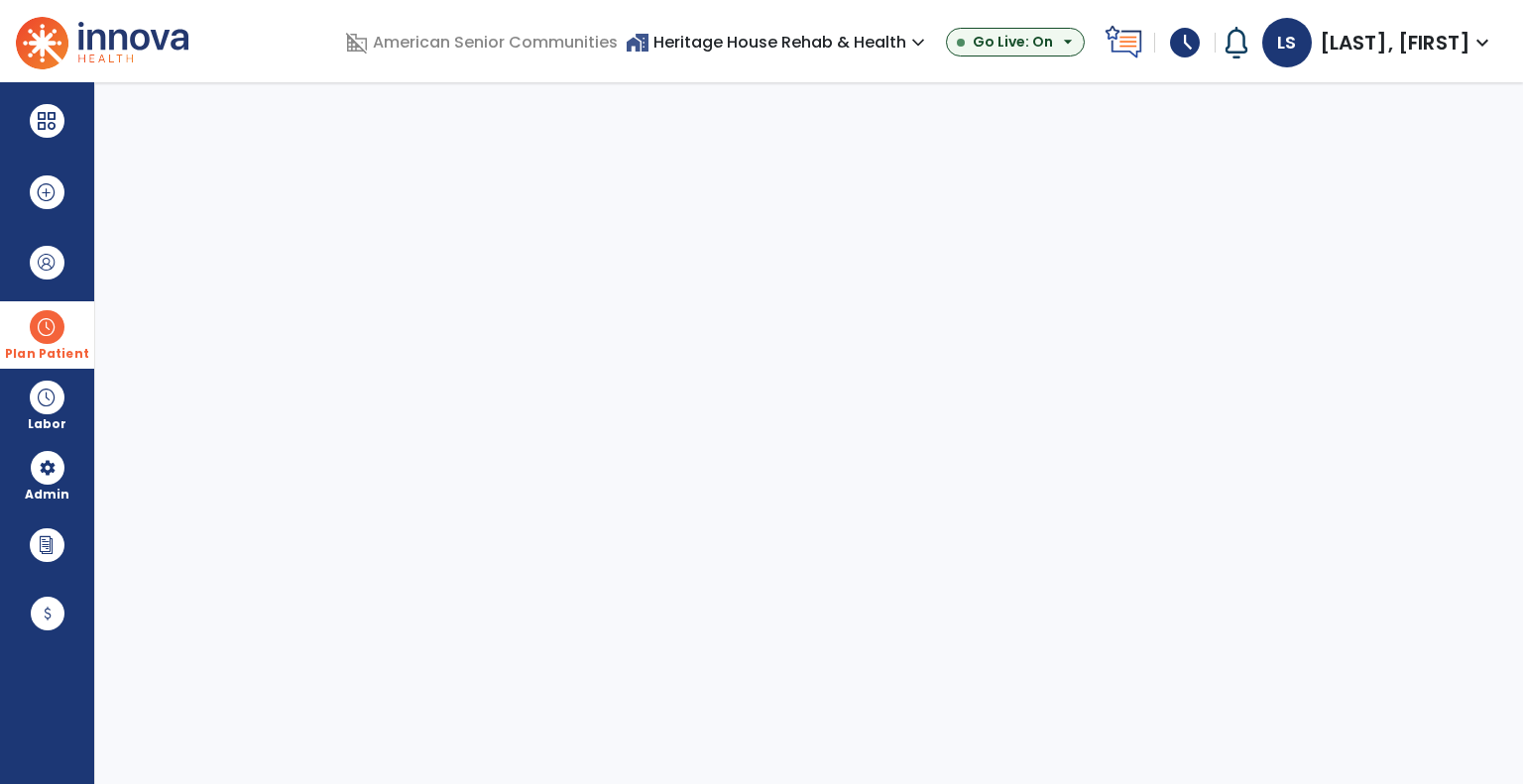 select on "***" 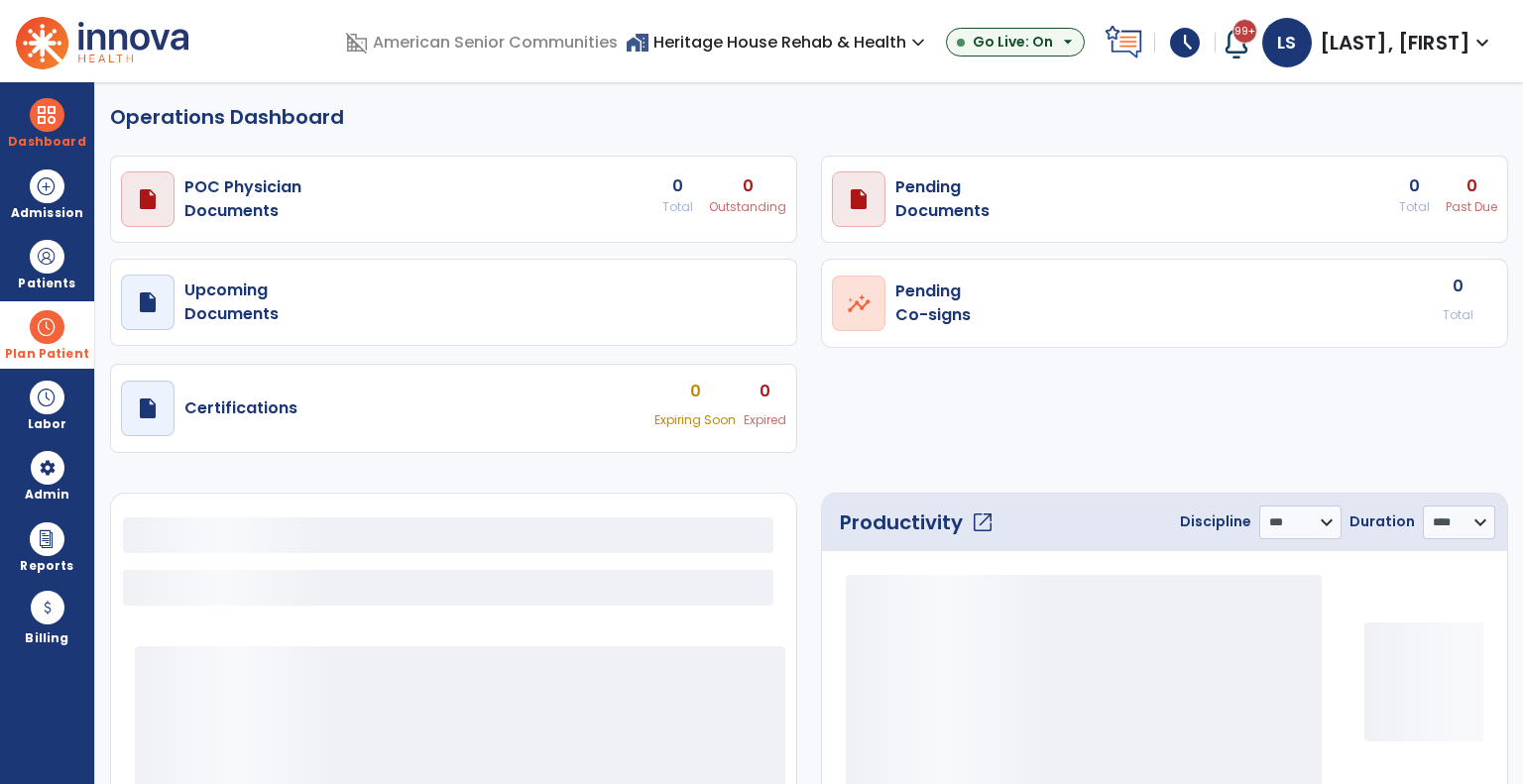 select on "***" 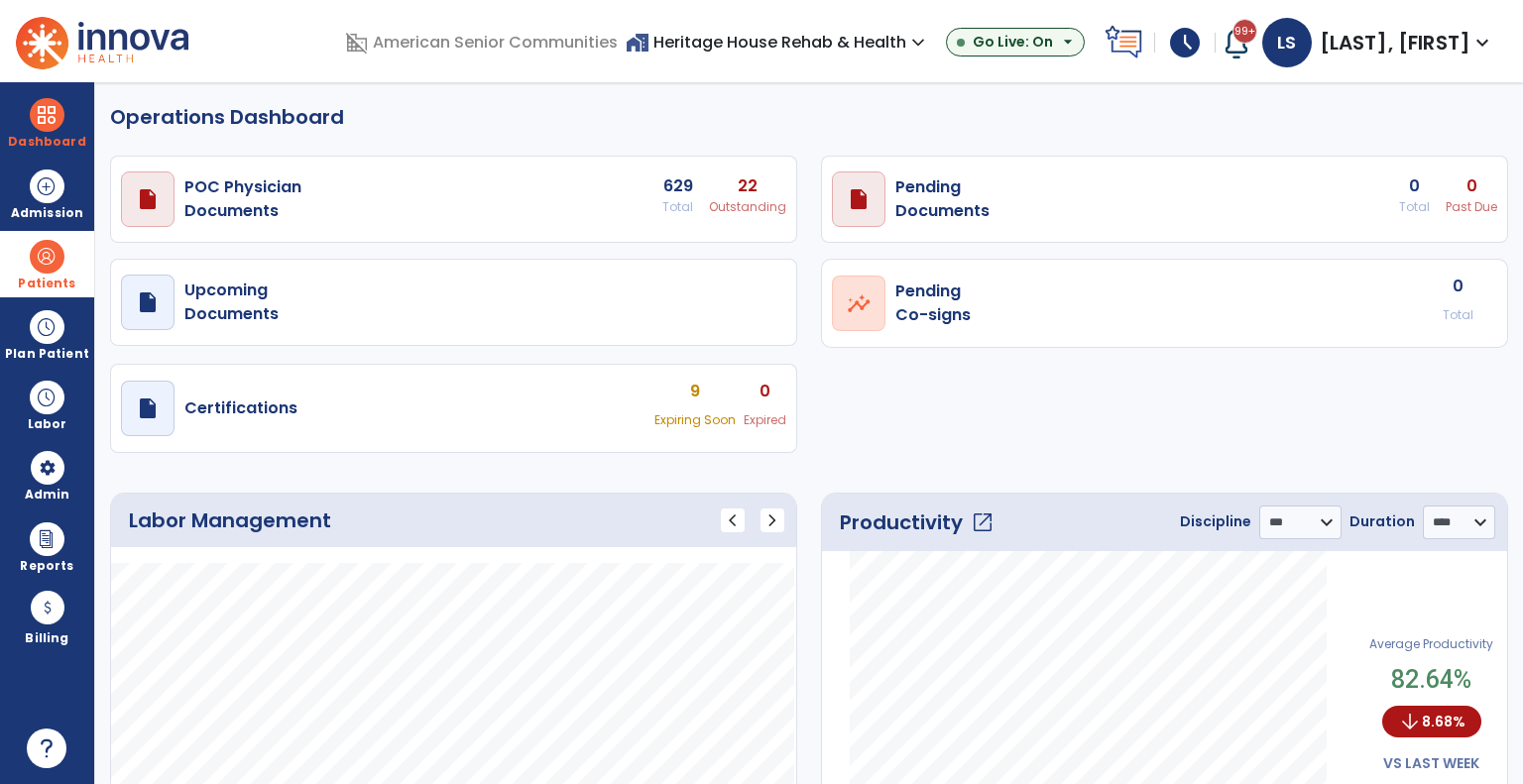 click on "Patients" at bounding box center [47, 283] 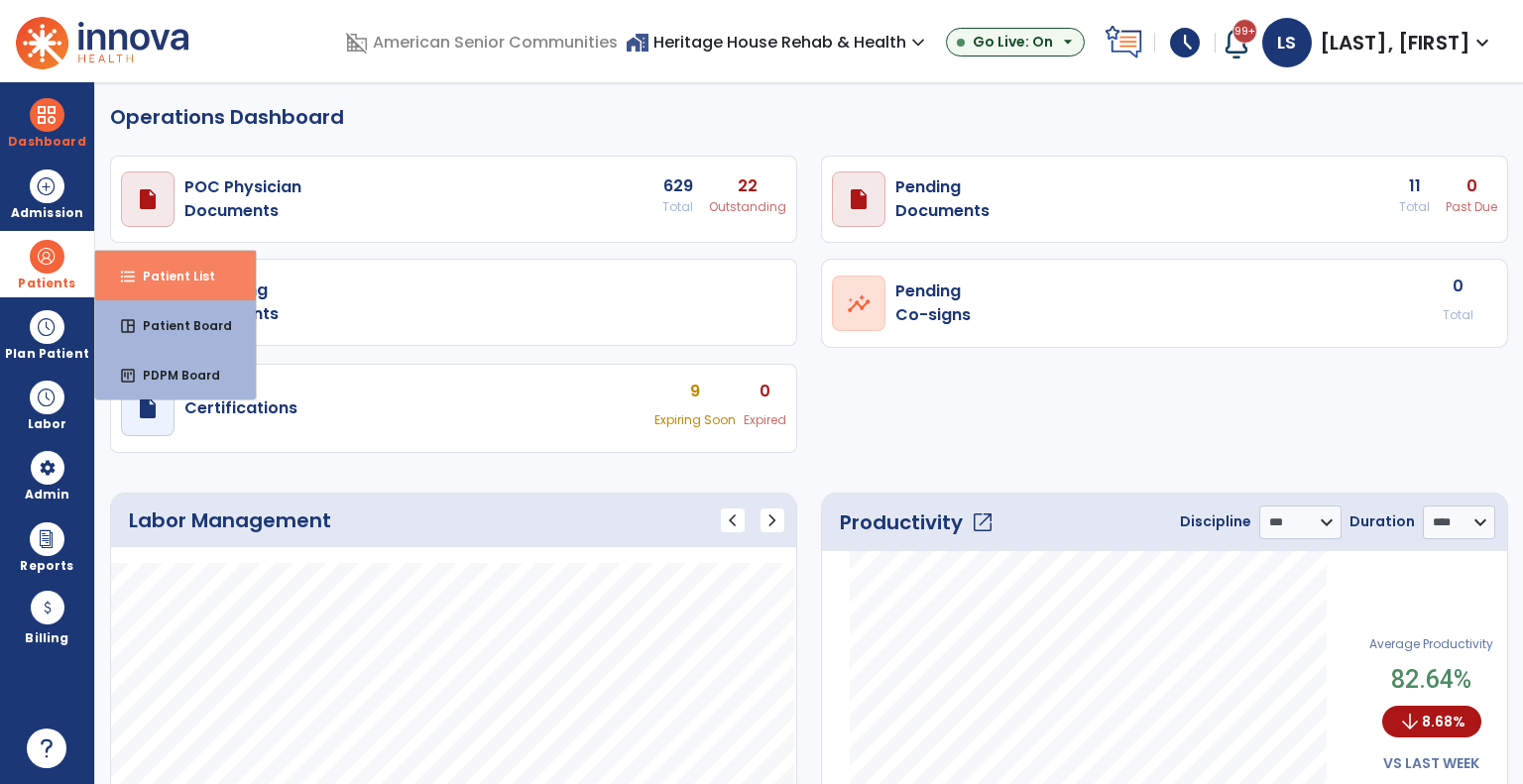click on "Patient List" at bounding box center [171, 276] 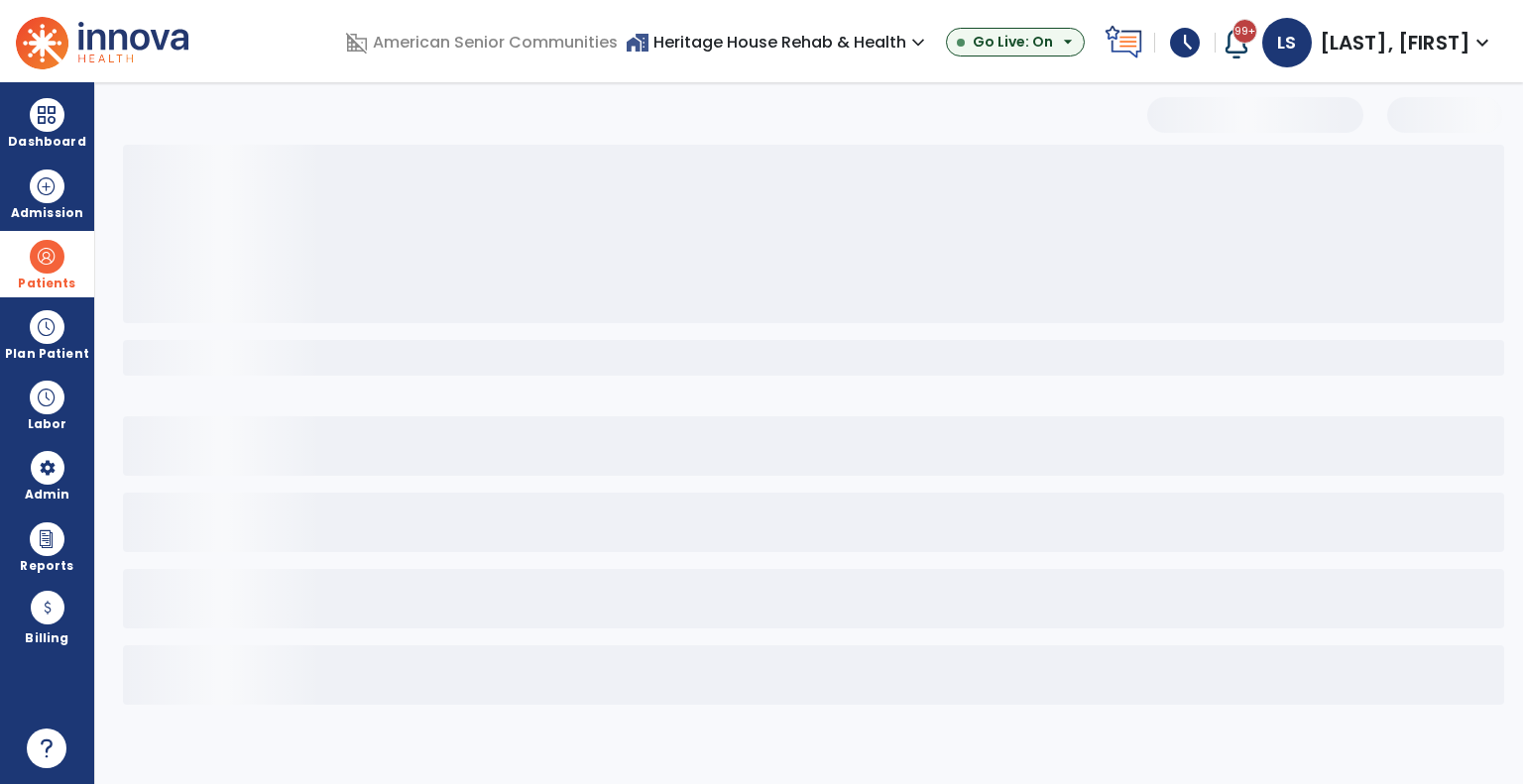 select on "***" 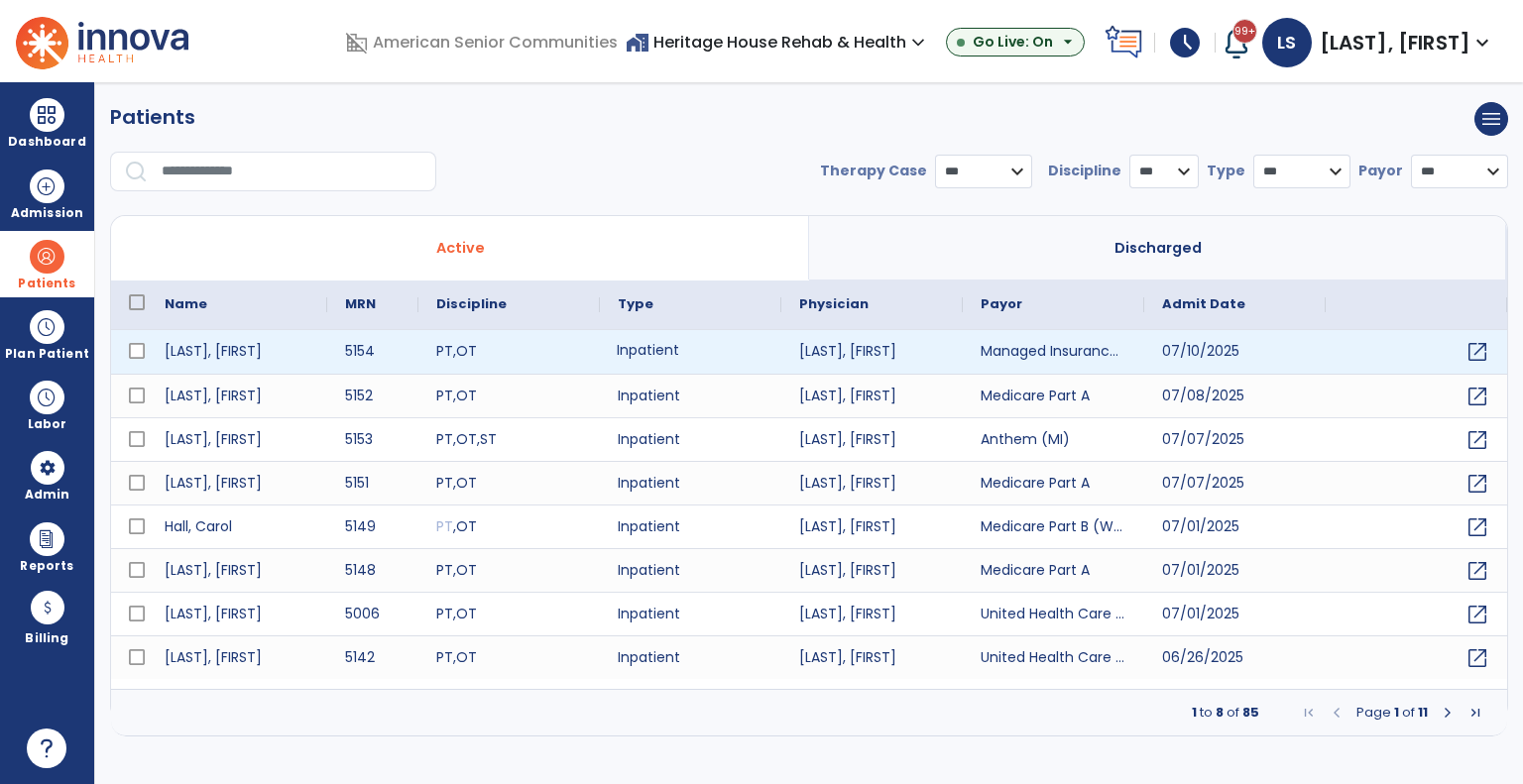 click on "Inpatient" at bounding box center [690, 352] 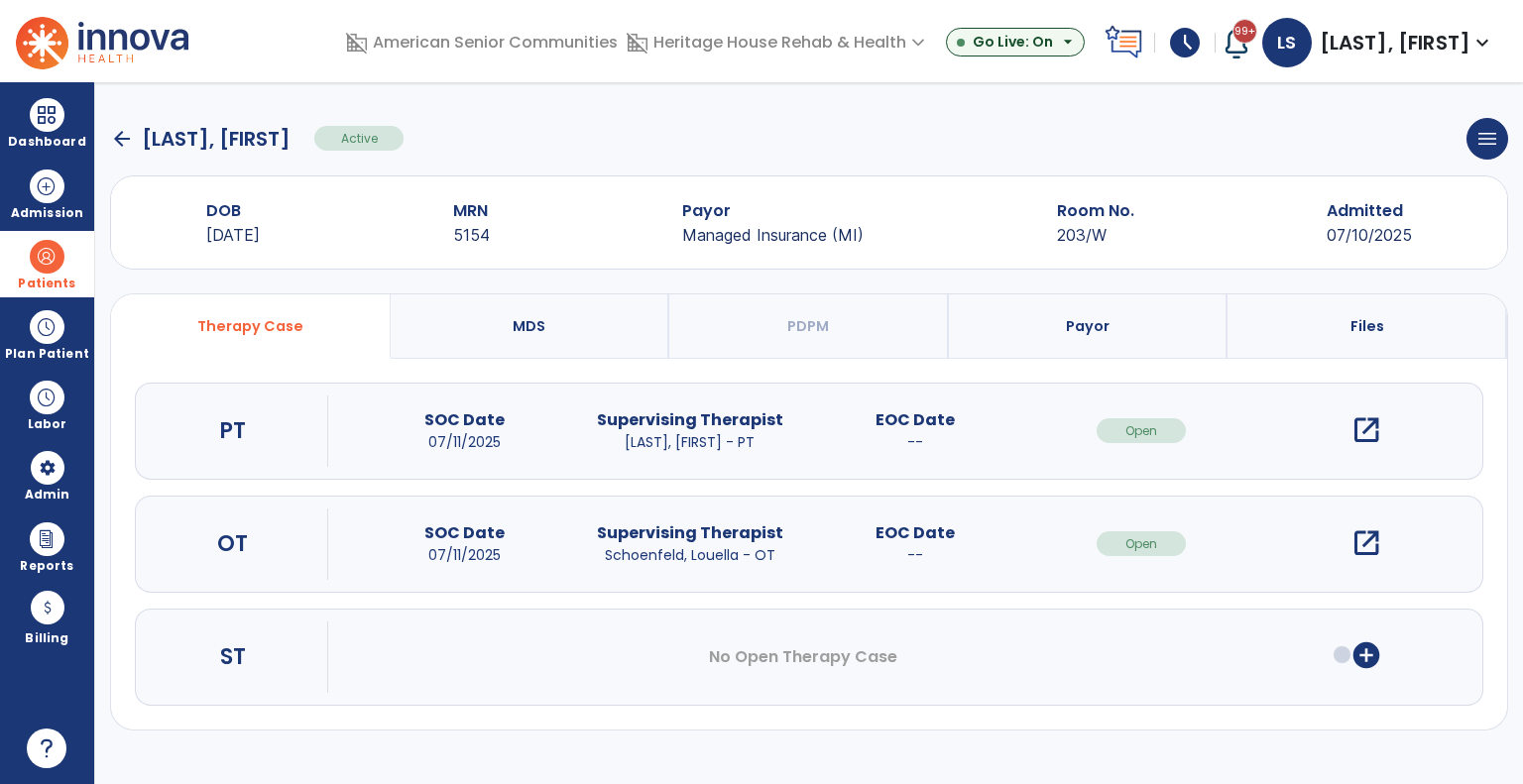click on "open_in_new" at bounding box center (1366, 543) 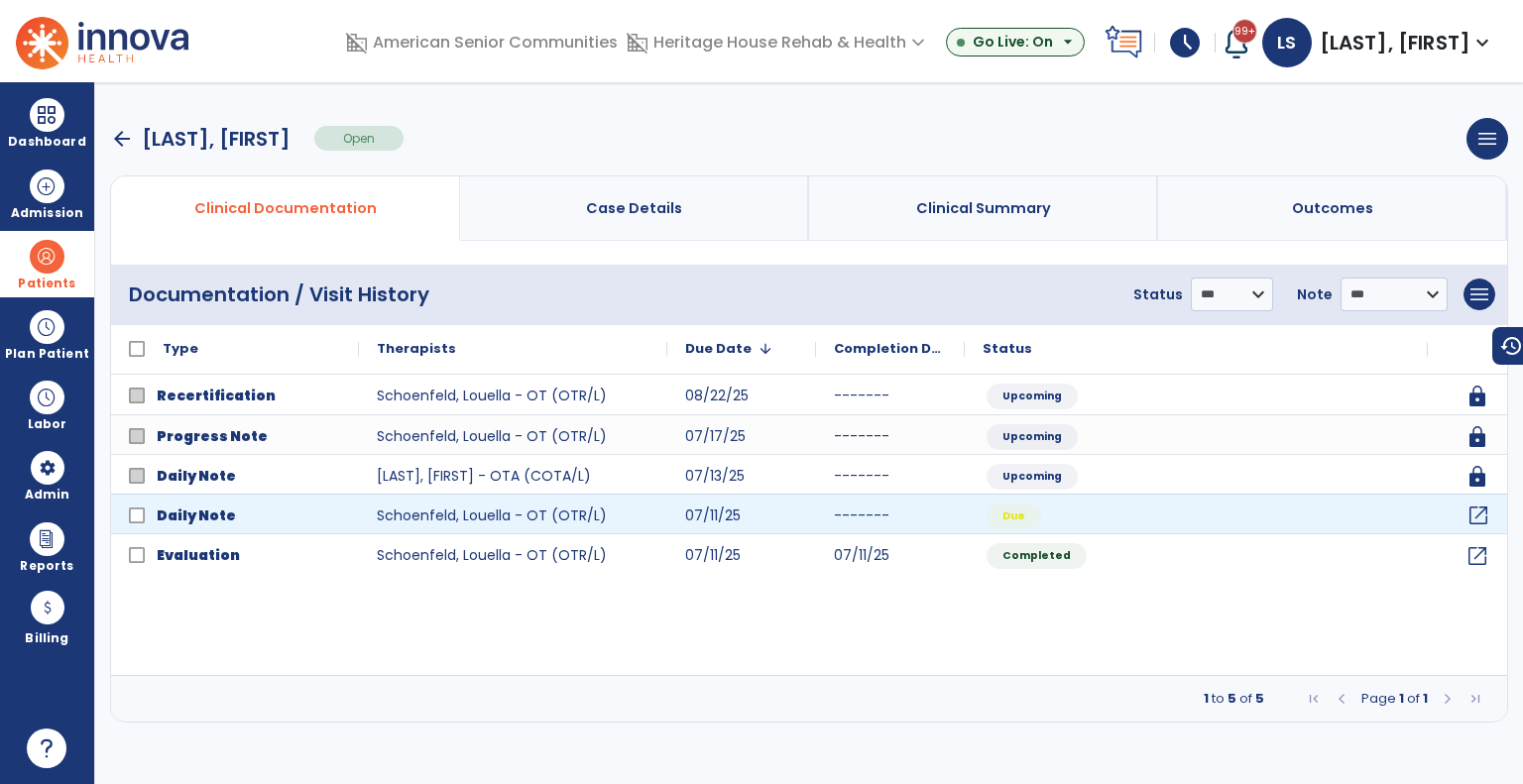 click on "open_in_new" 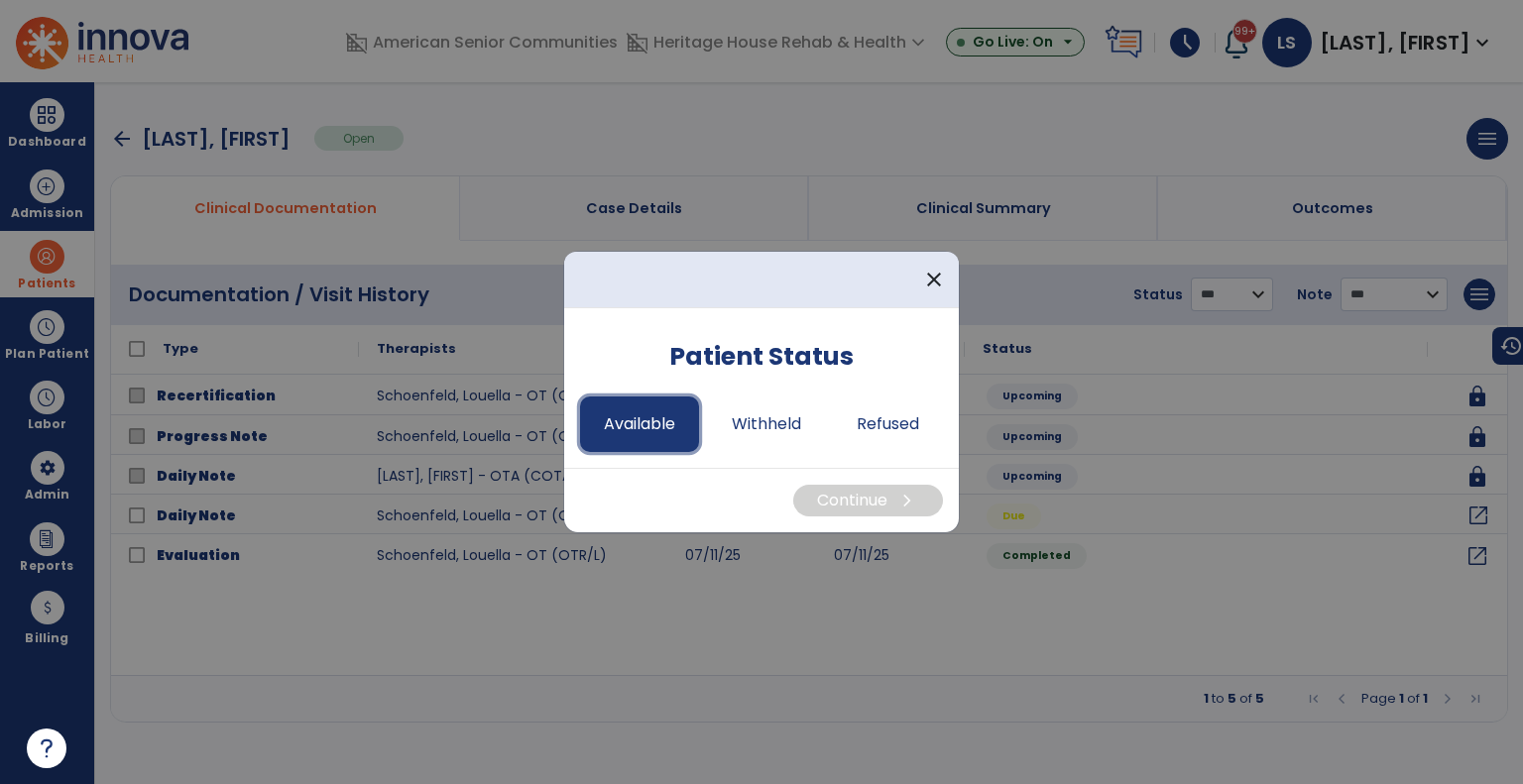 click on "Available" at bounding box center (640, 424) 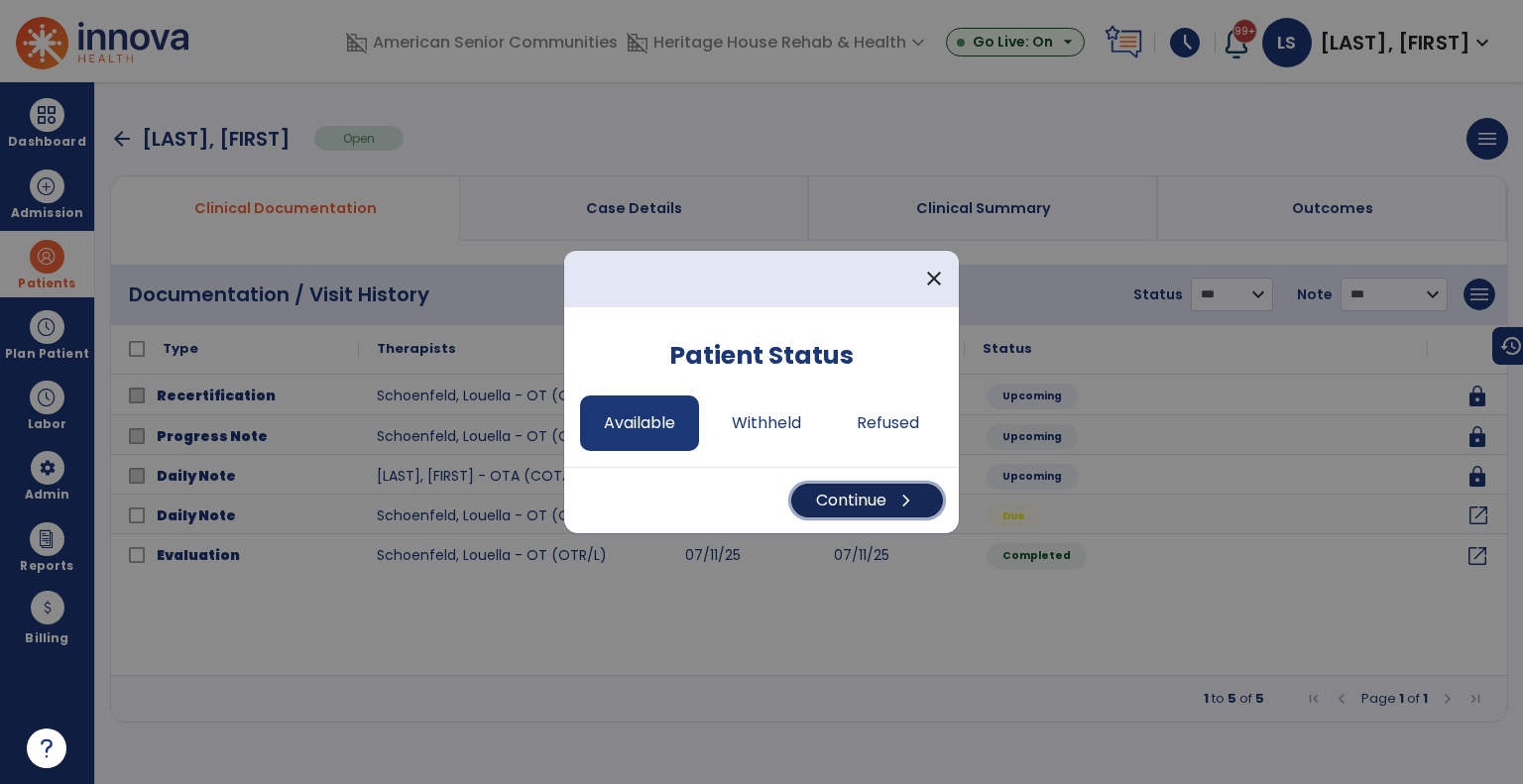 click on "Continue   chevron_right" at bounding box center [867, 501] 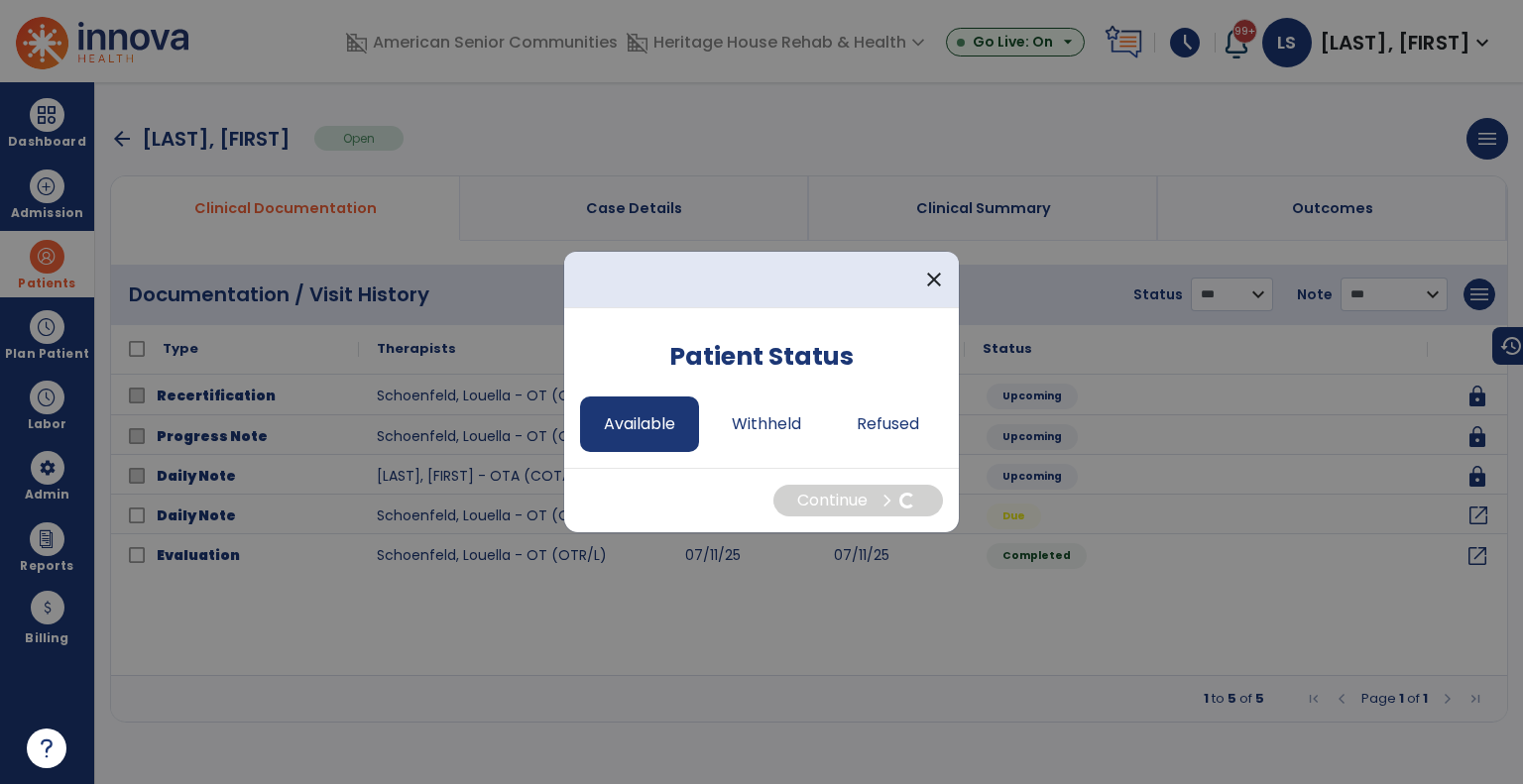 select on "*" 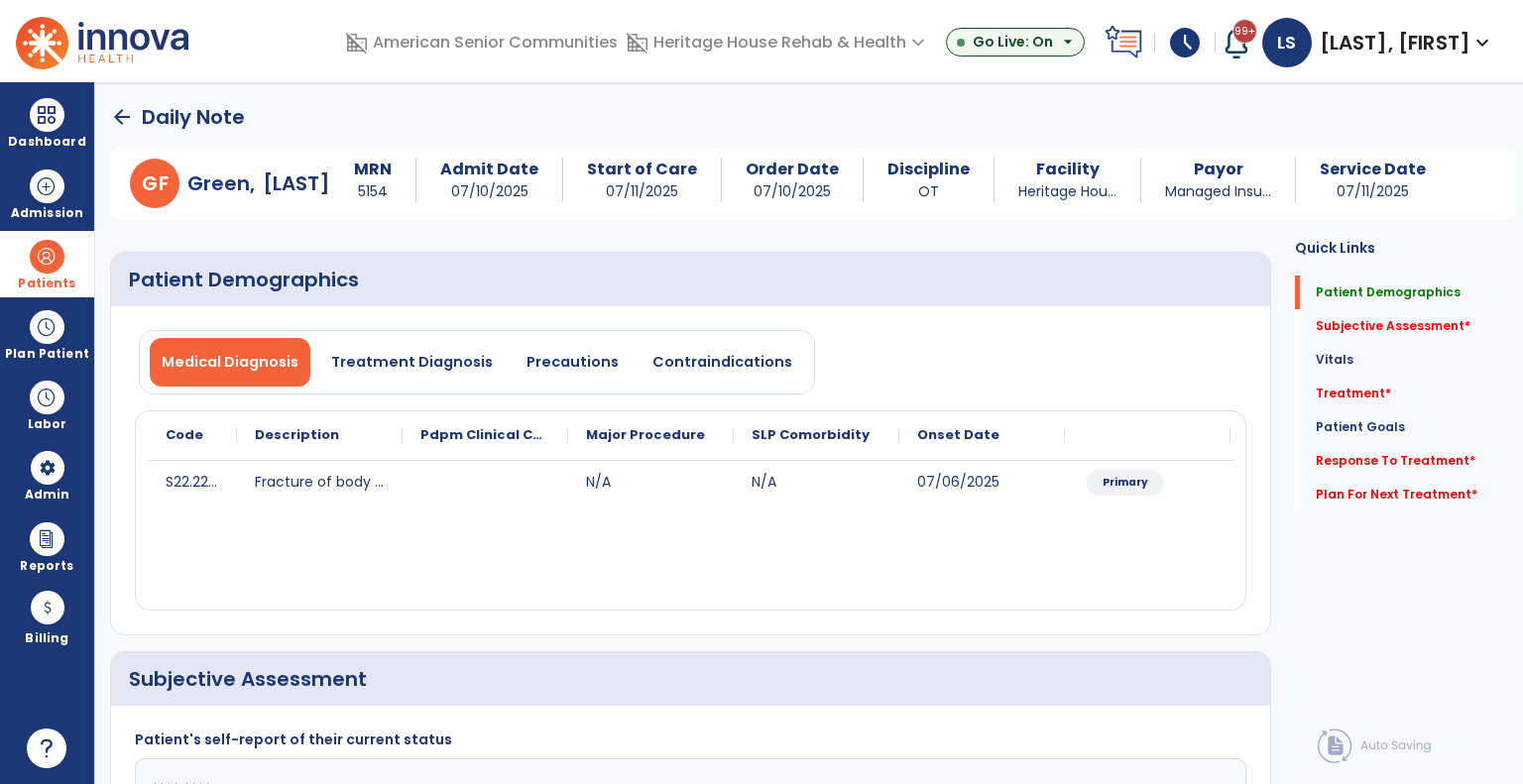 drag, startPoint x: 1346, startPoint y: 323, endPoint x: 1313, endPoint y: 335, distance: 35.1141 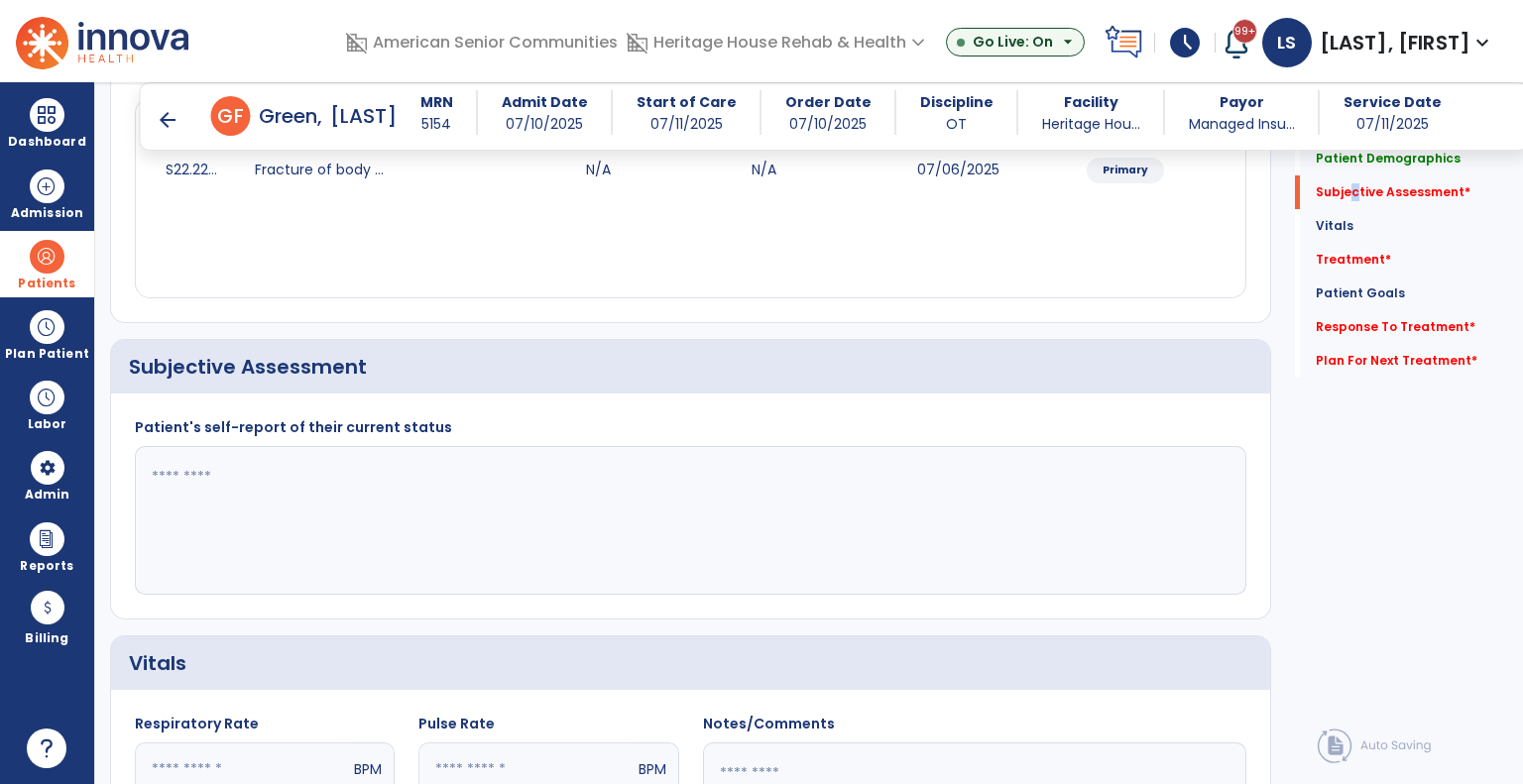 scroll, scrollTop: 357, scrollLeft: 0, axis: vertical 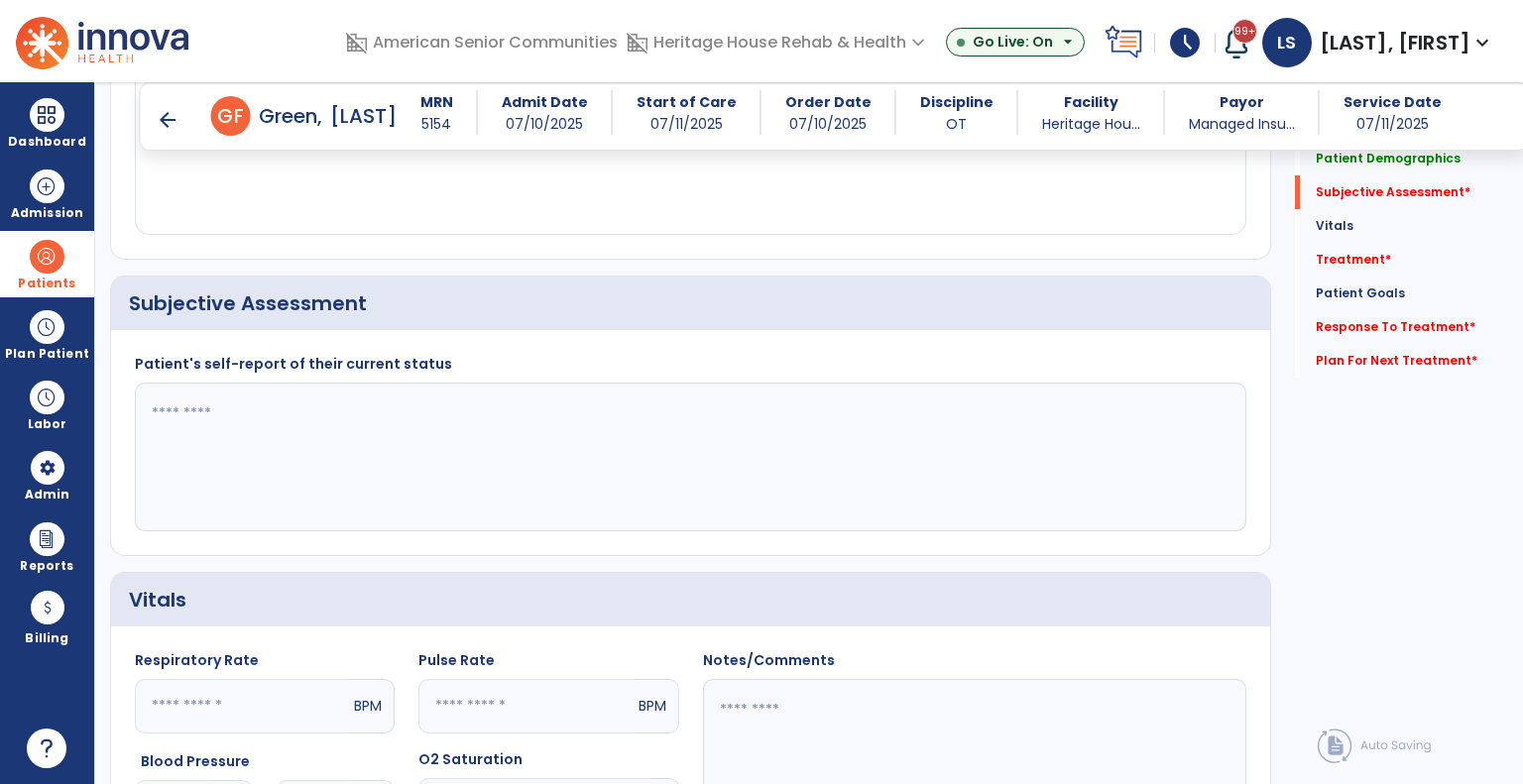click 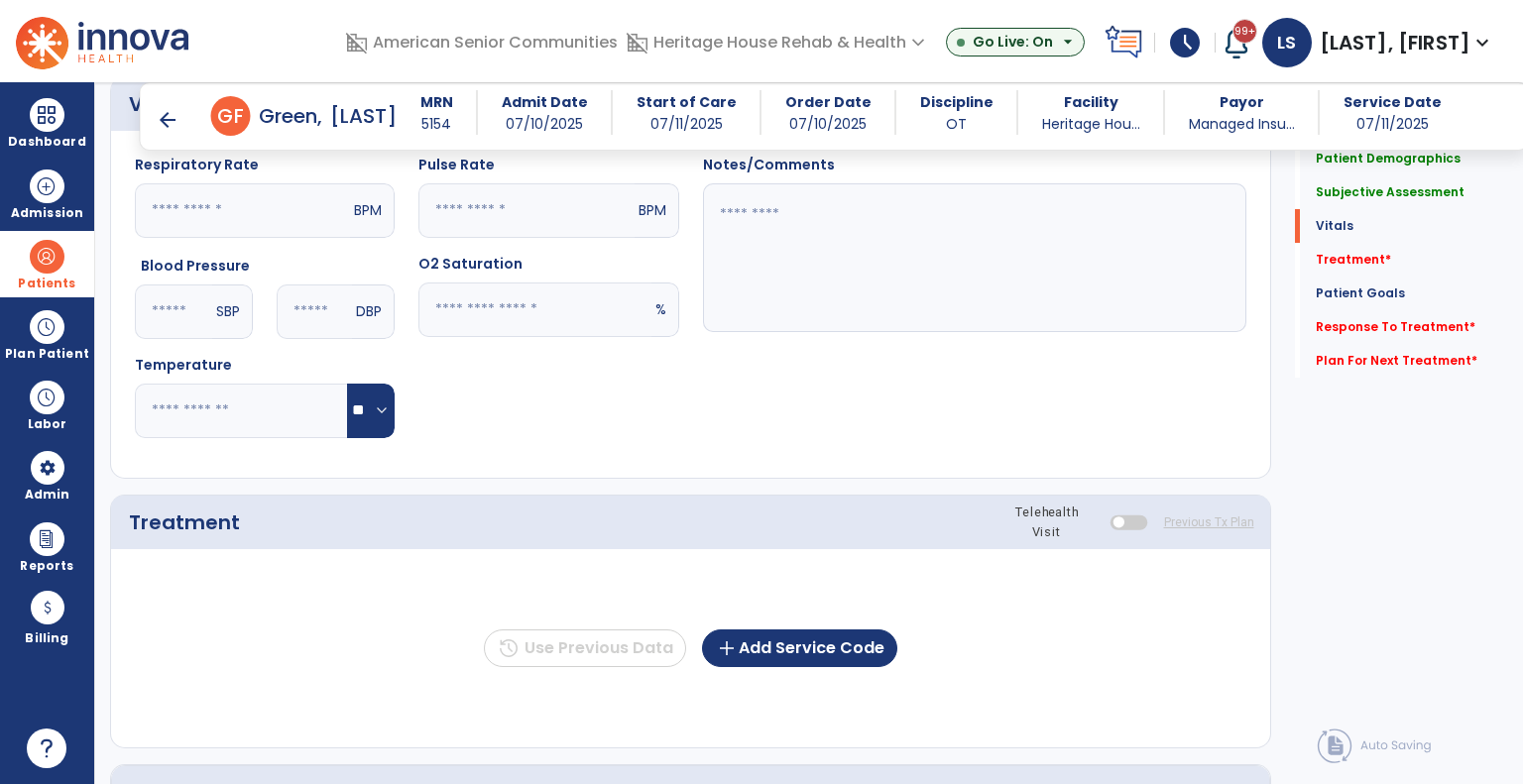 scroll, scrollTop: 952, scrollLeft: 0, axis: vertical 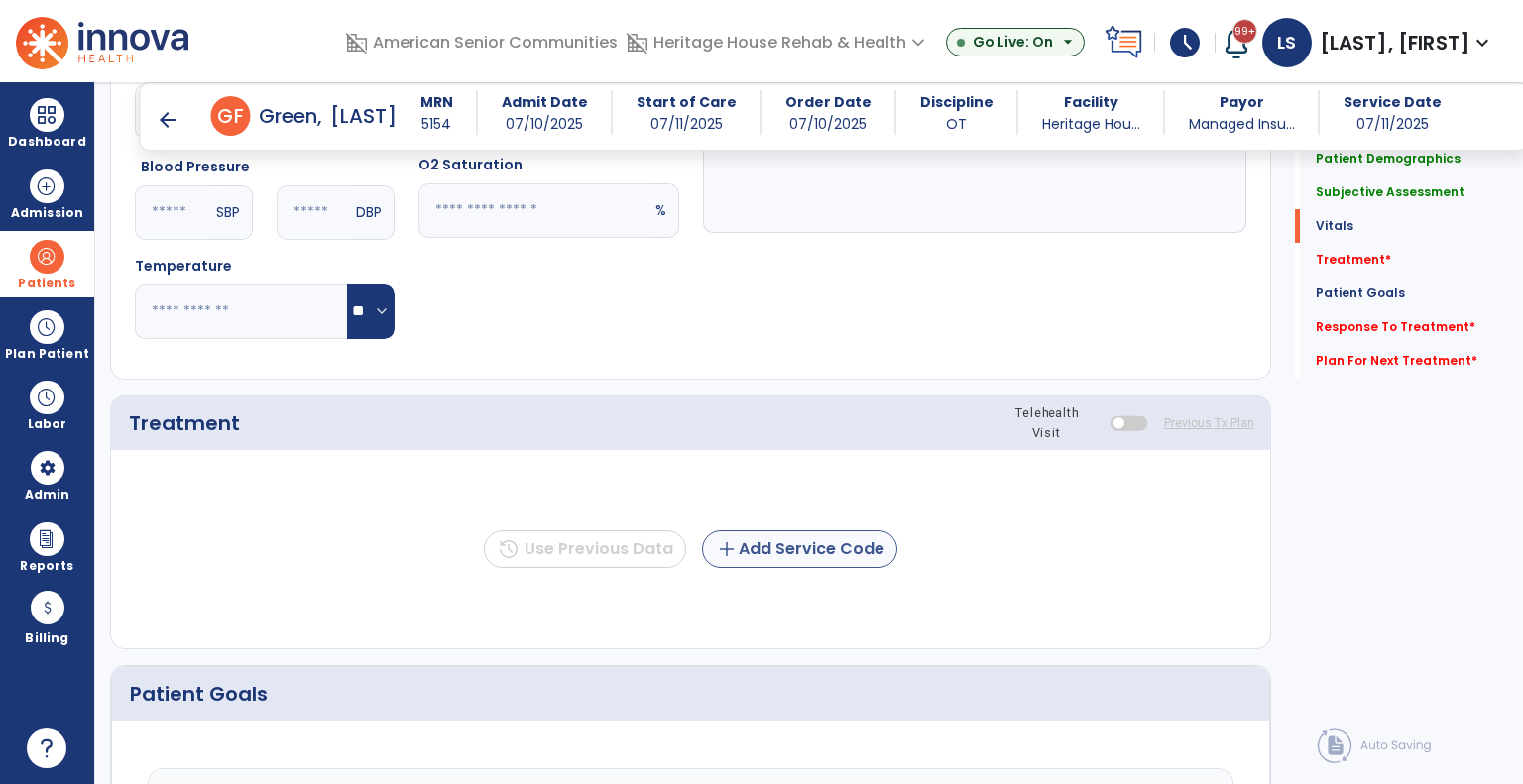 type on "**********" 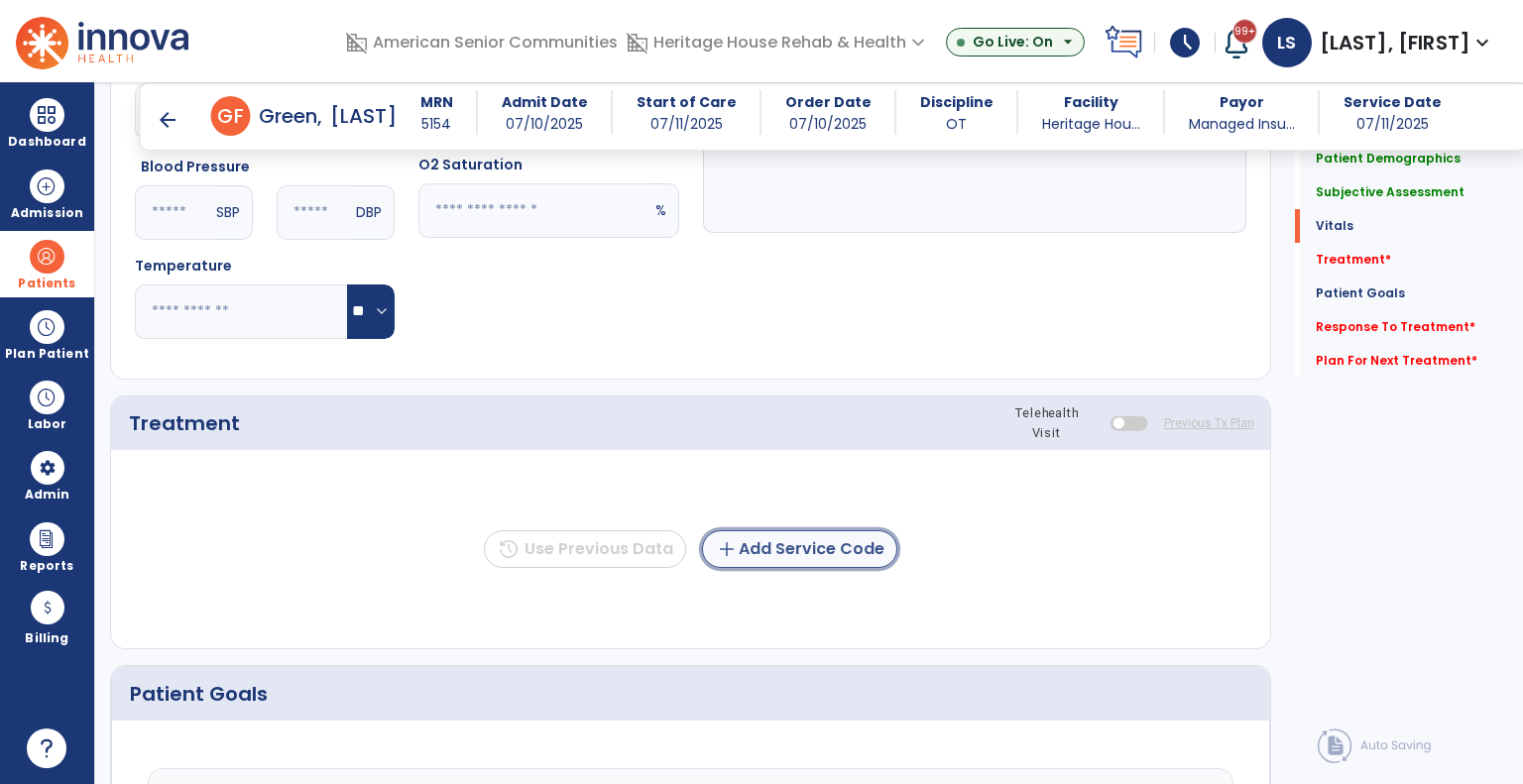 click on "add  Add Service Code" 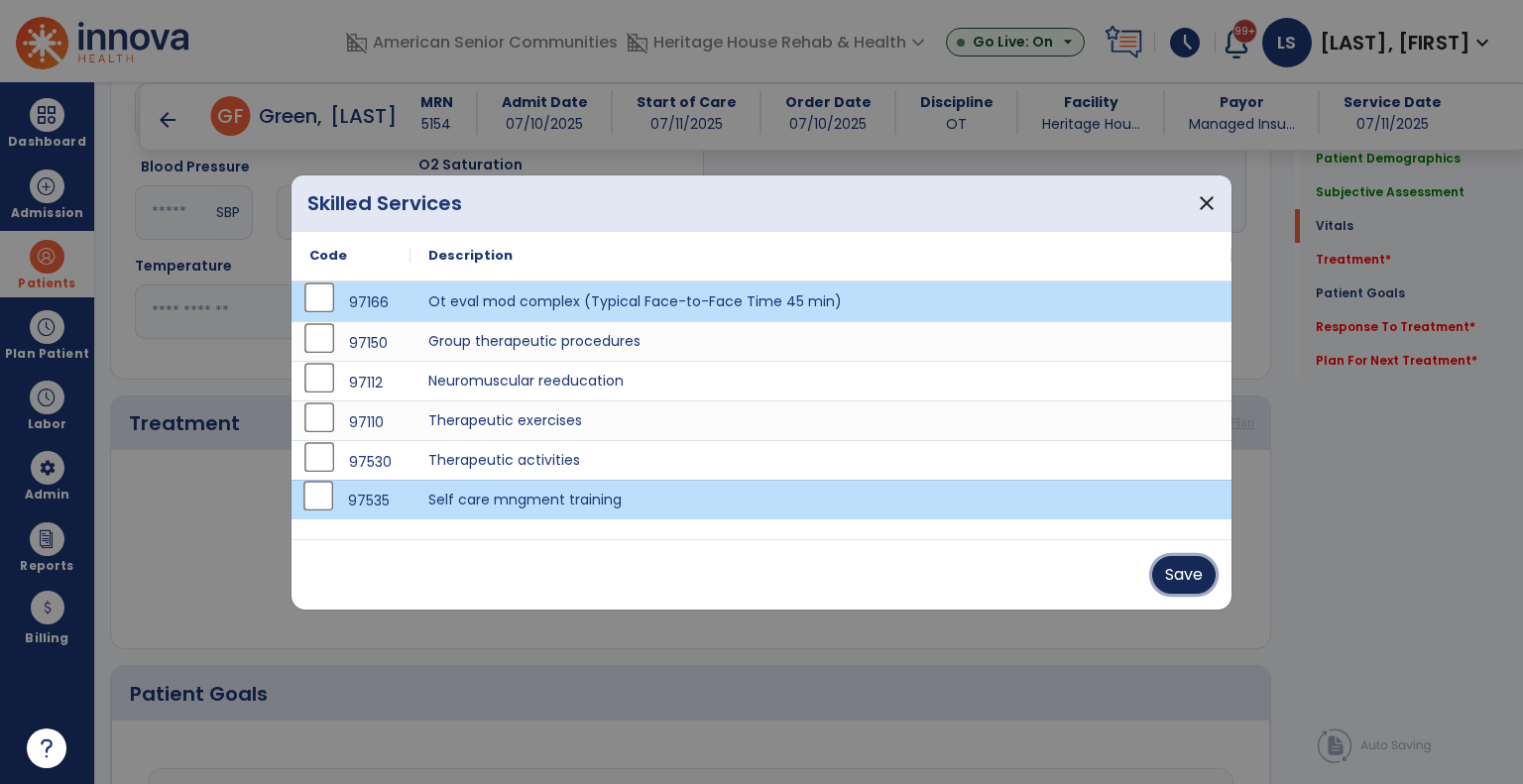 drag, startPoint x: 1193, startPoint y: 582, endPoint x: 1095, endPoint y: 578, distance: 98.0816 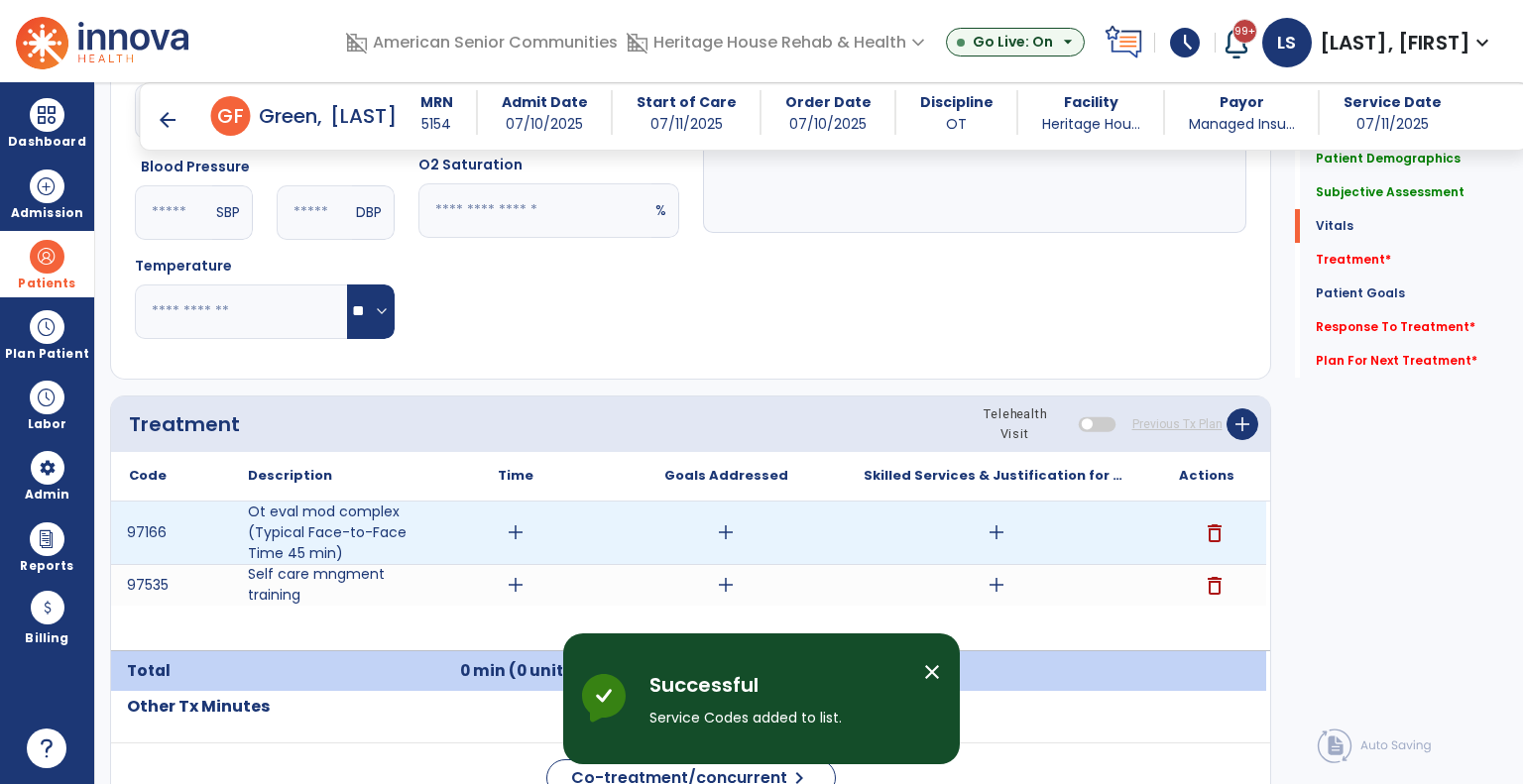 click on "add" at bounding box center [516, 532] 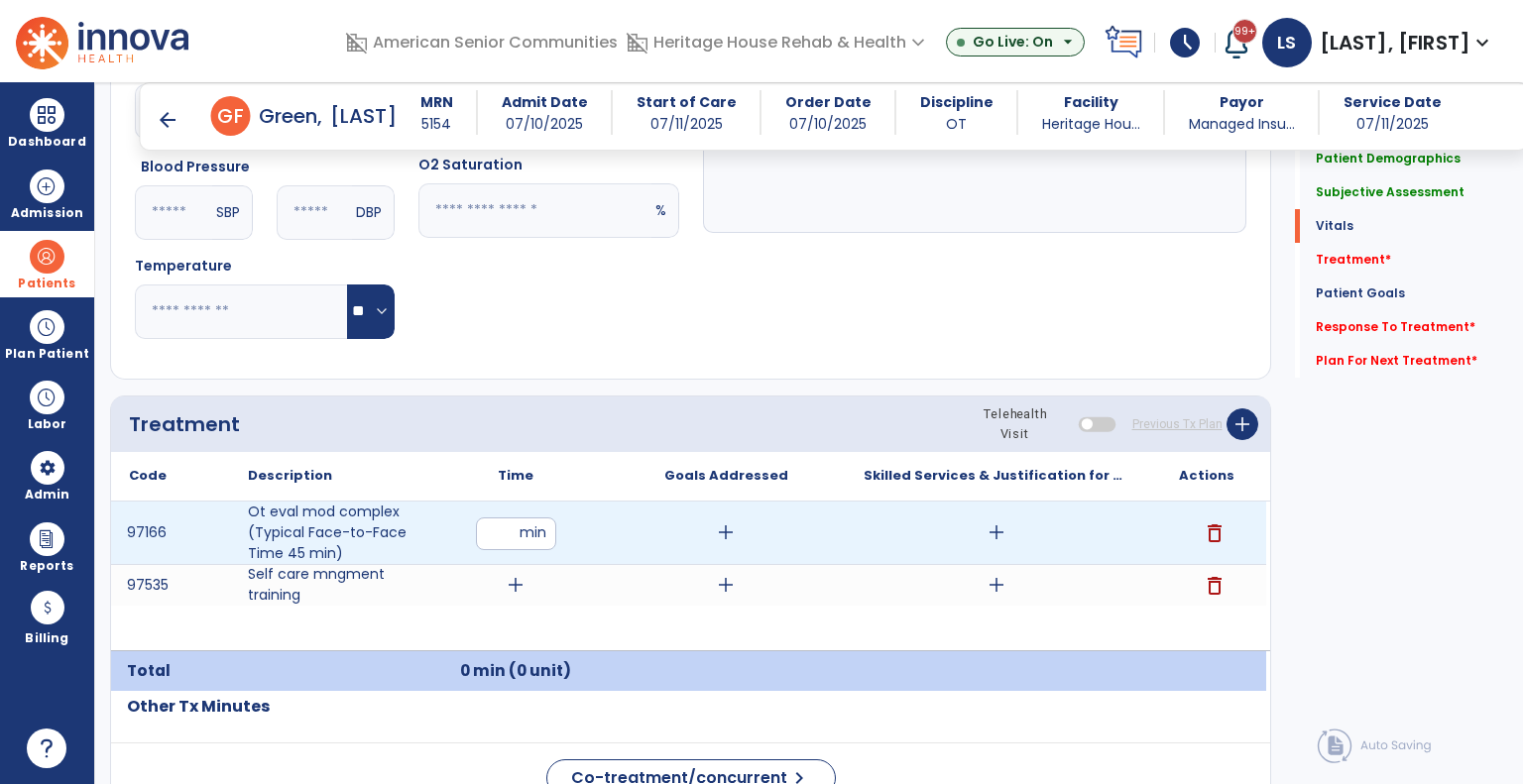 type on "**" 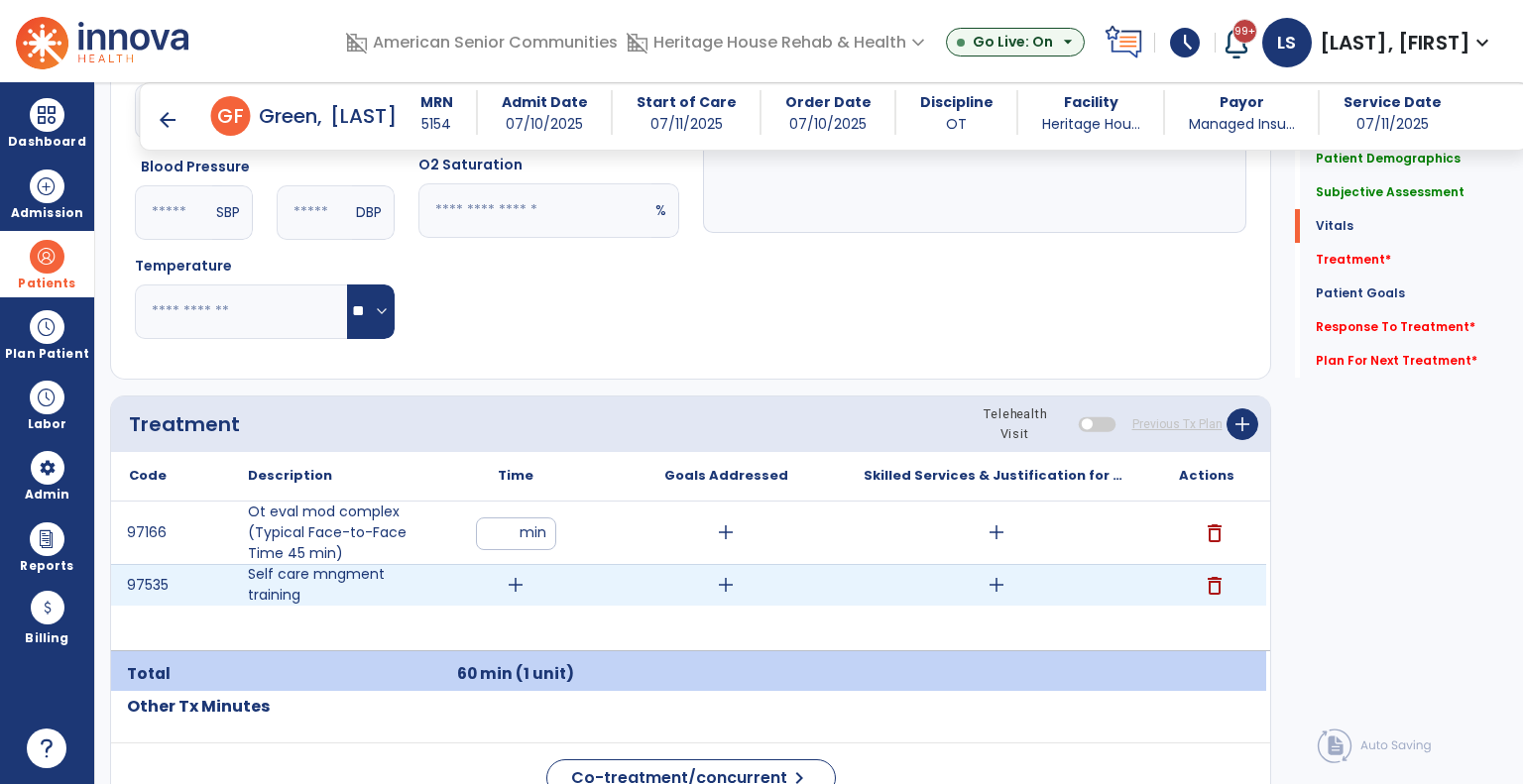click on "add" at bounding box center [516, 585] 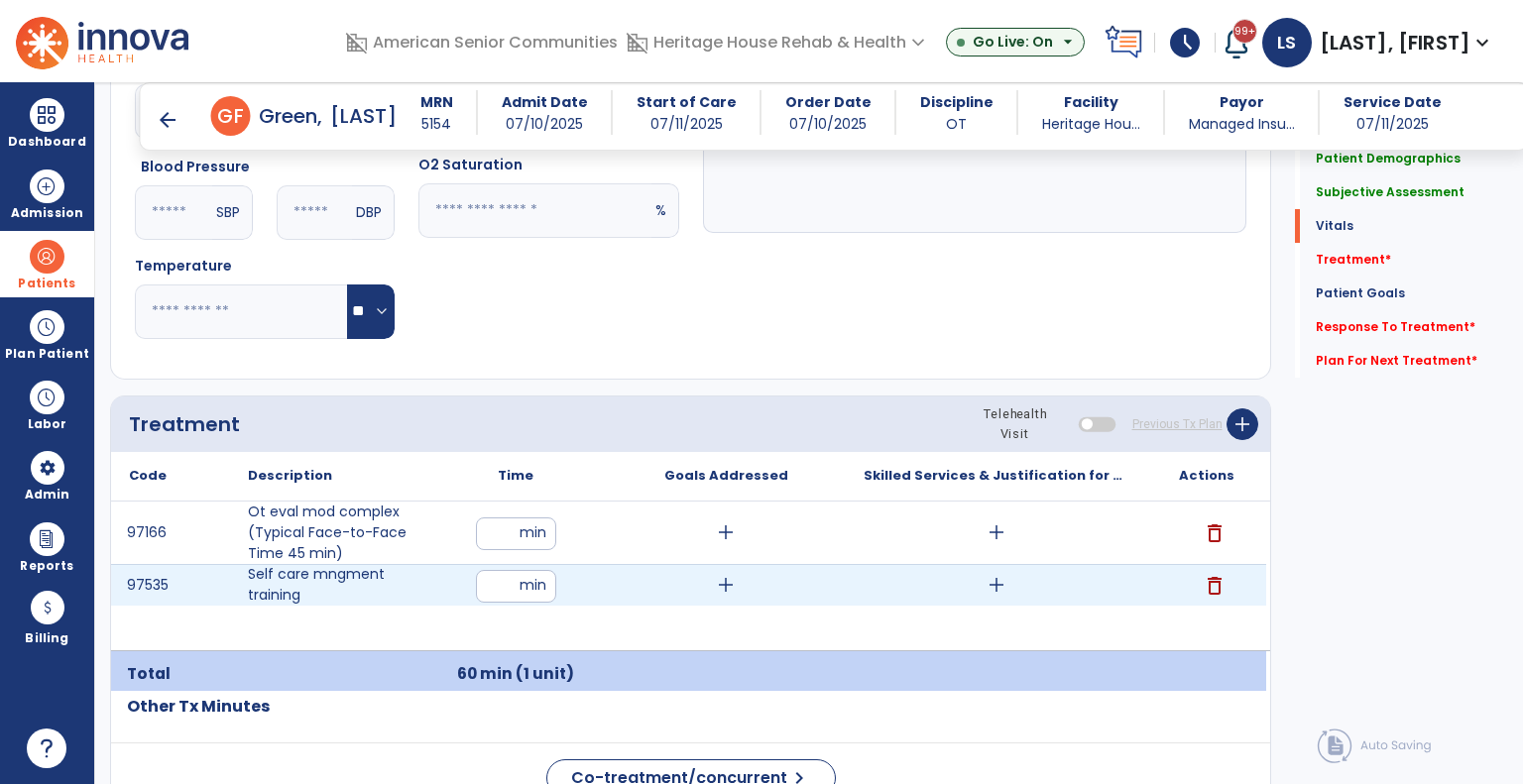 type on "**" 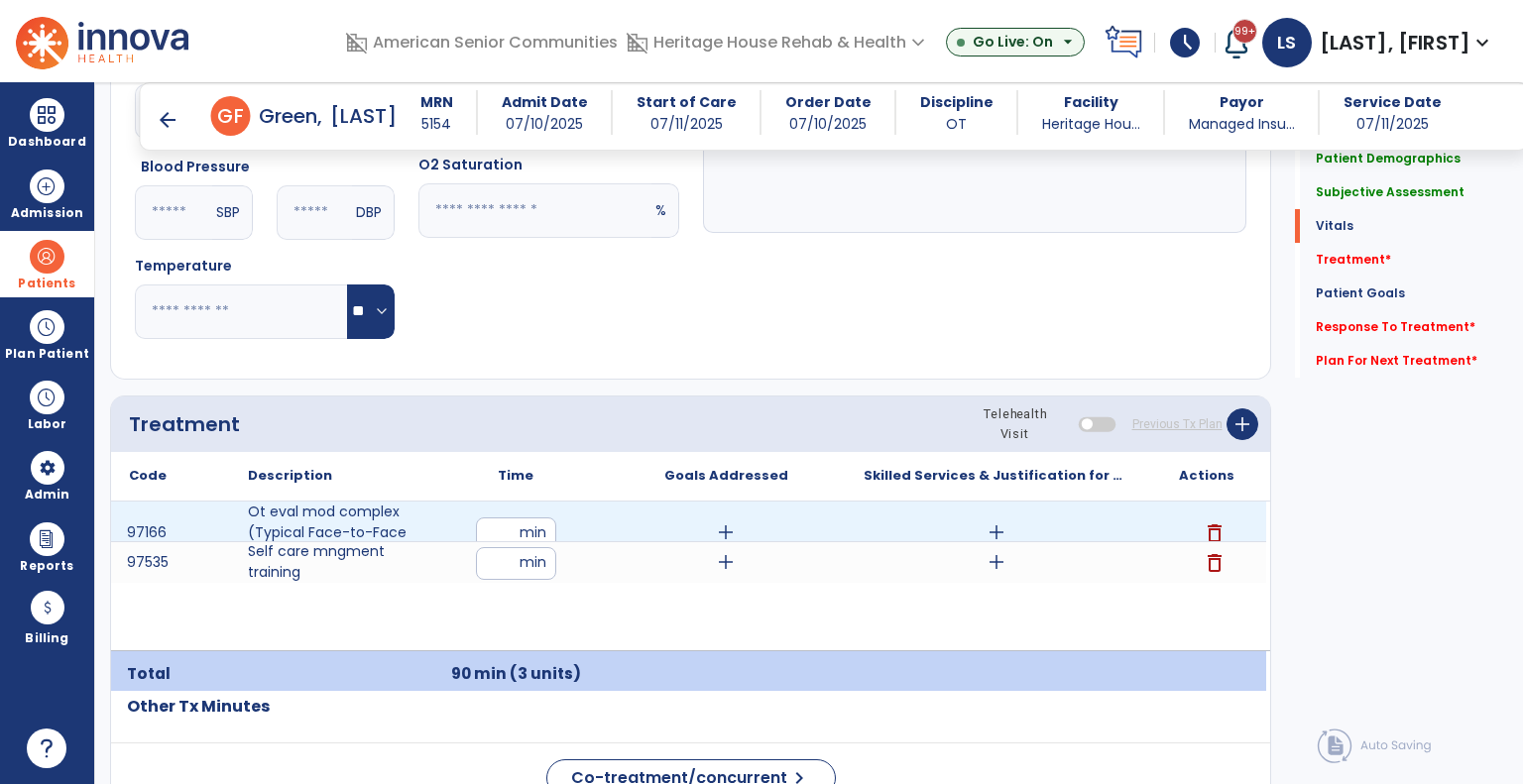 click on "add" at bounding box center [996, 532] 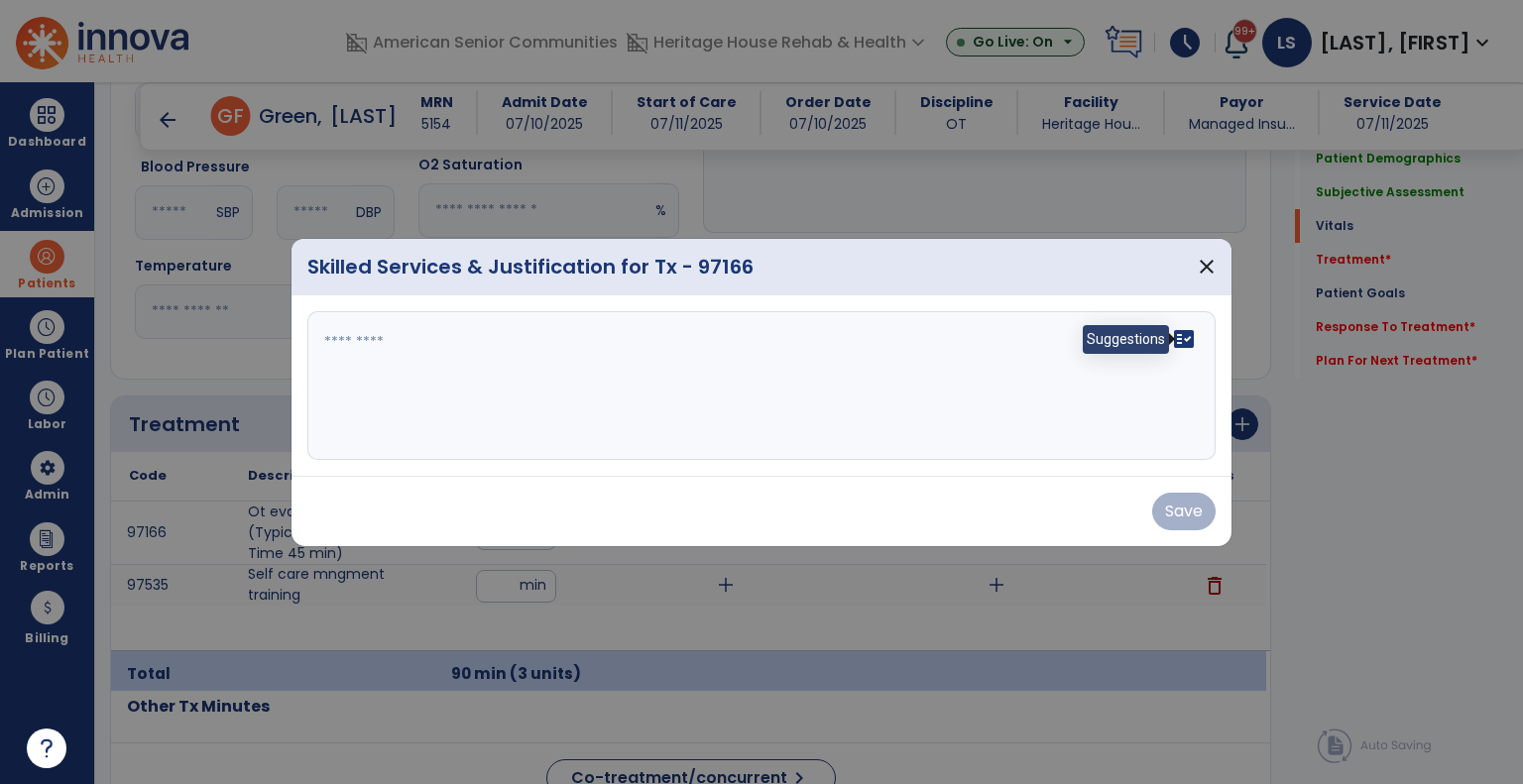 click on "fact_check" at bounding box center [1184, 339] 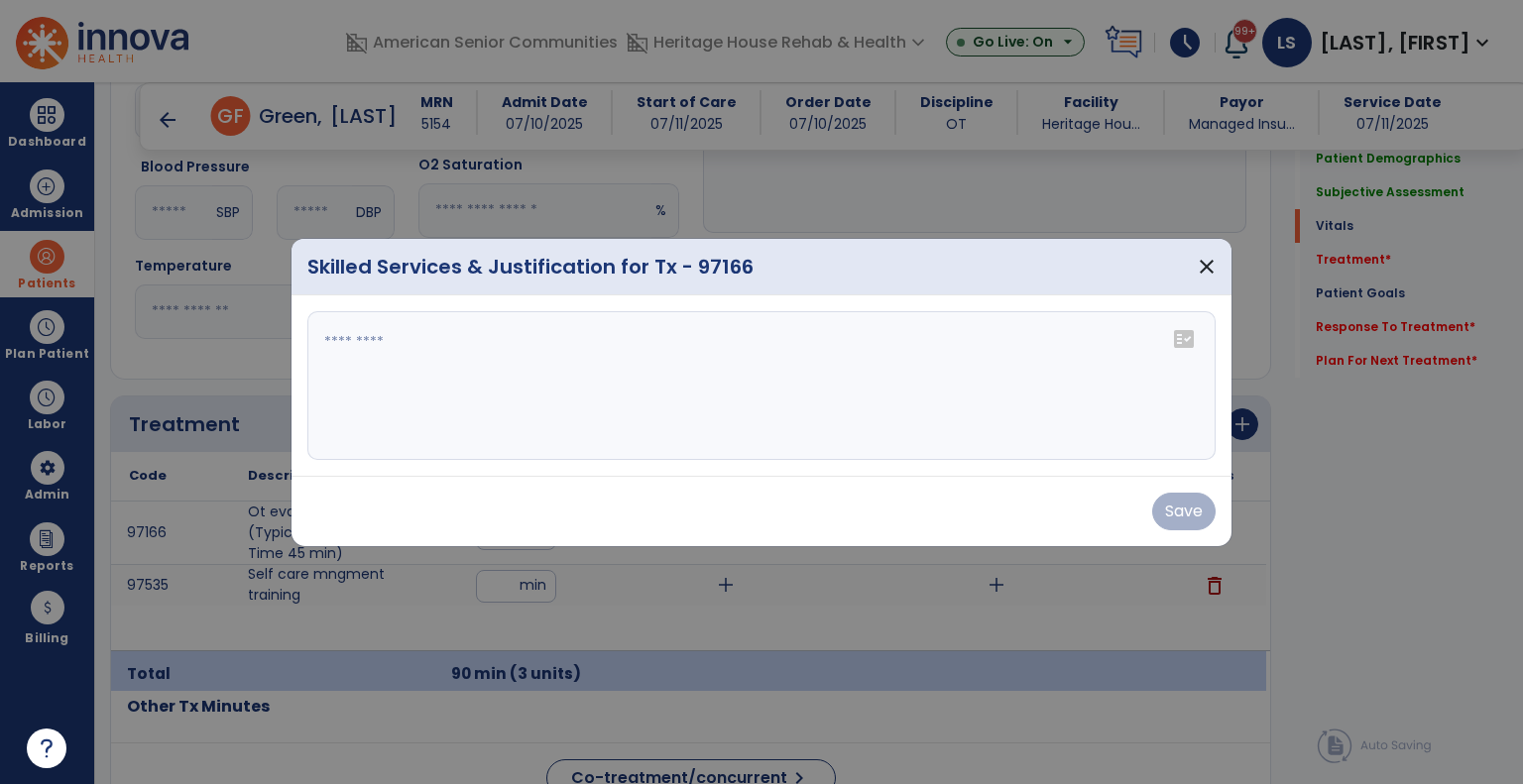click on "fact_check" at bounding box center [1184, 339] 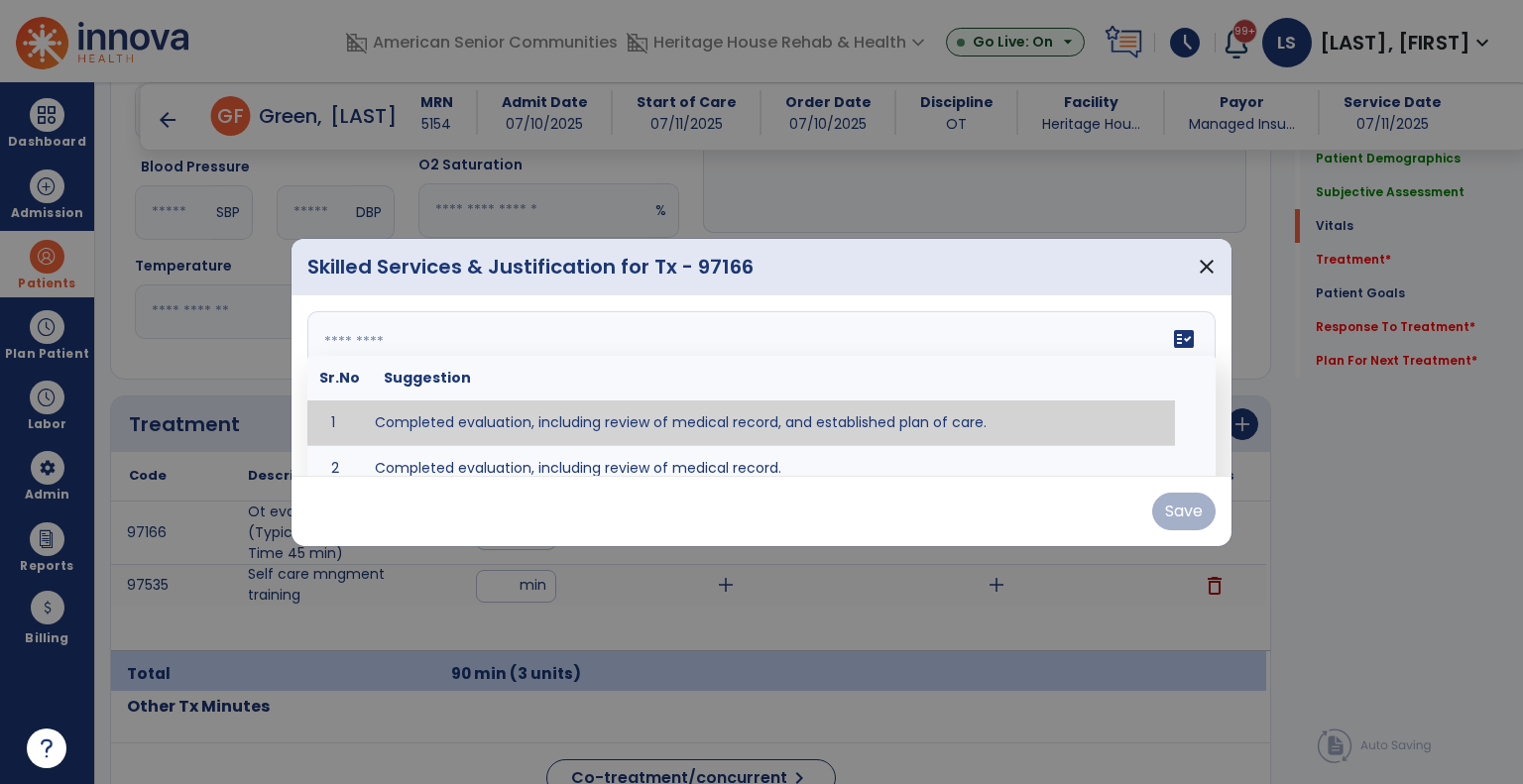 type on "**********" 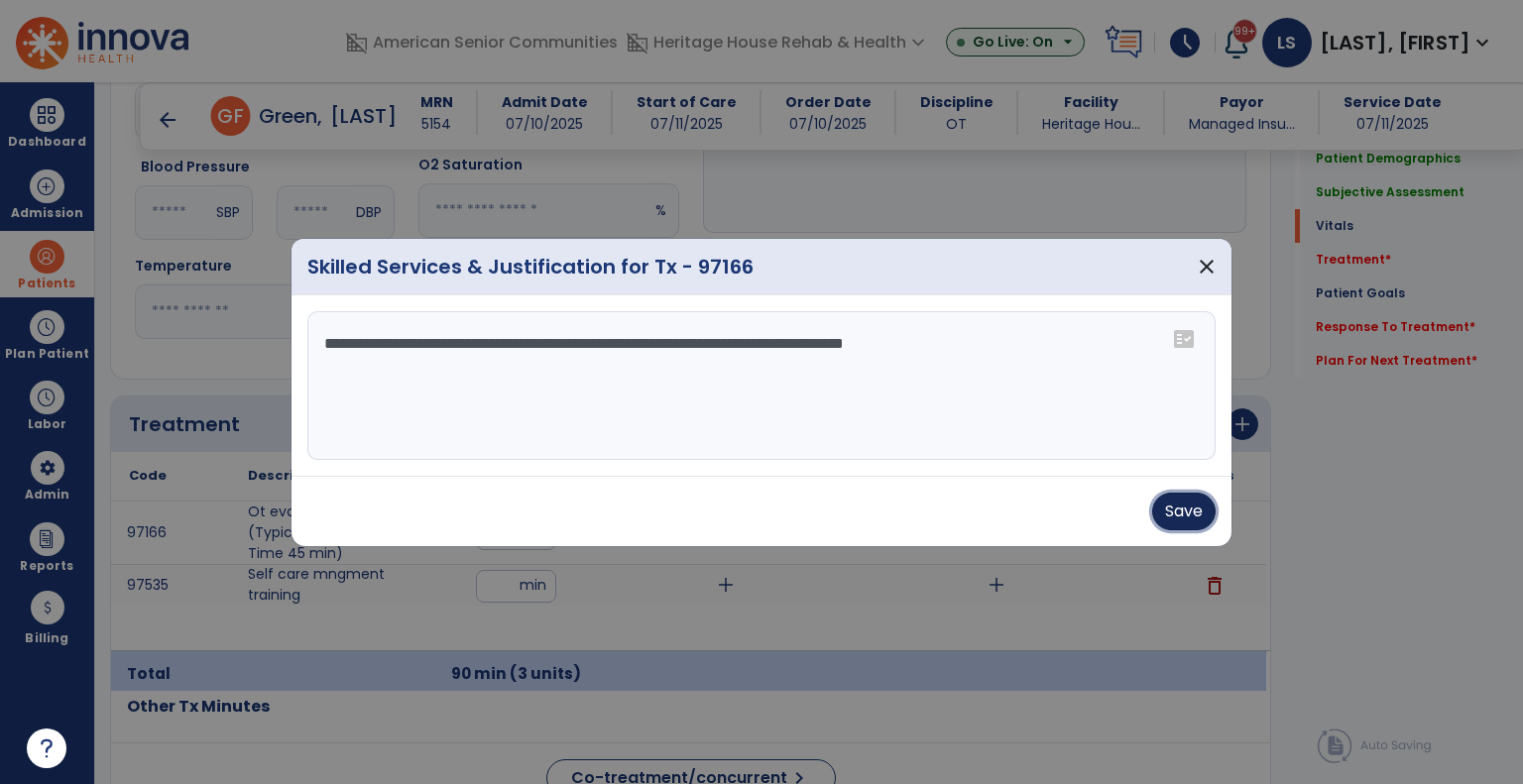 click on "Save" at bounding box center [1184, 511] 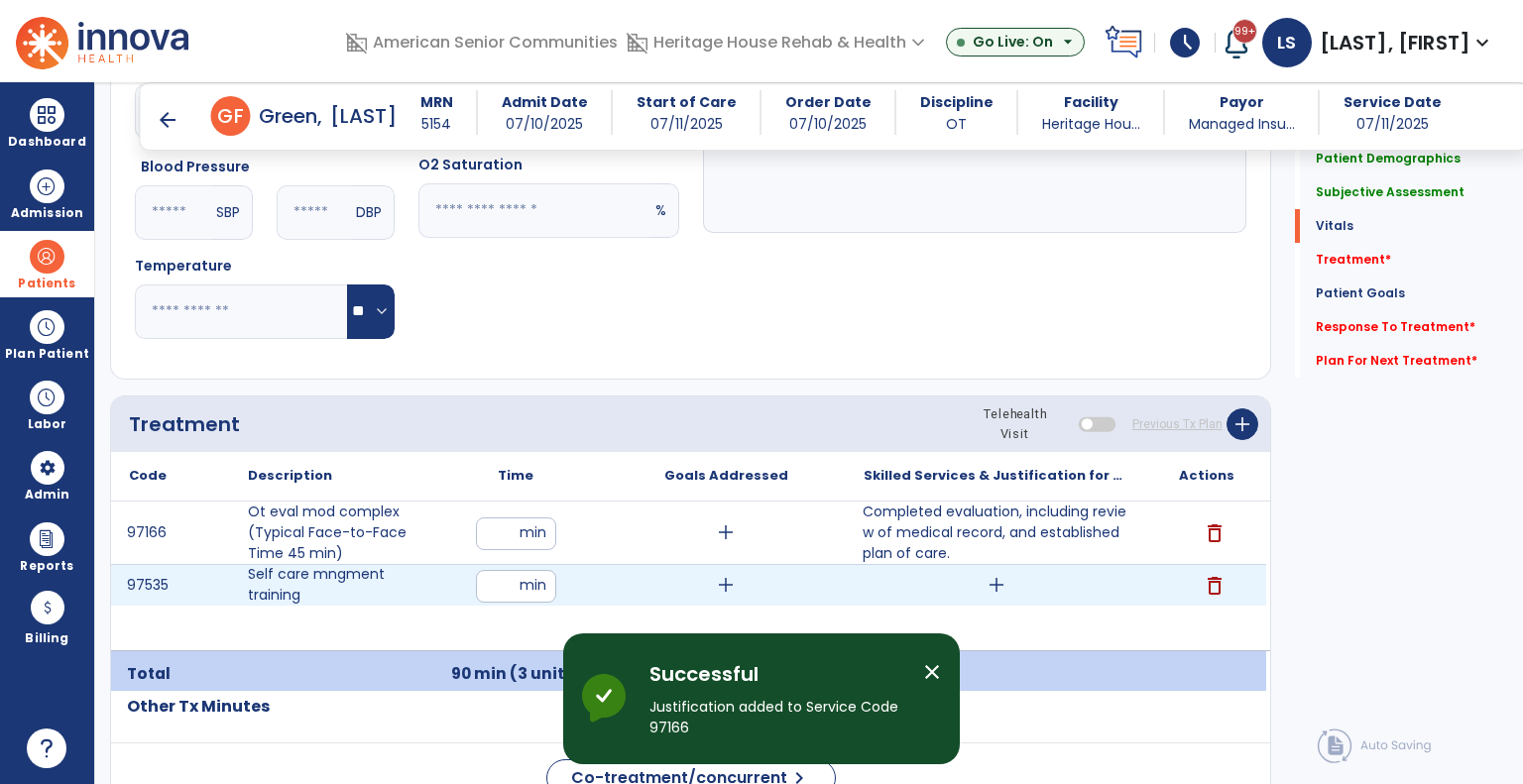 click on "add" at bounding box center (996, 585) 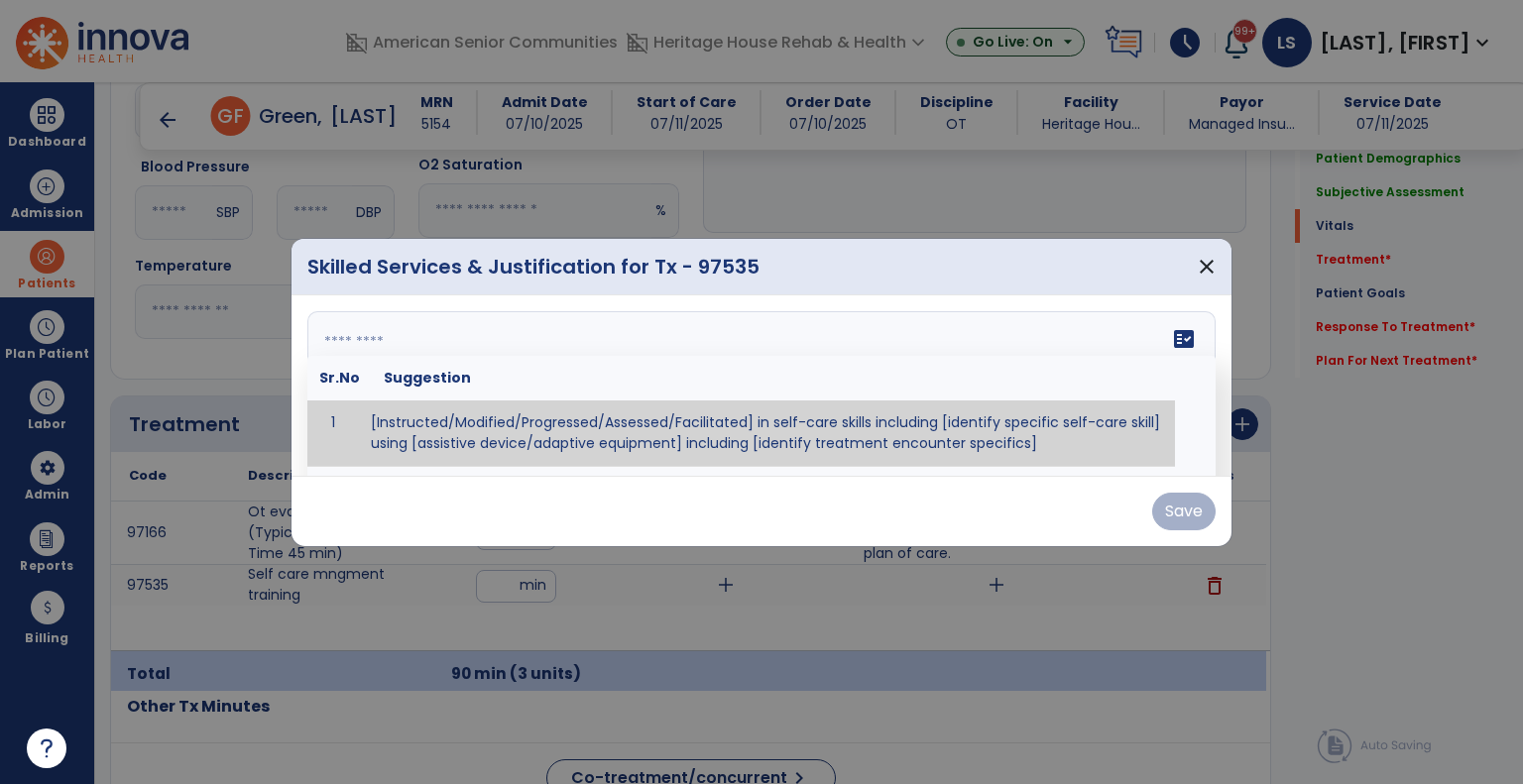 click on "fact_check  Sr.No Suggestion 1 [Instructed/Modified/Progressed/Assessed/Facilitated] in self-care skills including [identify specific self-care skill] using [assistive device/adaptive equipment] including [identify treatment encounter specifics]" at bounding box center [762, 386] 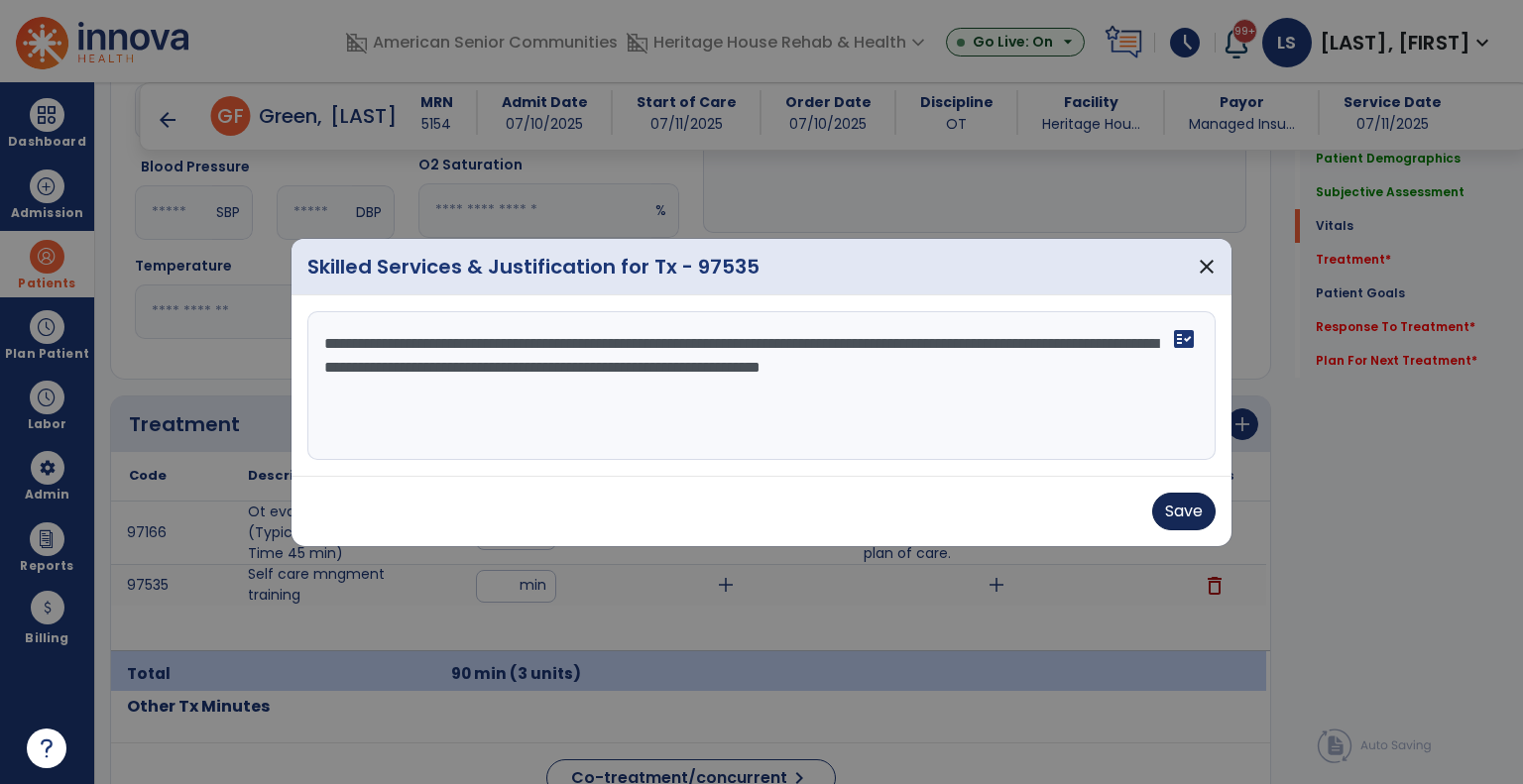 type on "**********" 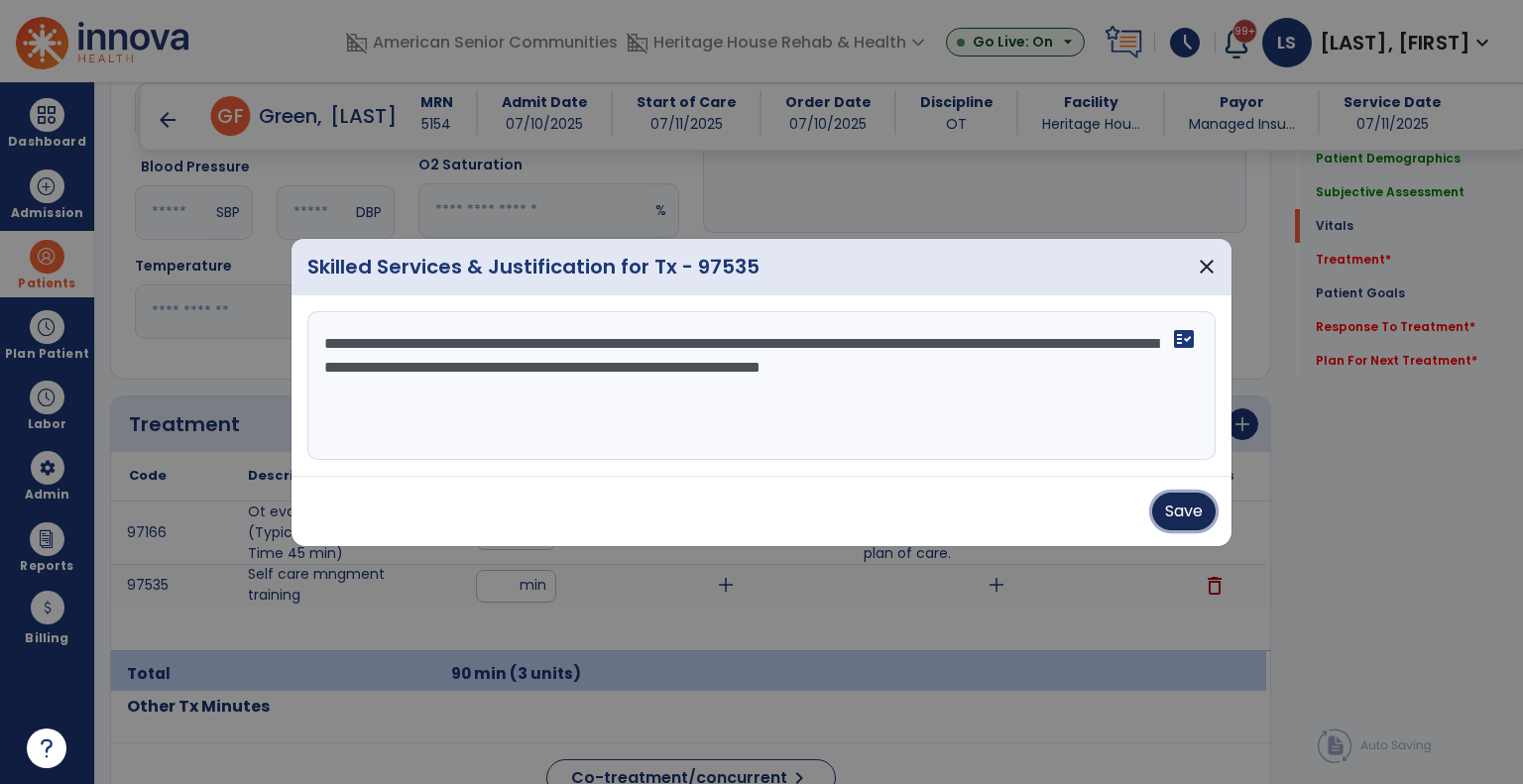 click on "Save" at bounding box center (1184, 511) 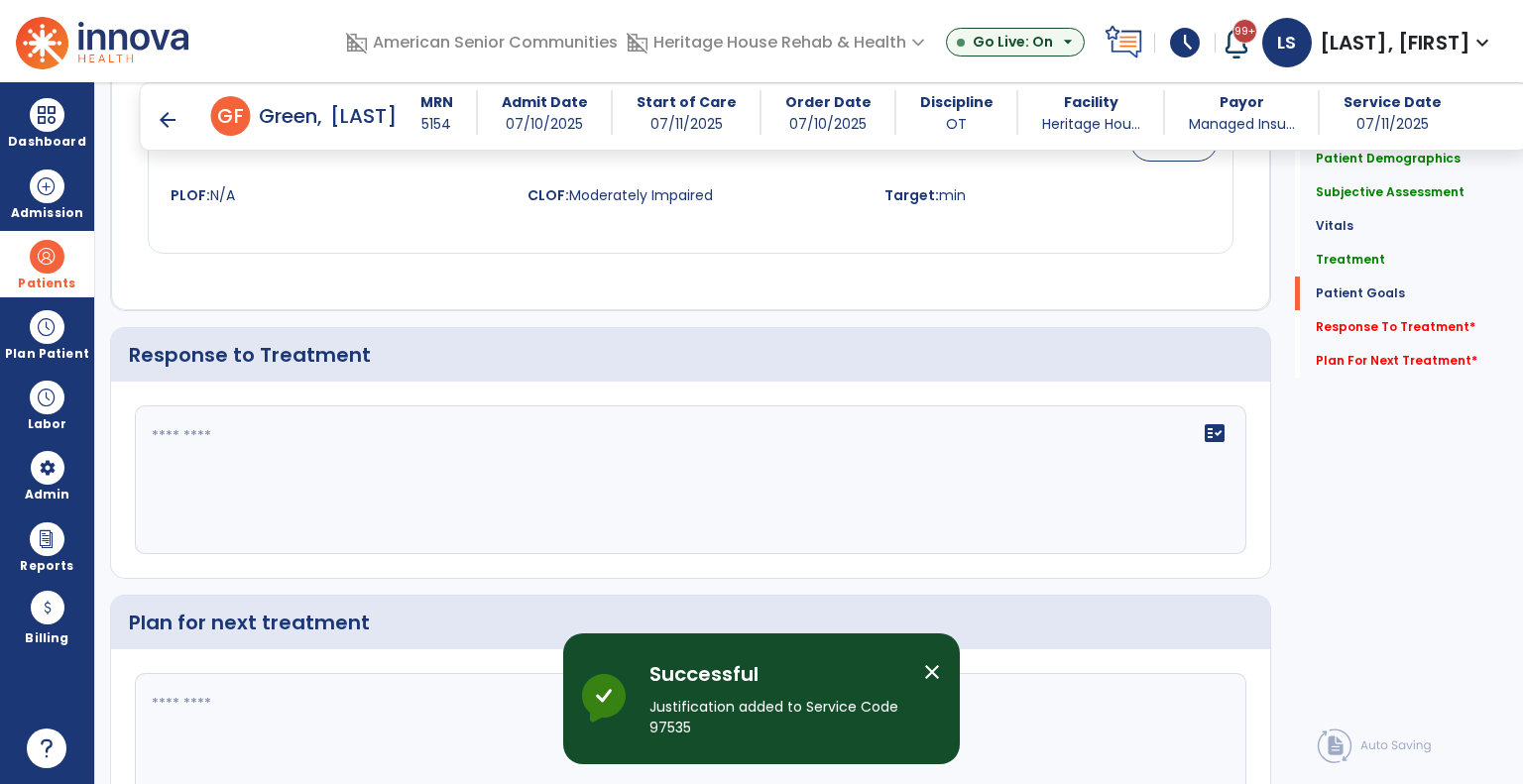 scroll, scrollTop: 3019, scrollLeft: 0, axis: vertical 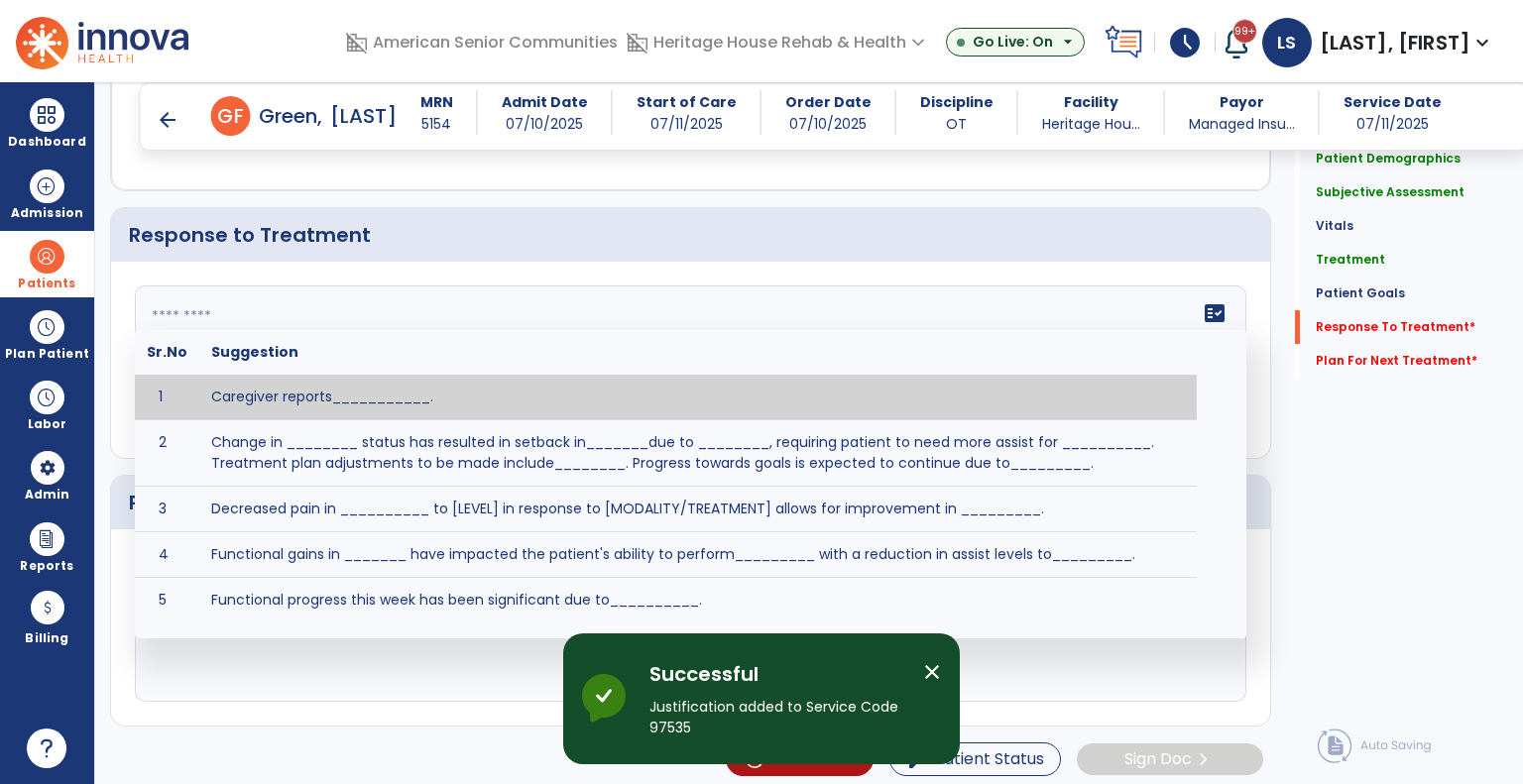 click on "fact_check  Sr.No Suggestion 1 Caregiver reports___________. 2 Change in ________ status has resulted in setback in_______due to ________, requiring patient to need more assist for __________.   Treatment plan adjustments to be made include________.  Progress towards goals is expected to continue due to_________. 3 Decreased pain in __________ to [LEVEL] in response to [MODALITY/TREATMENT] allows for improvement in _________. 4 Functional gains in _______ have impacted the patient's ability to perform_________ with a reduction in assist levels to_________. 5 Functional progress this week has been significant due to__________. 6 Gains in ________ have improved the patient's ability to perform ______with decreased levels of assist to___________. 7 Improvement in ________allows patient to tolerate higher levels of challenges in_________. 8 Pain in [AREA] has decreased to [LEVEL] in response to [TREATMENT/MODALITY], allowing fore ease in completing__________. 9 10 11 12 13 14 15 16 17 18 19 20 21" 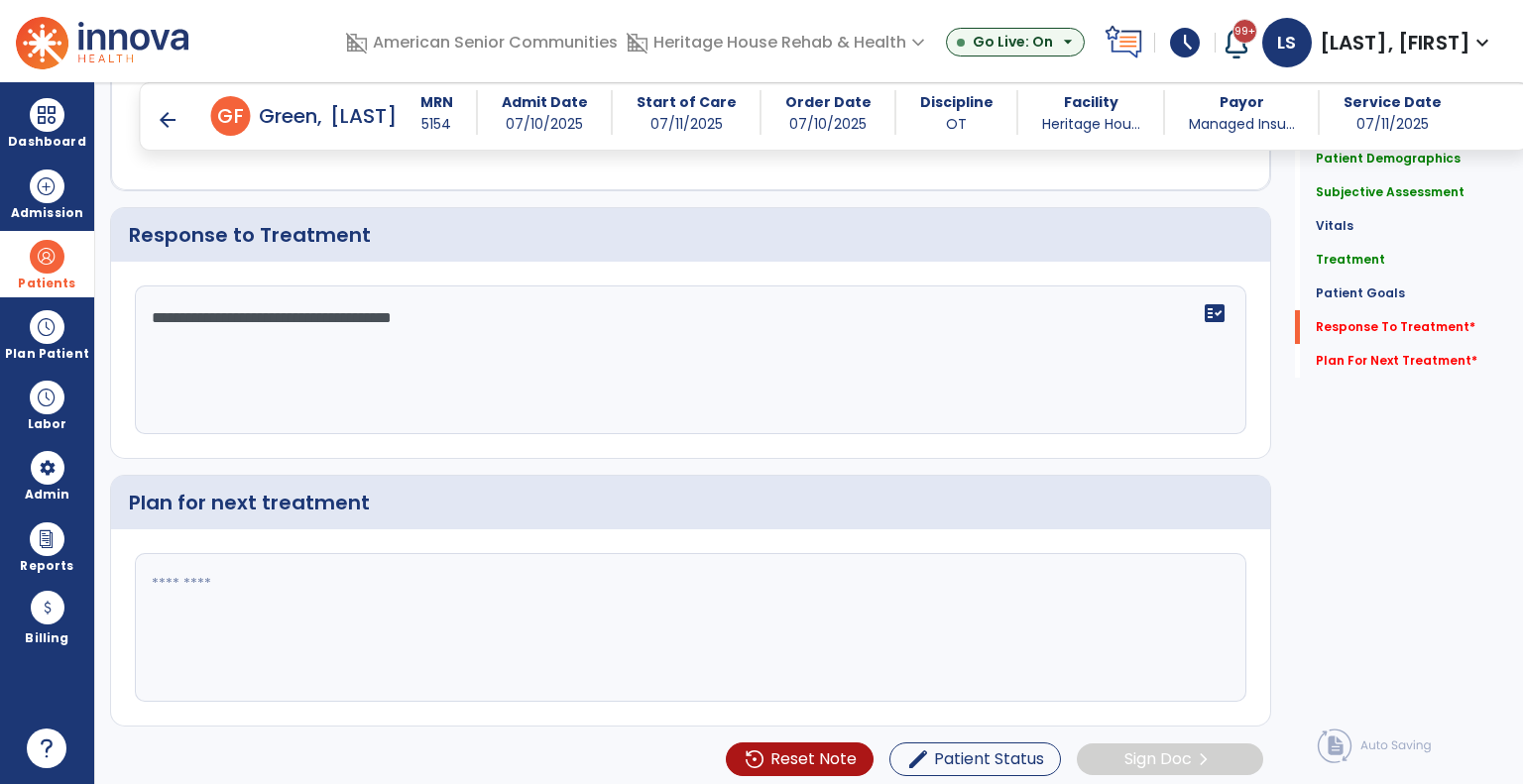 type on "**********" 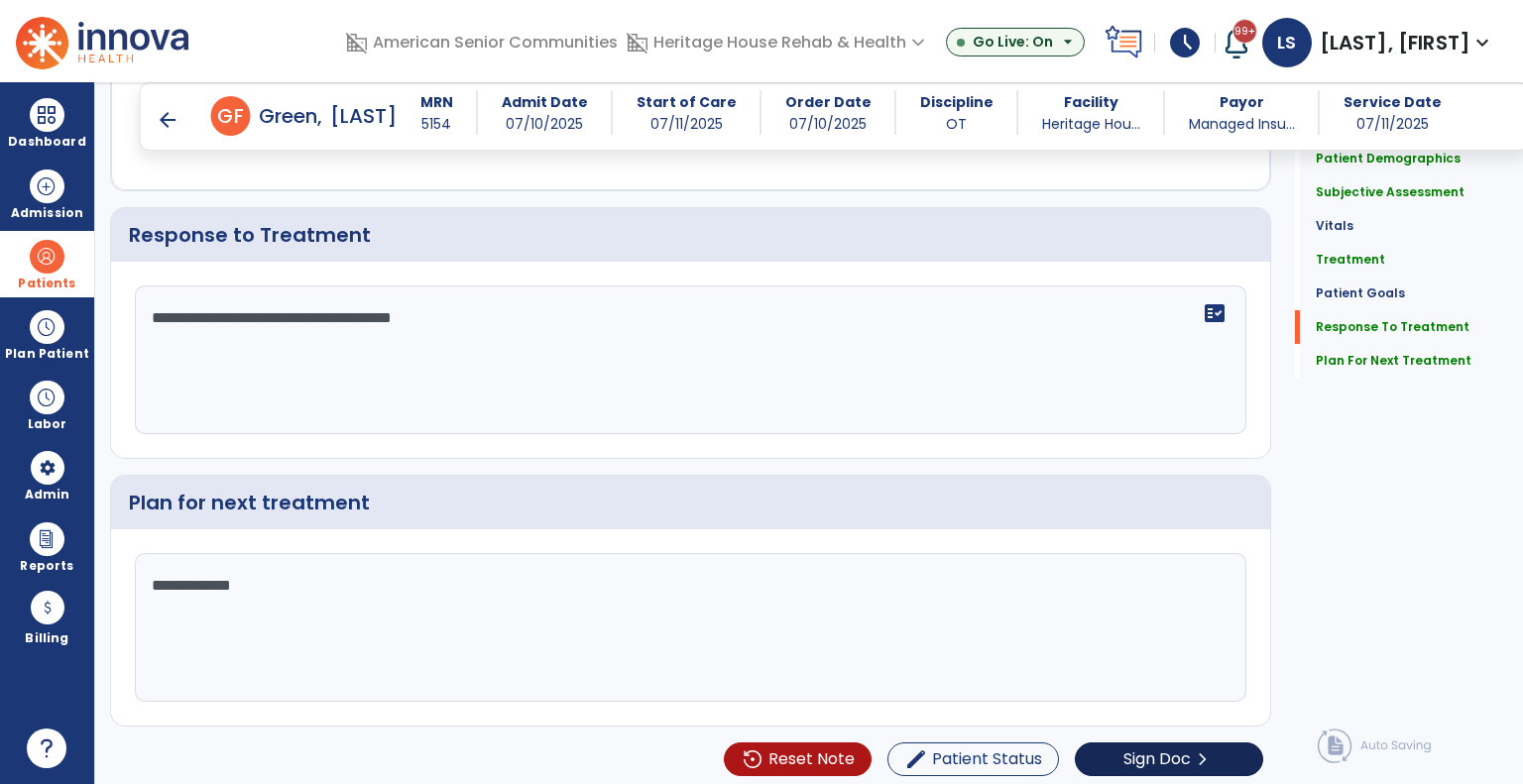 type on "**********" 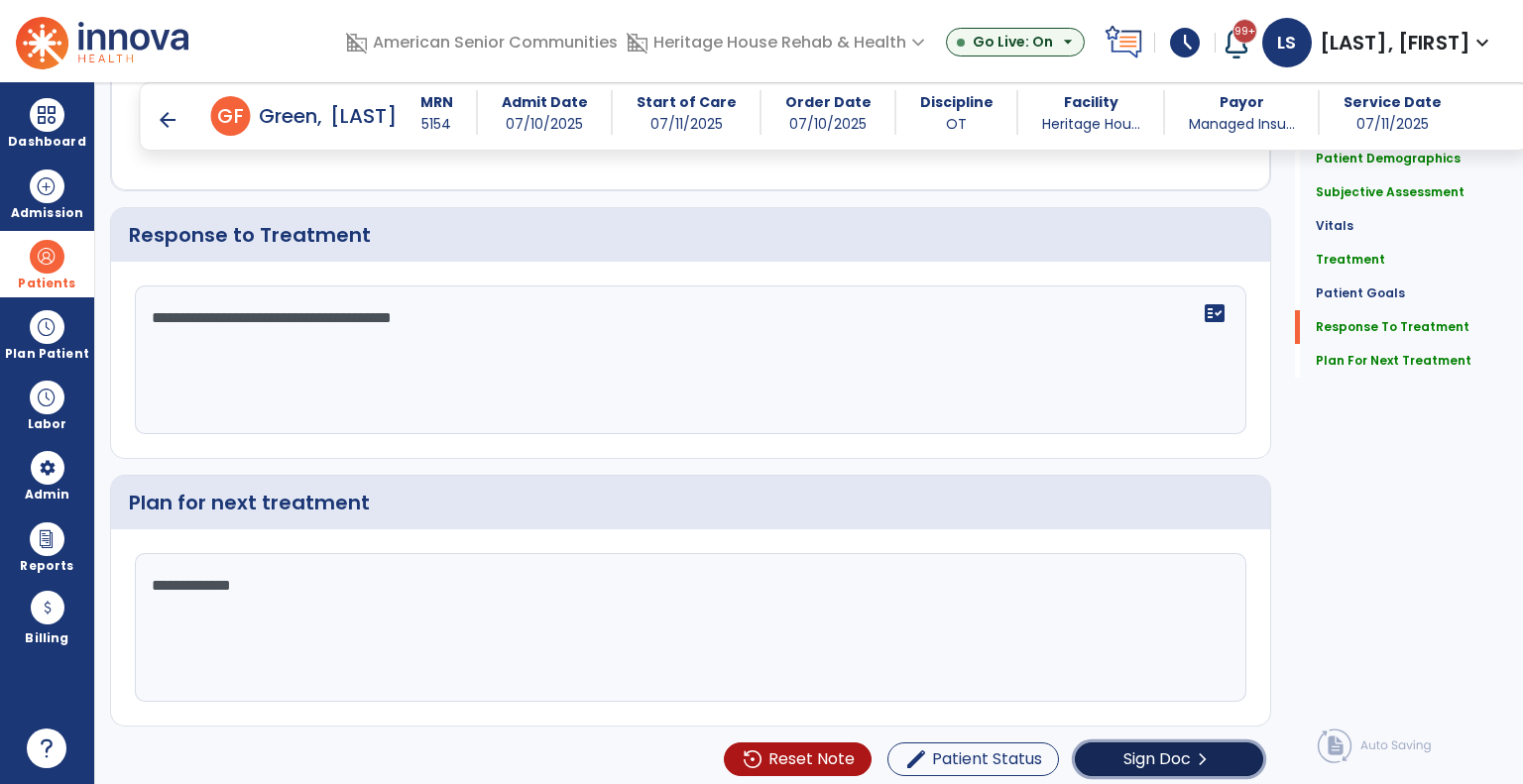 click on "Sign Doc" 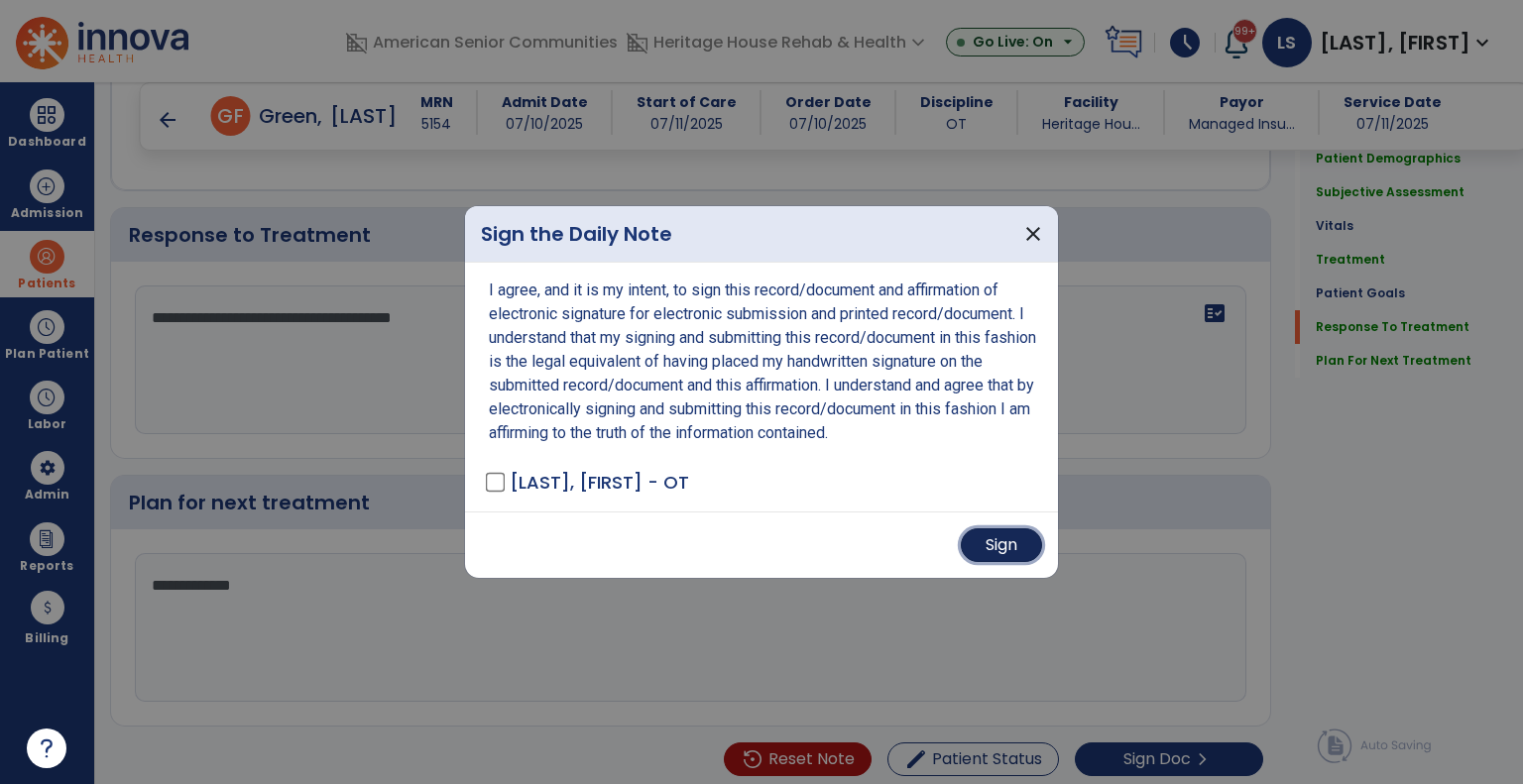 click on "Sign" at bounding box center (1001, 545) 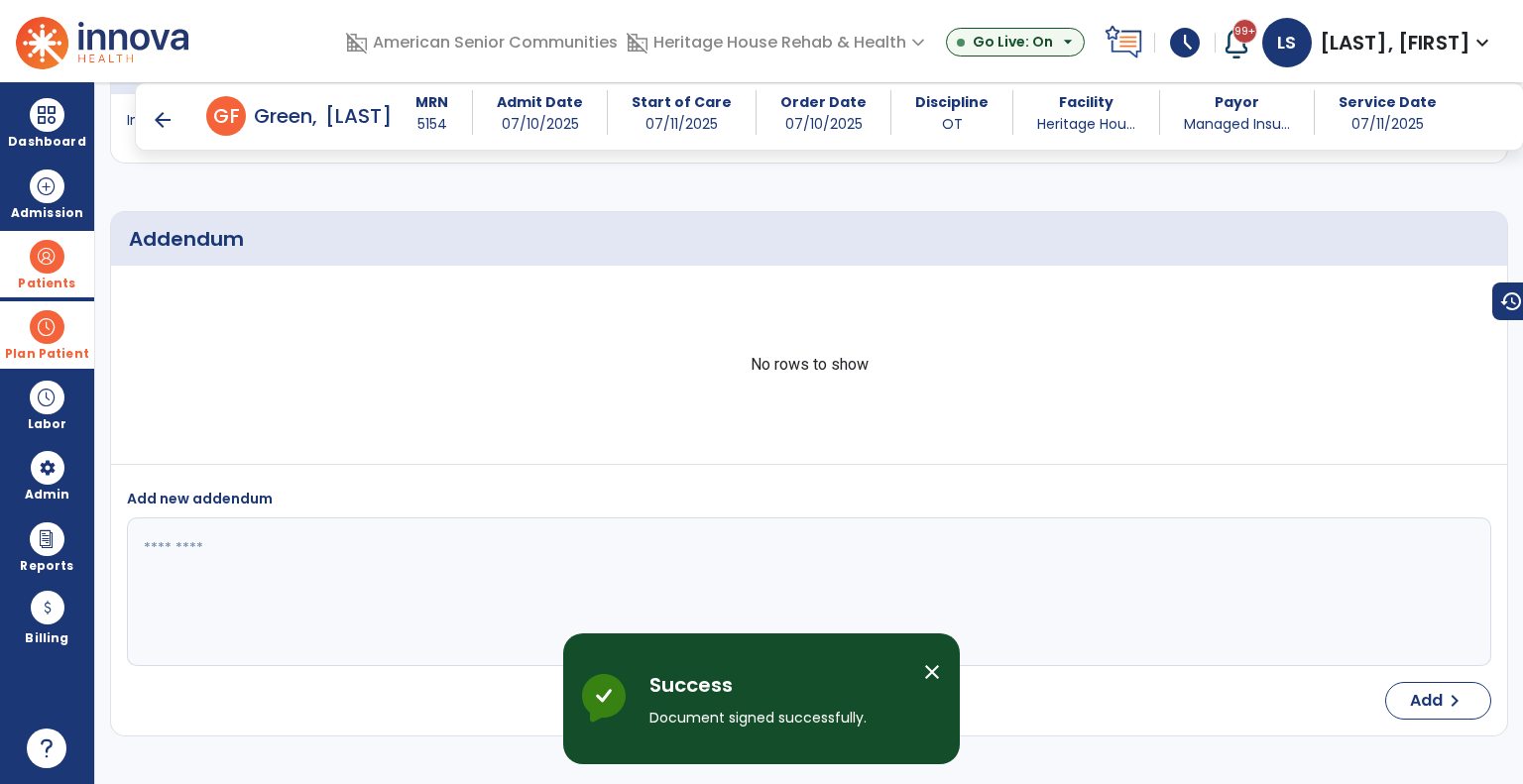scroll, scrollTop: 4112, scrollLeft: 0, axis: vertical 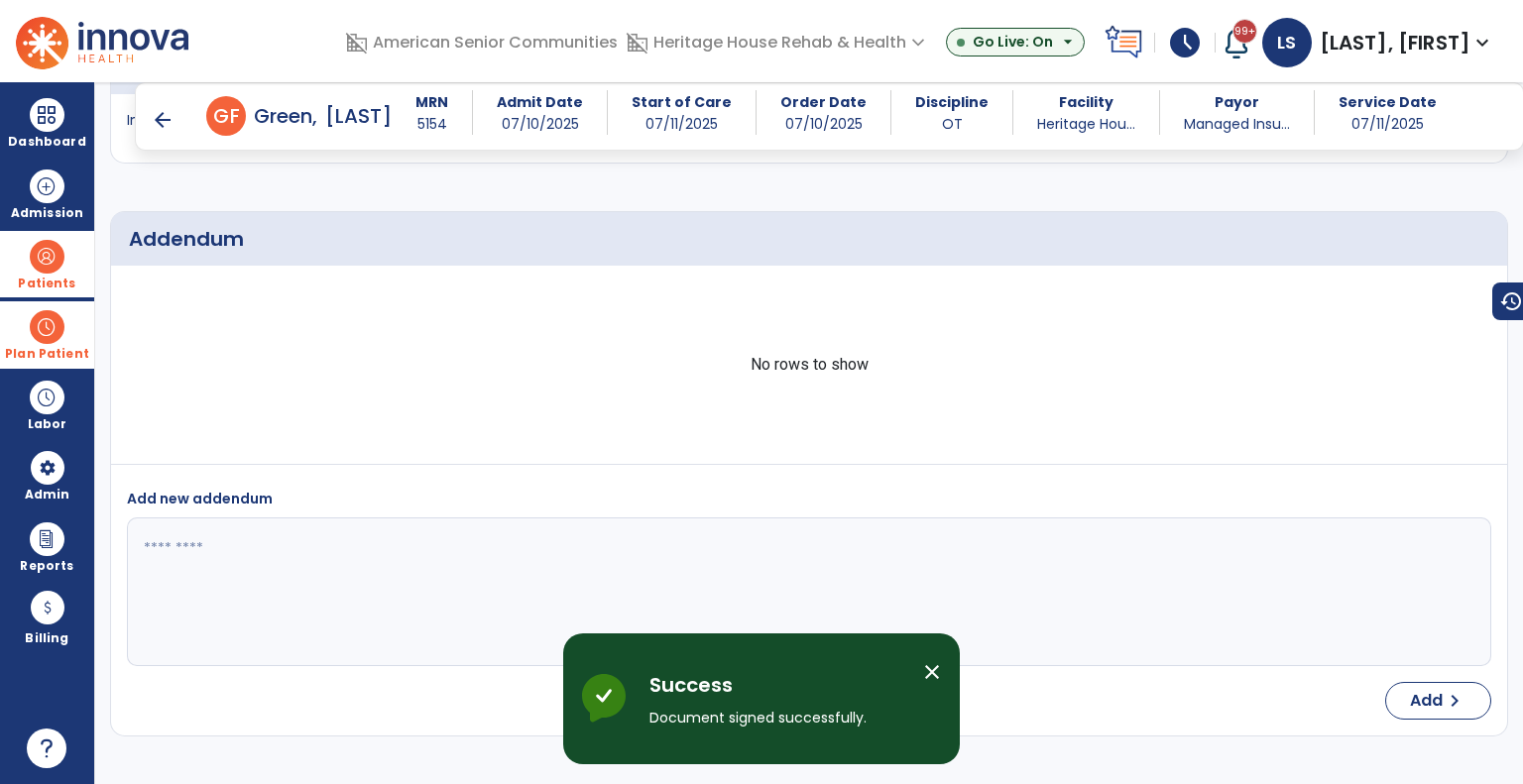 click on "Plan Patient" at bounding box center (47, 264) 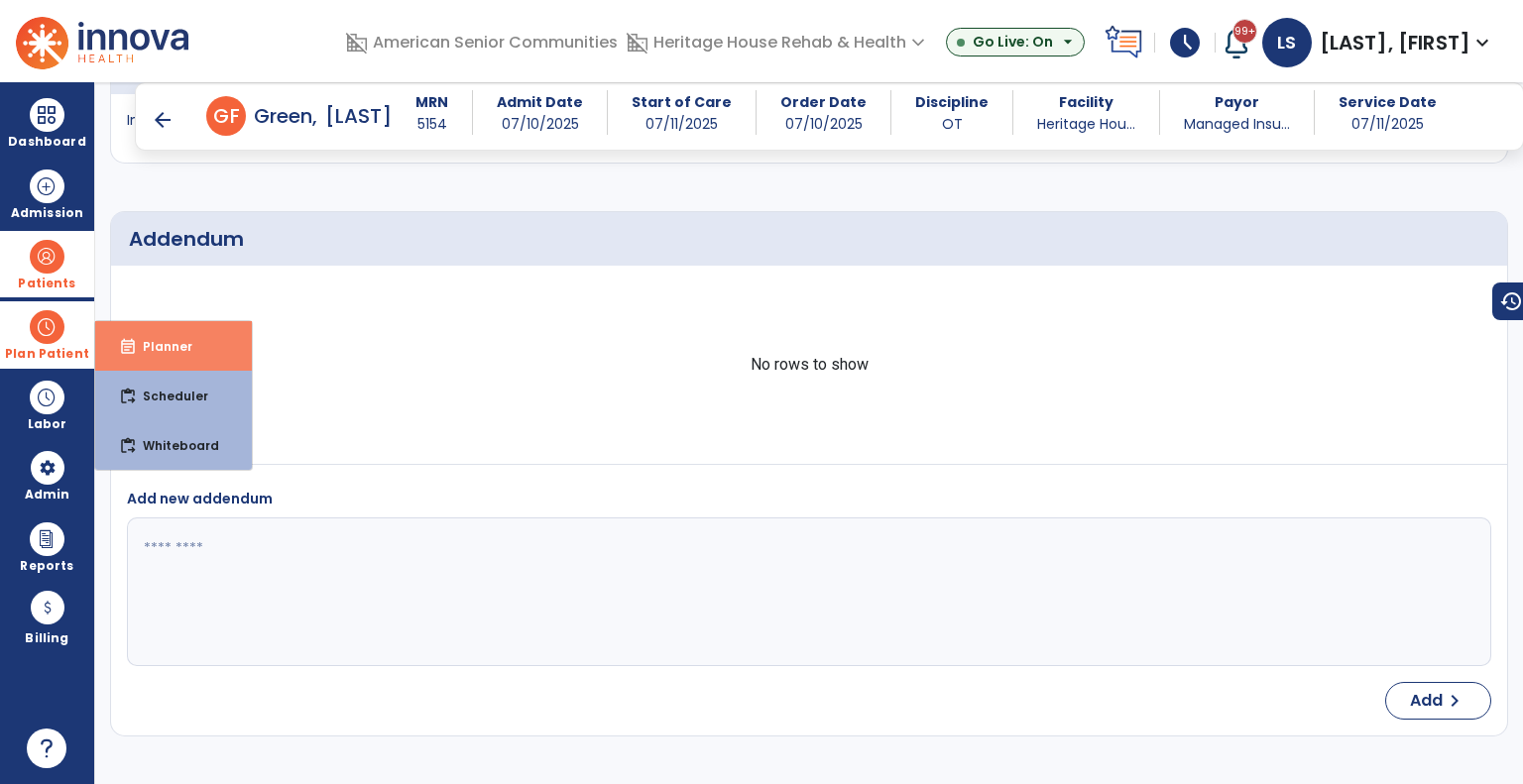 click on "event_note  Planner" at bounding box center (174, 346) 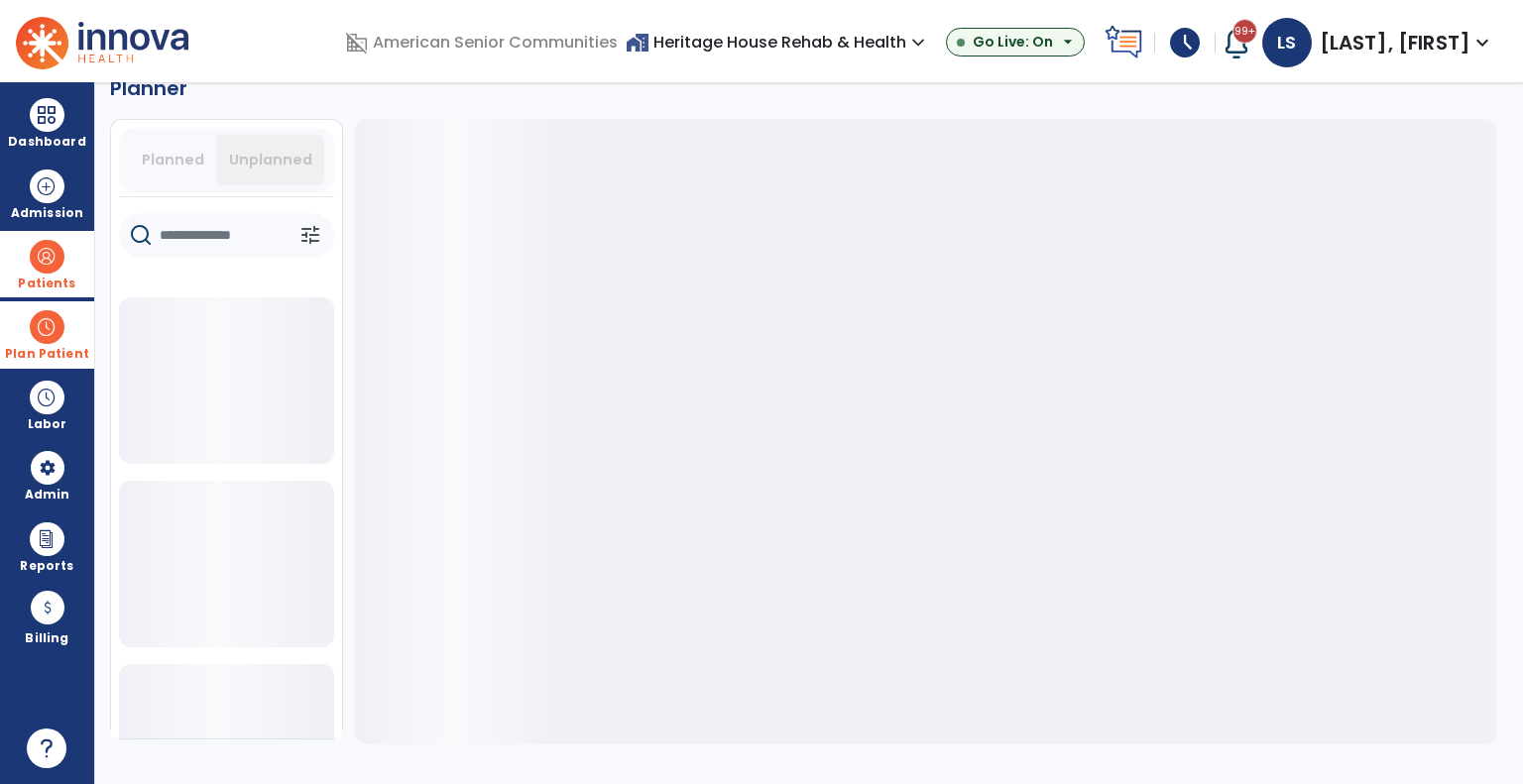 scroll, scrollTop: 36, scrollLeft: 0, axis: vertical 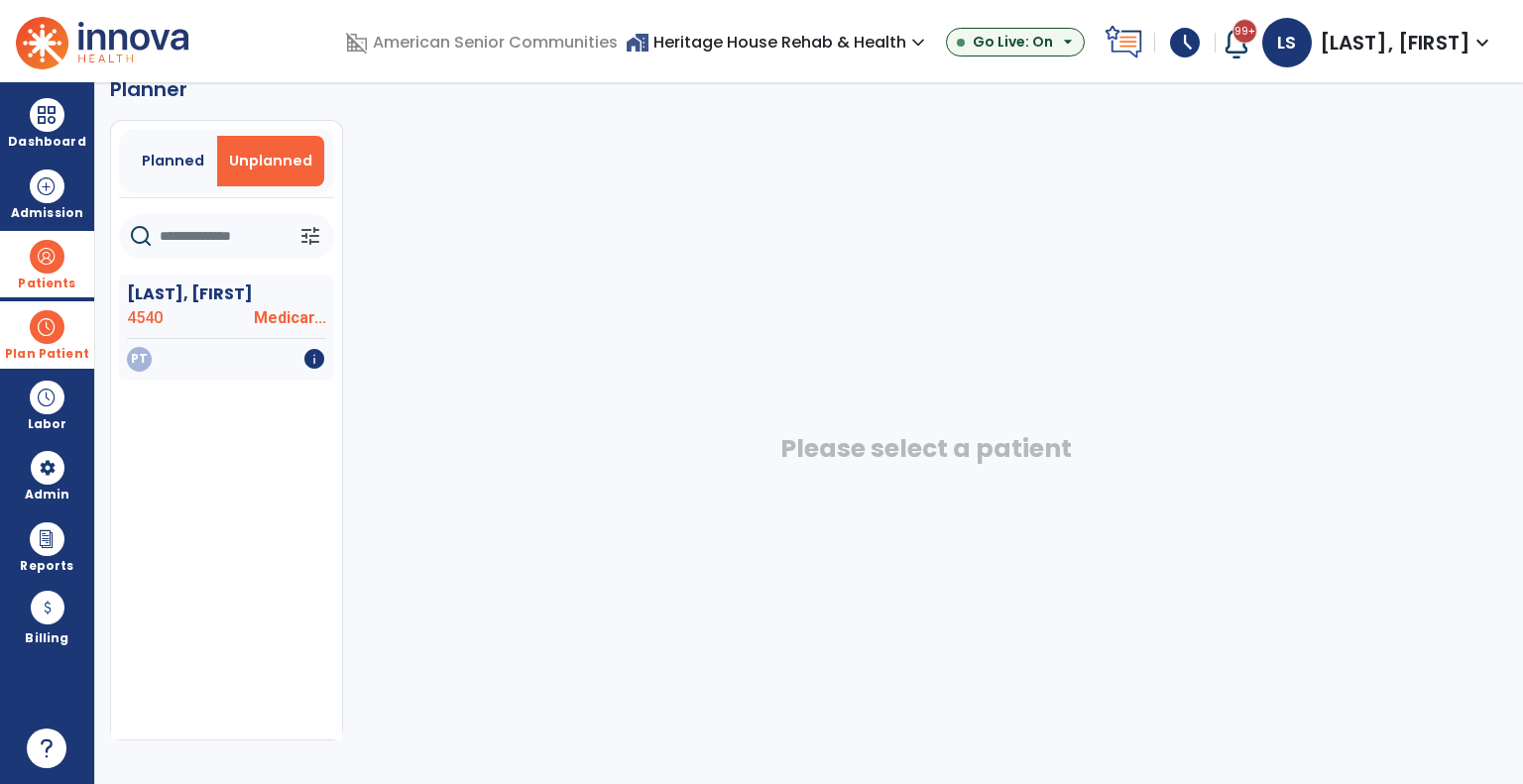click on "Plan Patient" at bounding box center (47, 354) 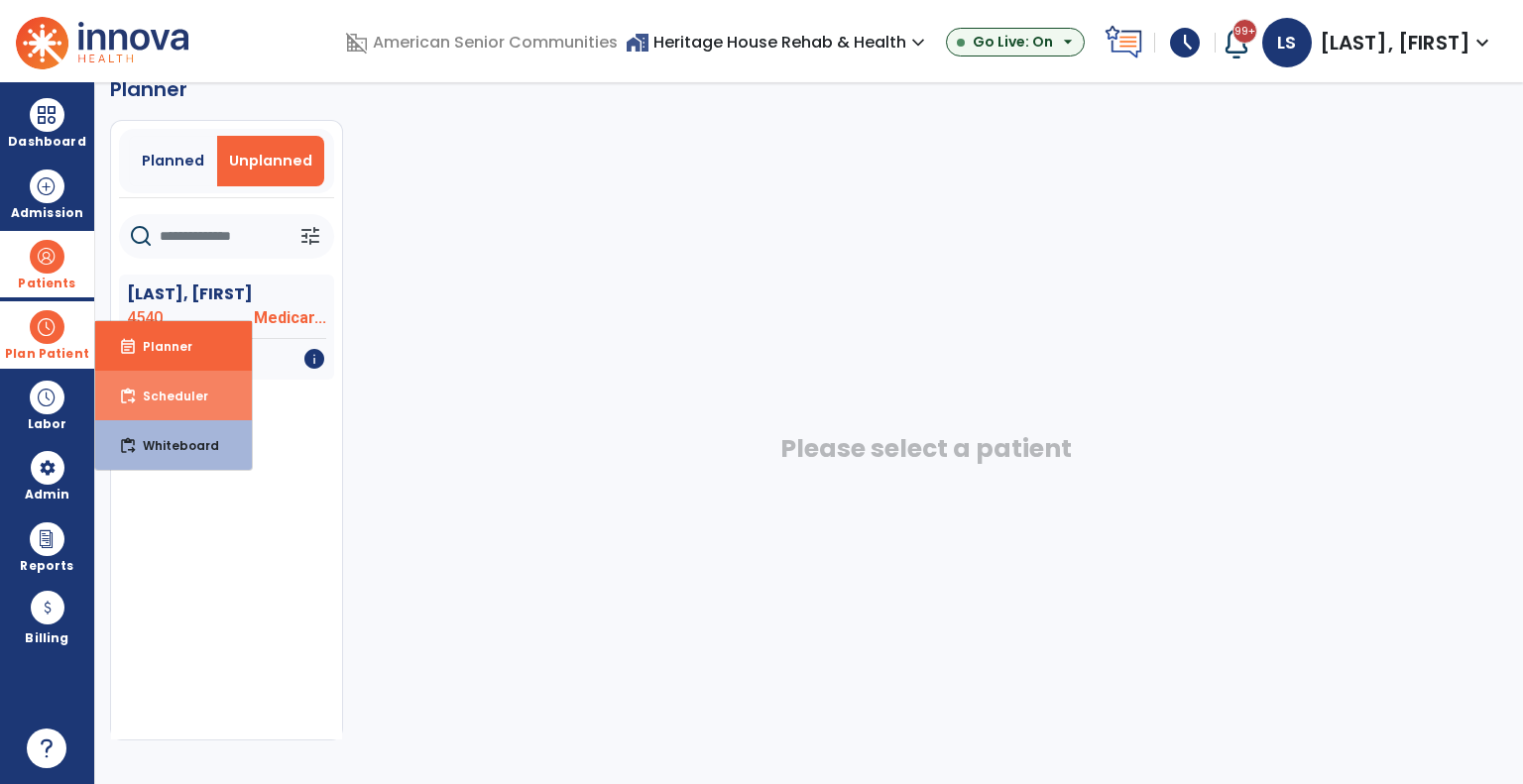 click on "content_paste_go  Scheduler" at bounding box center [174, 395] 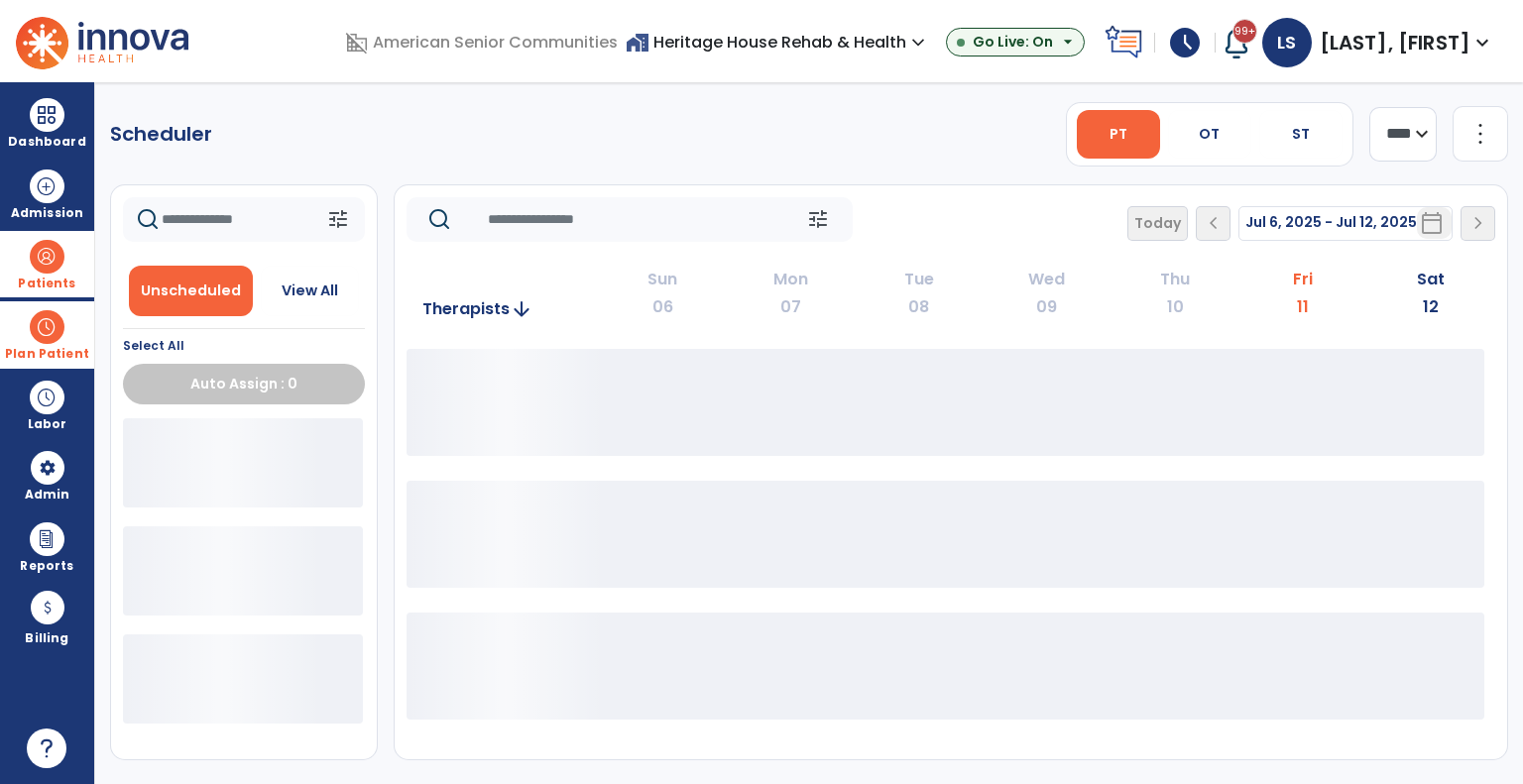 scroll, scrollTop: 0, scrollLeft: 0, axis: both 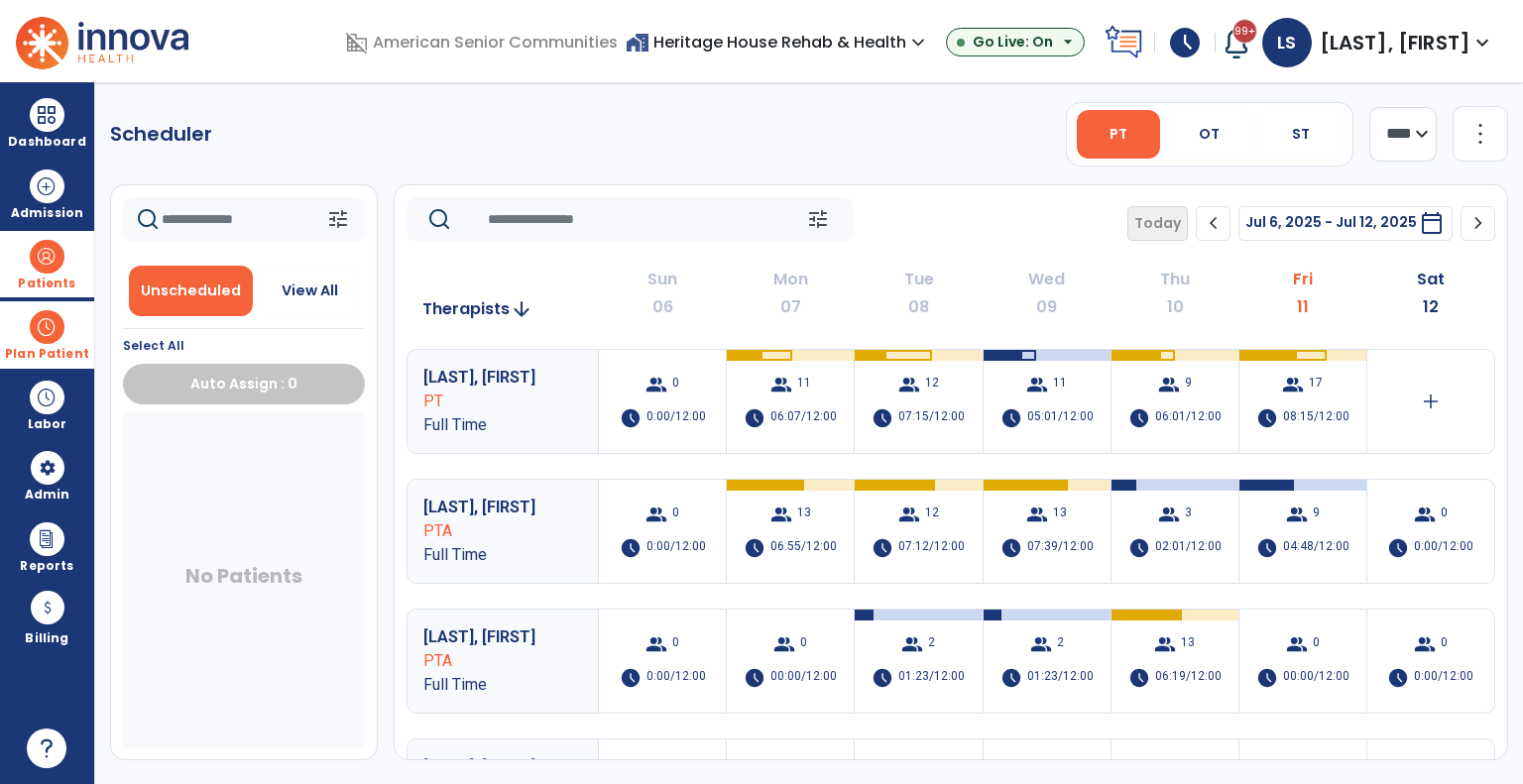 click on "chevron_right" 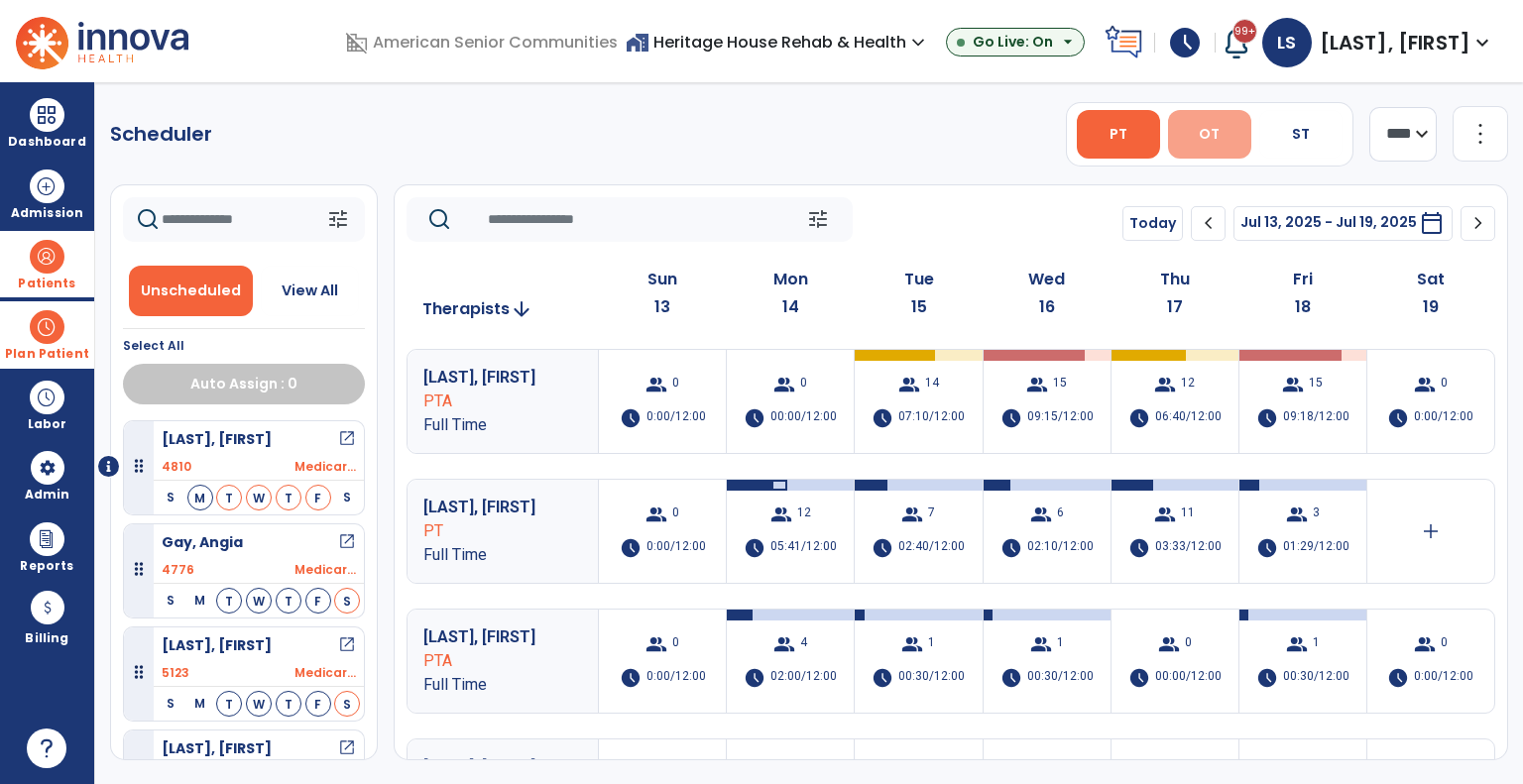 click on "OT" at bounding box center [1210, 134] 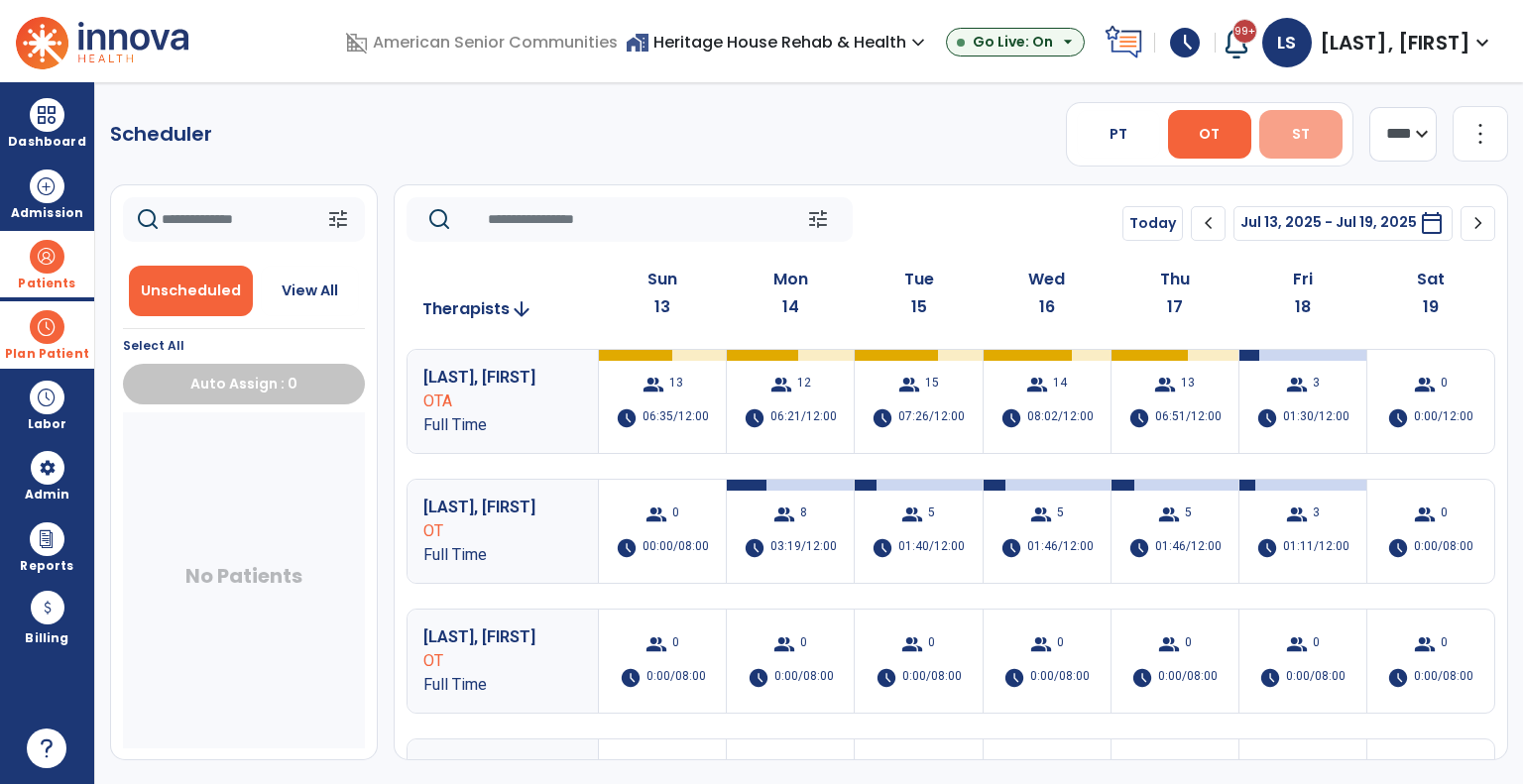 click on "ST" at bounding box center (1301, 134) 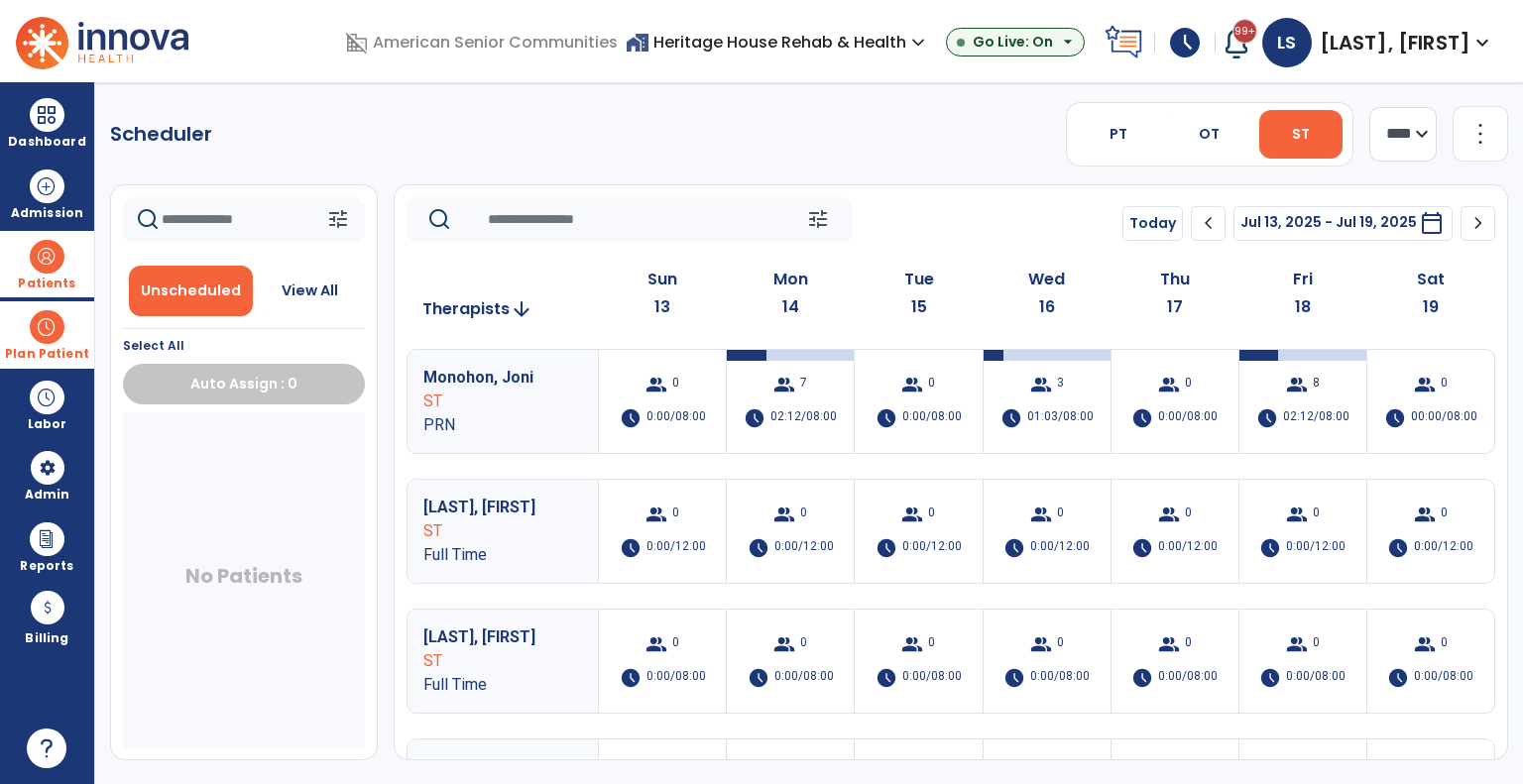 click on "home_work   Heritage House Rehab & Health   expand_more" at bounding box center [777, 42] 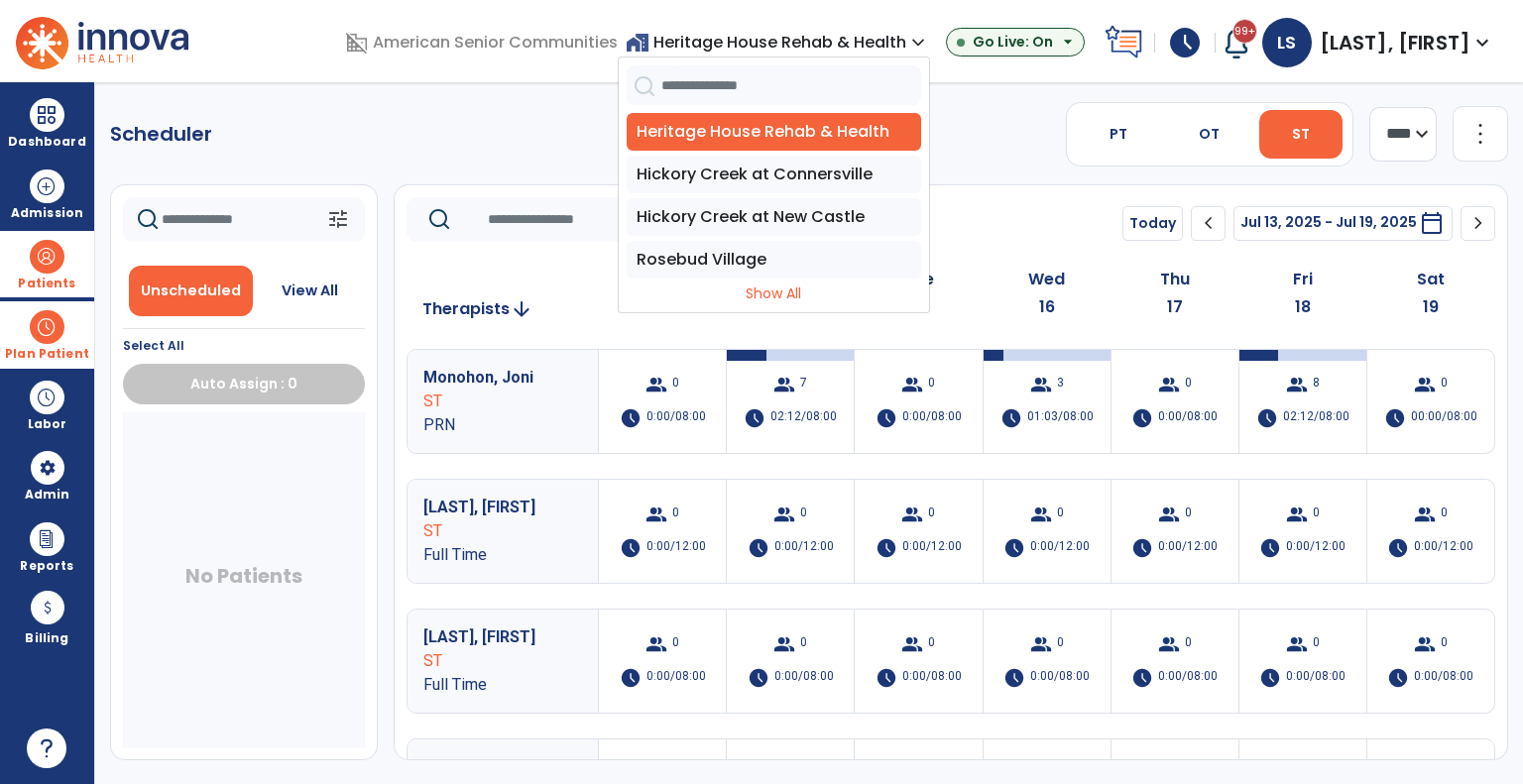 drag, startPoint x: 685, startPoint y: 254, endPoint x: 677, endPoint y: 239, distance: 17 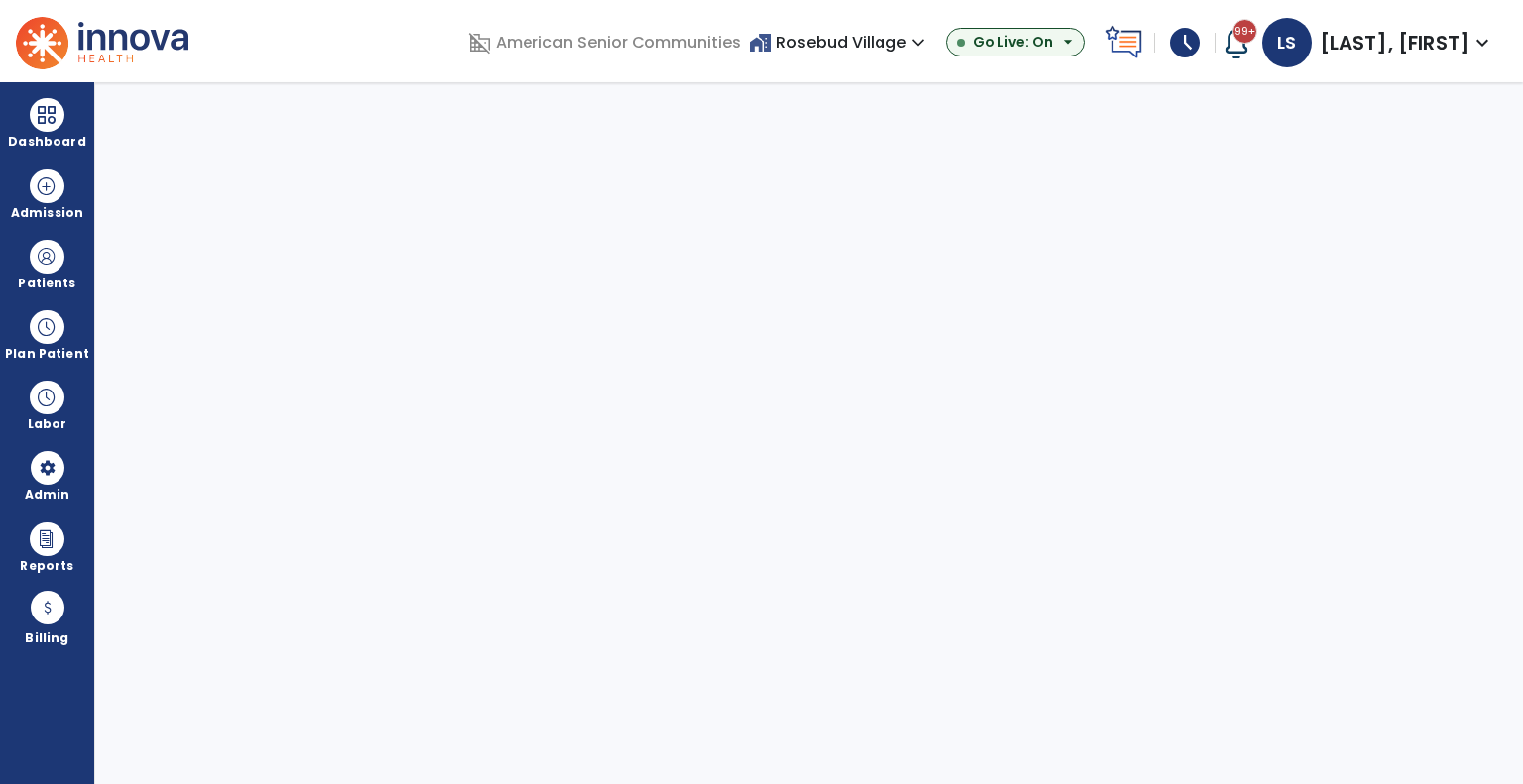 select on "***" 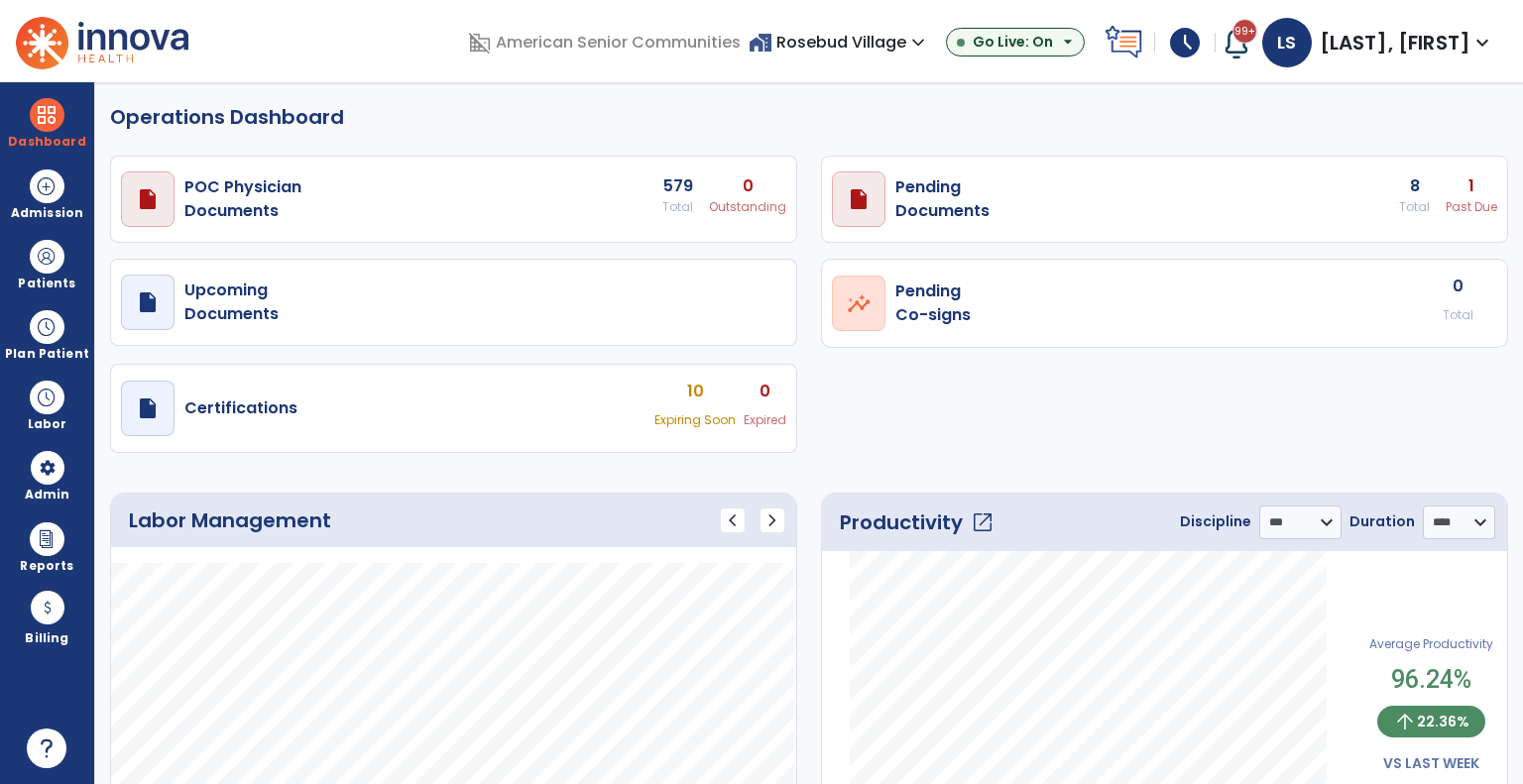 scroll, scrollTop: 0, scrollLeft: 0, axis: both 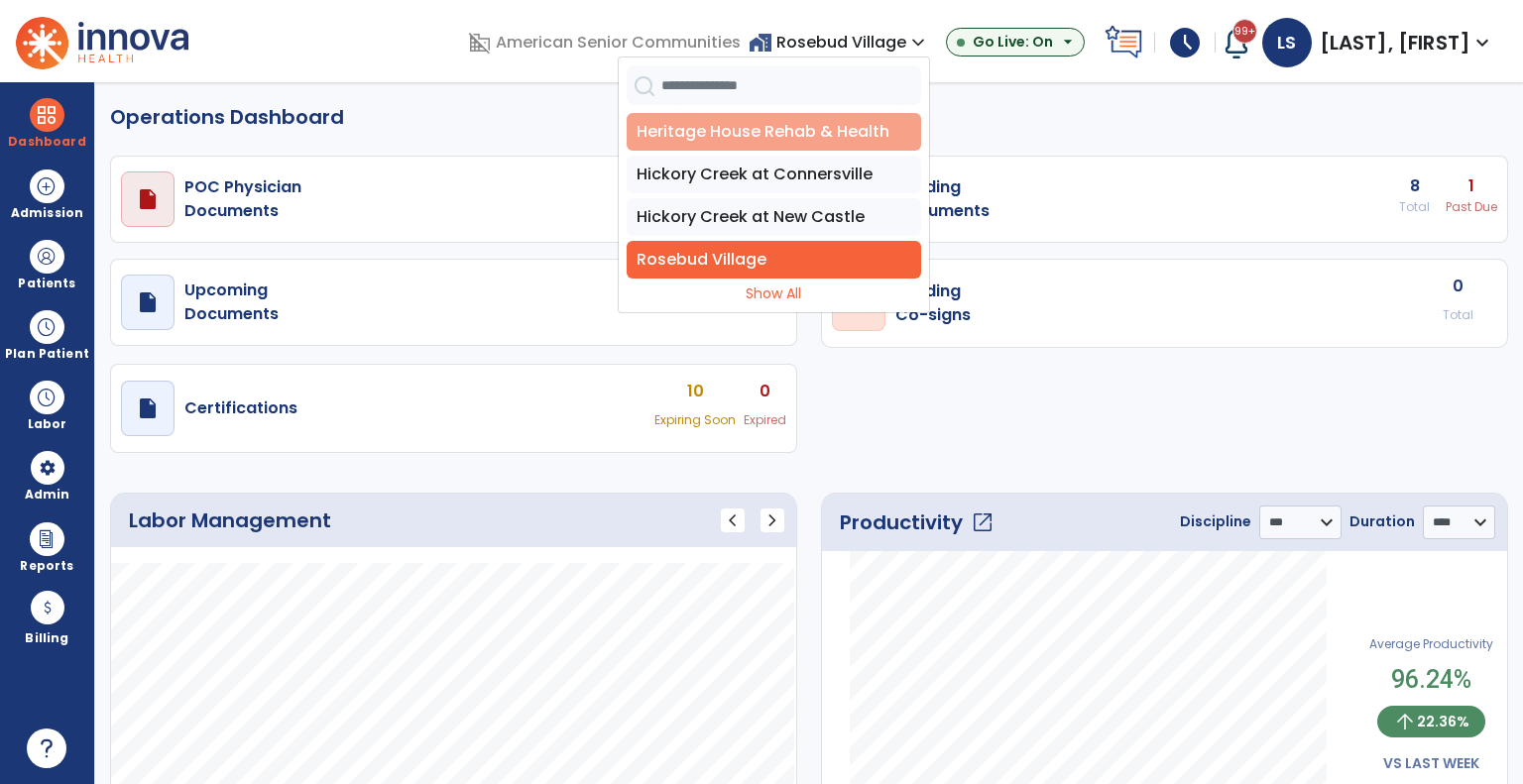 click on "Heritage House Rehab & Health" at bounding box center [773, 132] 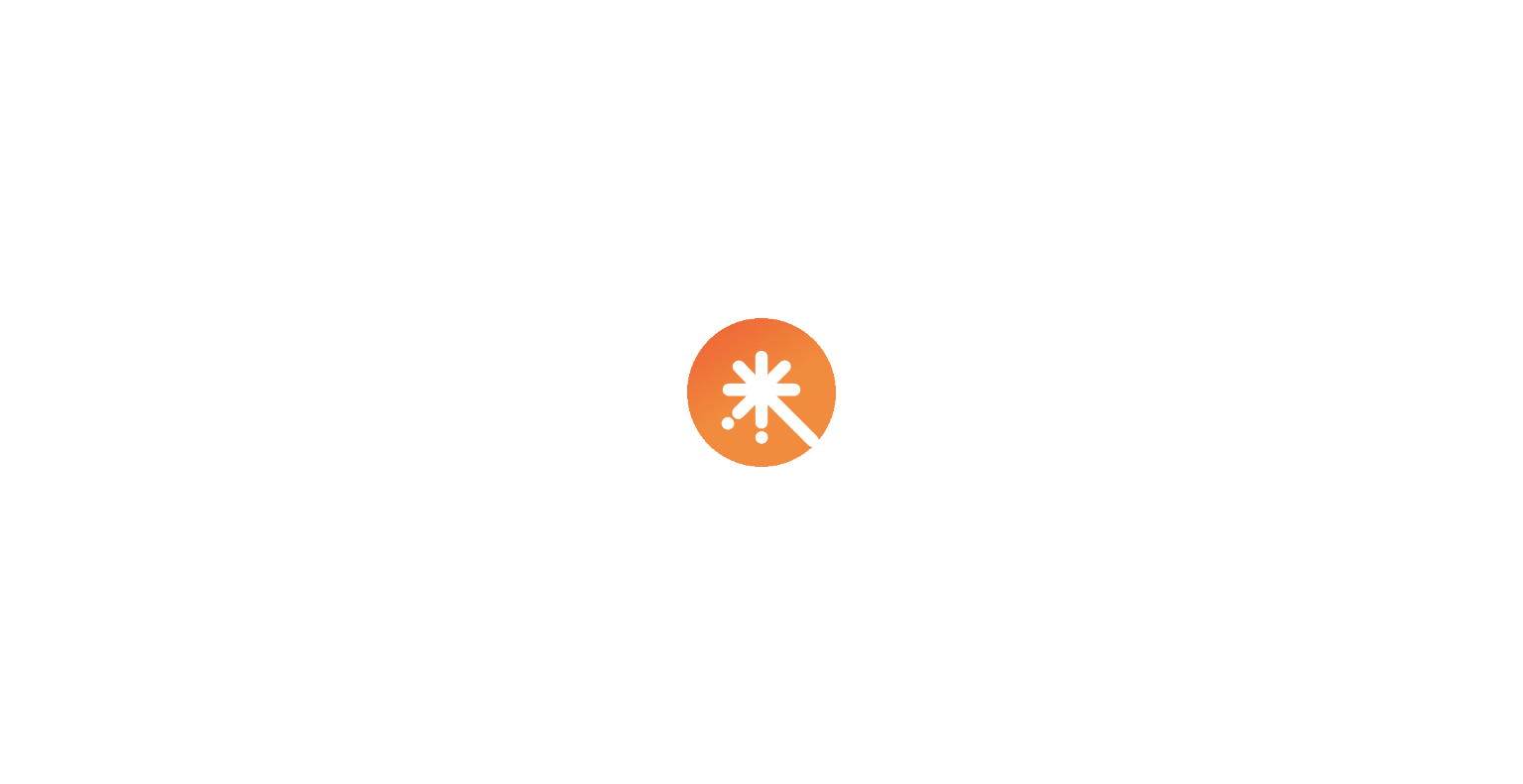 scroll, scrollTop: 0, scrollLeft: 0, axis: both 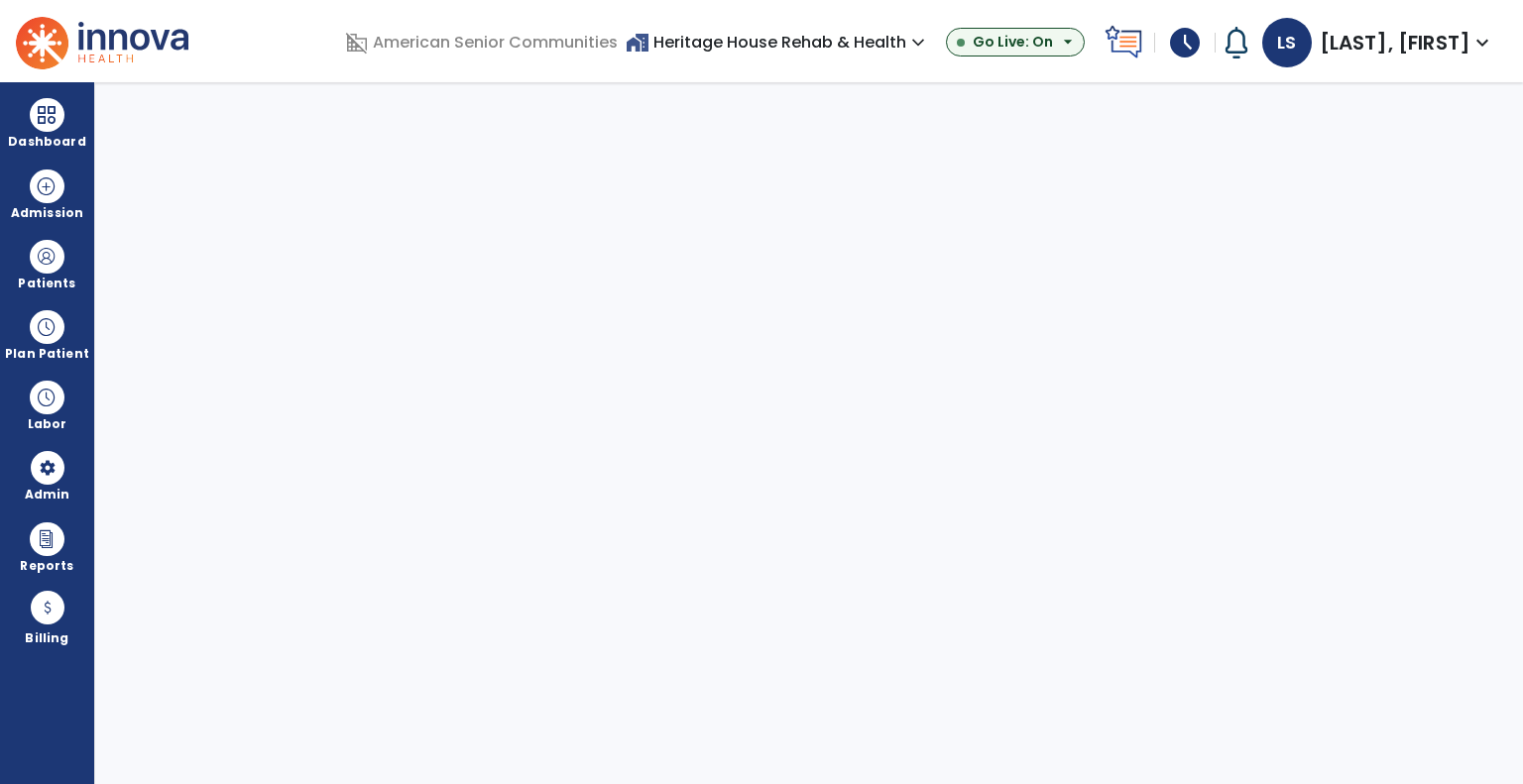 select on "***" 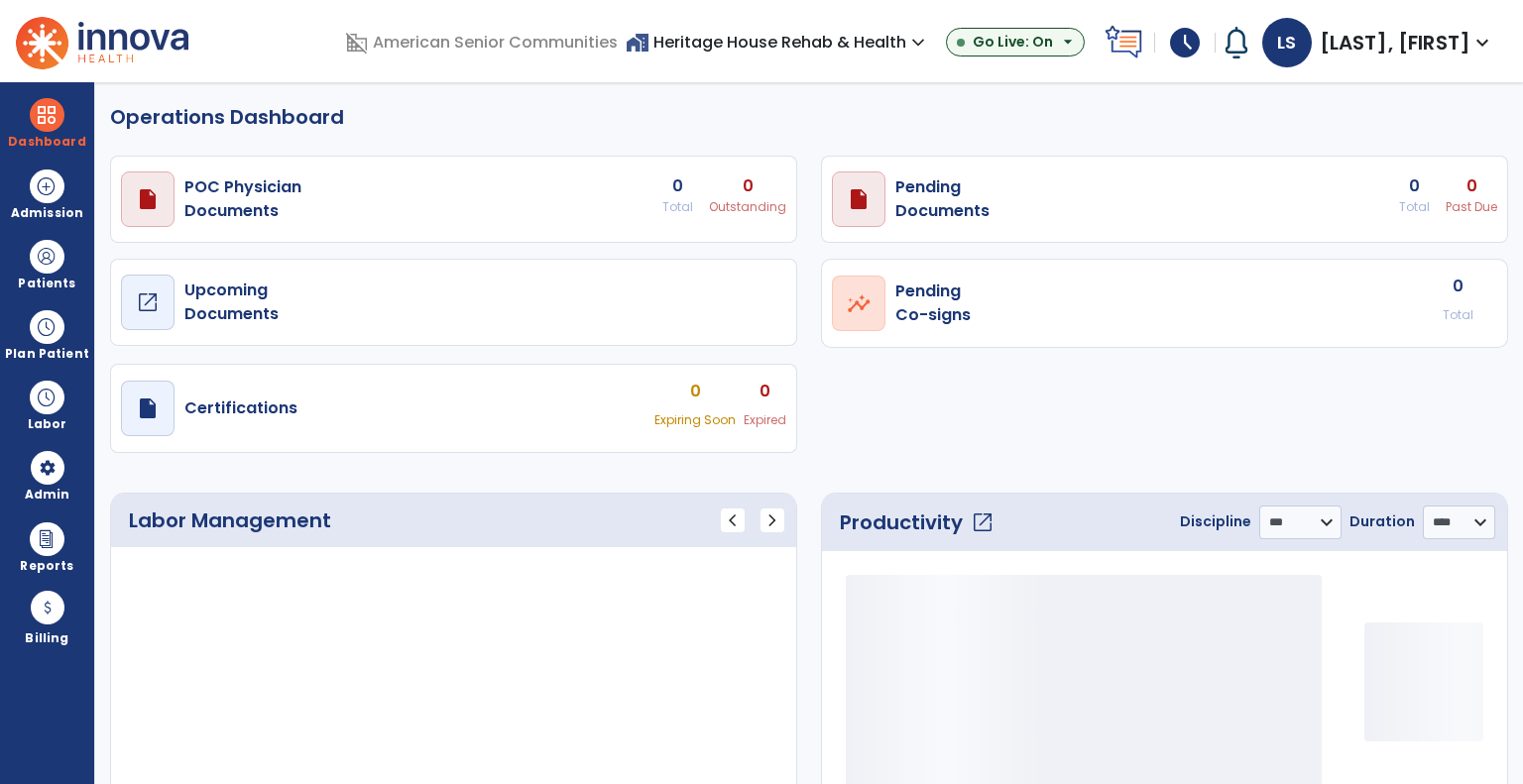 select on "***" 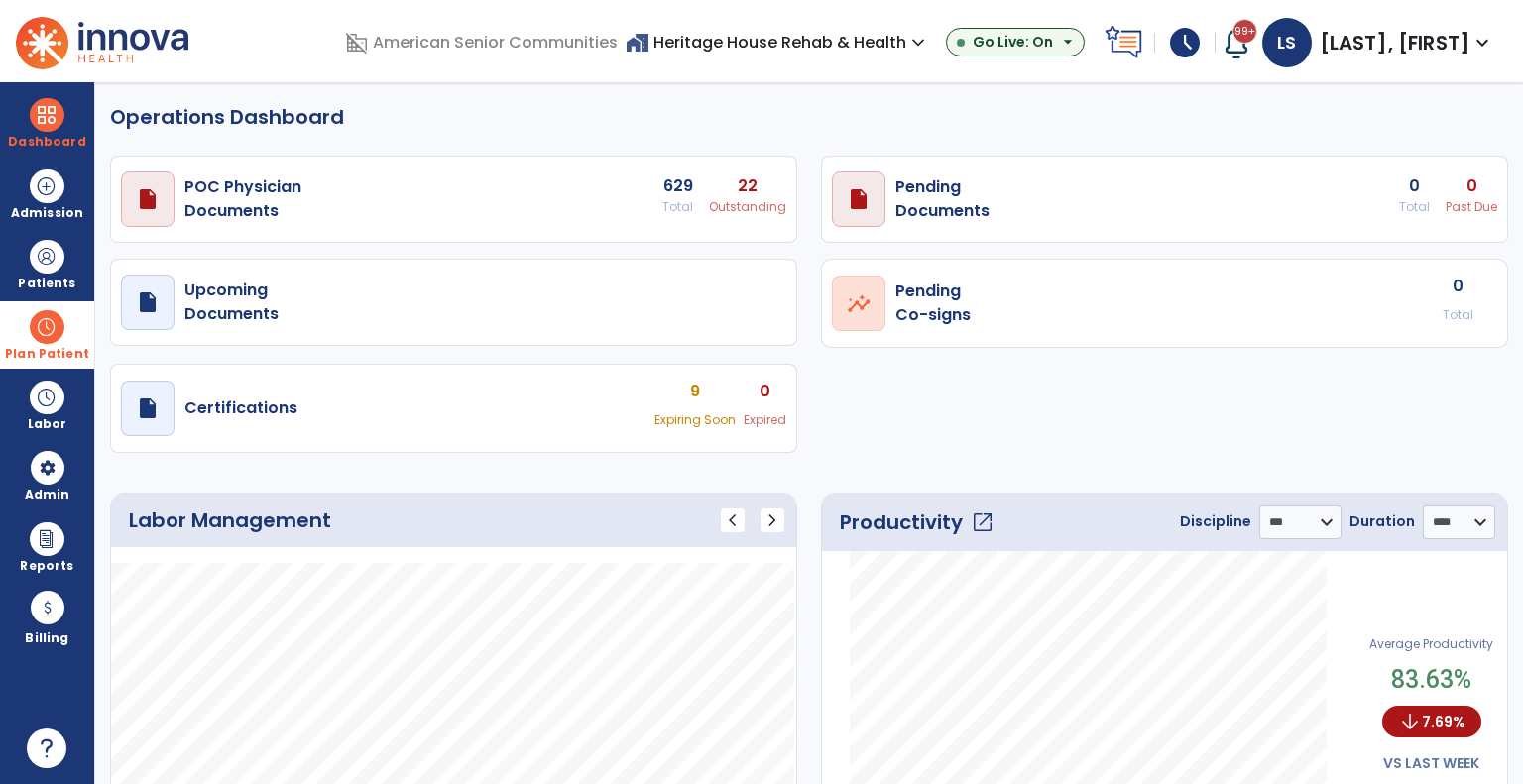 click on "Plan Patient" at bounding box center [47, 264] 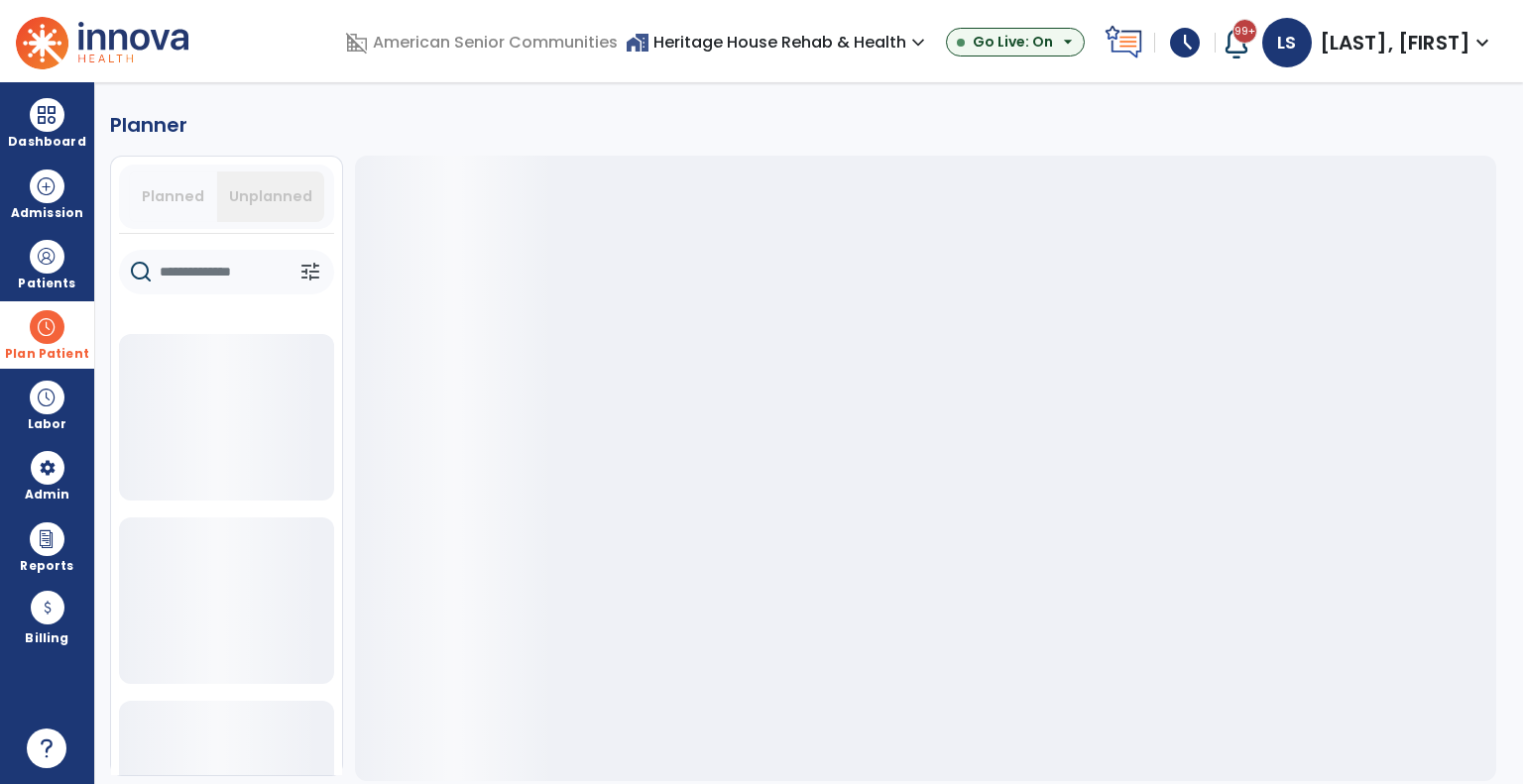 click on "Planned" at bounding box center (174, 196) 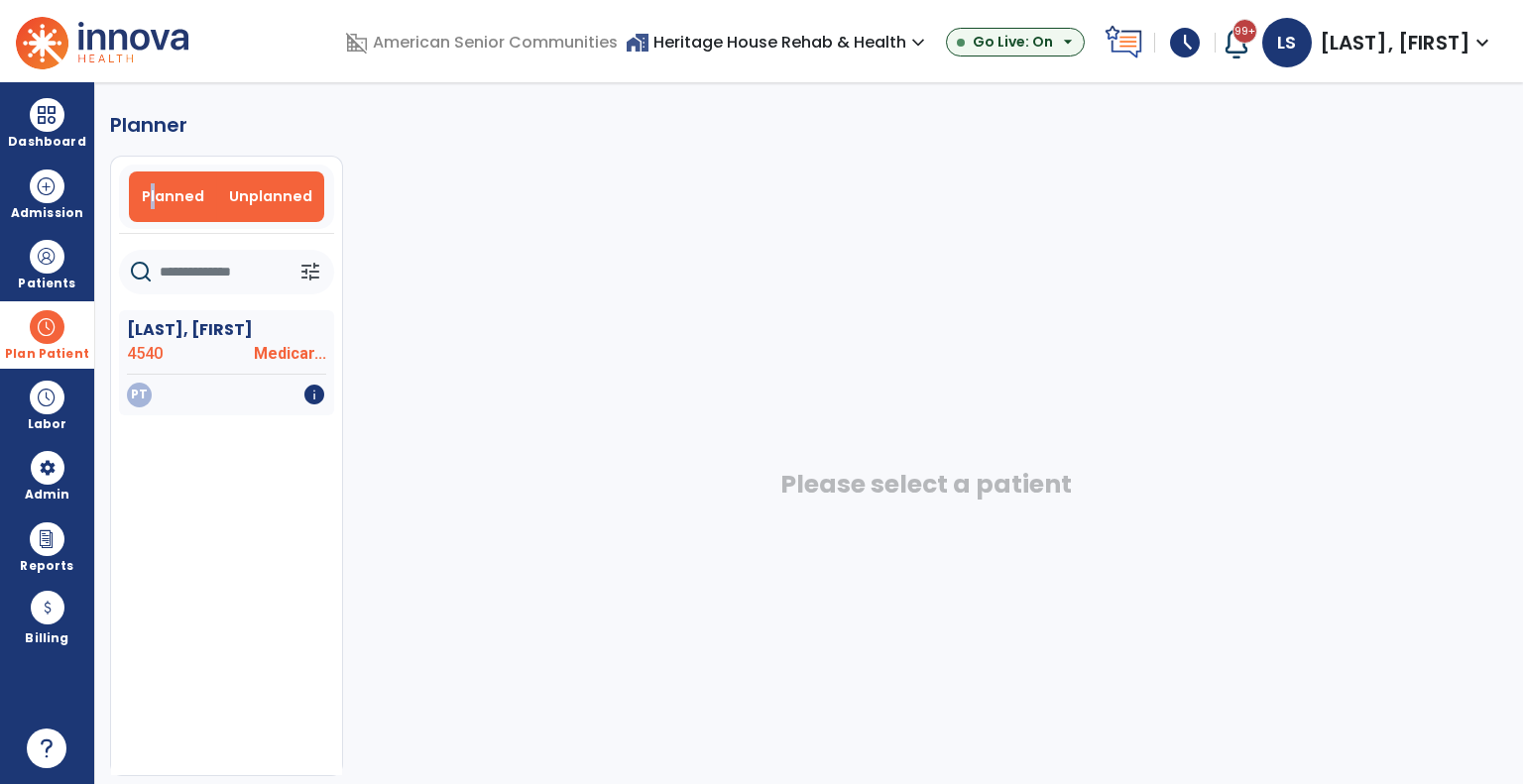 drag, startPoint x: 150, startPoint y: 194, endPoint x: 136, endPoint y: 204, distance: 17.20465 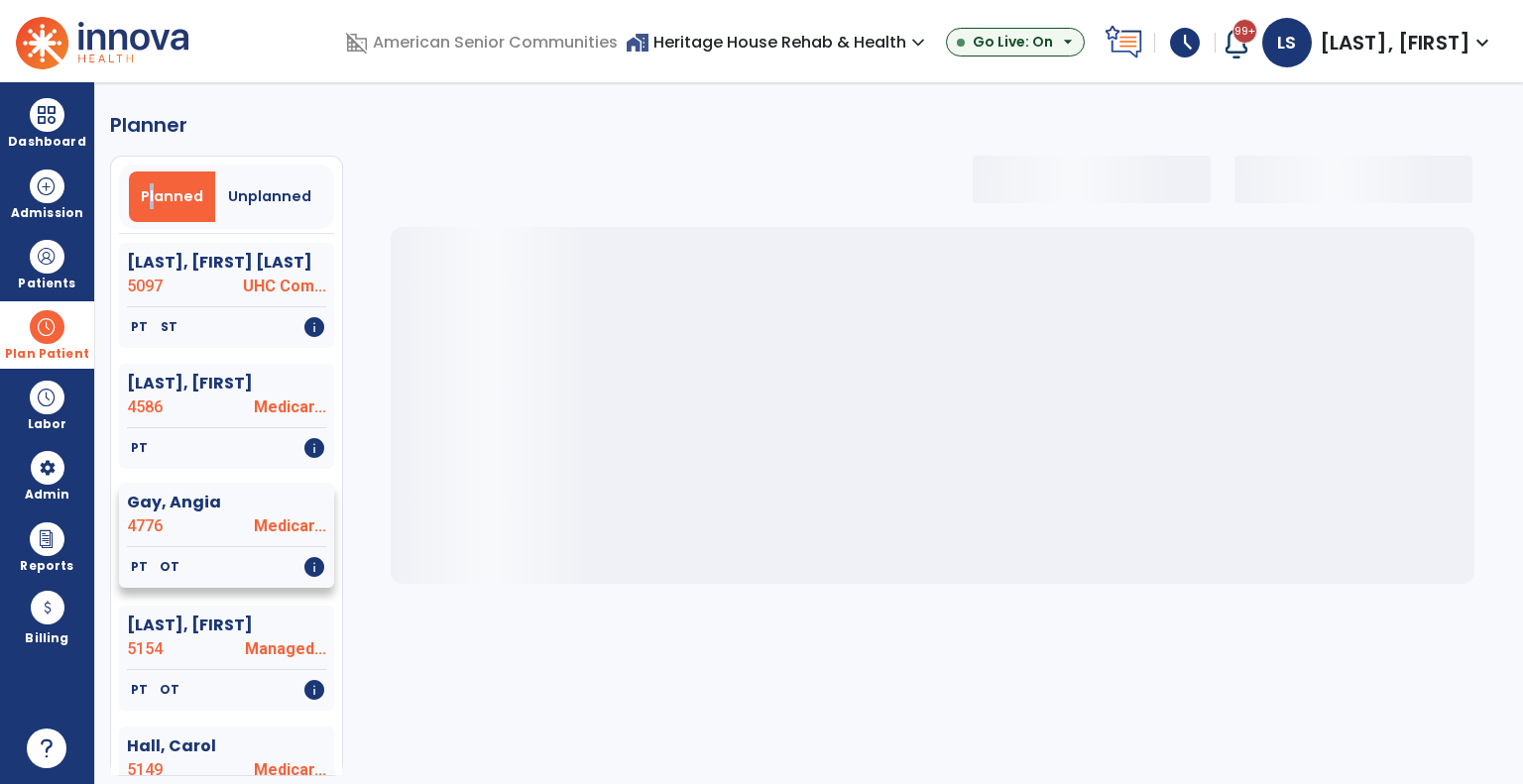 select on "***" 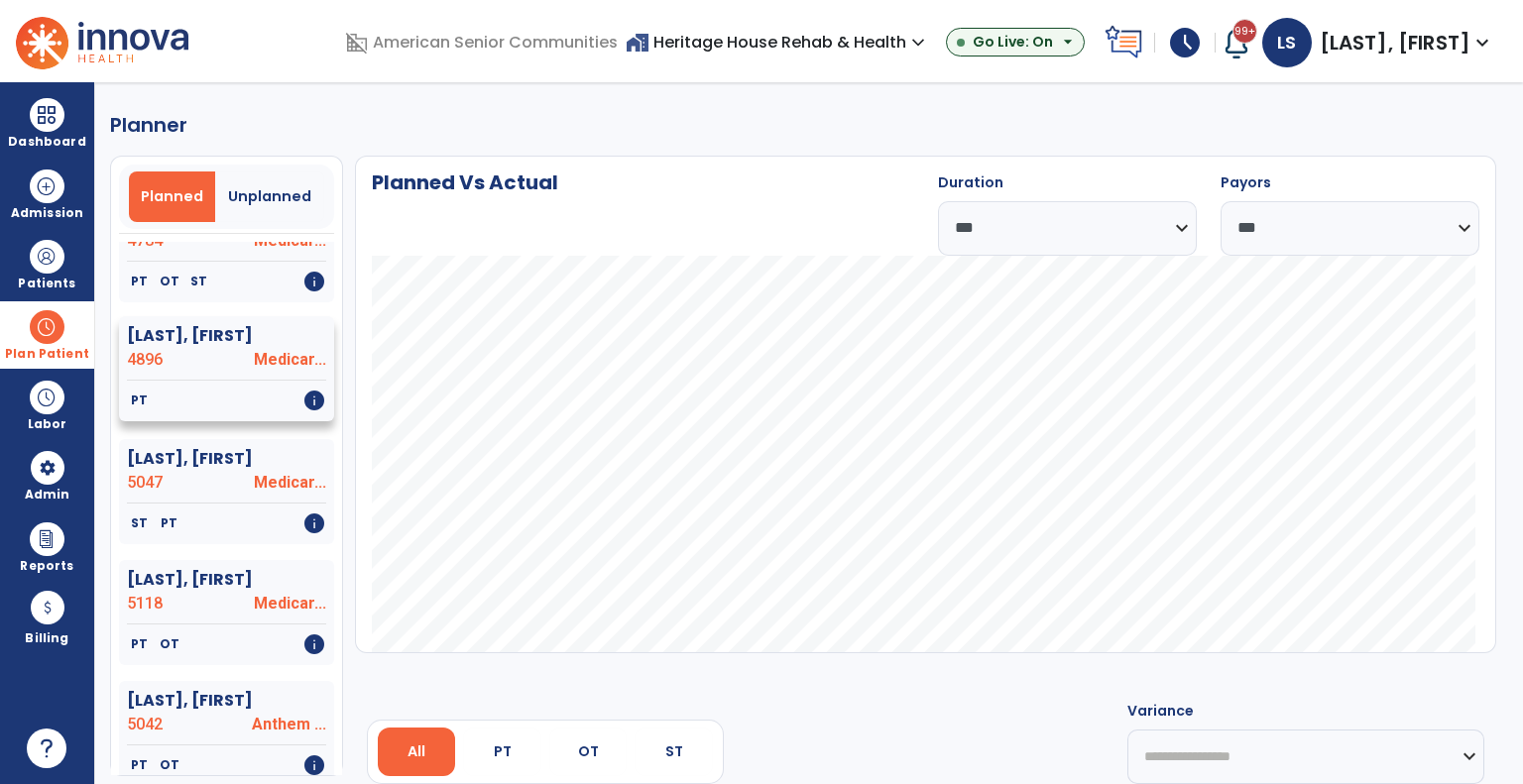 click on "PT   info" 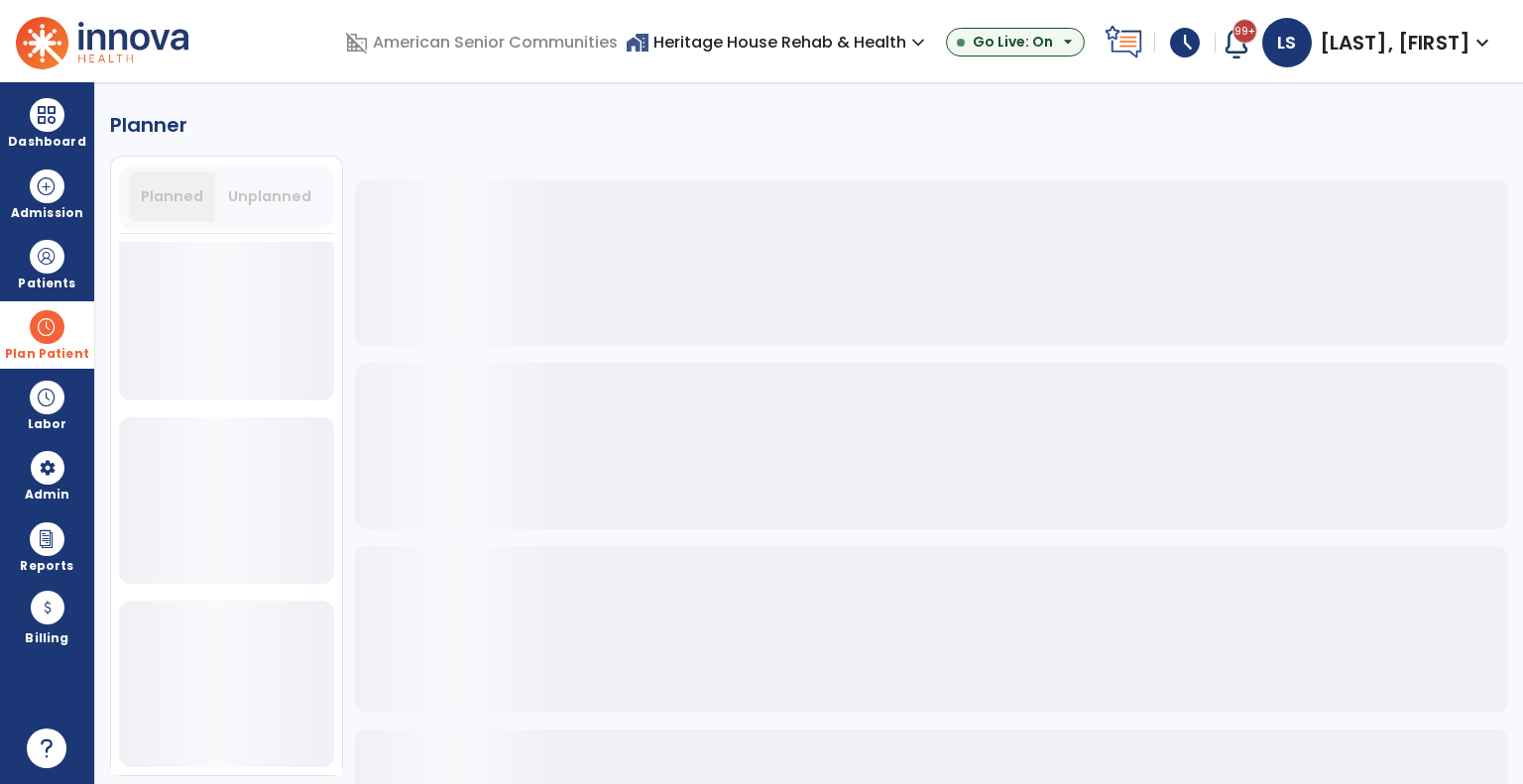 scroll, scrollTop: 1685, scrollLeft: 0, axis: vertical 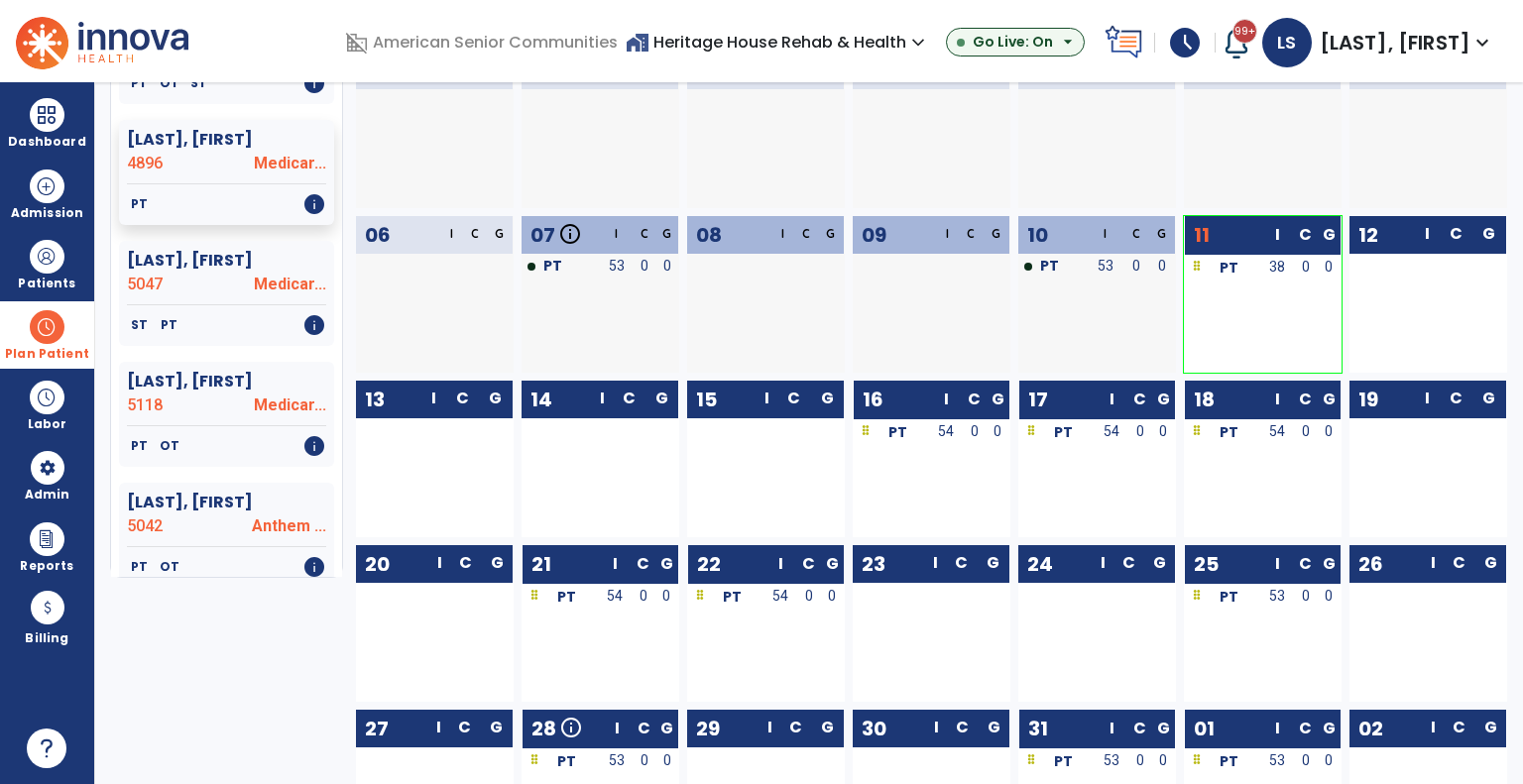 click on "home_work   Heritage House Rehab & Health   expand_more" at bounding box center (777, 42) 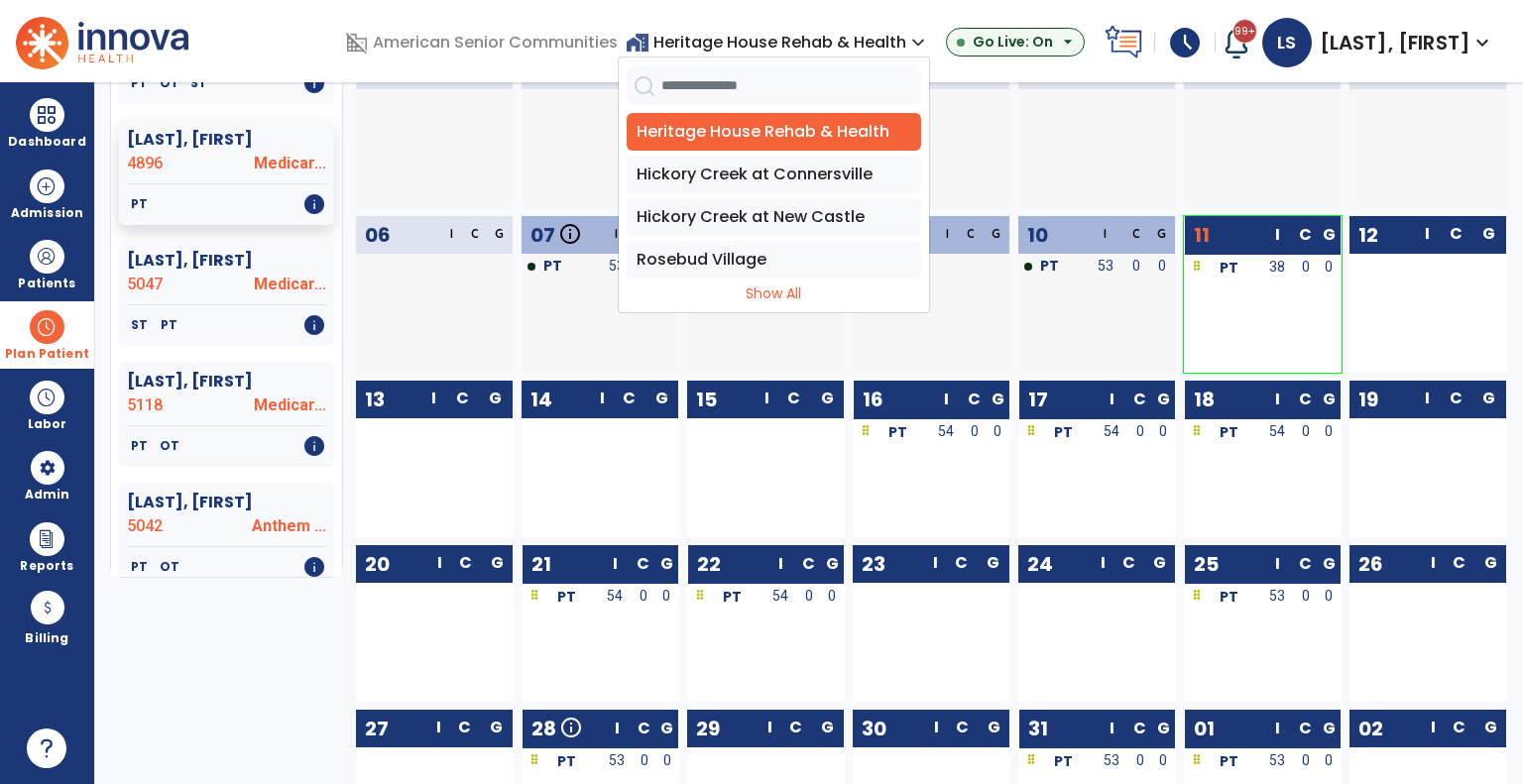 click at bounding box center [450, 161] 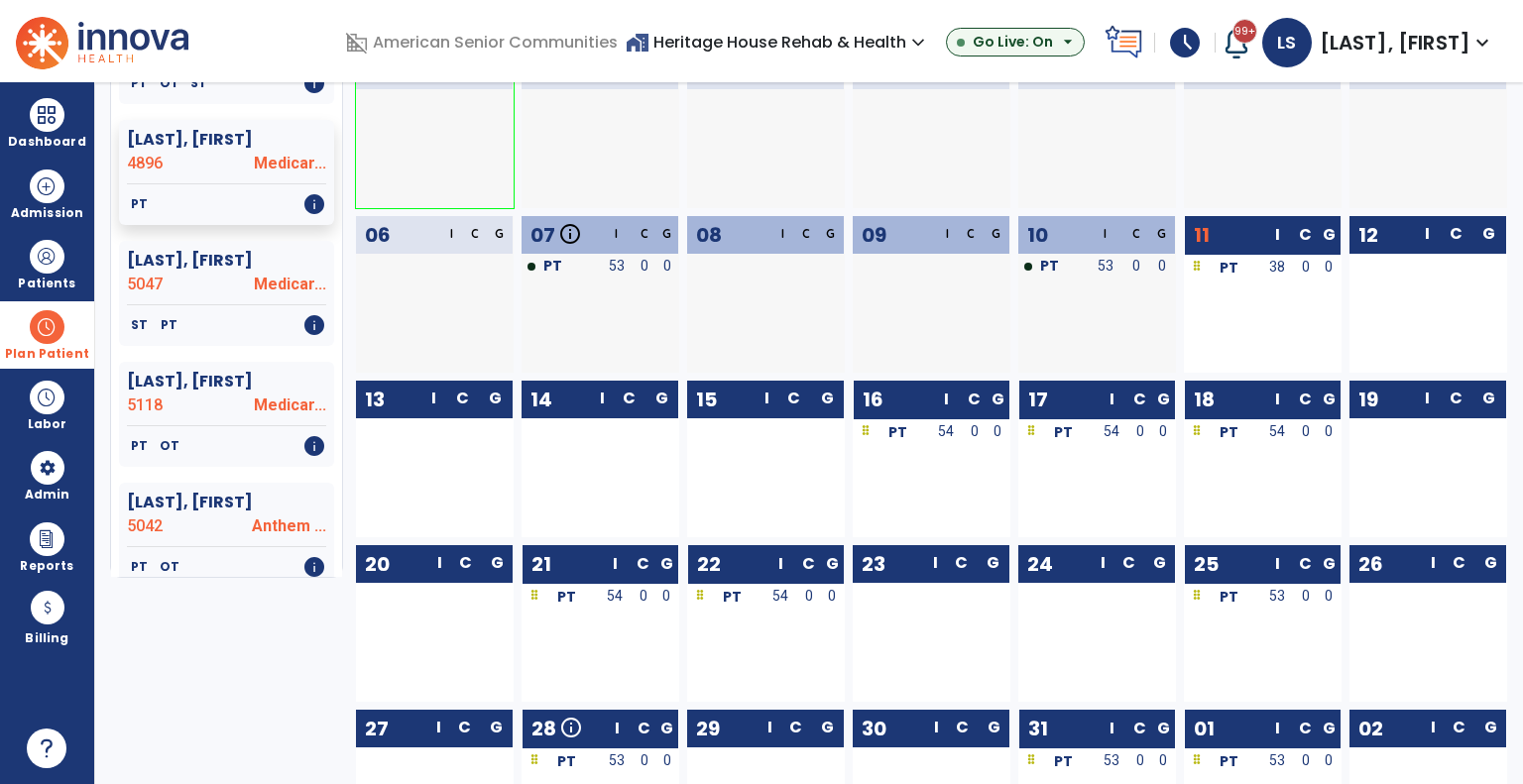 click at bounding box center (47, 327) 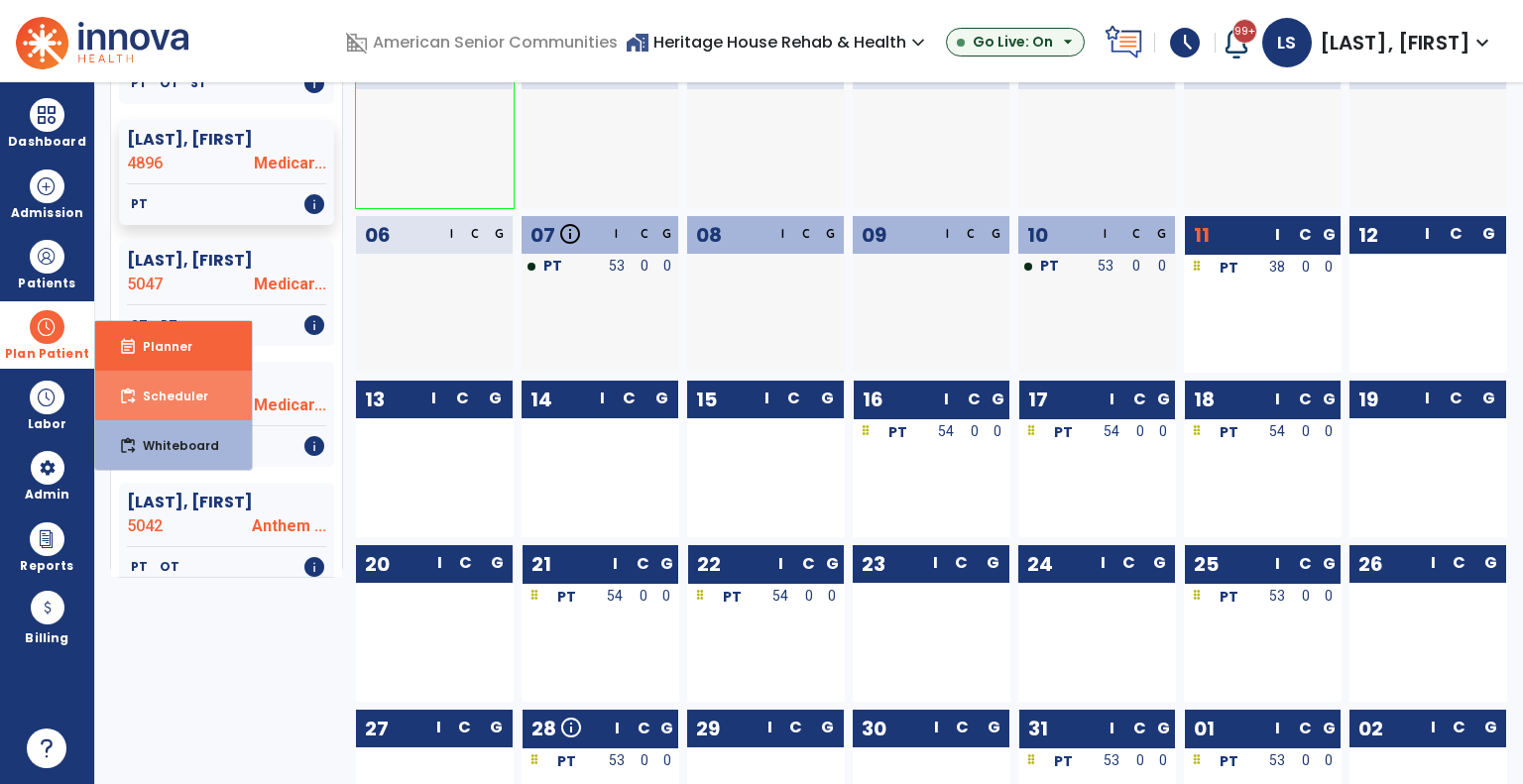 click on "content_paste_go  Scheduler" at bounding box center [174, 395] 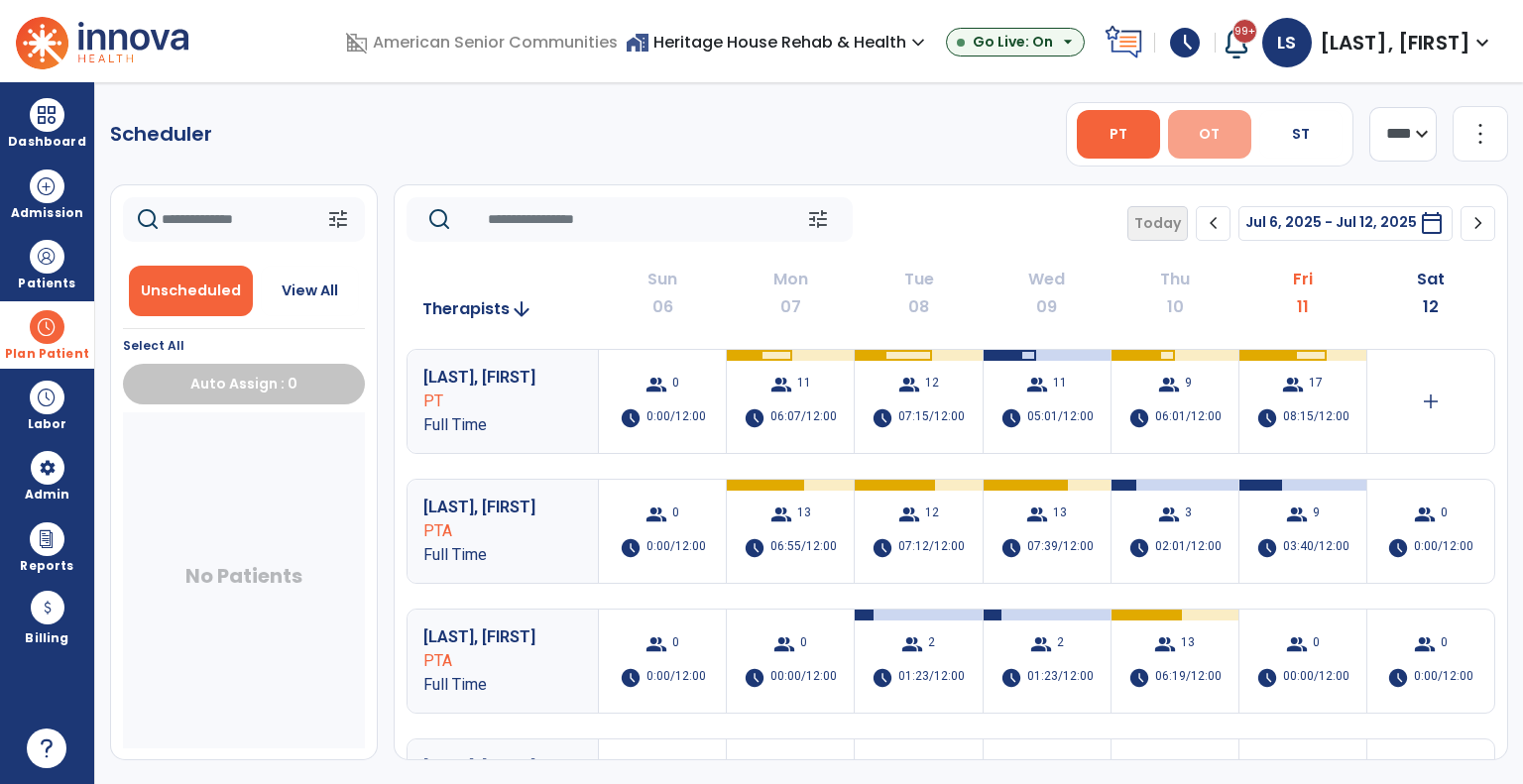 click on "OT" at bounding box center [1210, 134] 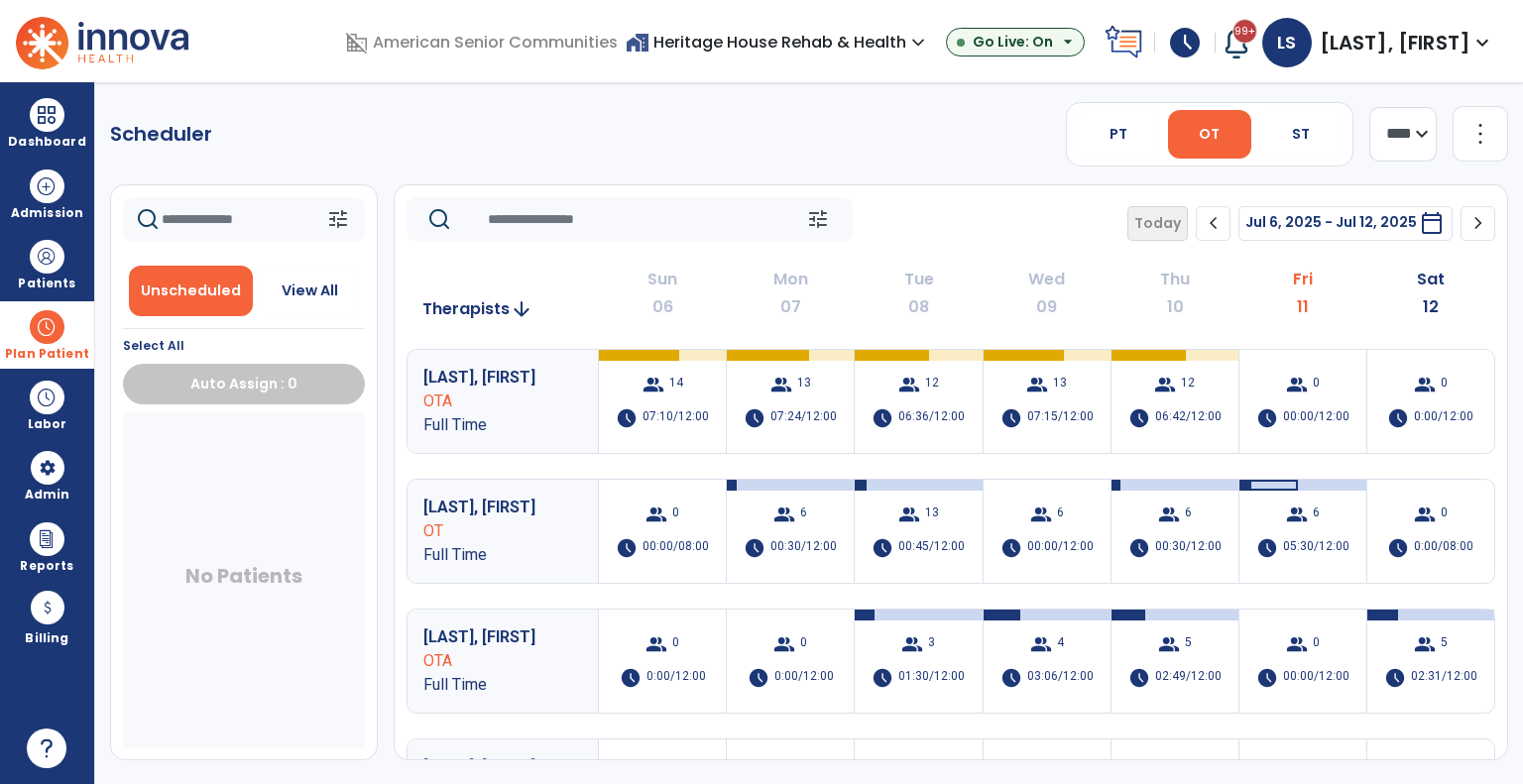 click on "chevron_right" 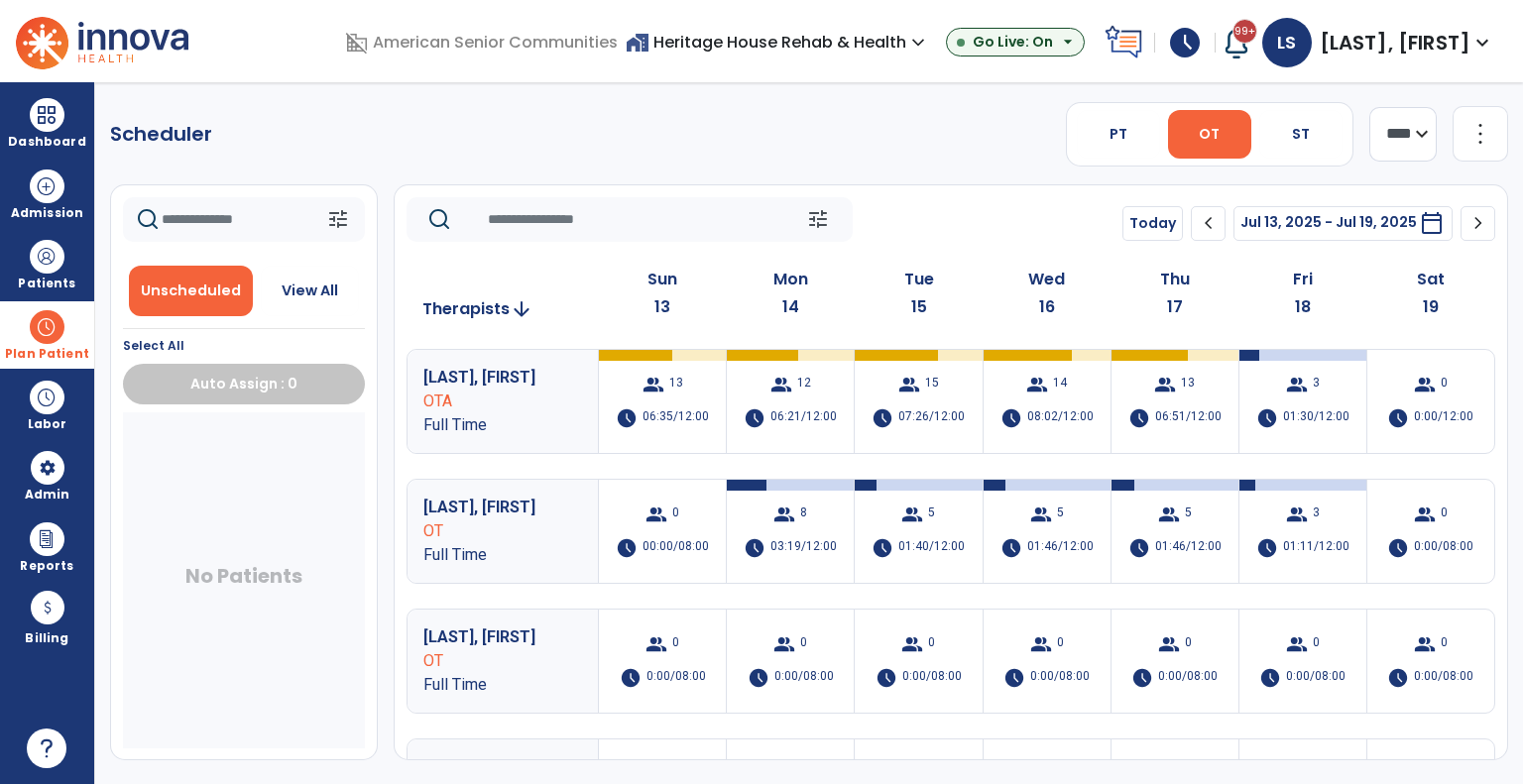click on "home_work   Heritage House Rehab & Health   expand_more" at bounding box center [777, 42] 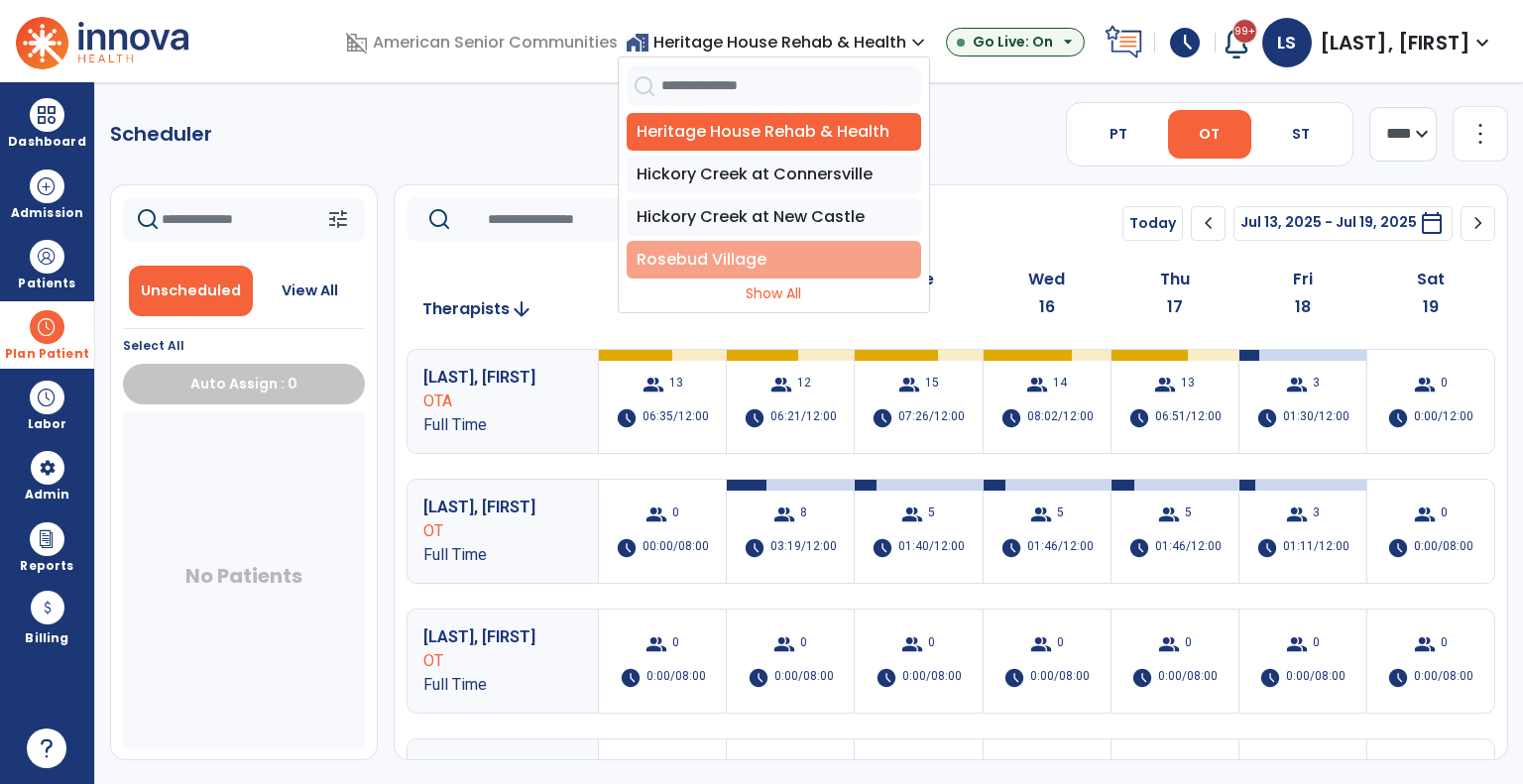 click on "Rosebud Village" at bounding box center [773, 260] 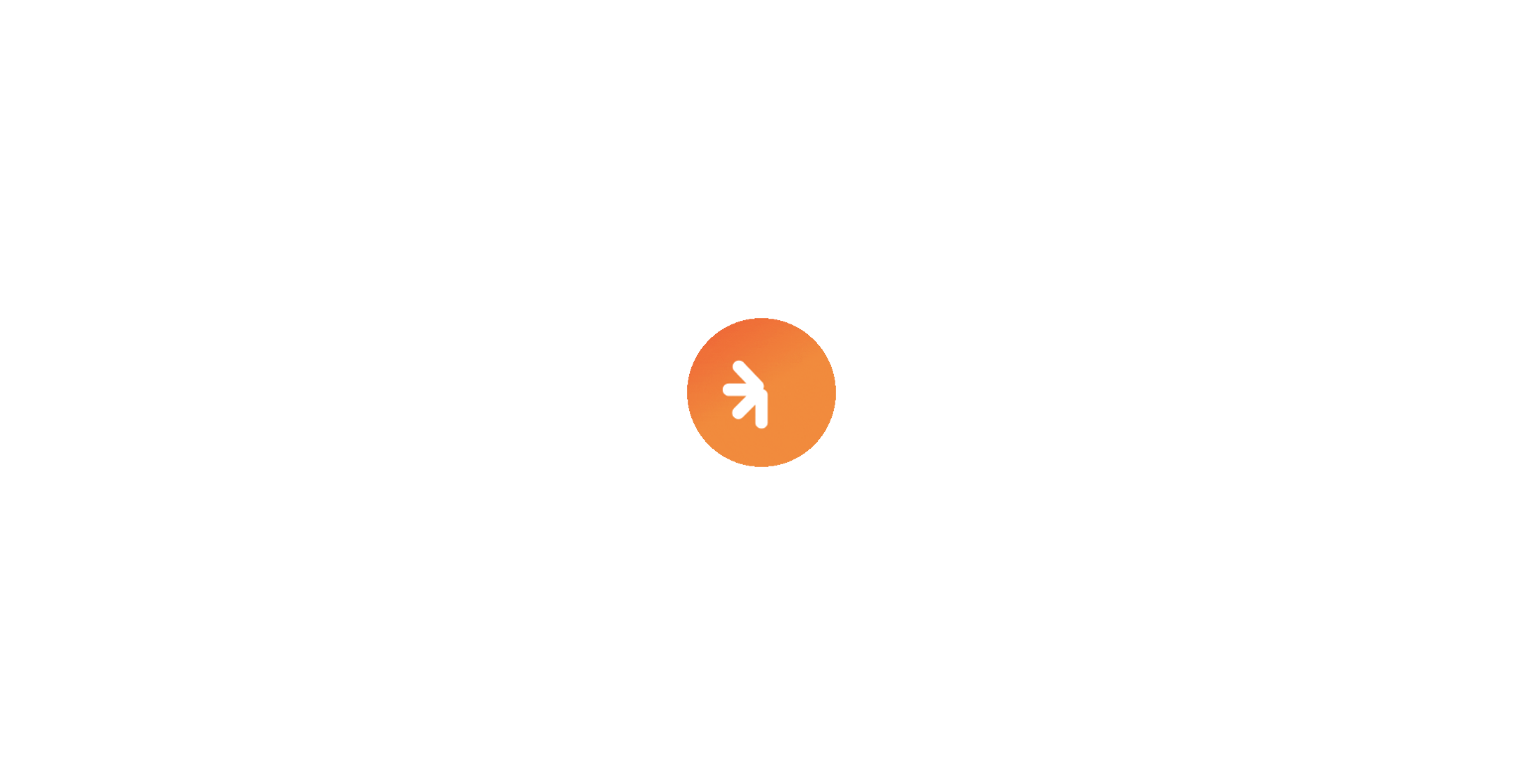 scroll, scrollTop: 0, scrollLeft: 0, axis: both 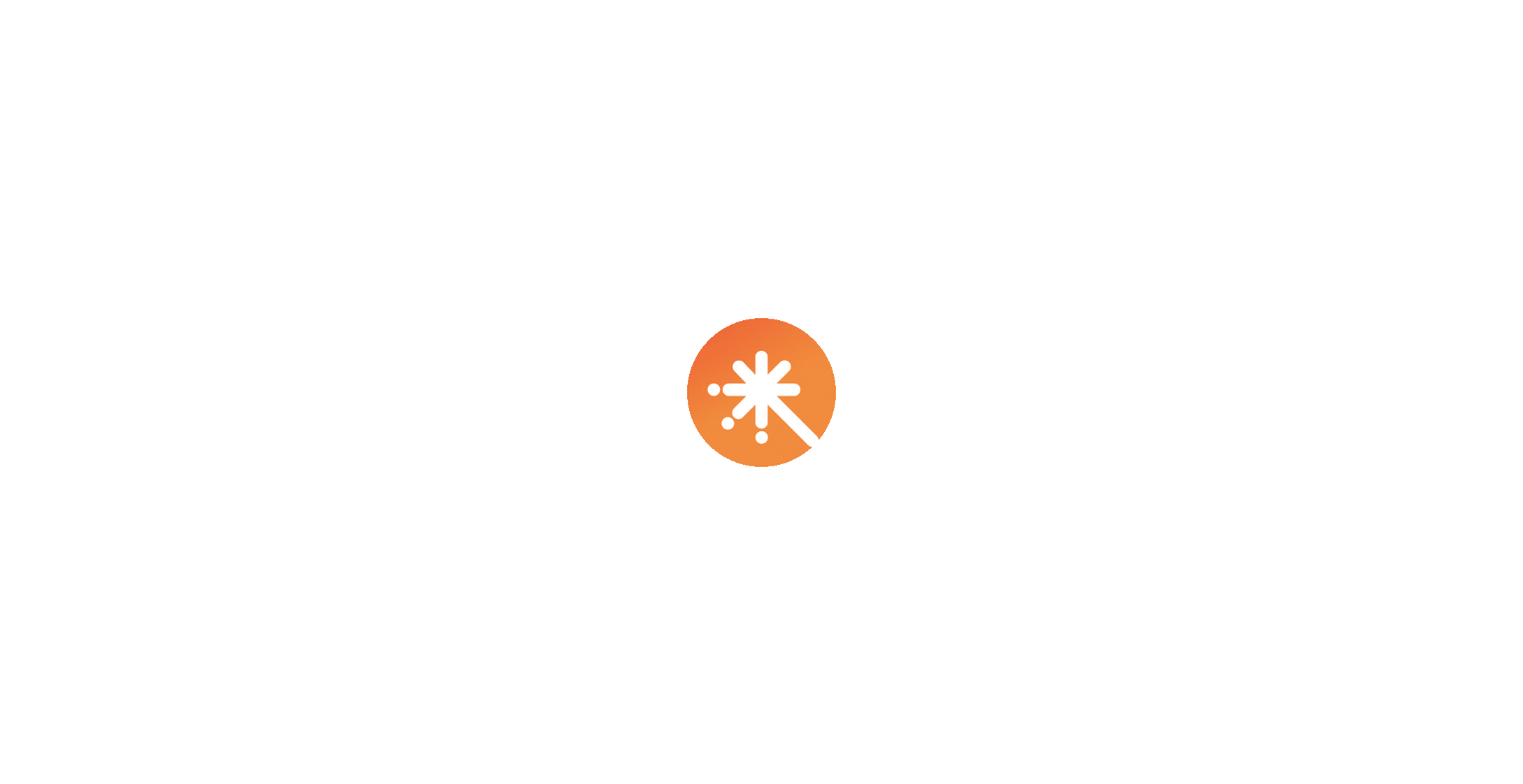 select on "***" 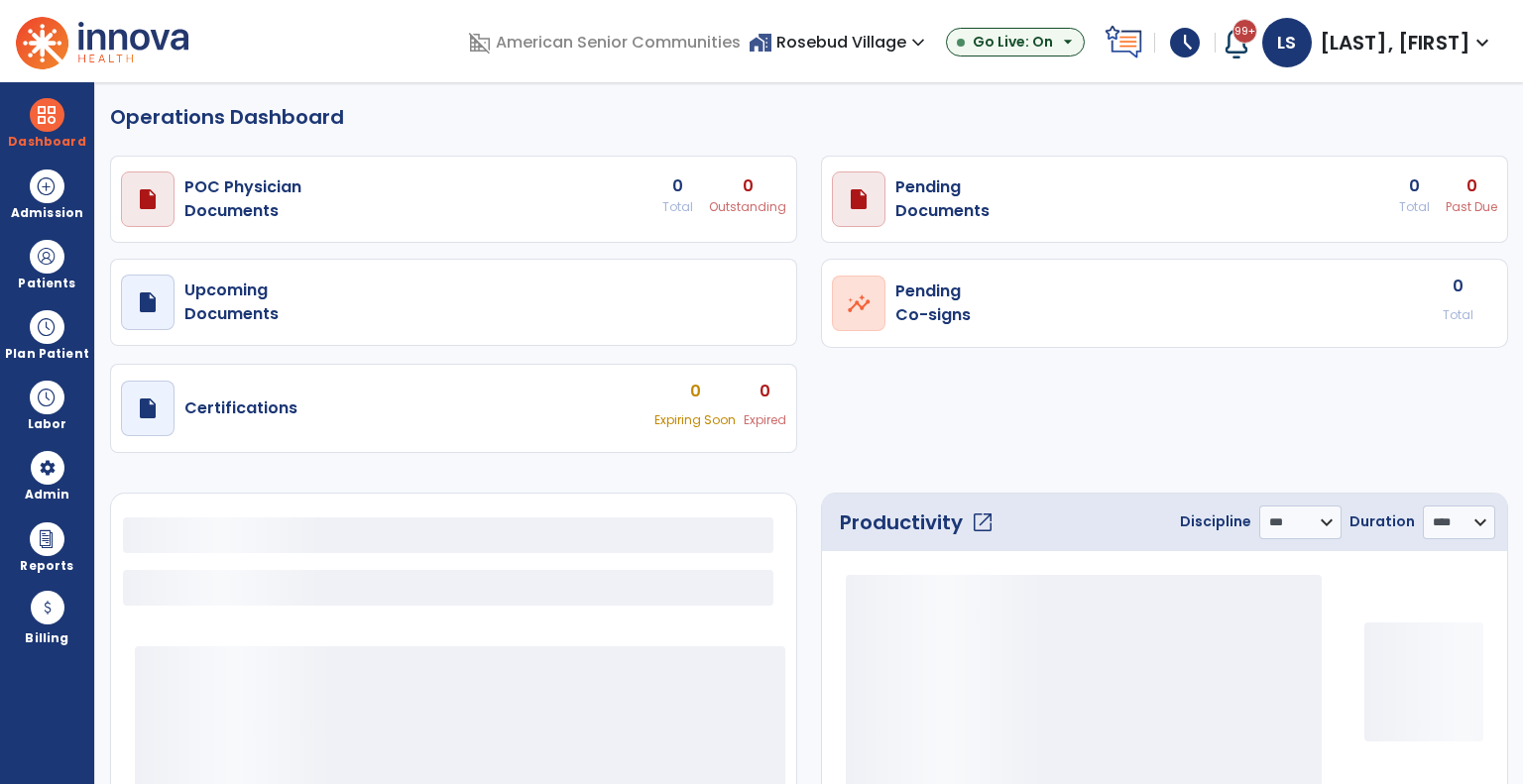 select on "***" 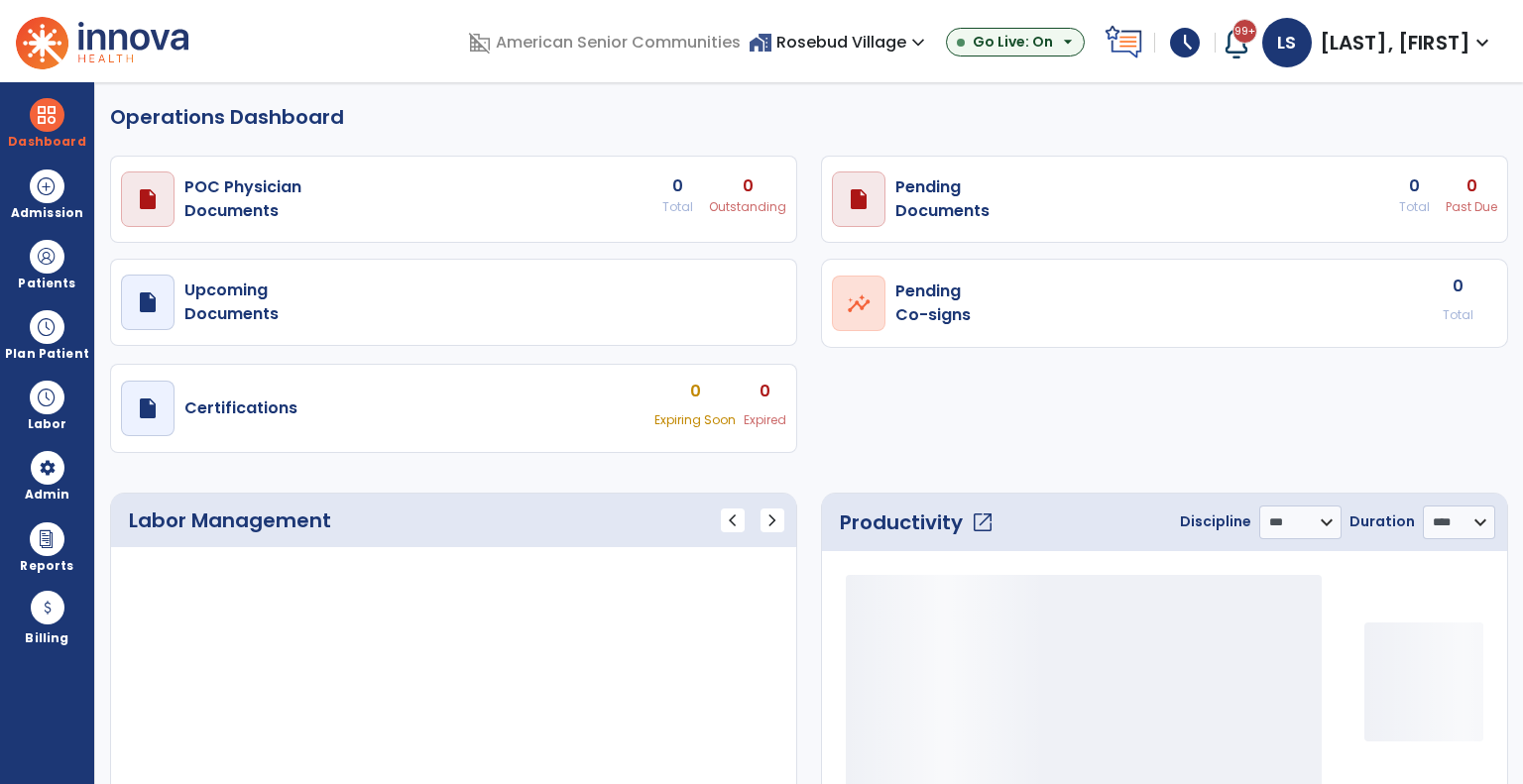 click on "home_work   Rosebud Village   expand_more" at bounding box center (839, 42) 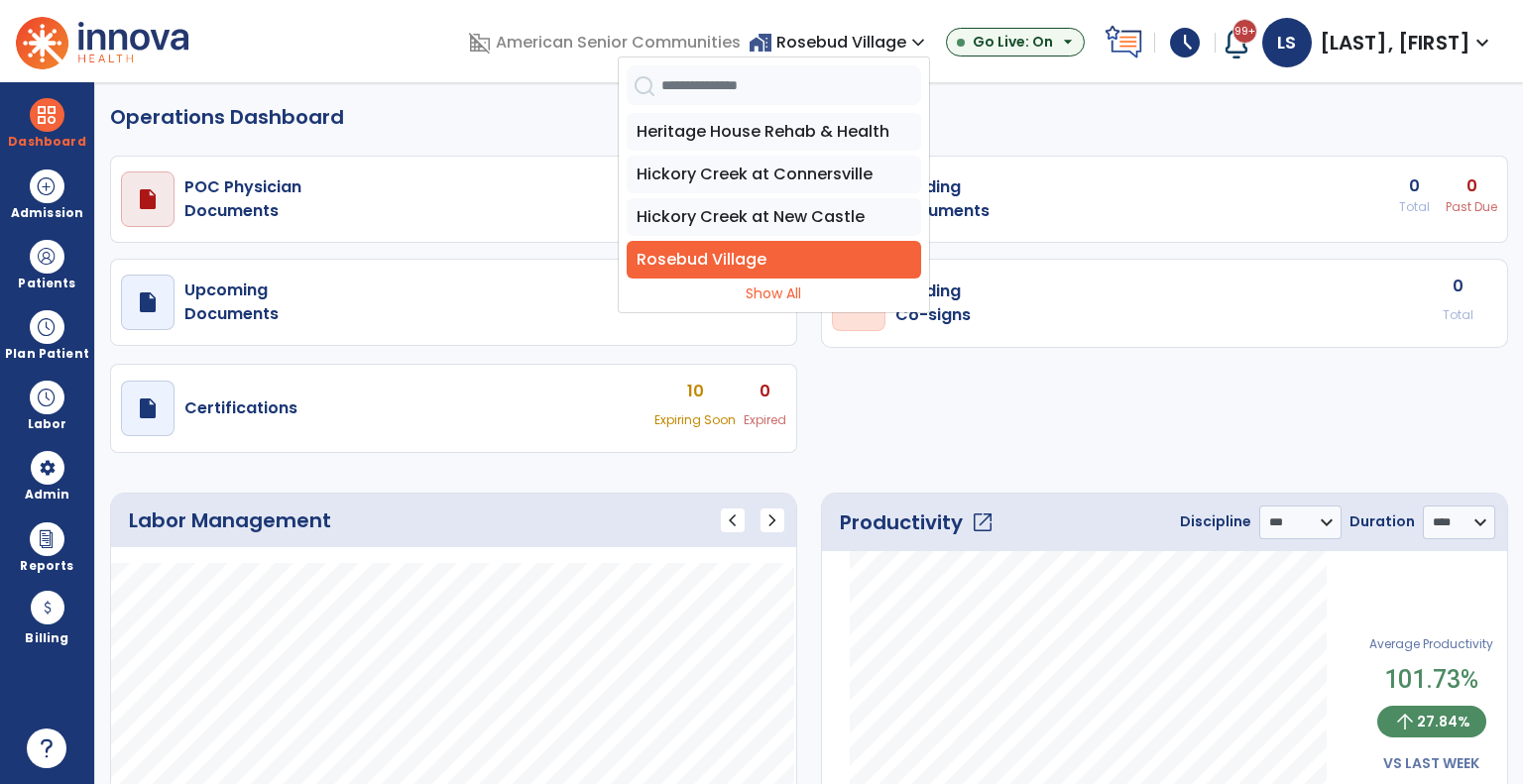 click on "Operations Dashboard" 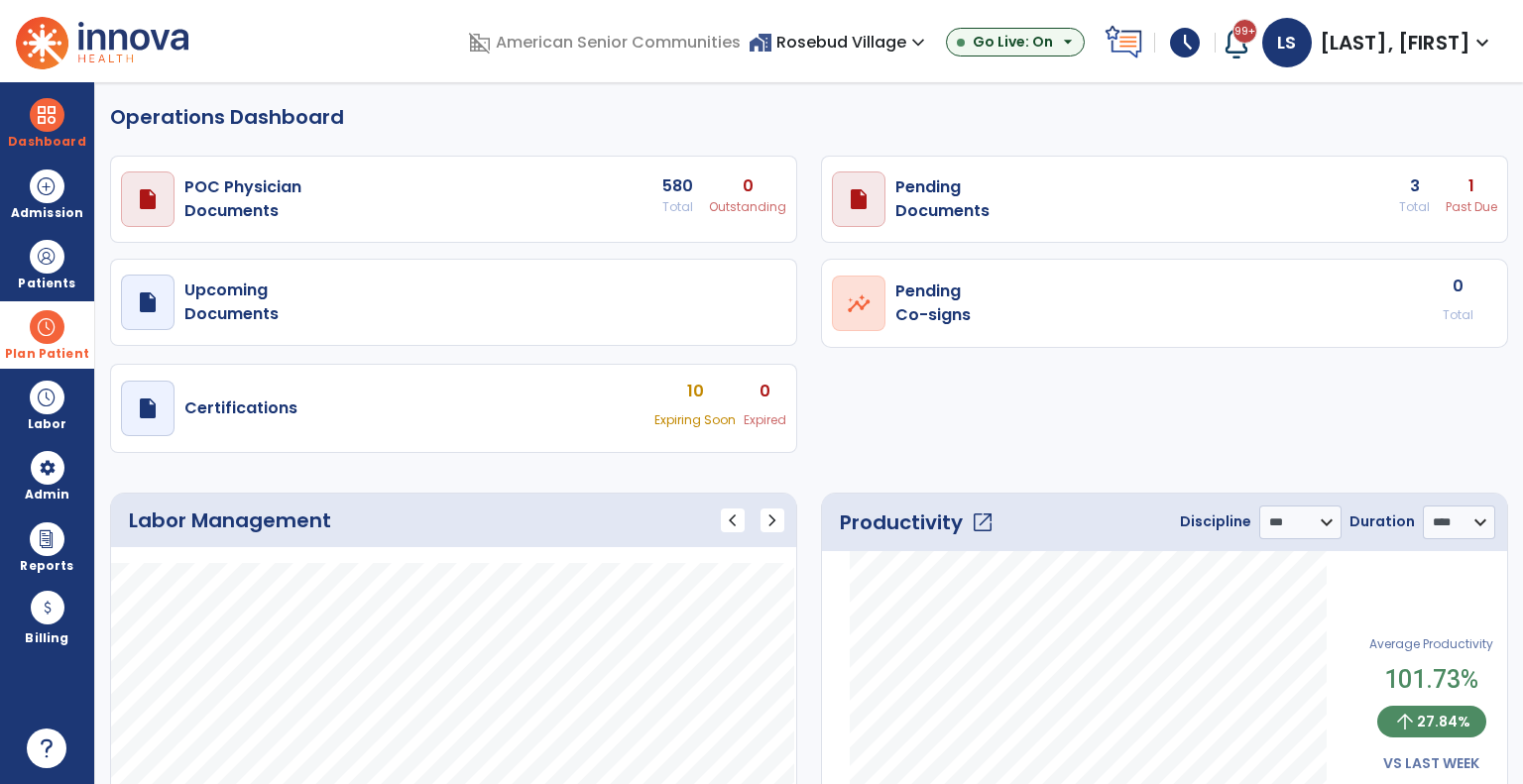 click on "Plan Patient" at bounding box center (47, 264) 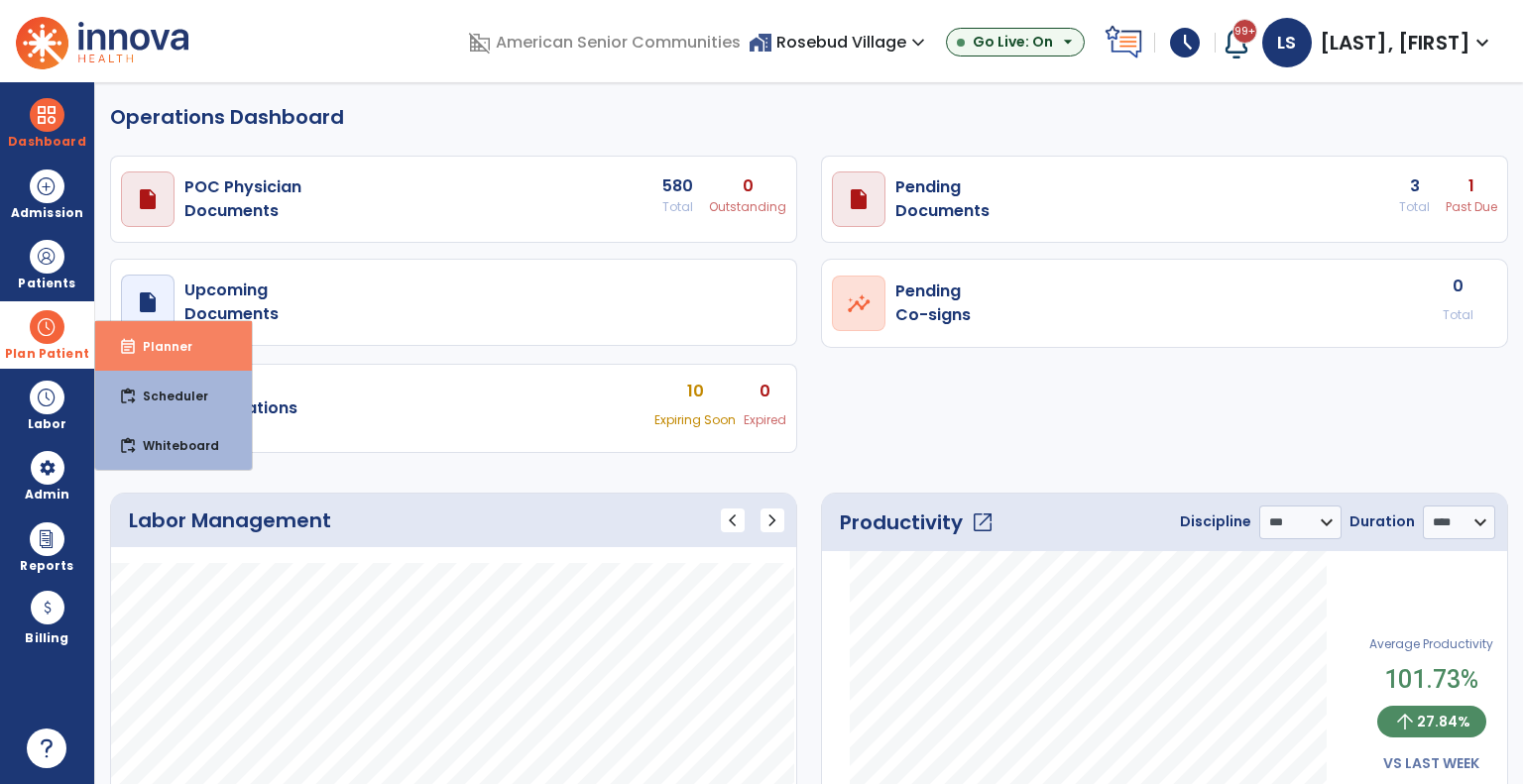 click on "event_note" at bounding box center [128, 347] 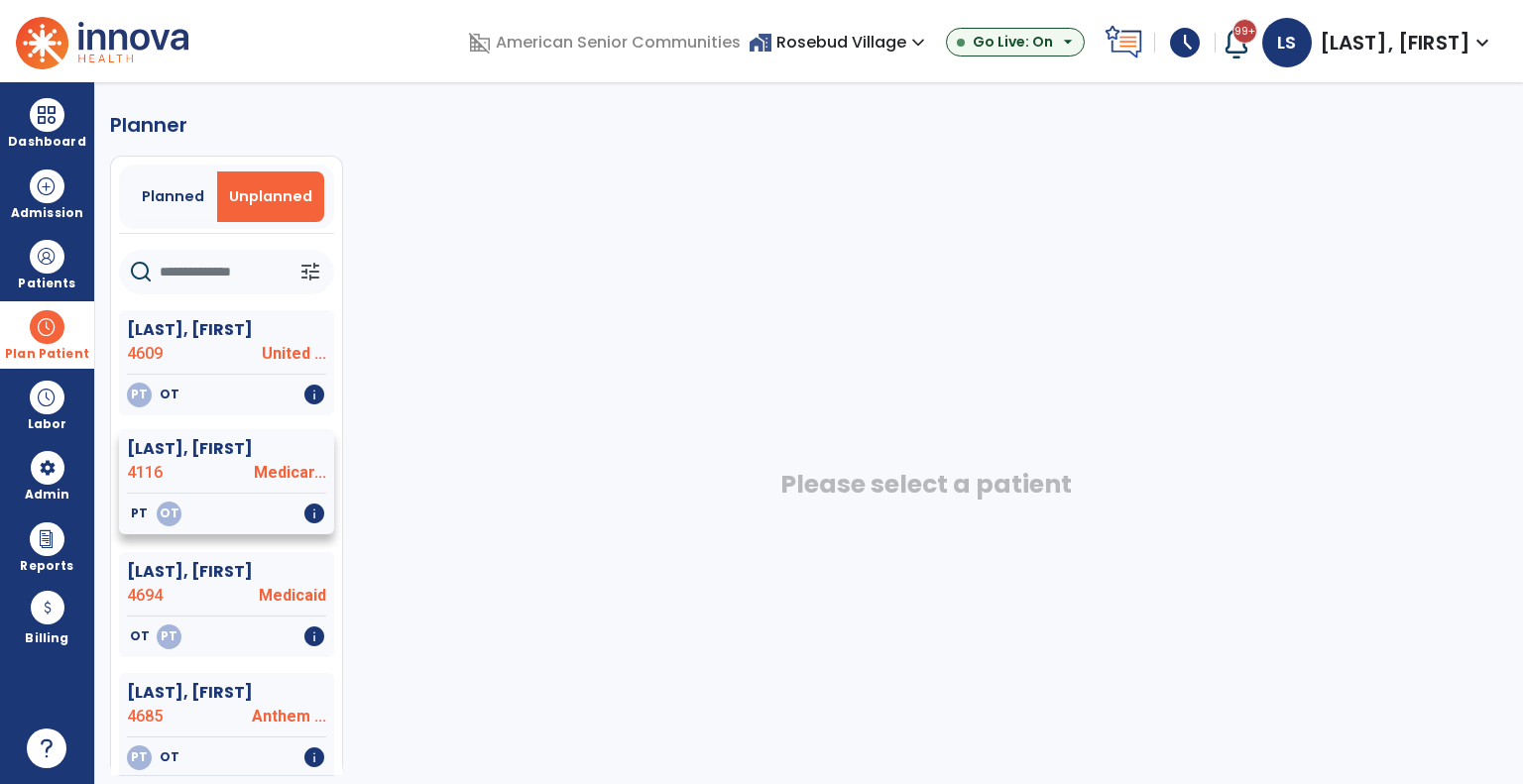 click on "[LAST], [FIRST]" 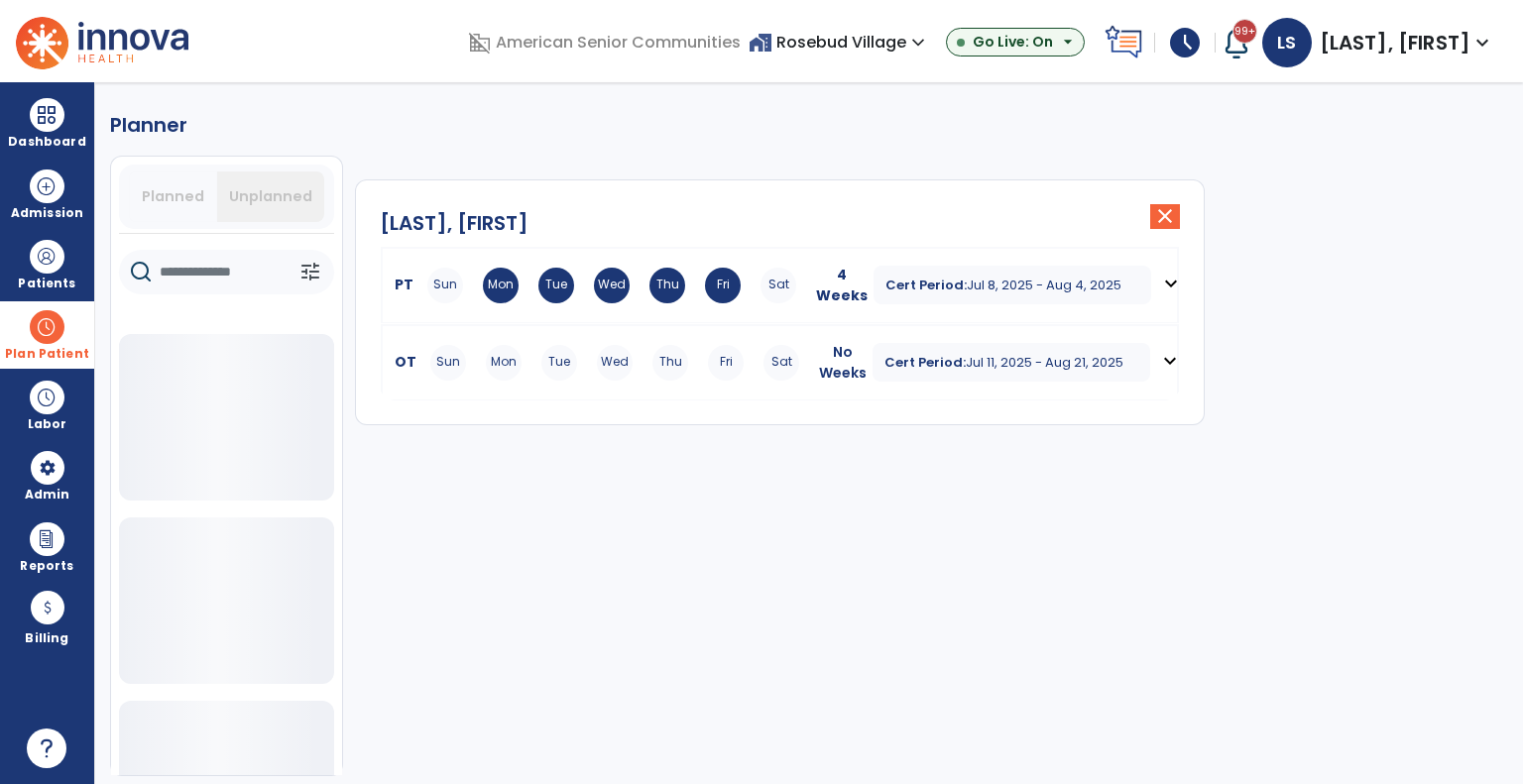 click on "Mon" at bounding box center (504, 363) 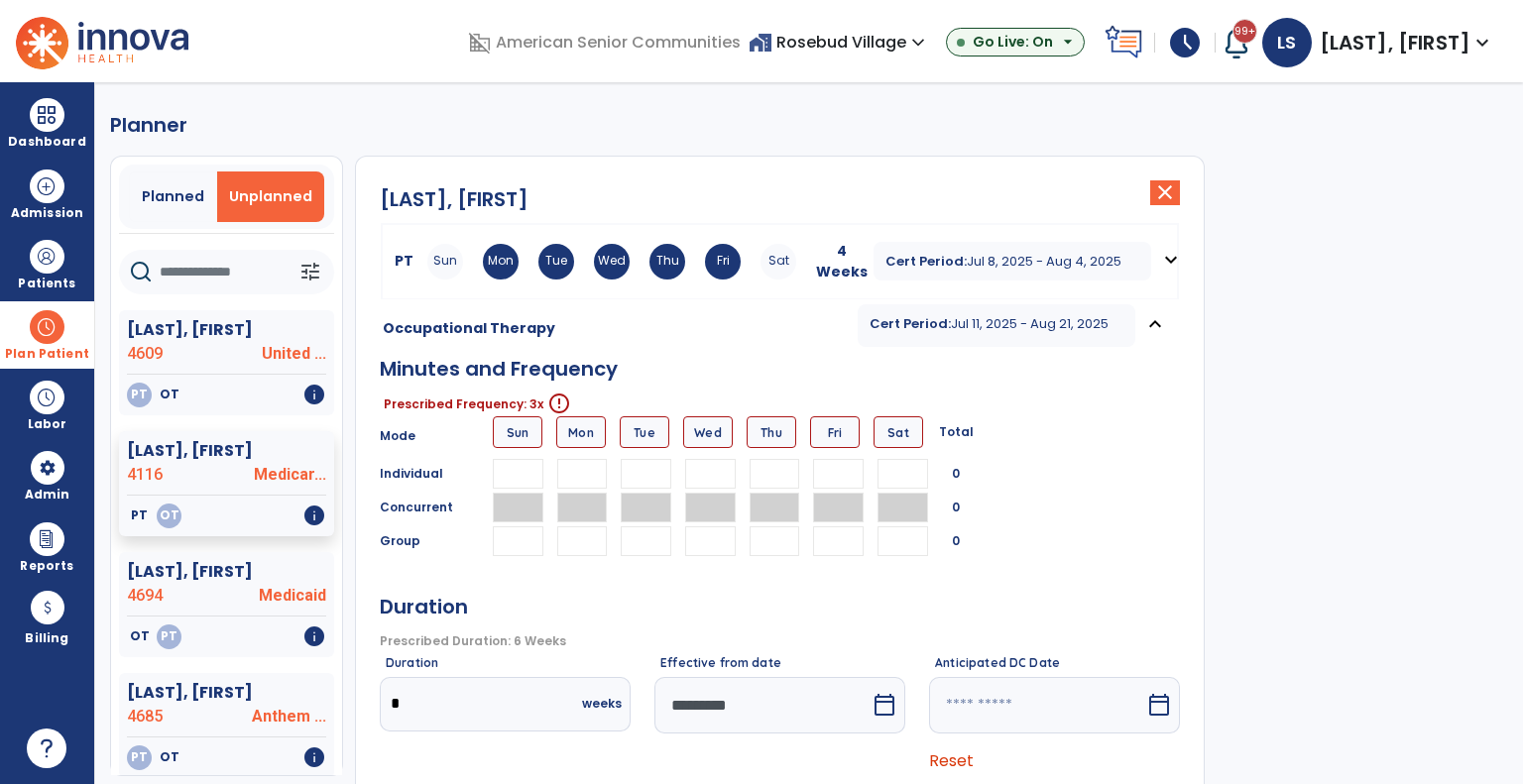 click at bounding box center [838, 474] 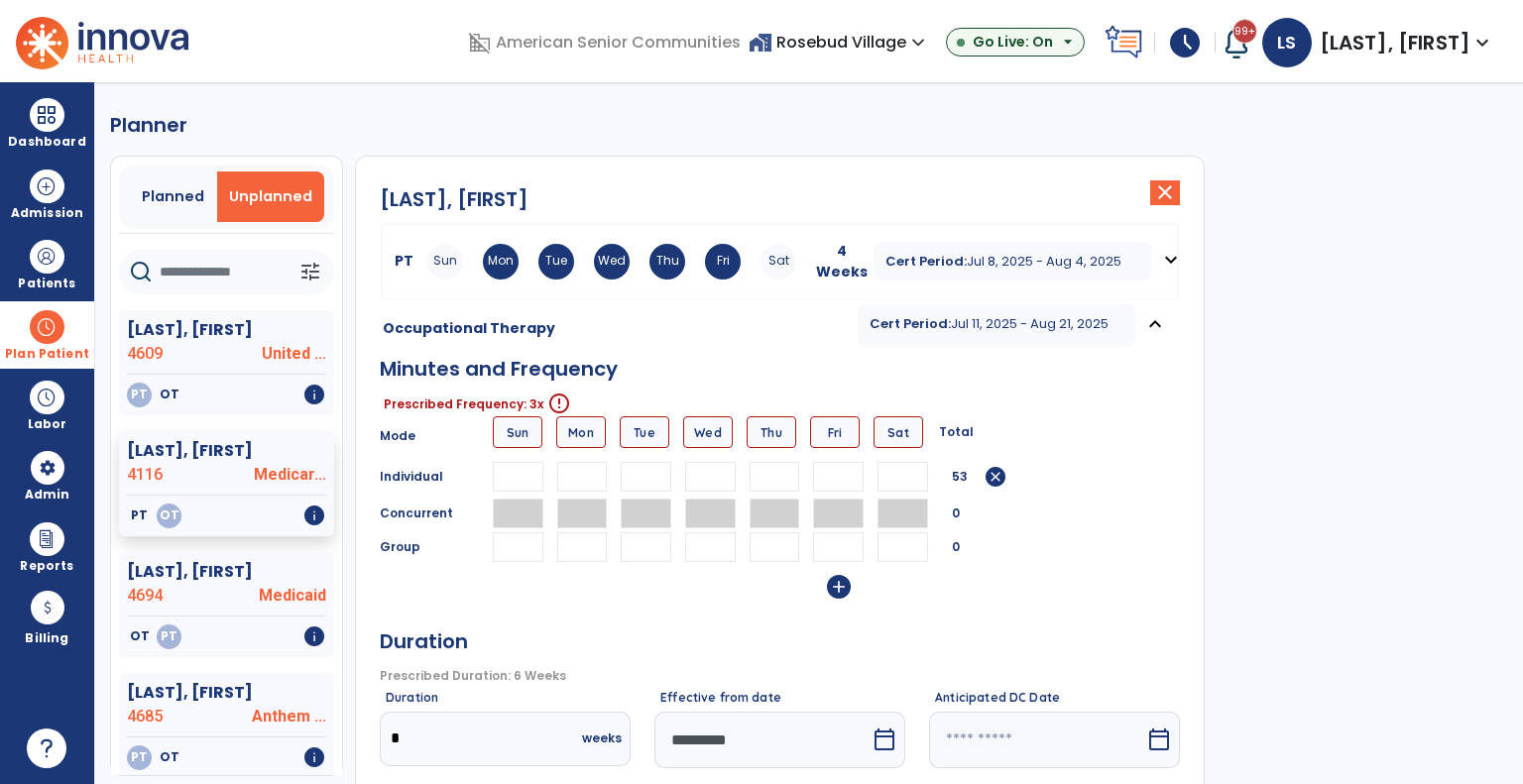 type on "**" 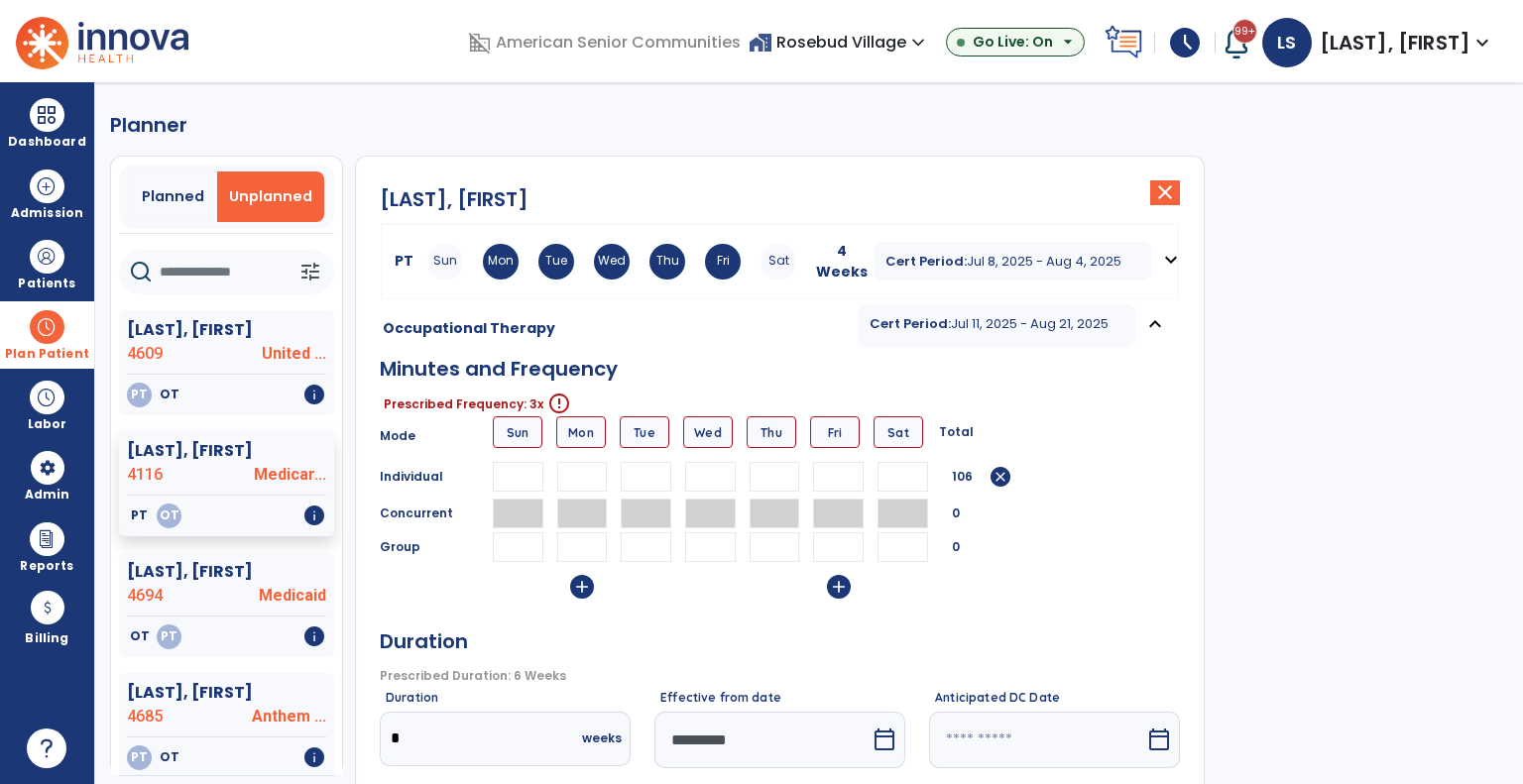 type on "**" 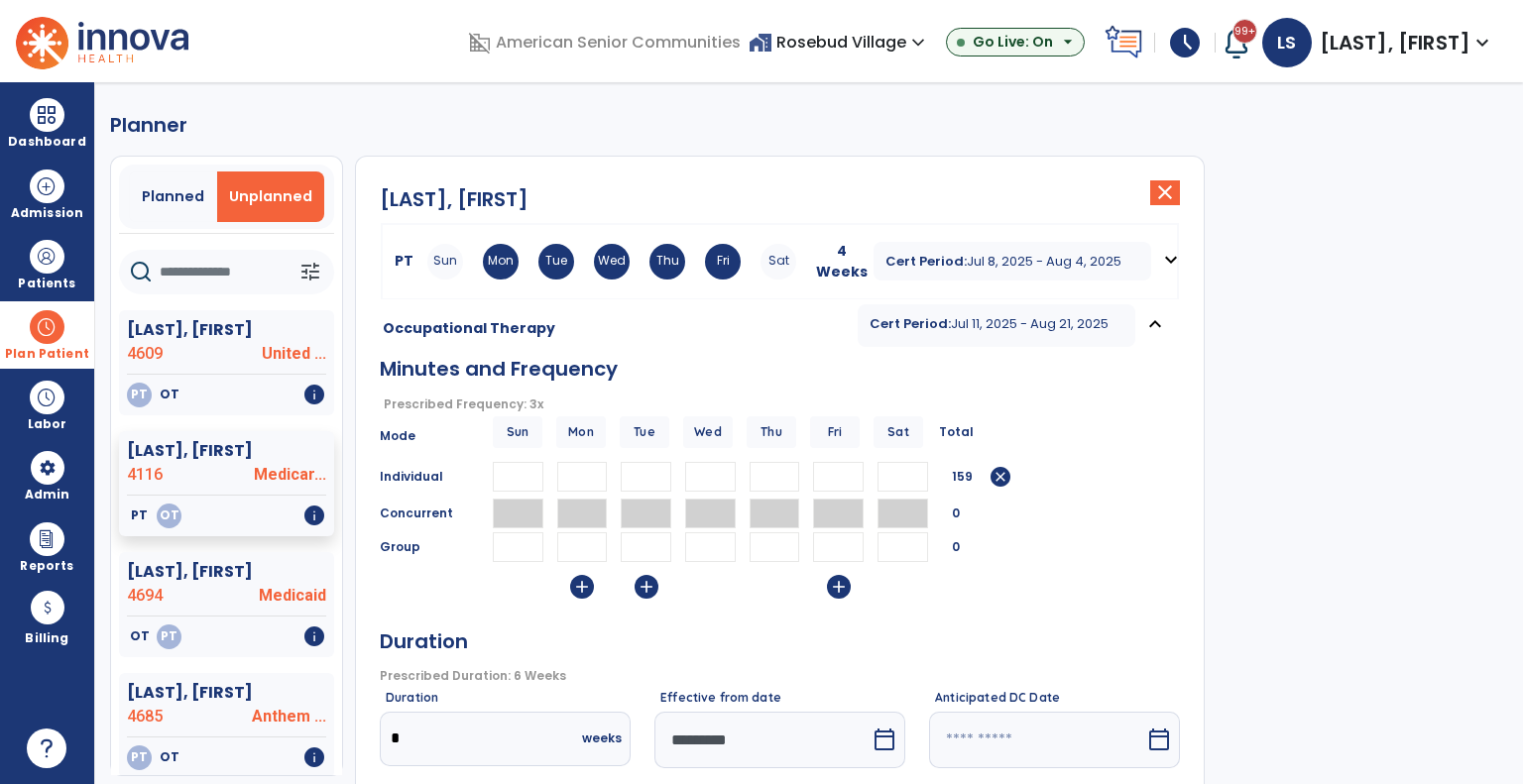 type on "**" 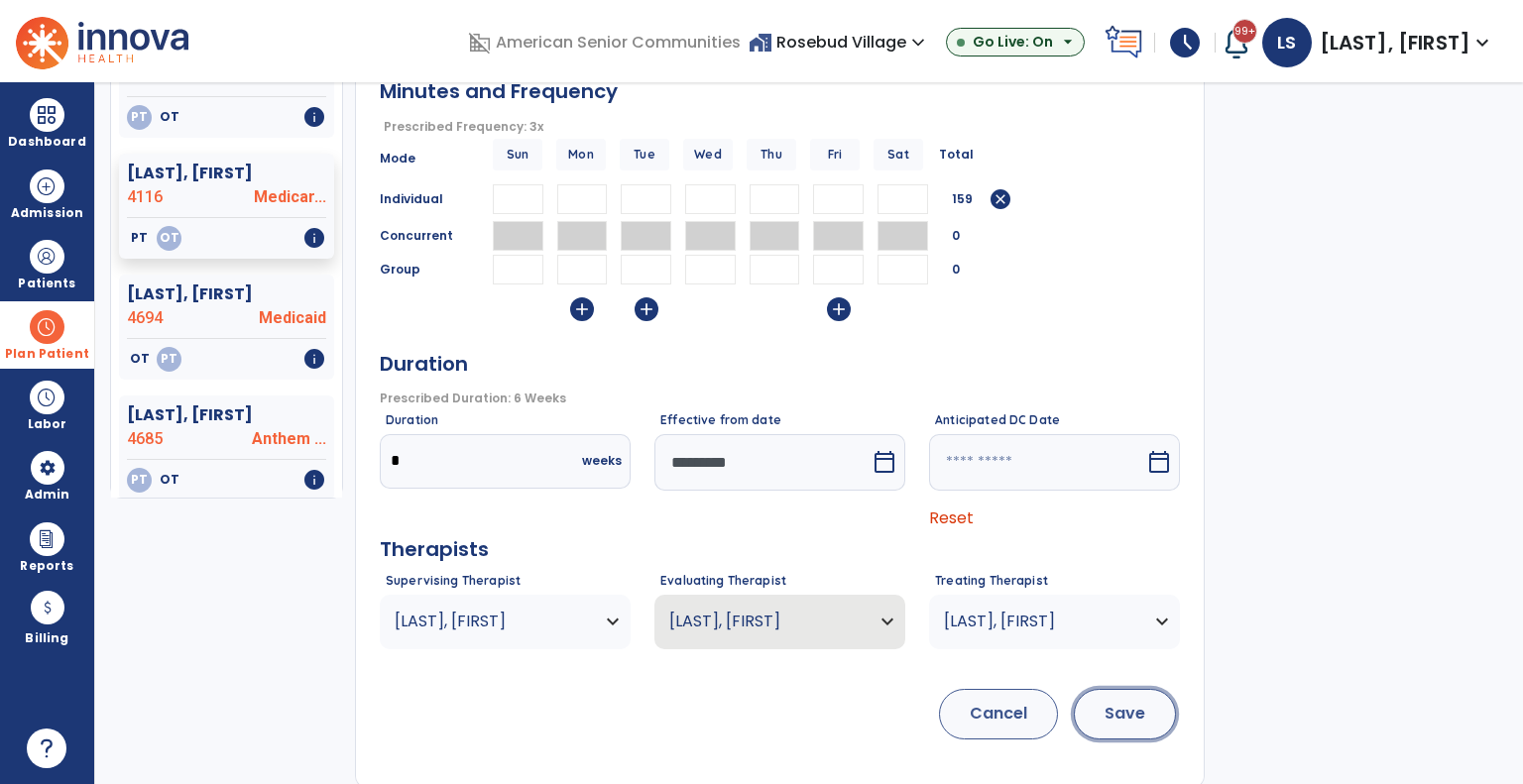 click on "Save" at bounding box center [1124, 714] 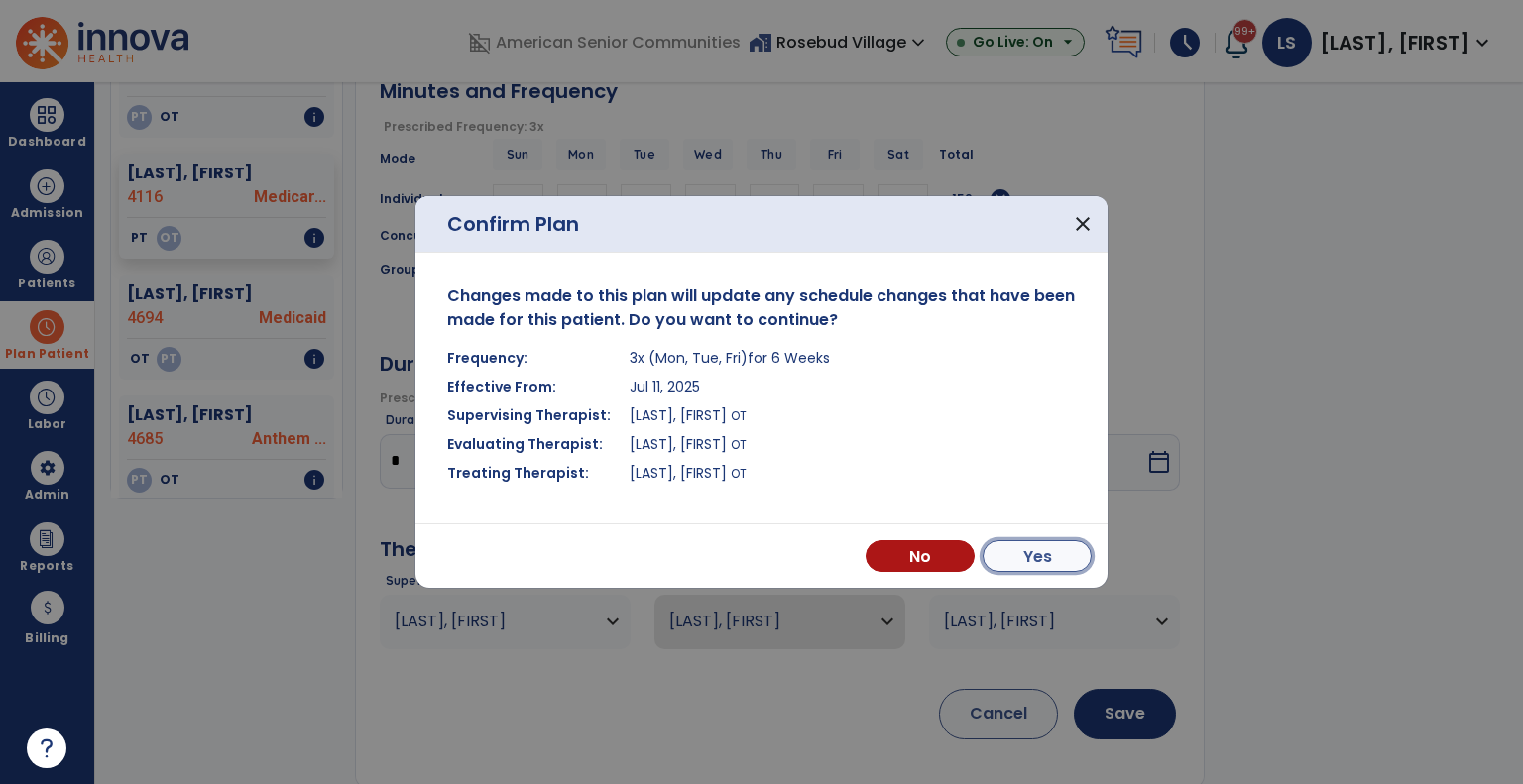 click on "Yes" at bounding box center (1037, 556) 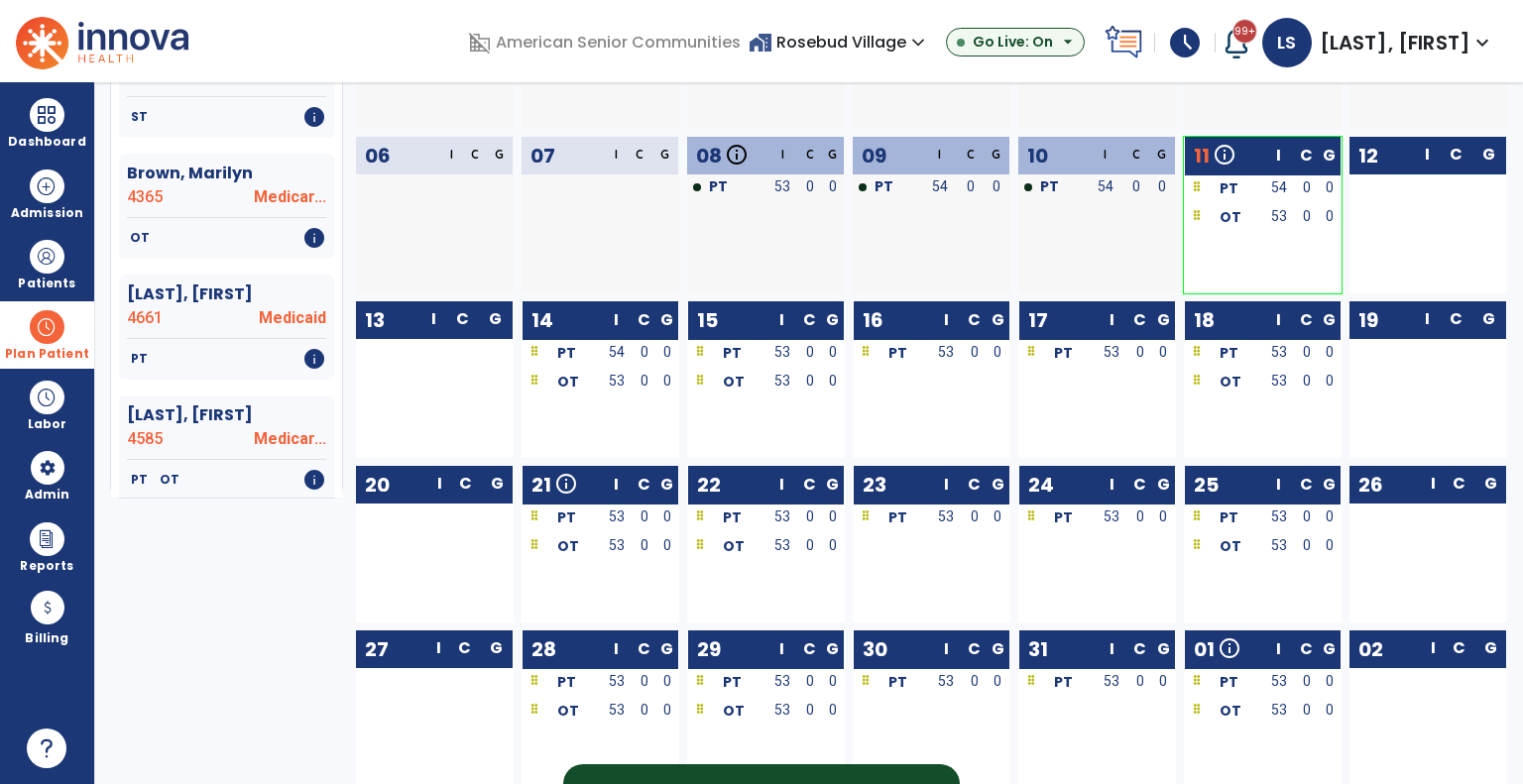 click on "Plan Patient" at bounding box center (47, 334) 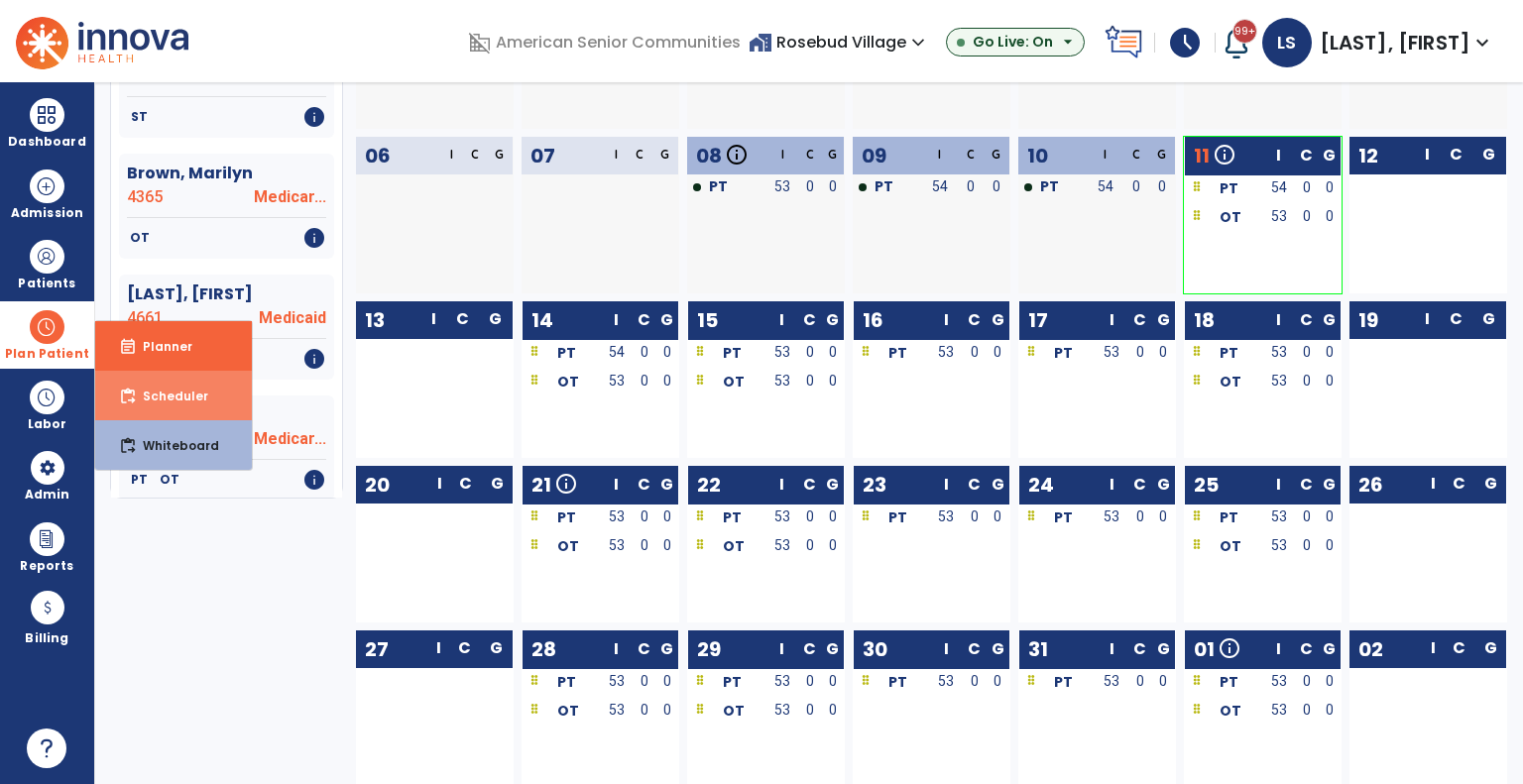 click on "Scheduler" at bounding box center (168, 395) 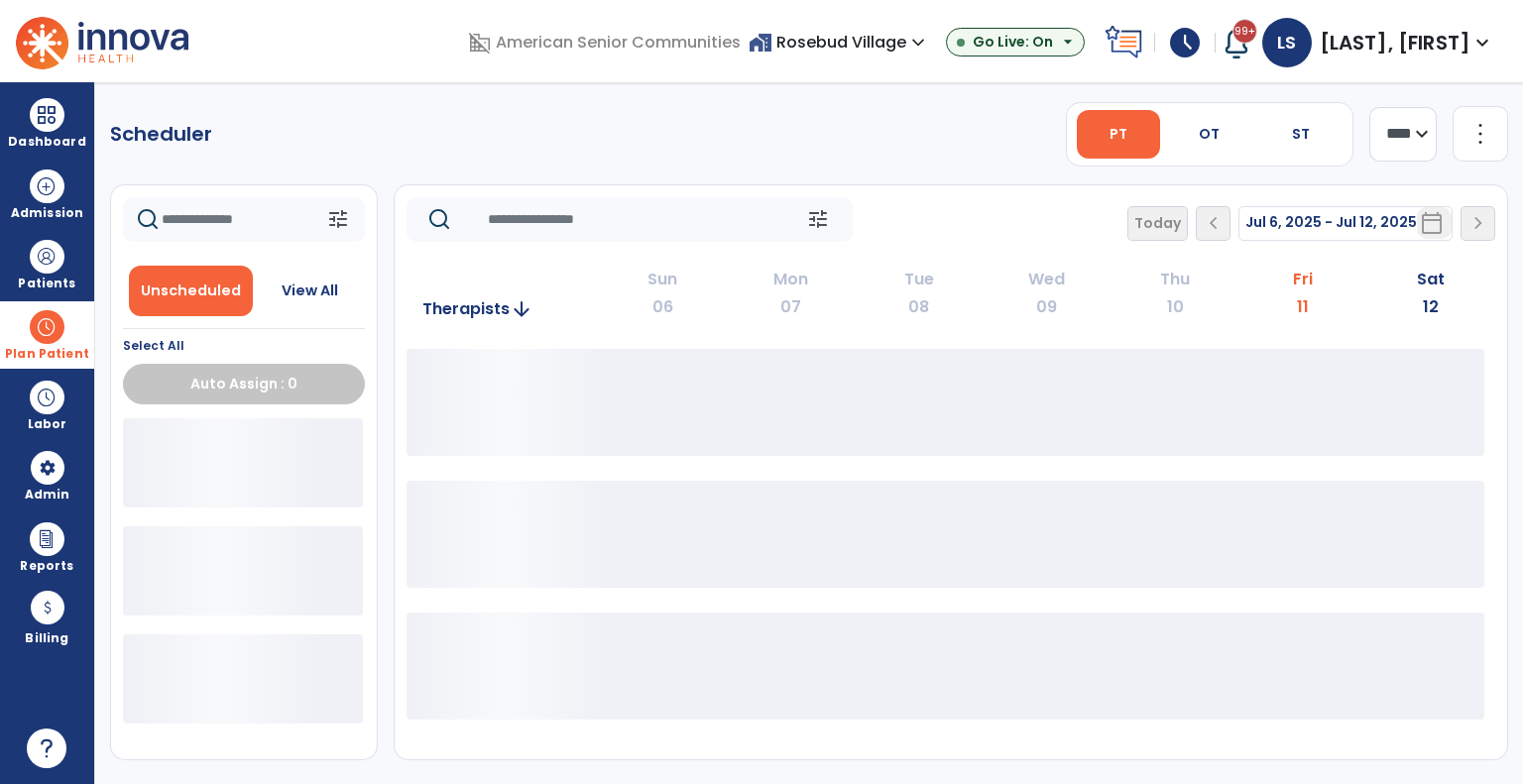 scroll, scrollTop: 0, scrollLeft: 0, axis: both 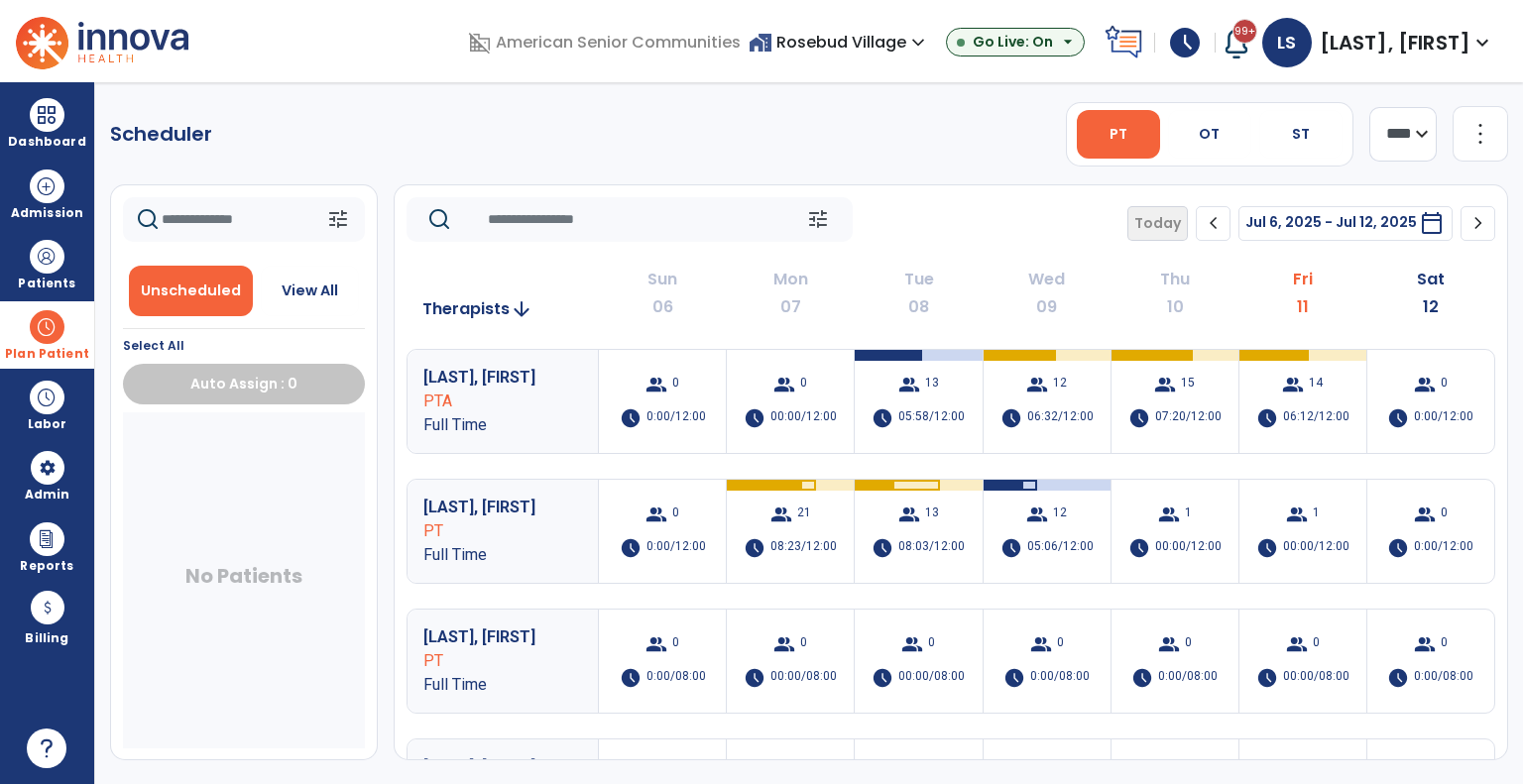 click on "chevron_right" 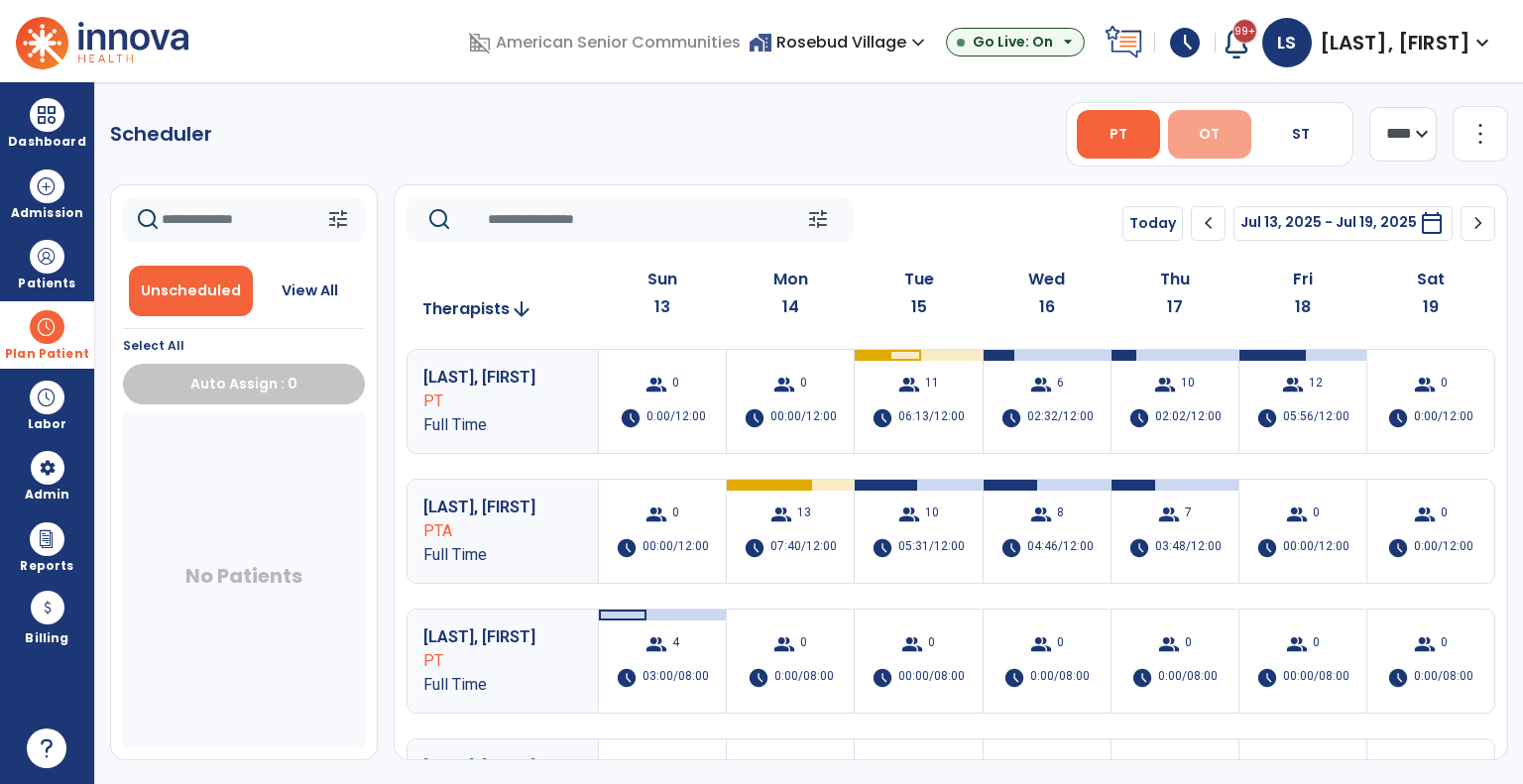 click on "OT" at bounding box center (1210, 134) 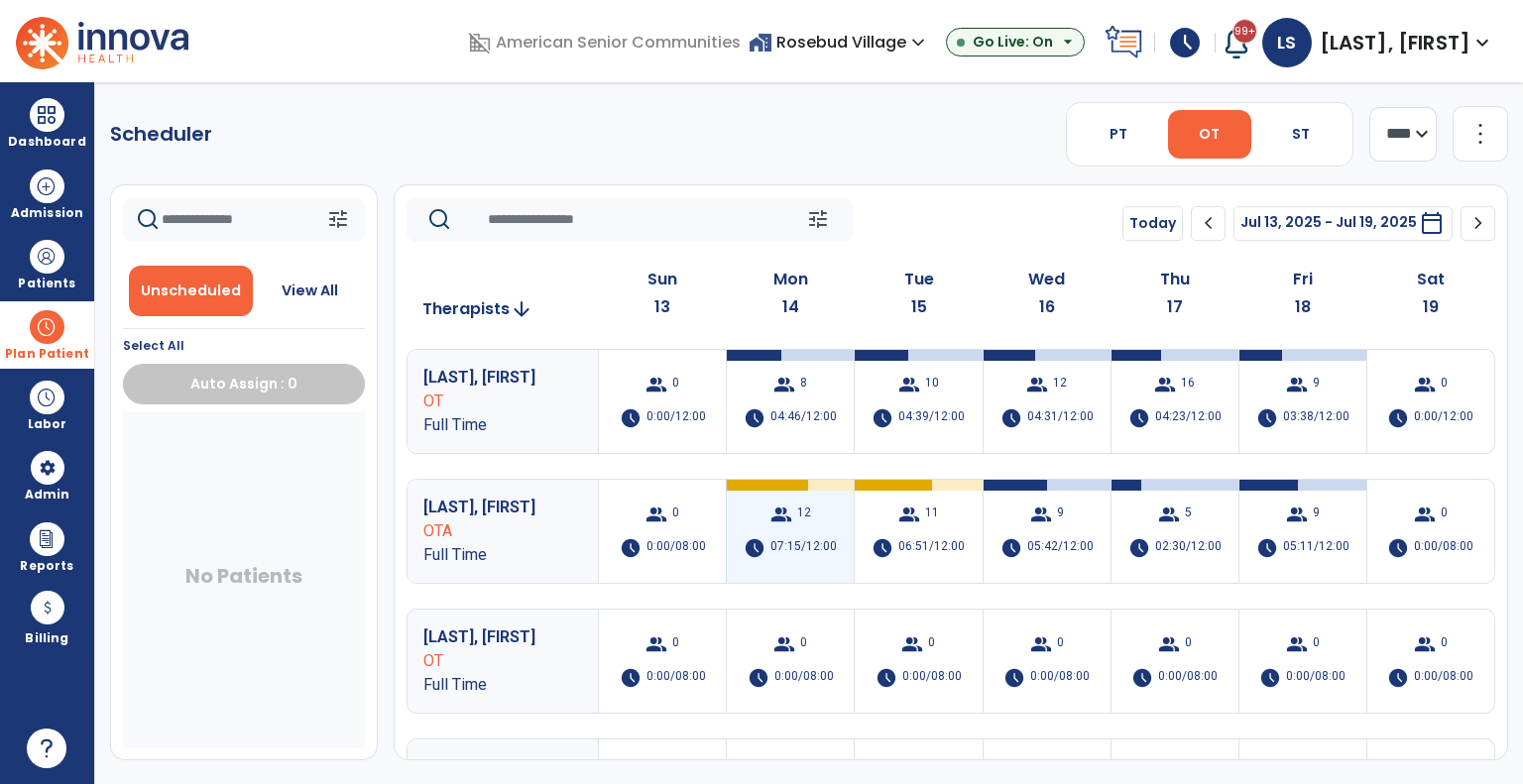 click on "12" at bounding box center (804, 514) 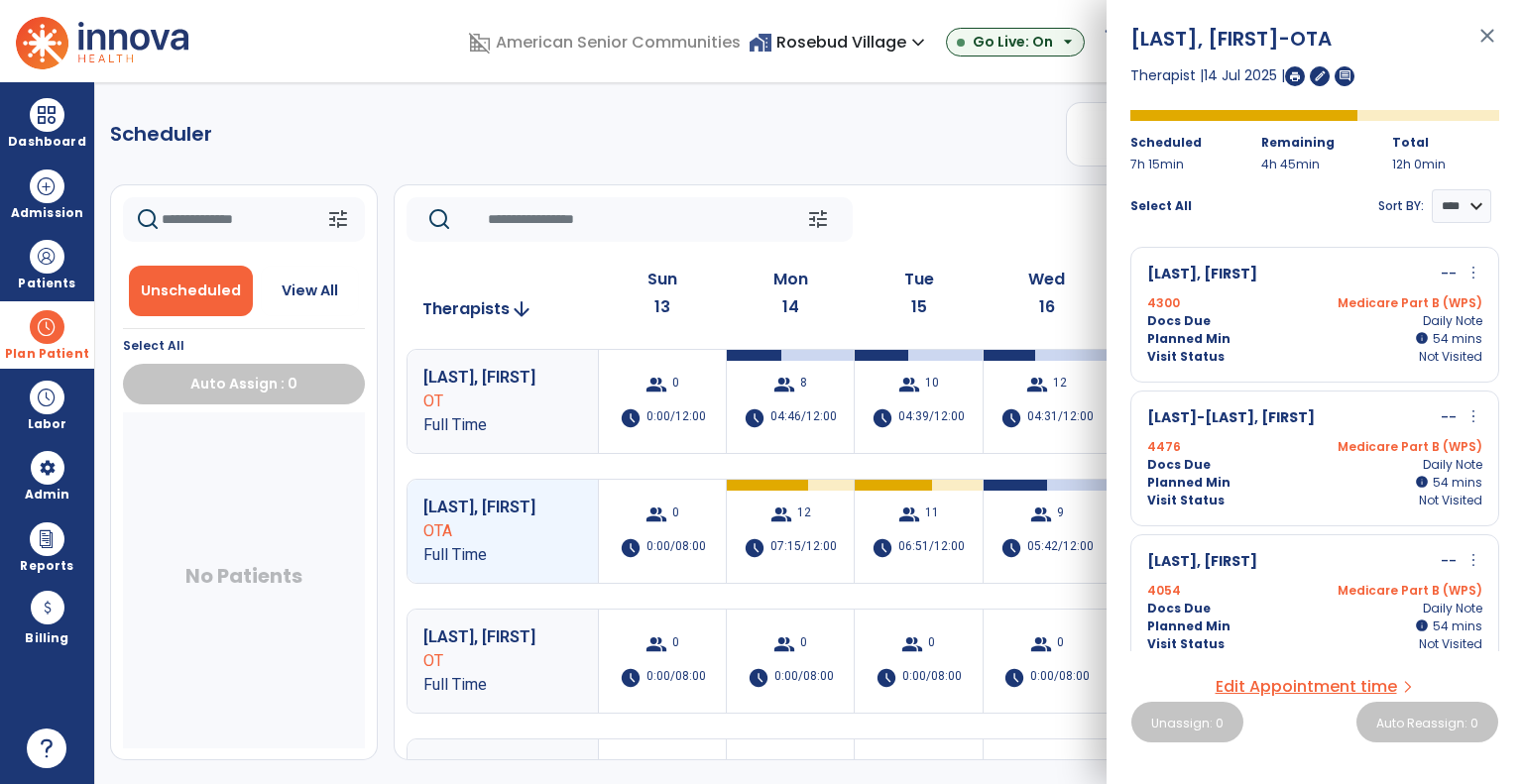 click on "Visit Status" at bounding box center [1186, 501] 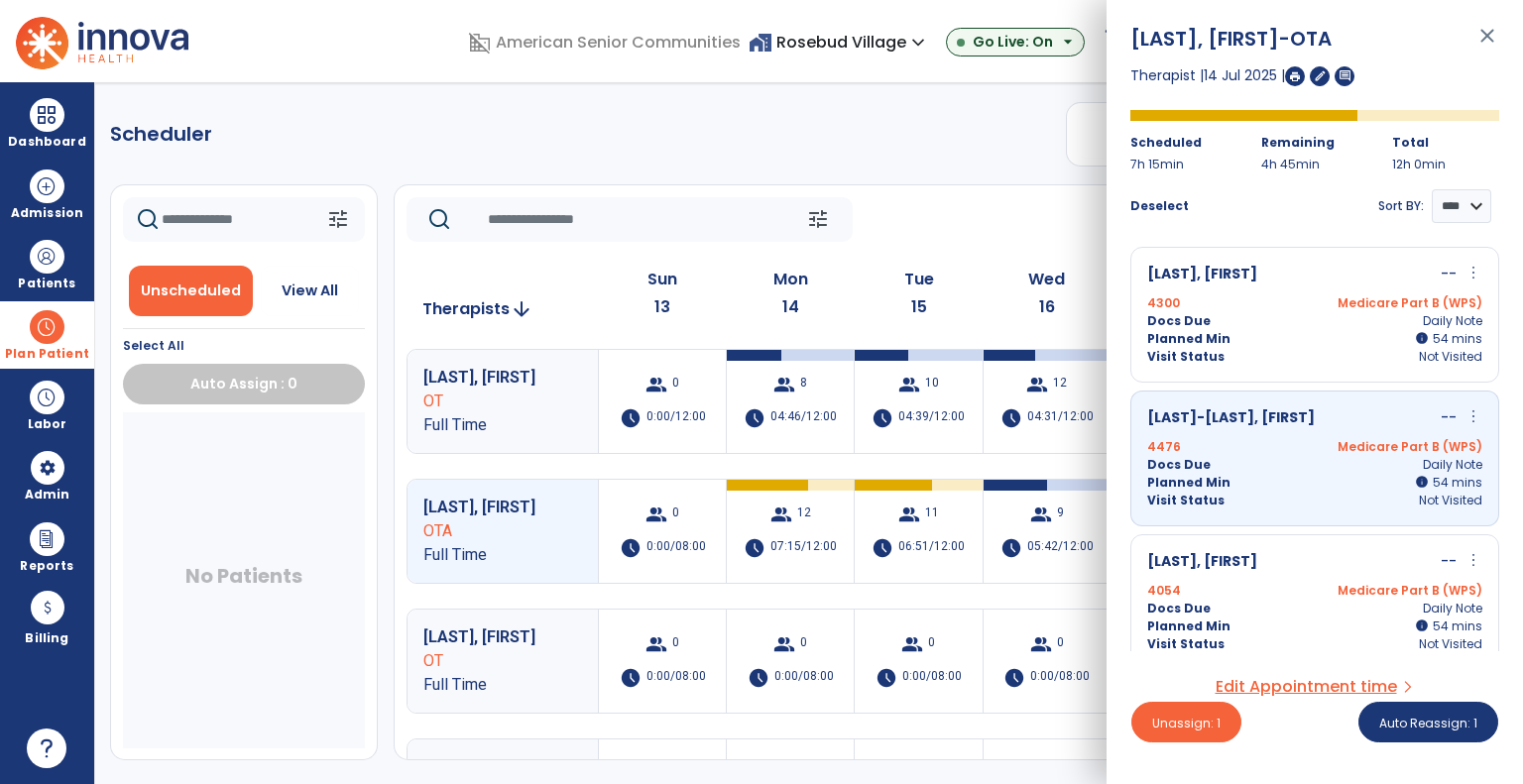 scroll, scrollTop: 99, scrollLeft: 0, axis: vertical 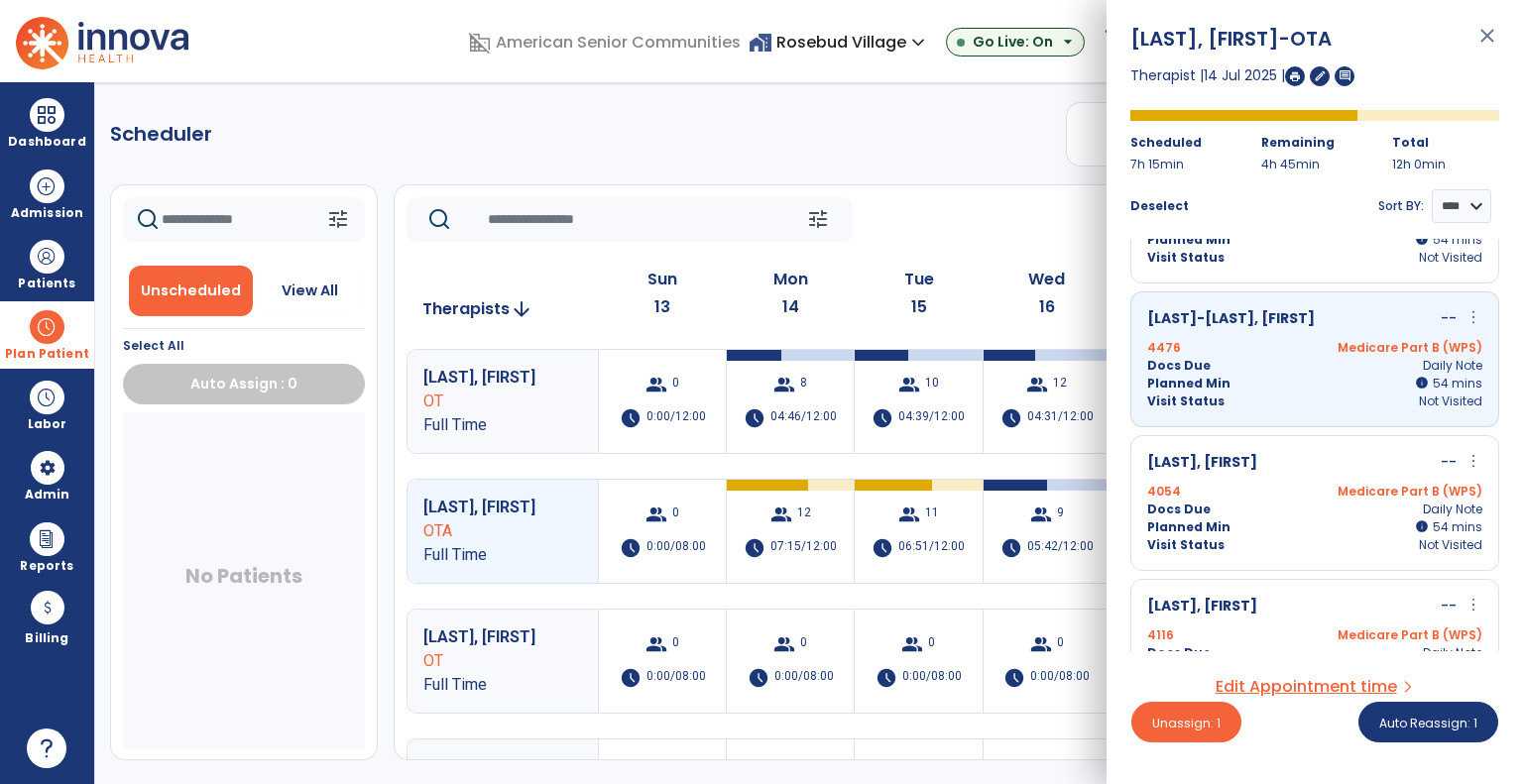 click on "Visit Status" at bounding box center [1186, 545] 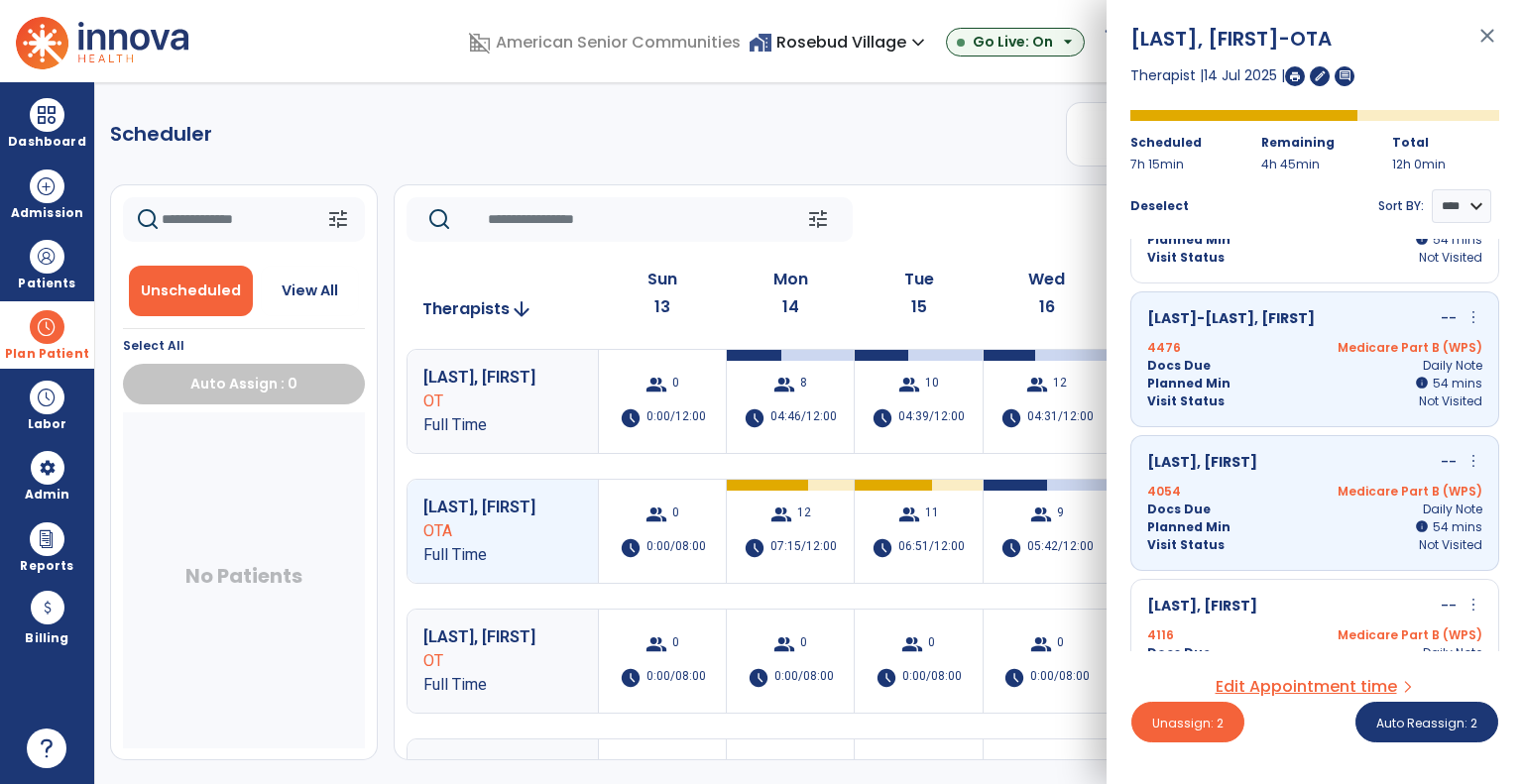 scroll, scrollTop: 198, scrollLeft: 0, axis: vertical 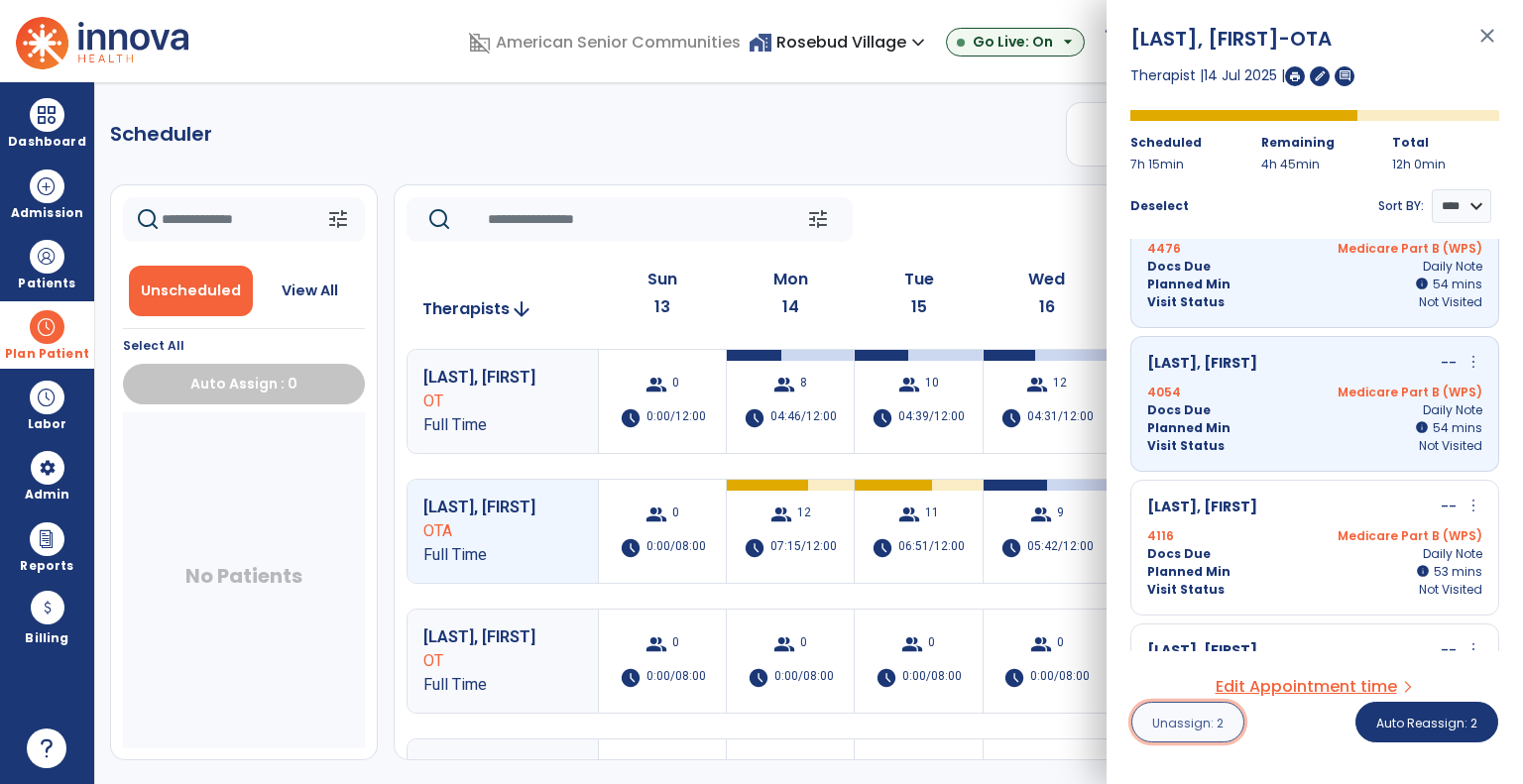 click on "Unassign: 2" at bounding box center [1188, 723] 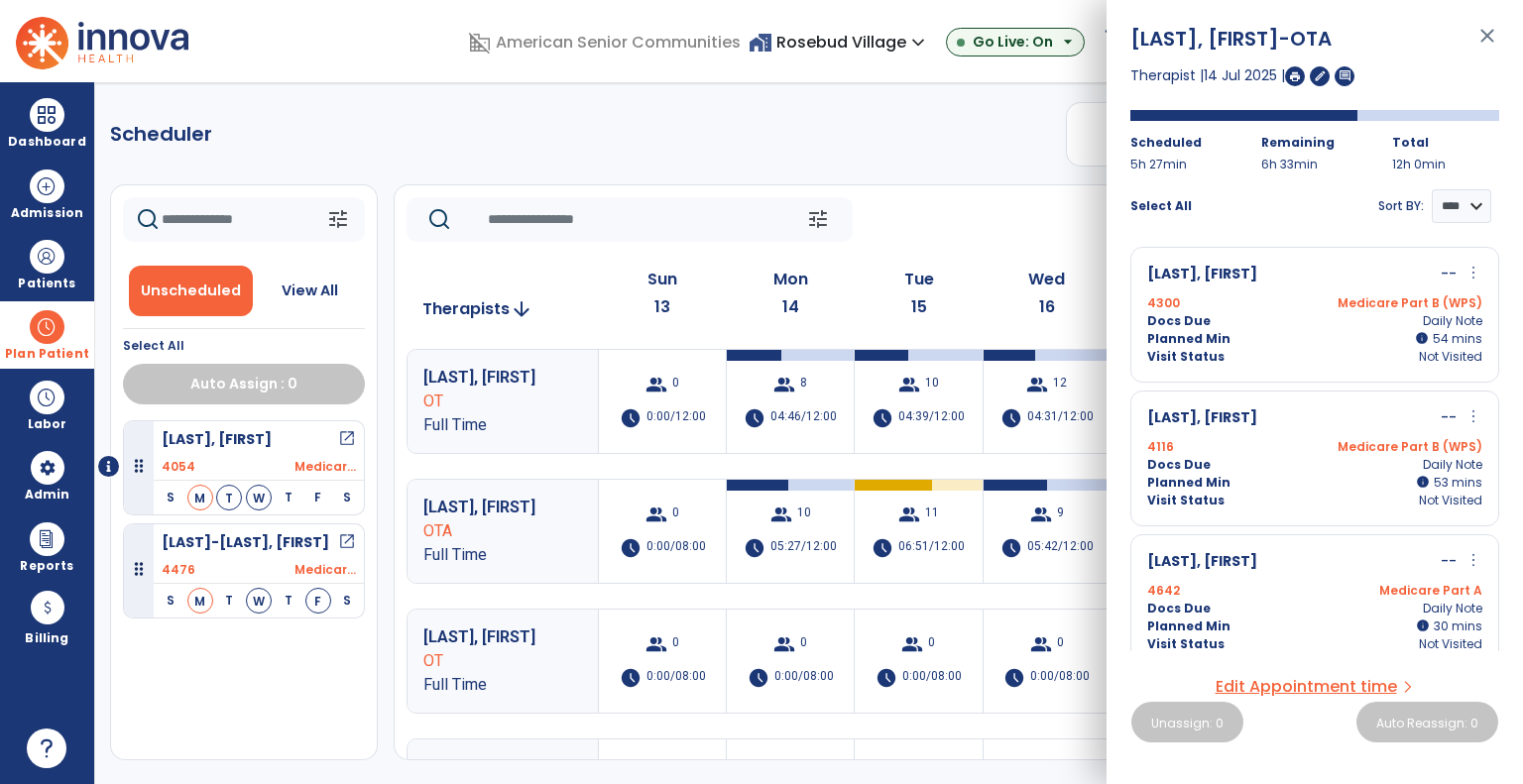 drag, startPoint x: 139, startPoint y: 695, endPoint x: 159, endPoint y: 649, distance: 50.159745 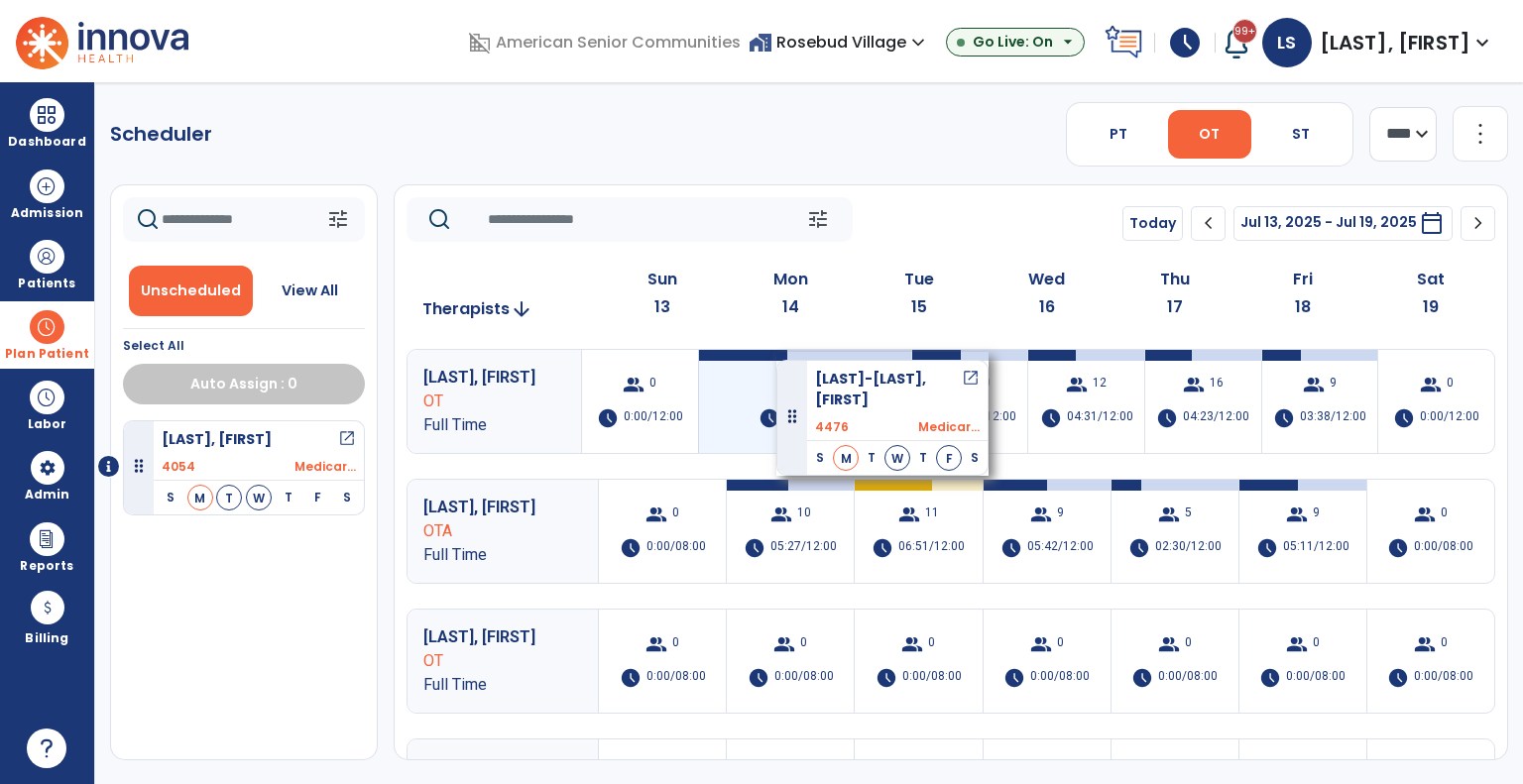 drag, startPoint x: 211, startPoint y: 541, endPoint x: 774, endPoint y: 352, distance: 593.8771 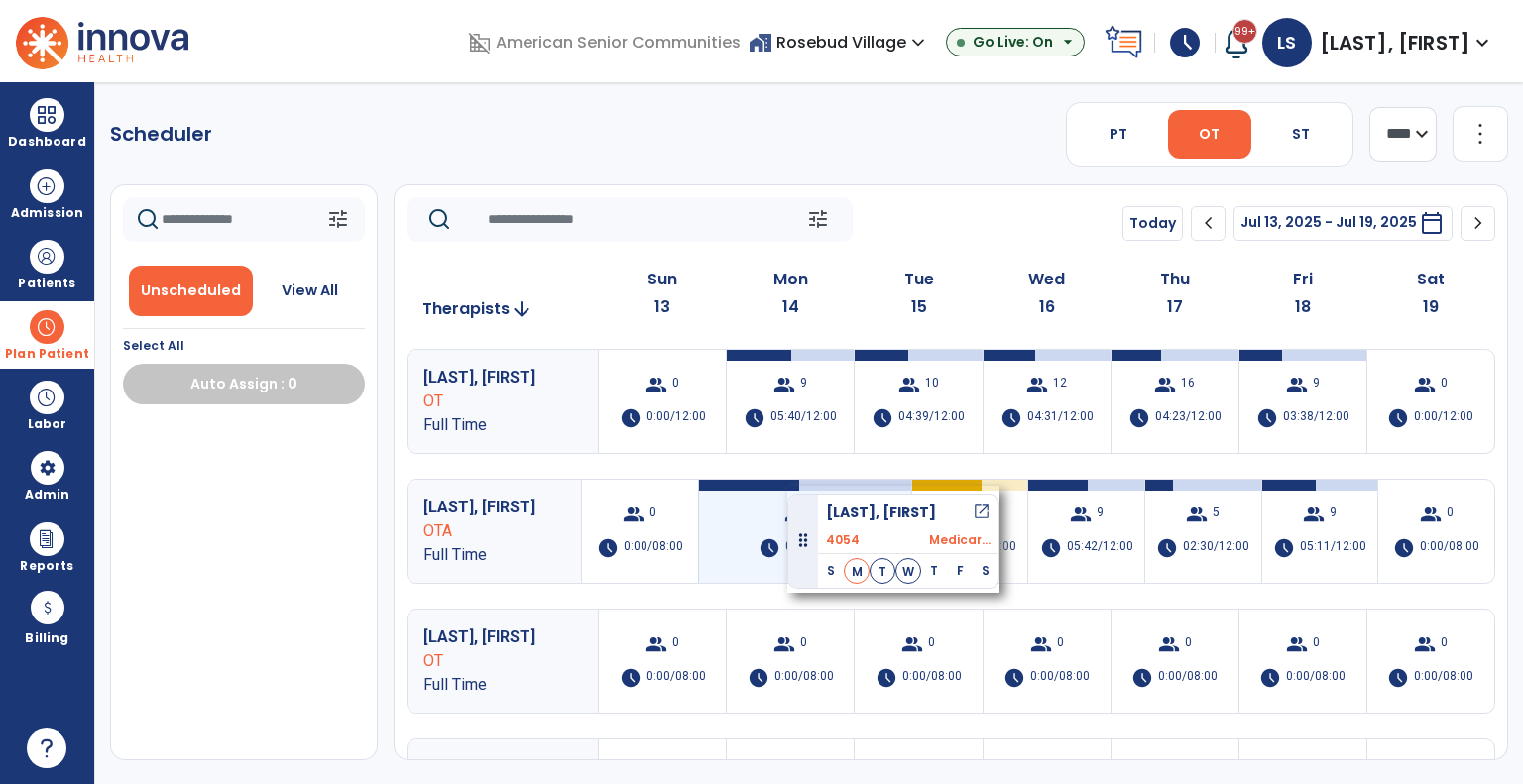 drag, startPoint x: 225, startPoint y: 458, endPoint x: 785, endPoint y: 486, distance: 560.69956 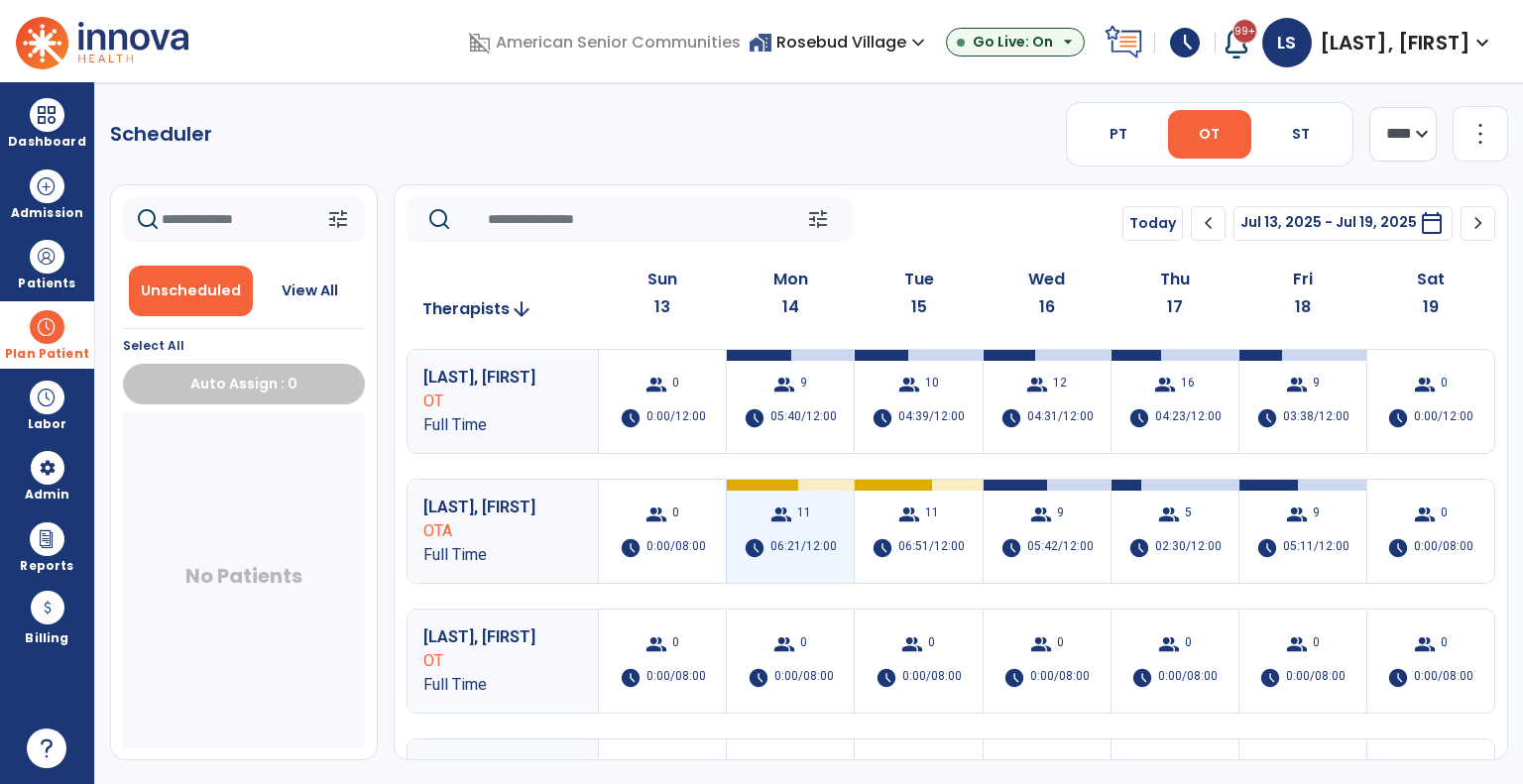 click on "group" at bounding box center (781, 514) 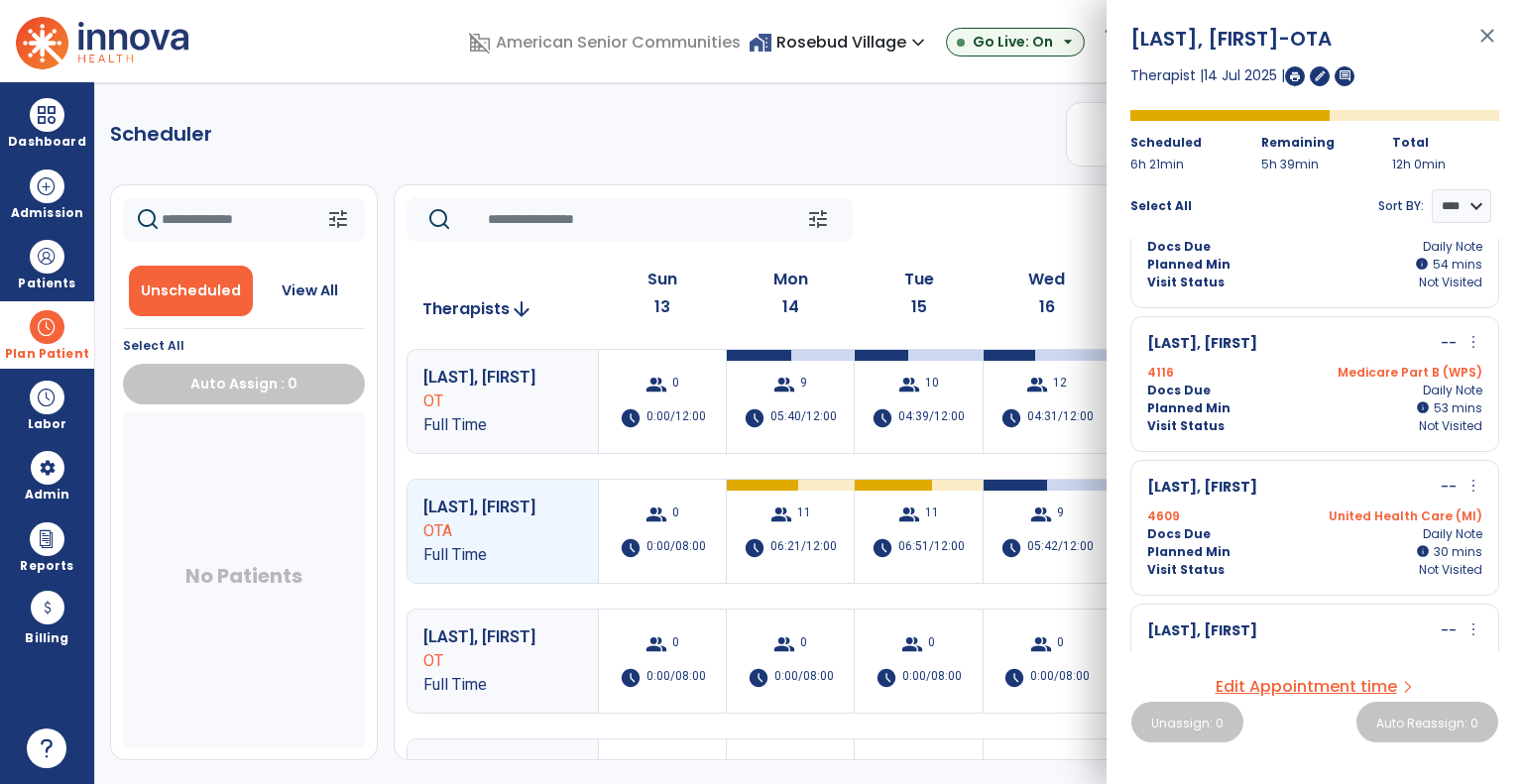 scroll, scrollTop: 396, scrollLeft: 0, axis: vertical 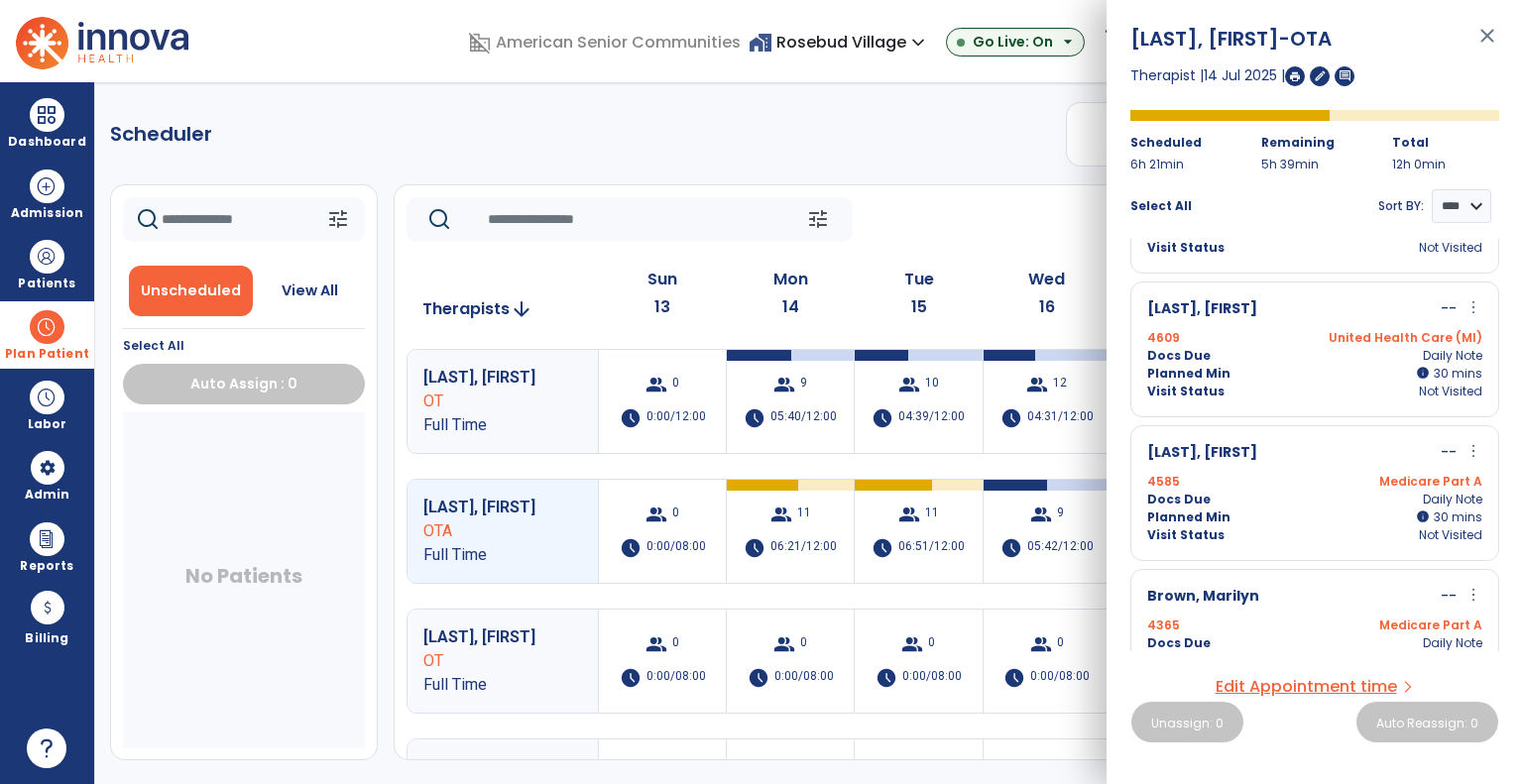 click on "[NUMBER] [LOCATION] ([STATE])" at bounding box center [1315, 338] 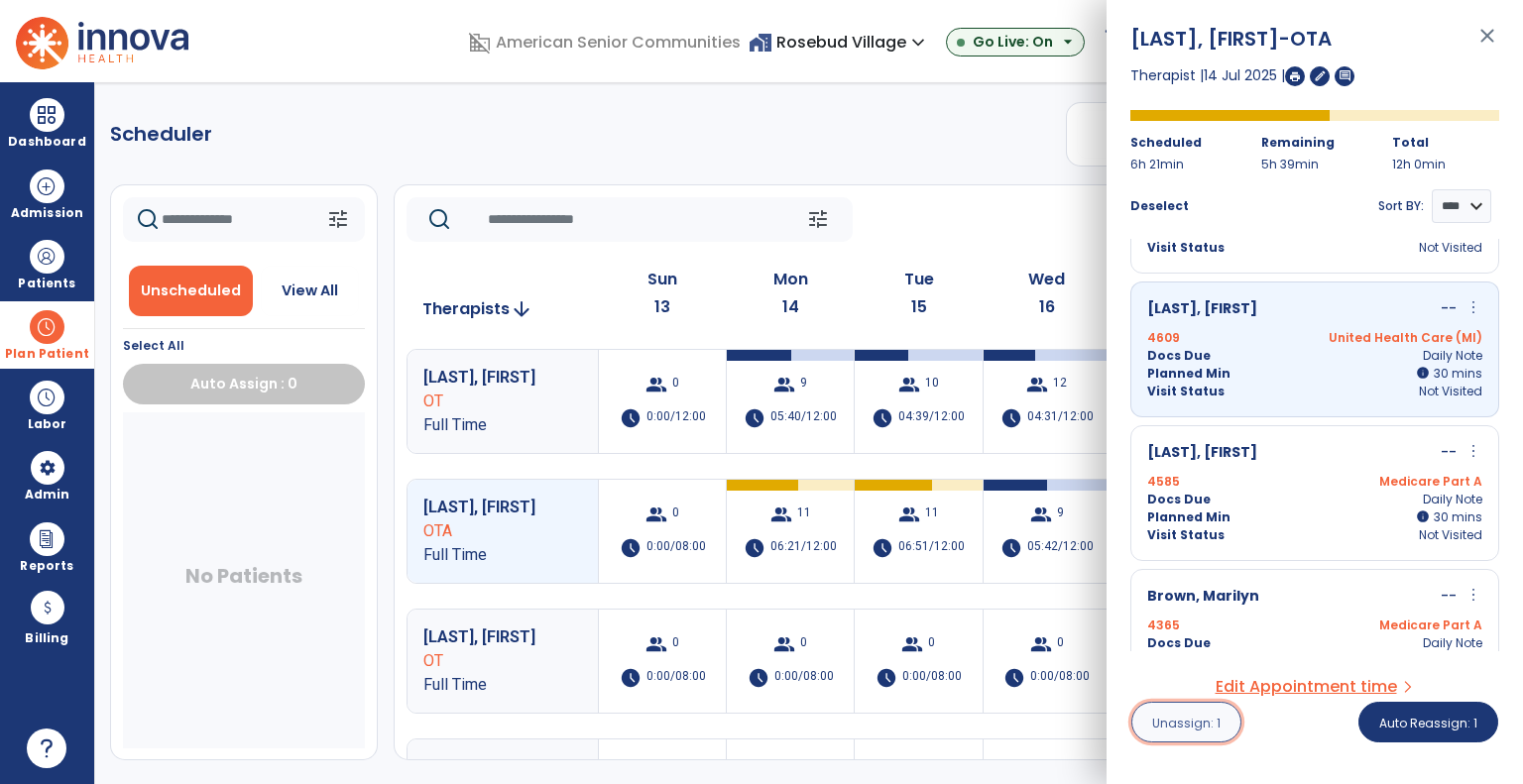 click on "Unassign: 1" at bounding box center [1186, 723] 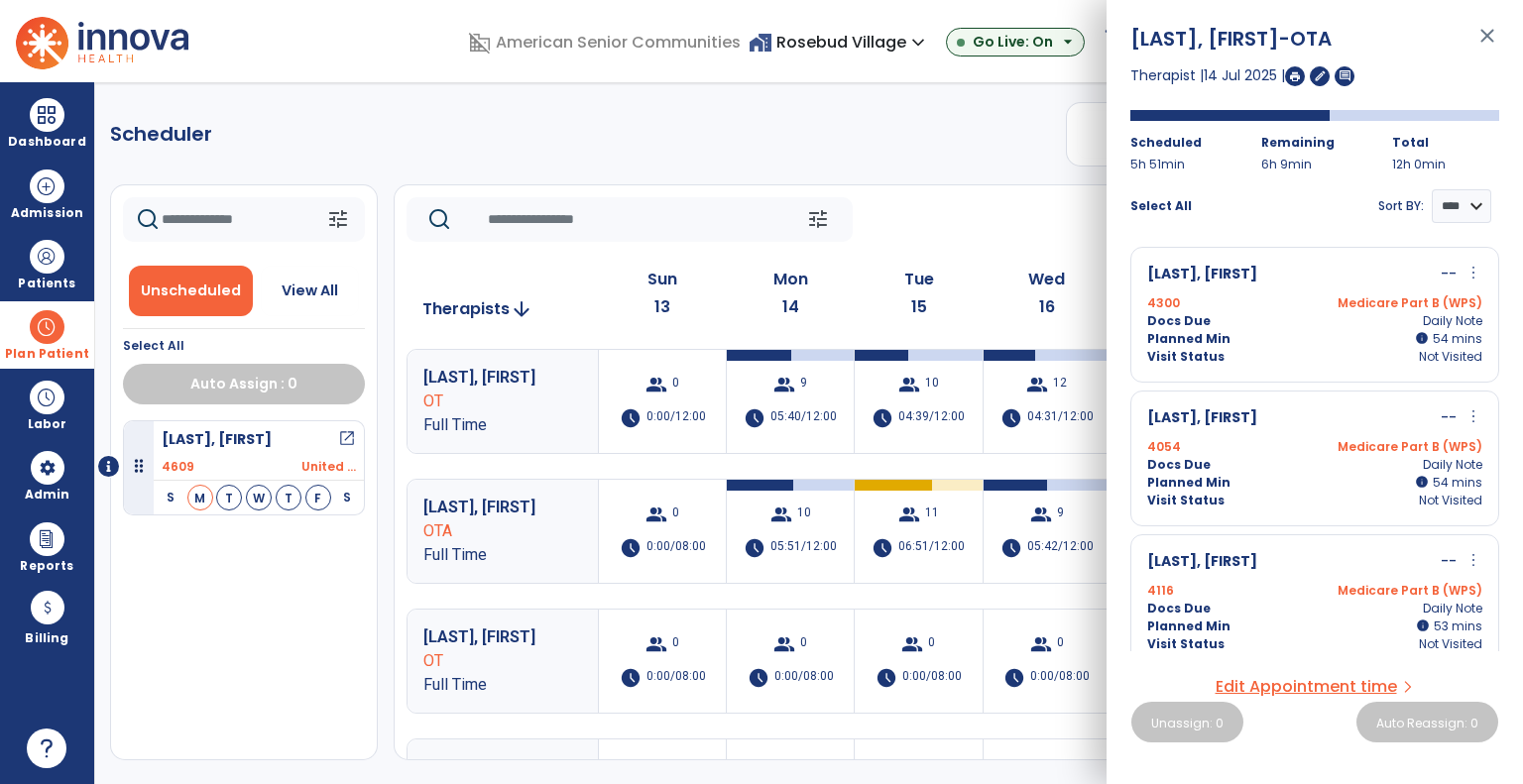 drag, startPoint x: 224, startPoint y: 607, endPoint x: 223, endPoint y: 594, distance: 13.038405 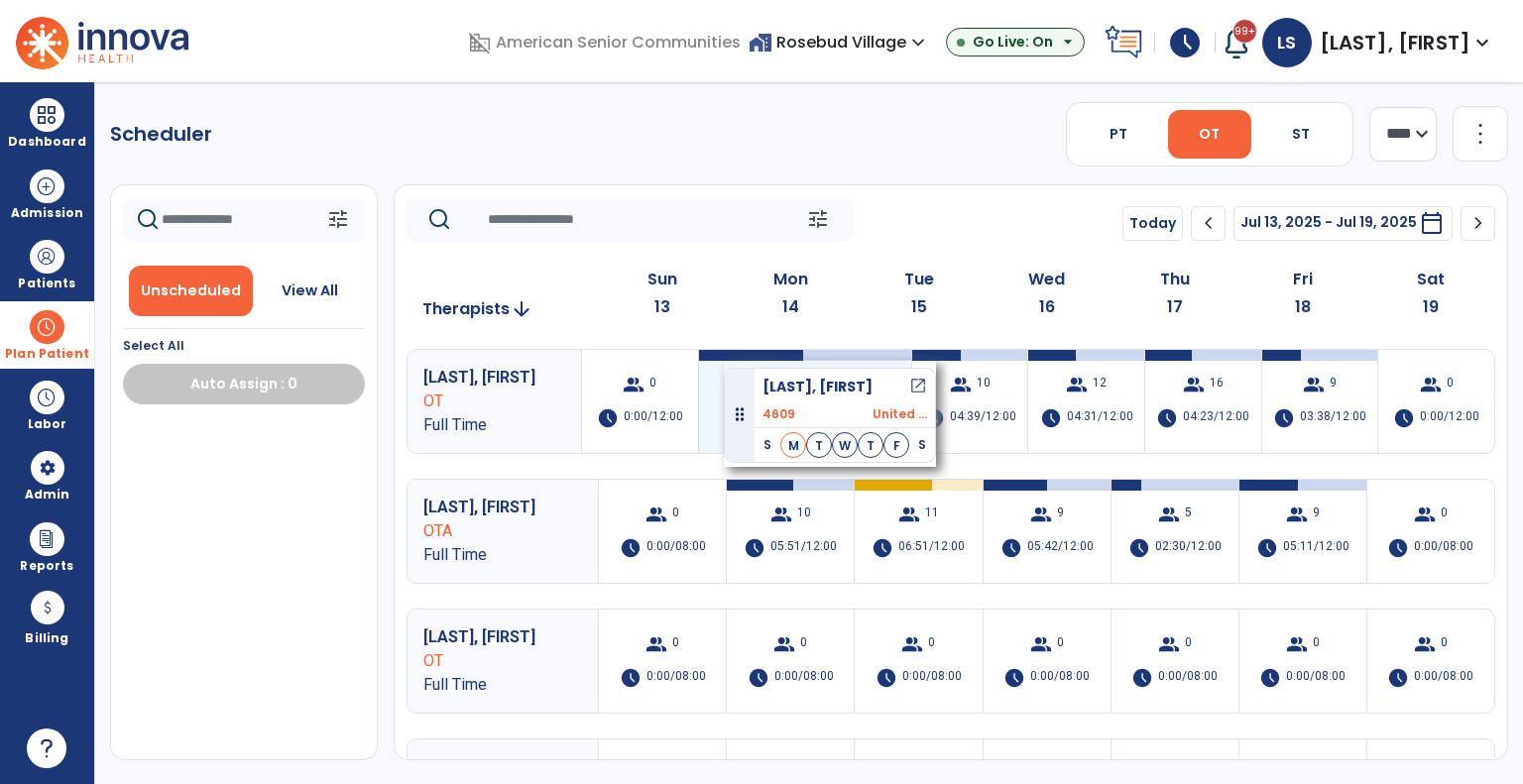 drag, startPoint x: 231, startPoint y: 467, endPoint x: 721, endPoint y: 353, distance: 503.086 